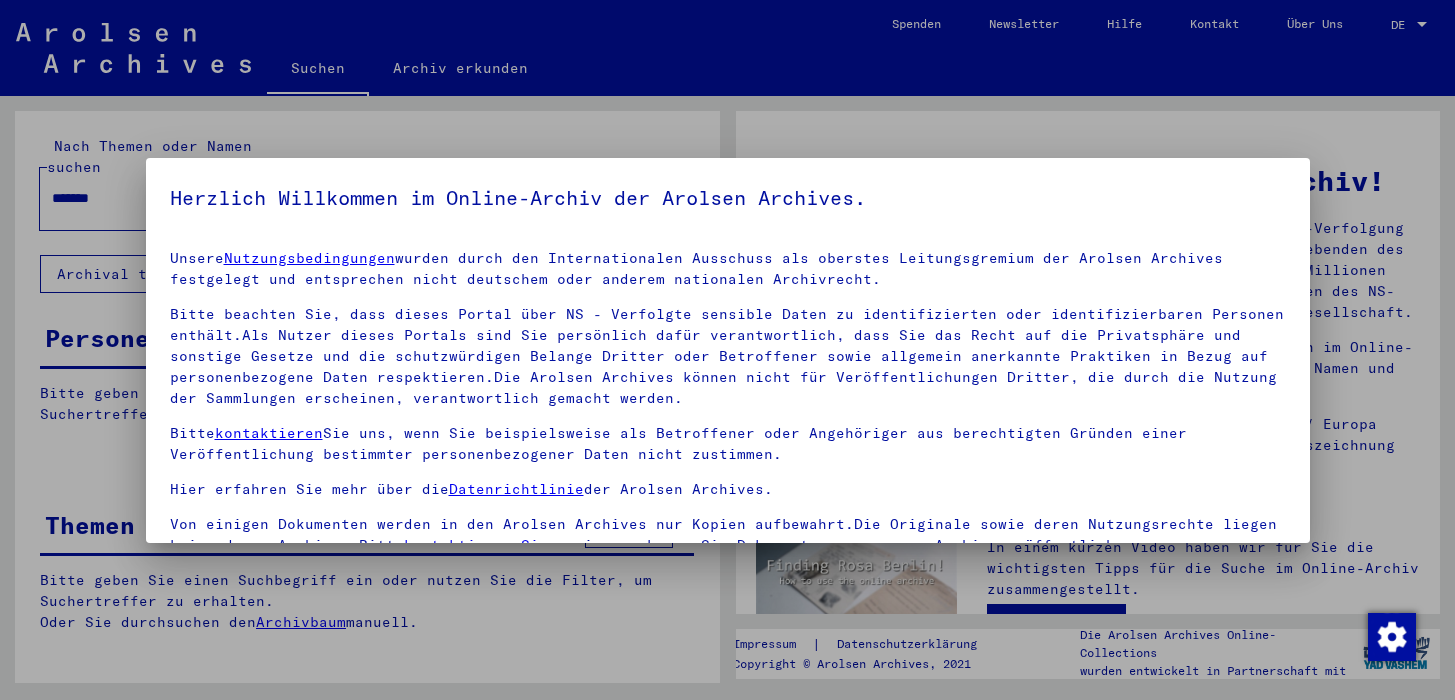 scroll, scrollTop: 0, scrollLeft: 0, axis: both 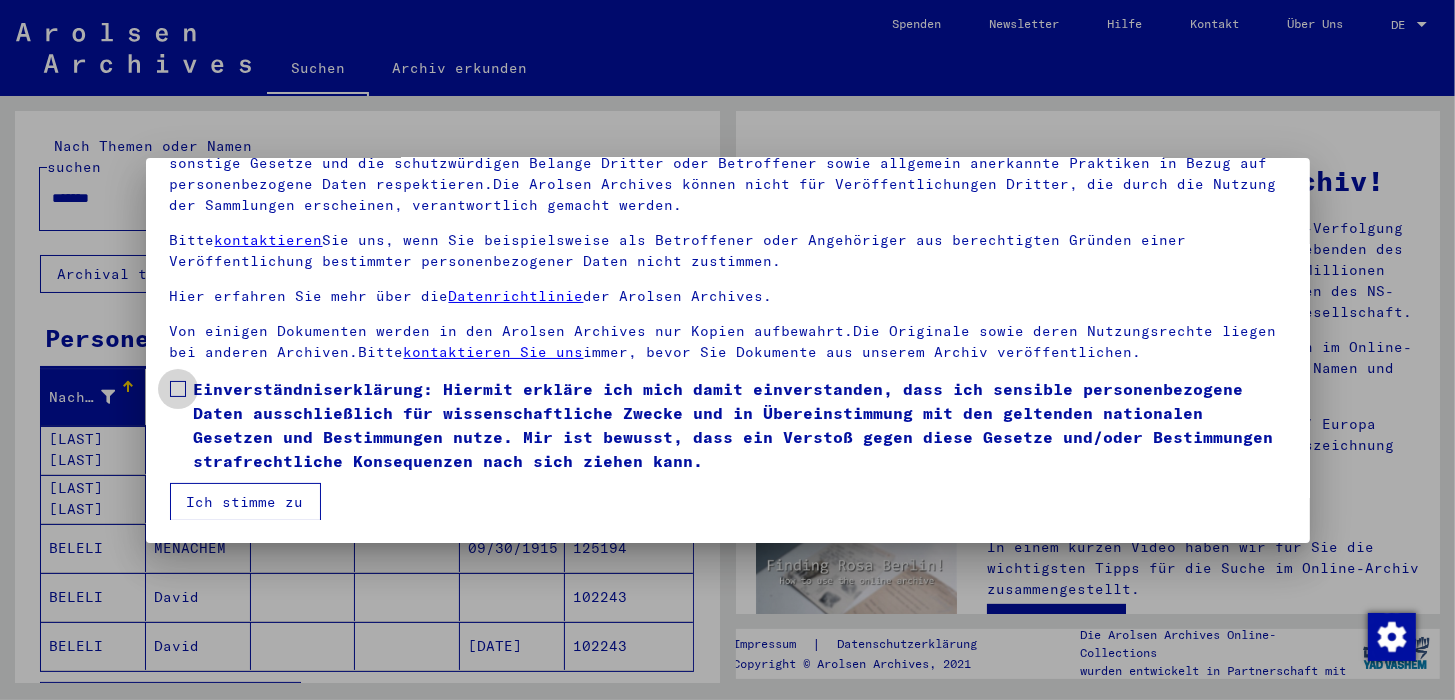 click at bounding box center [178, 389] 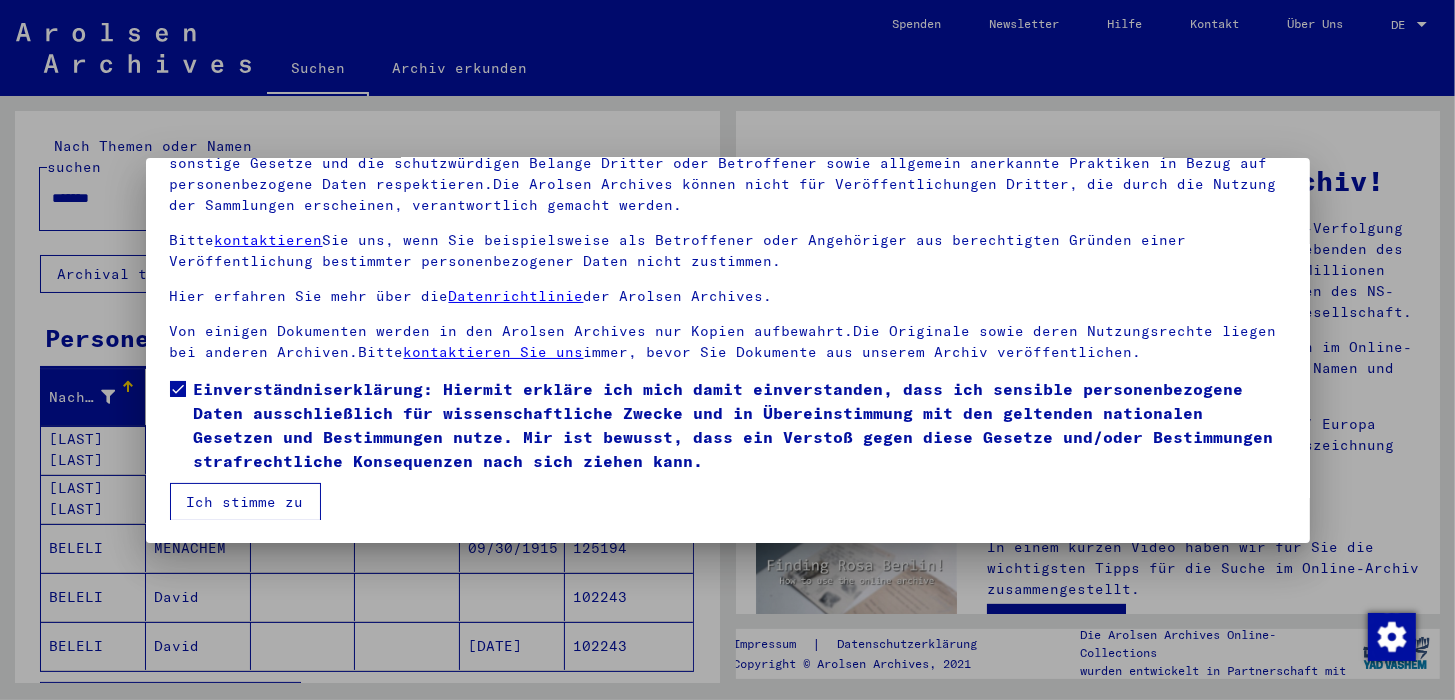 click on "Ich stimme zu" at bounding box center [245, 502] 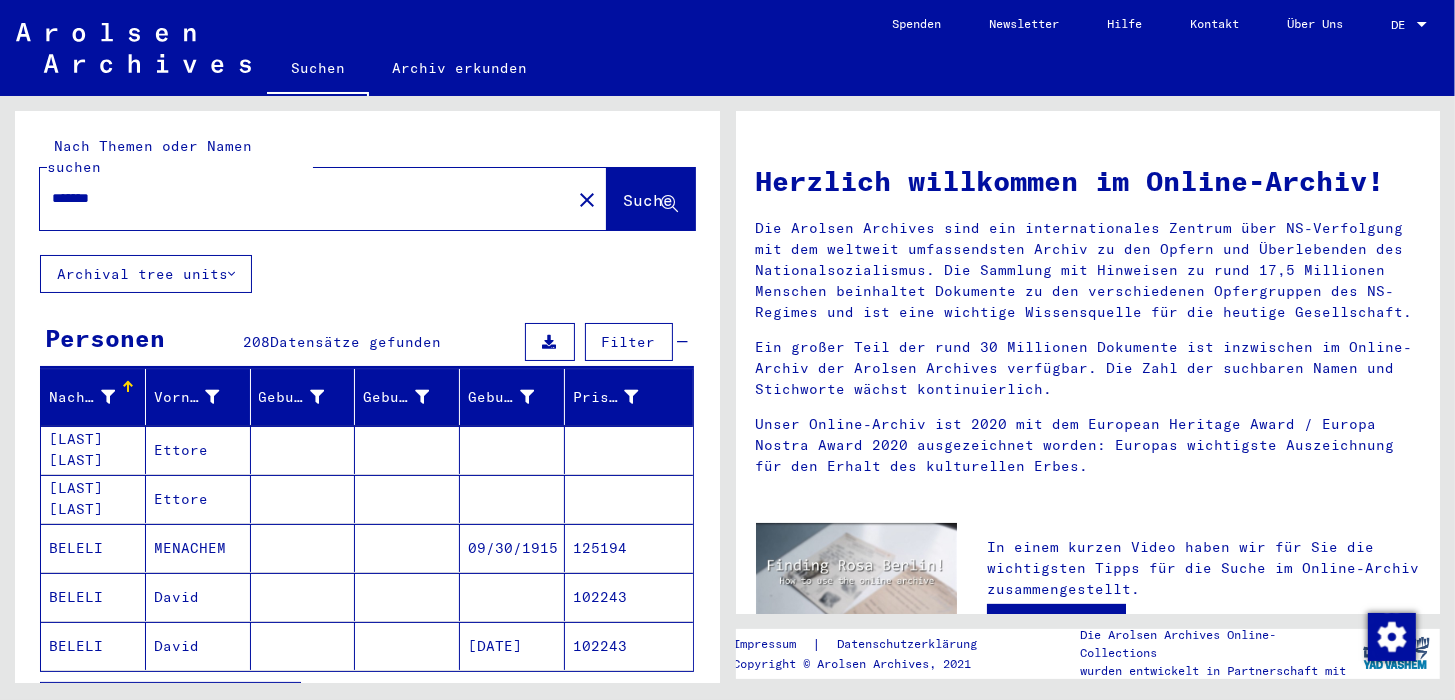 click on "DE" at bounding box center [1402, 25] 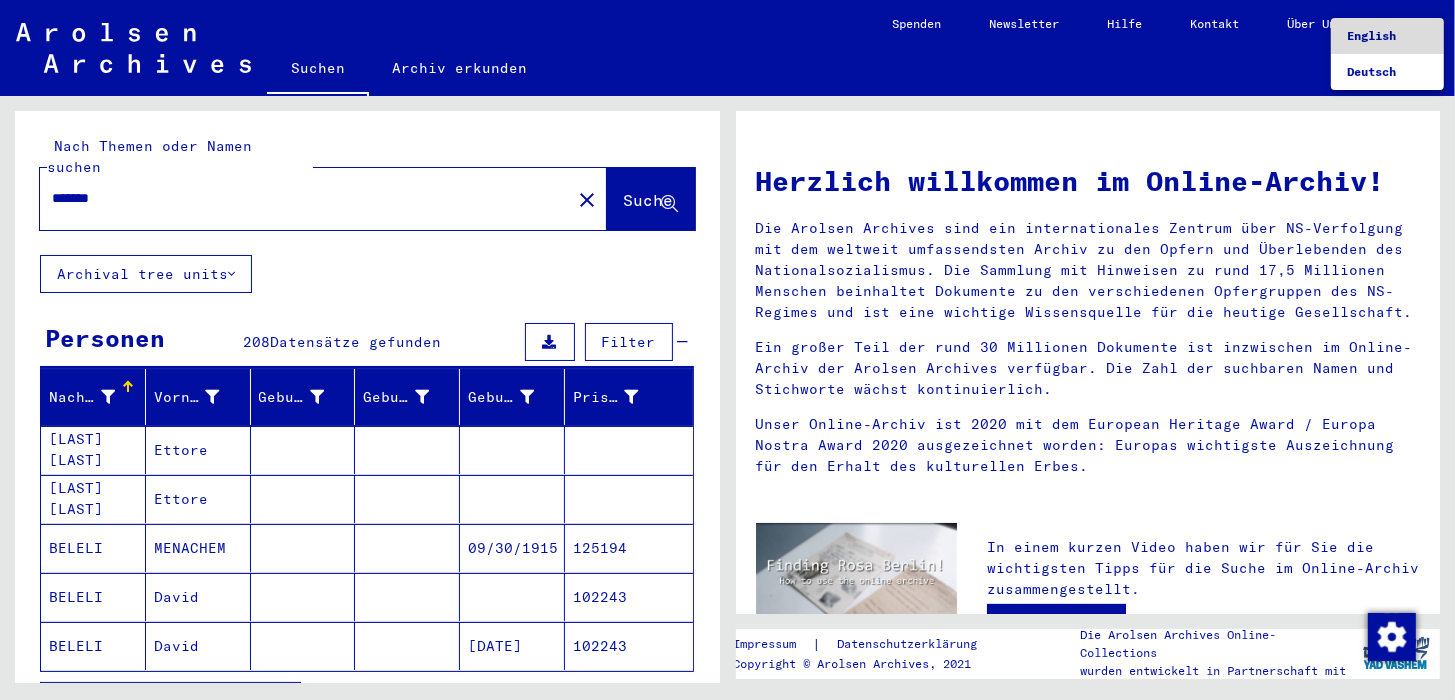 click on "English" at bounding box center [1371, 35] 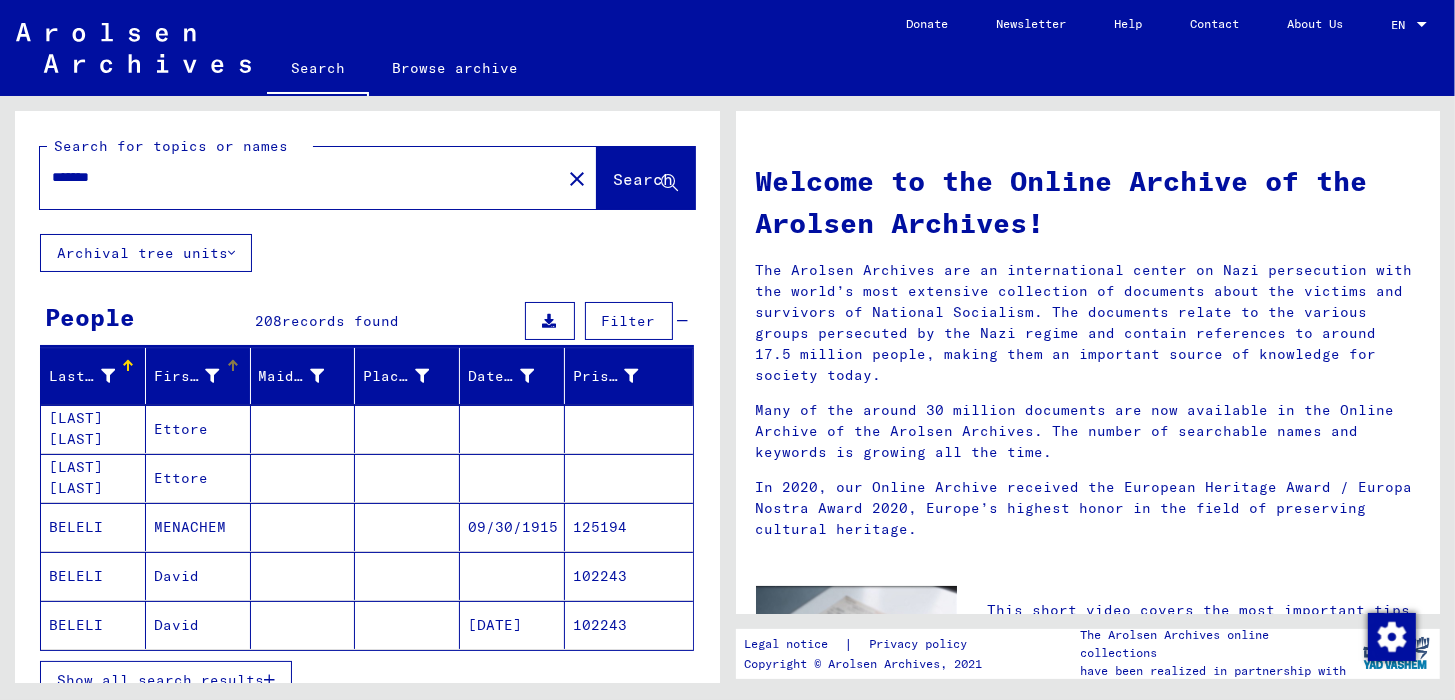 click at bounding box center (213, 376) 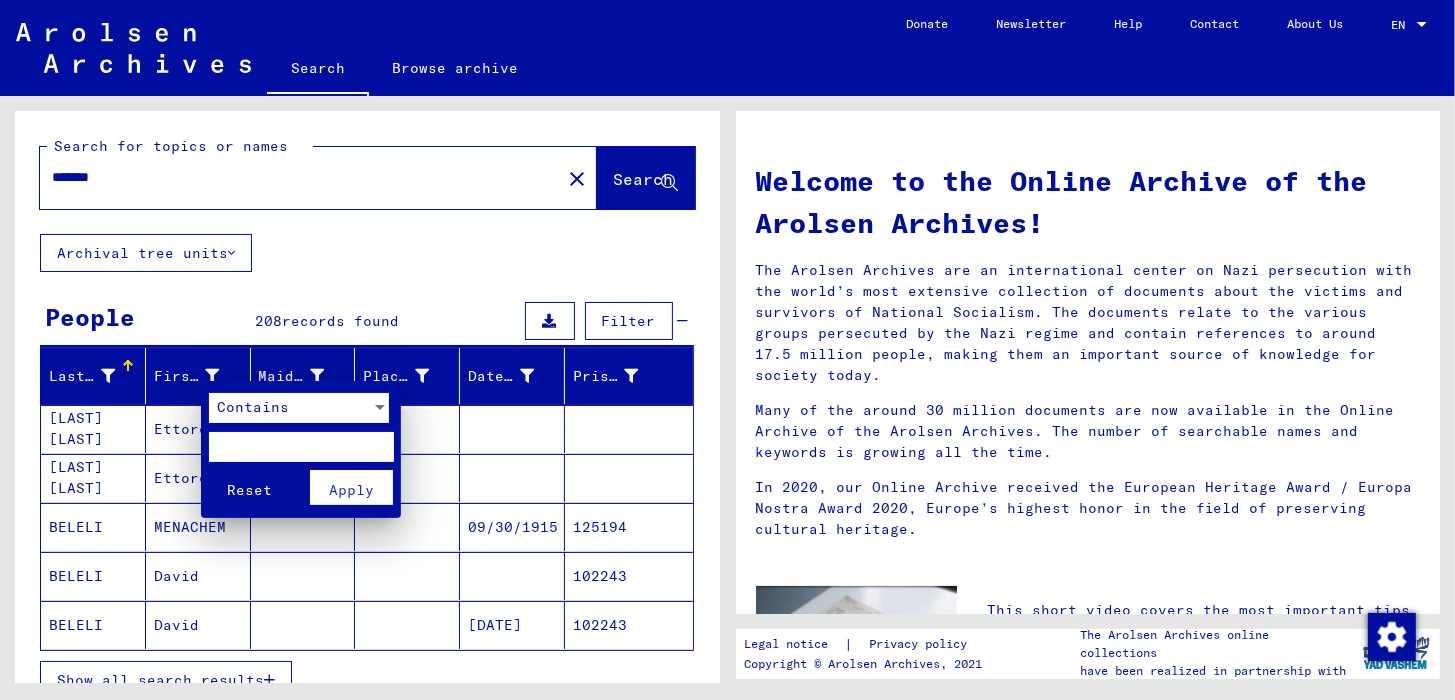 click on "Contains" at bounding box center (290, 408) 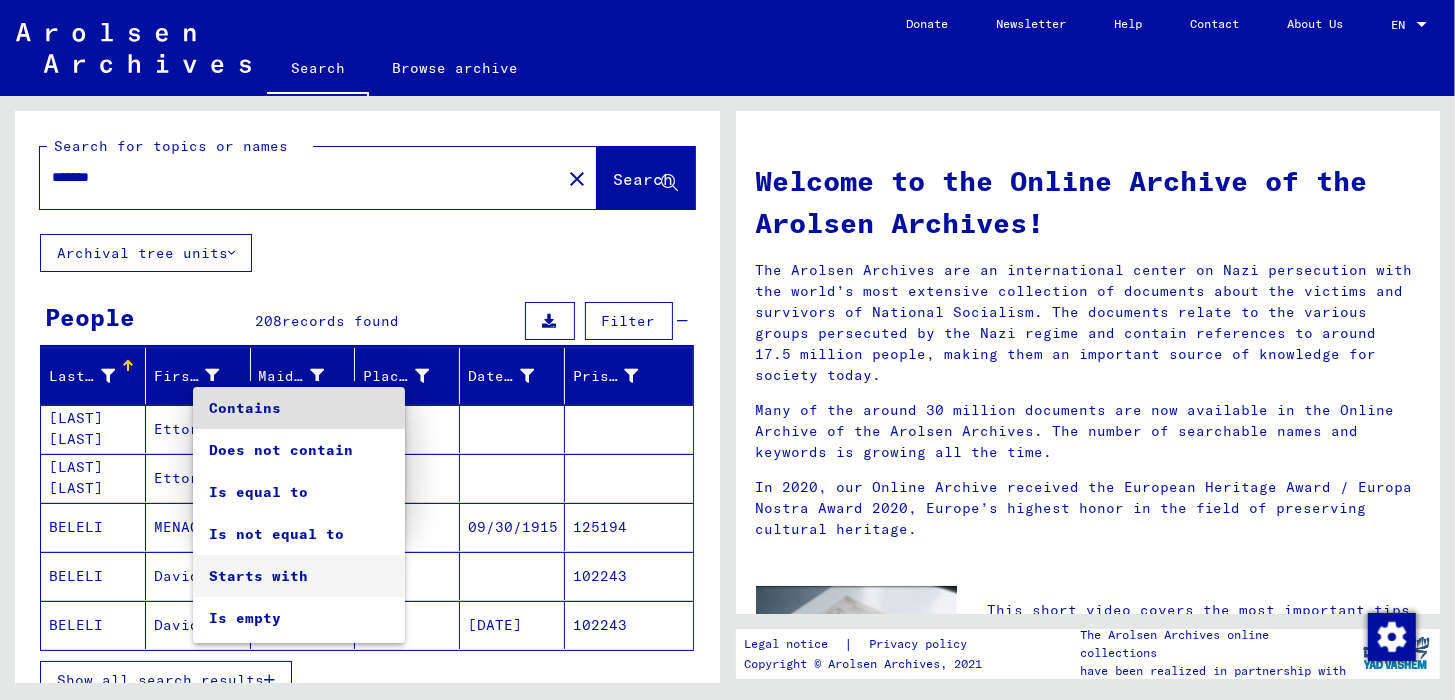 click on "Starts with" at bounding box center (299, 576) 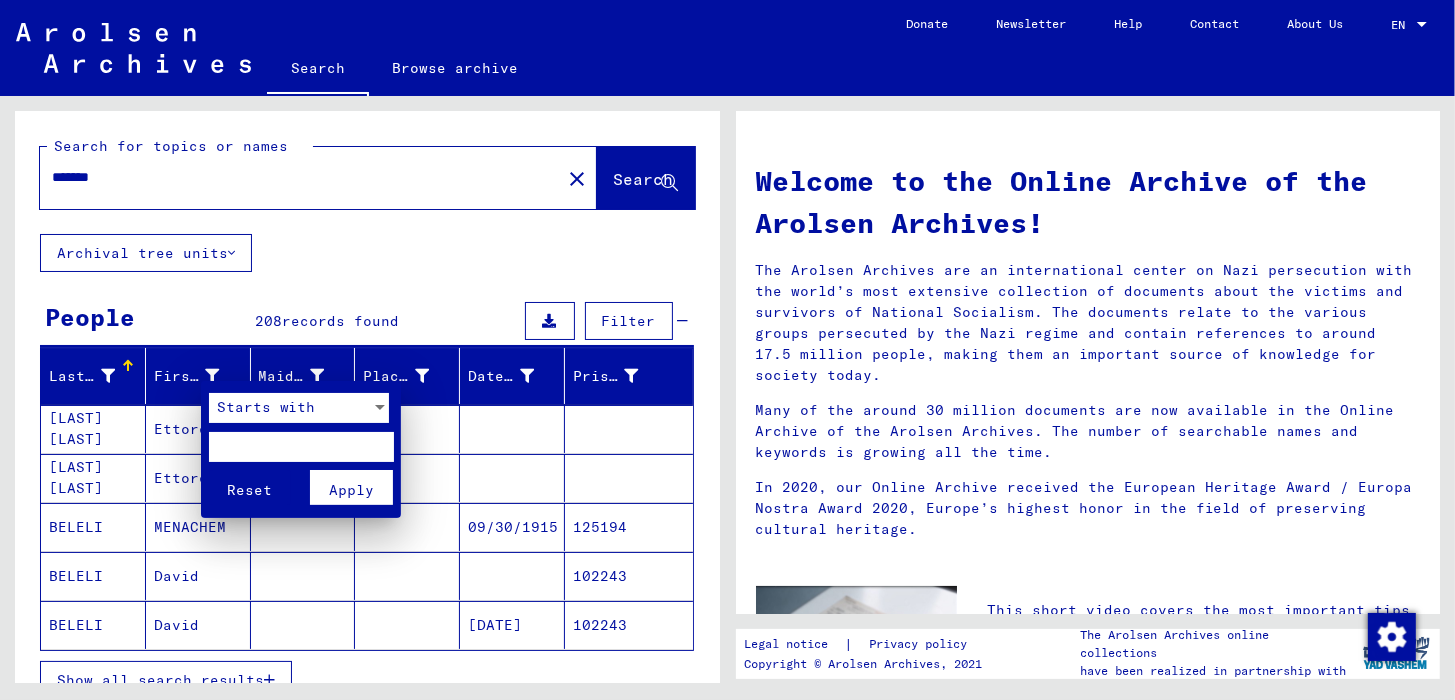 click at bounding box center (301, 447) 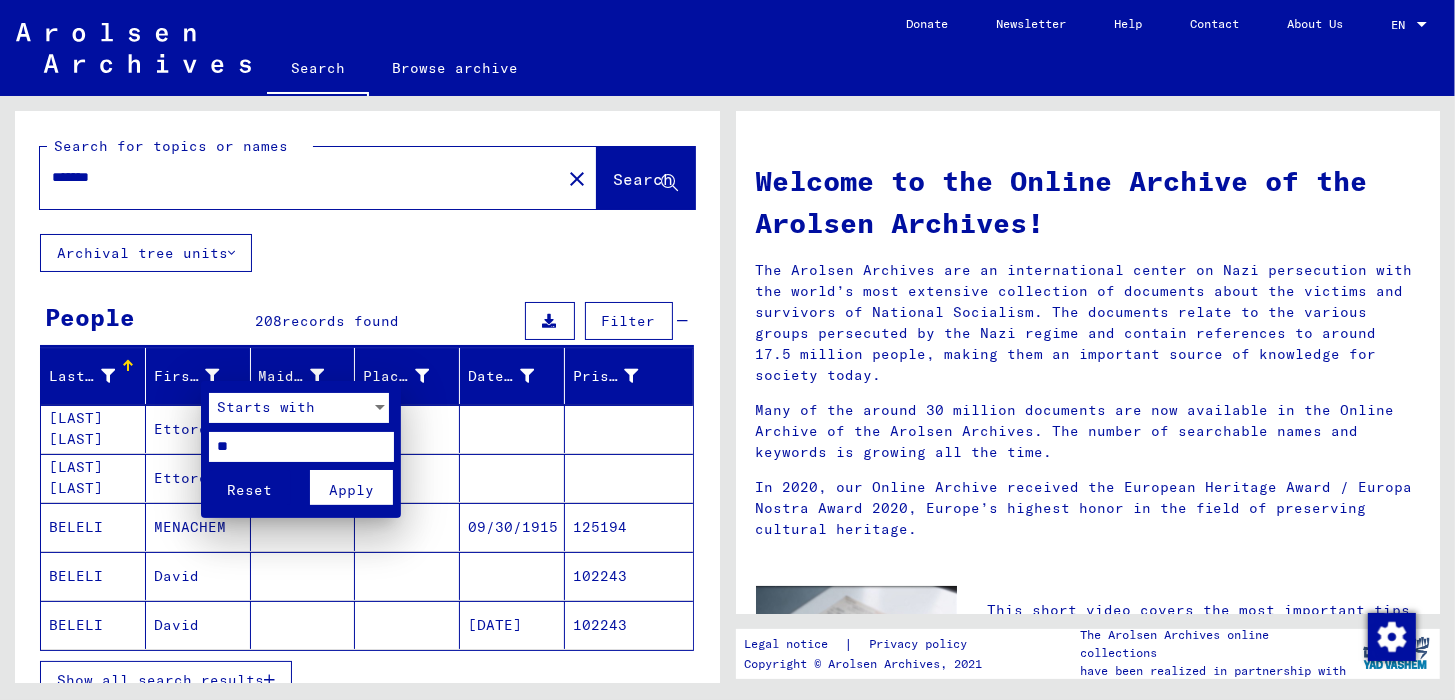 type on "**" 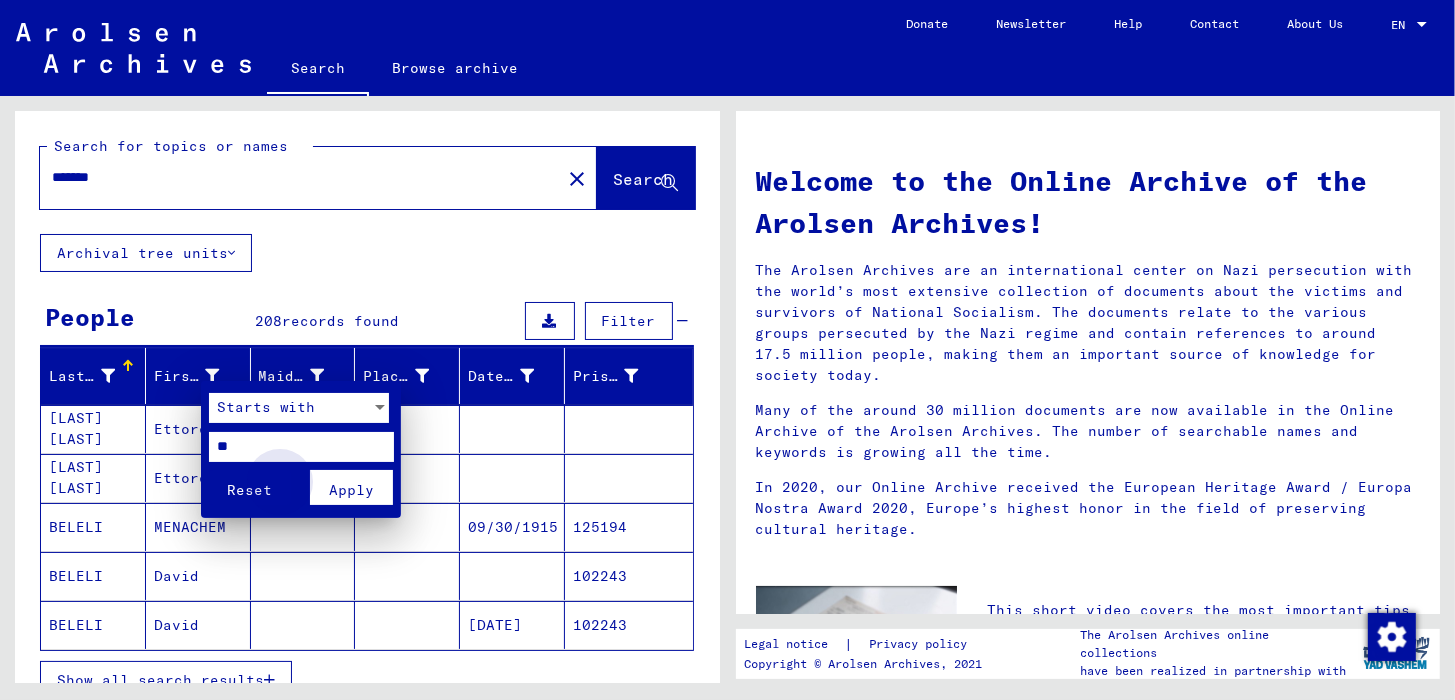 click on "Apply" at bounding box center (351, 490) 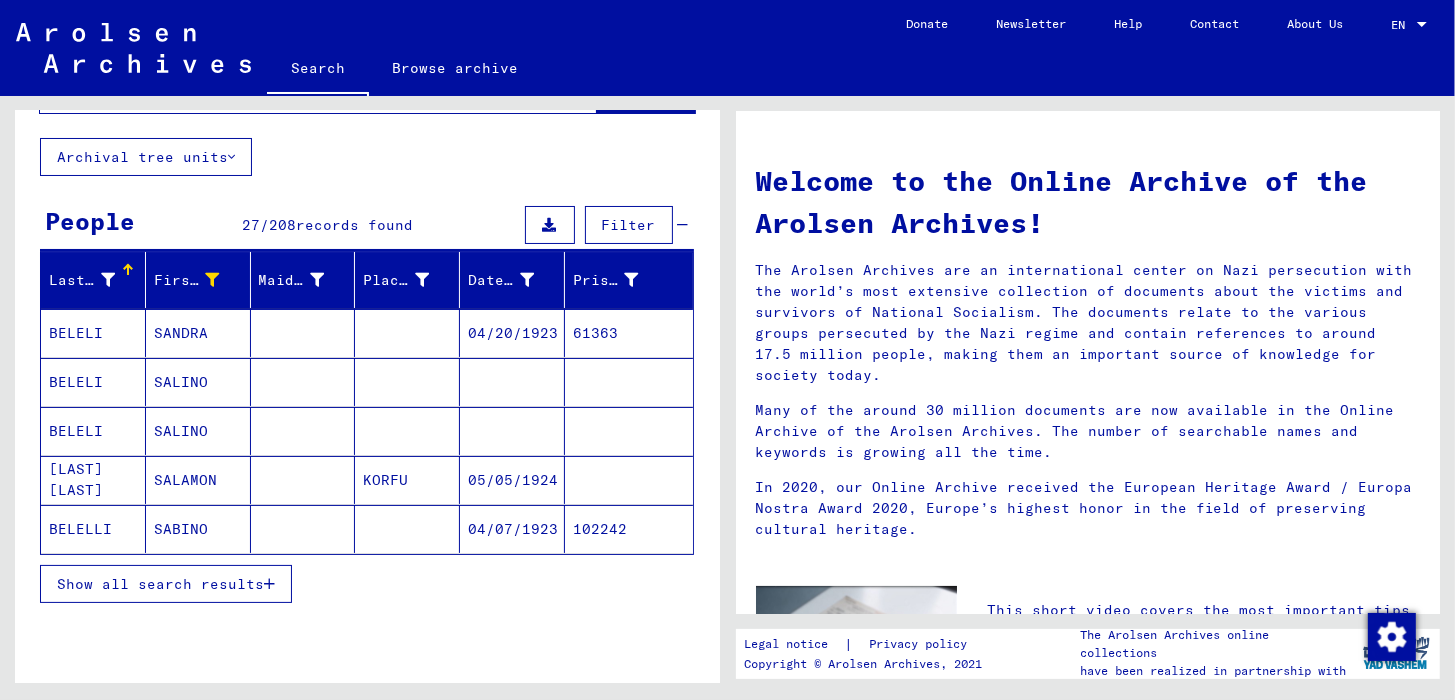 scroll, scrollTop: 99, scrollLeft: 0, axis: vertical 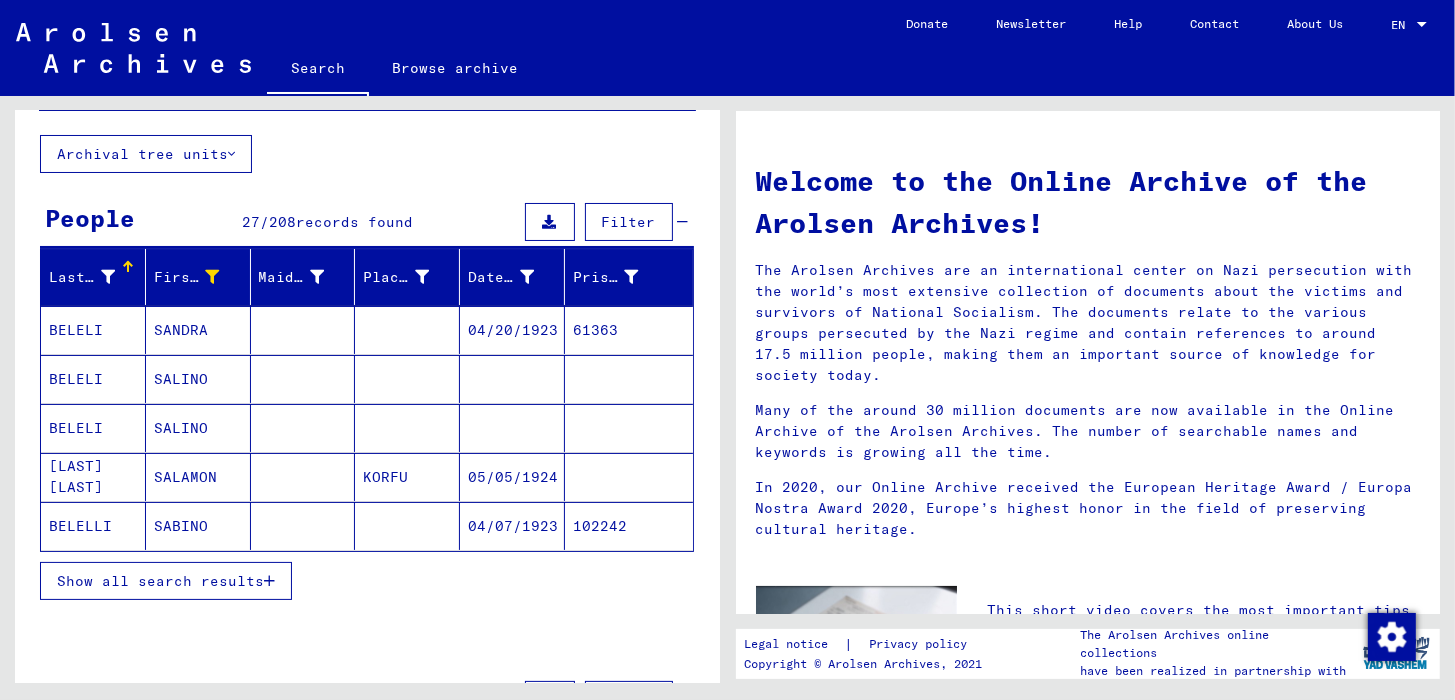 click on "BELELI" at bounding box center [93, 428] 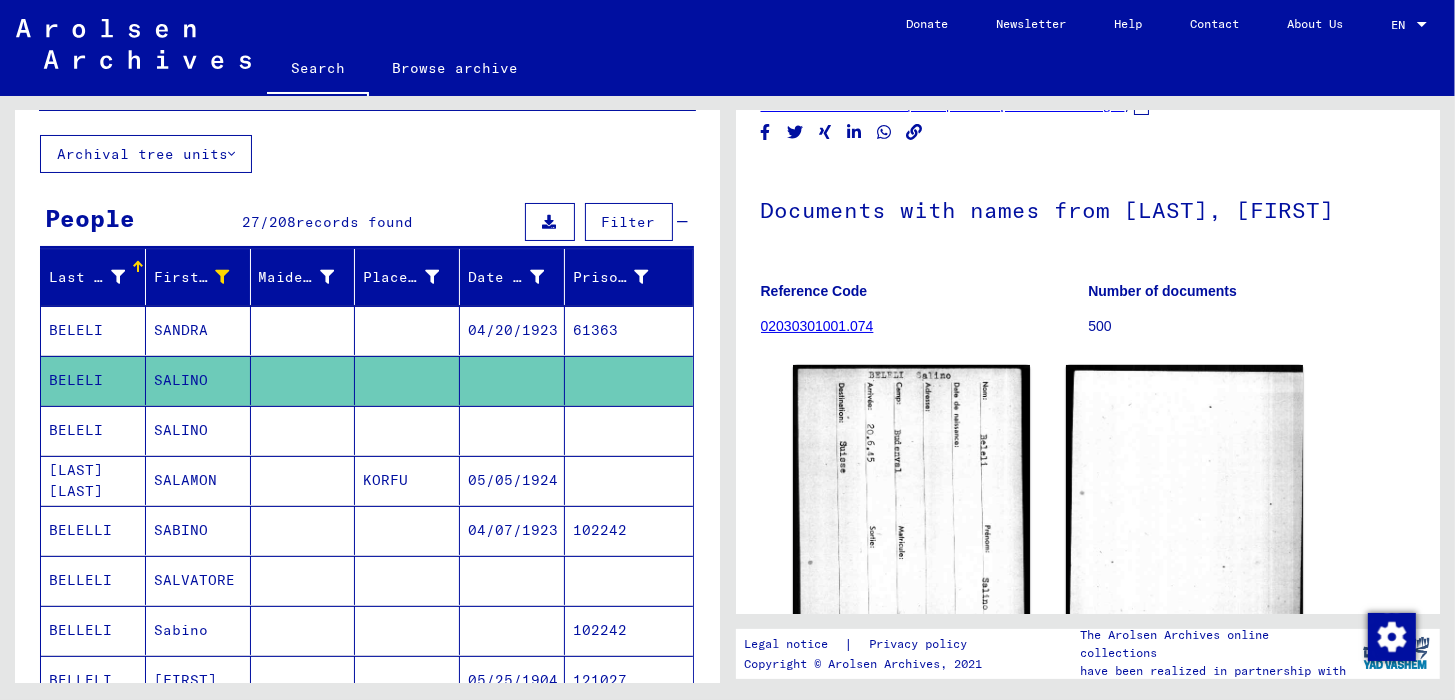scroll, scrollTop: 0, scrollLeft: 0, axis: both 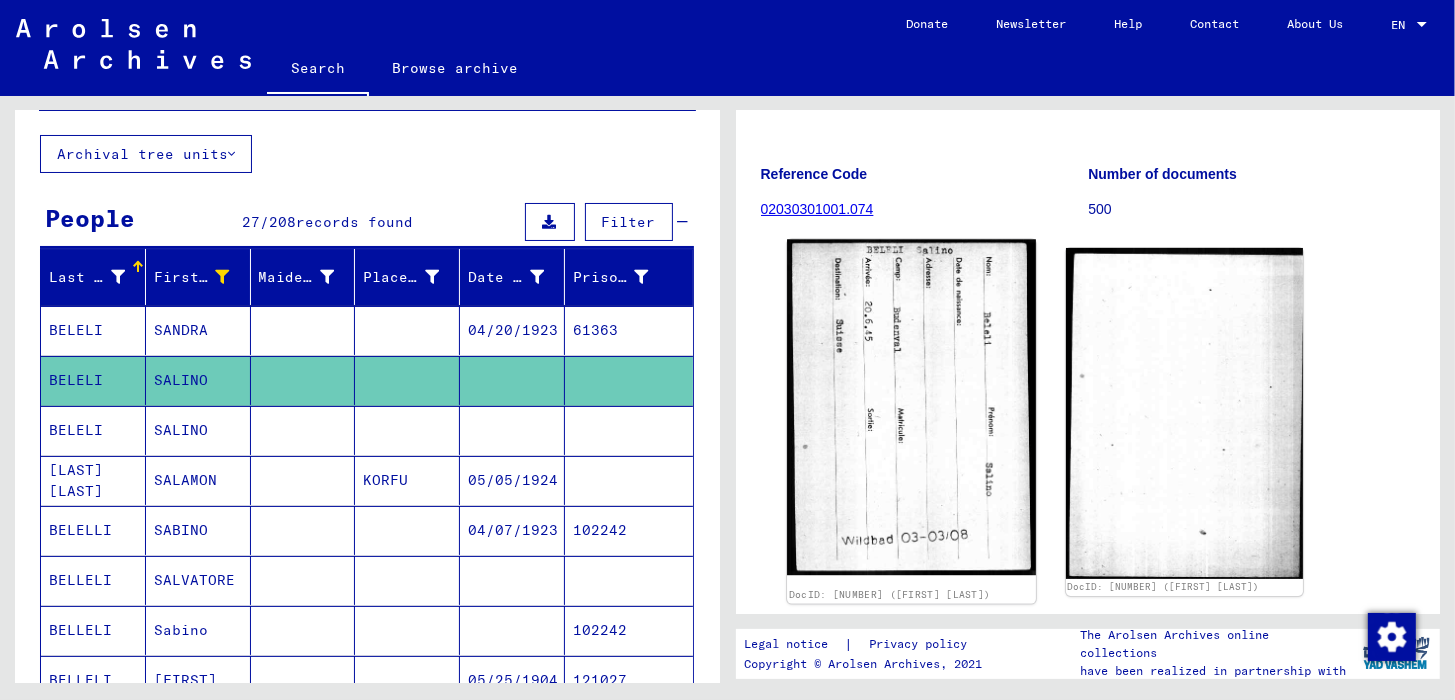 click 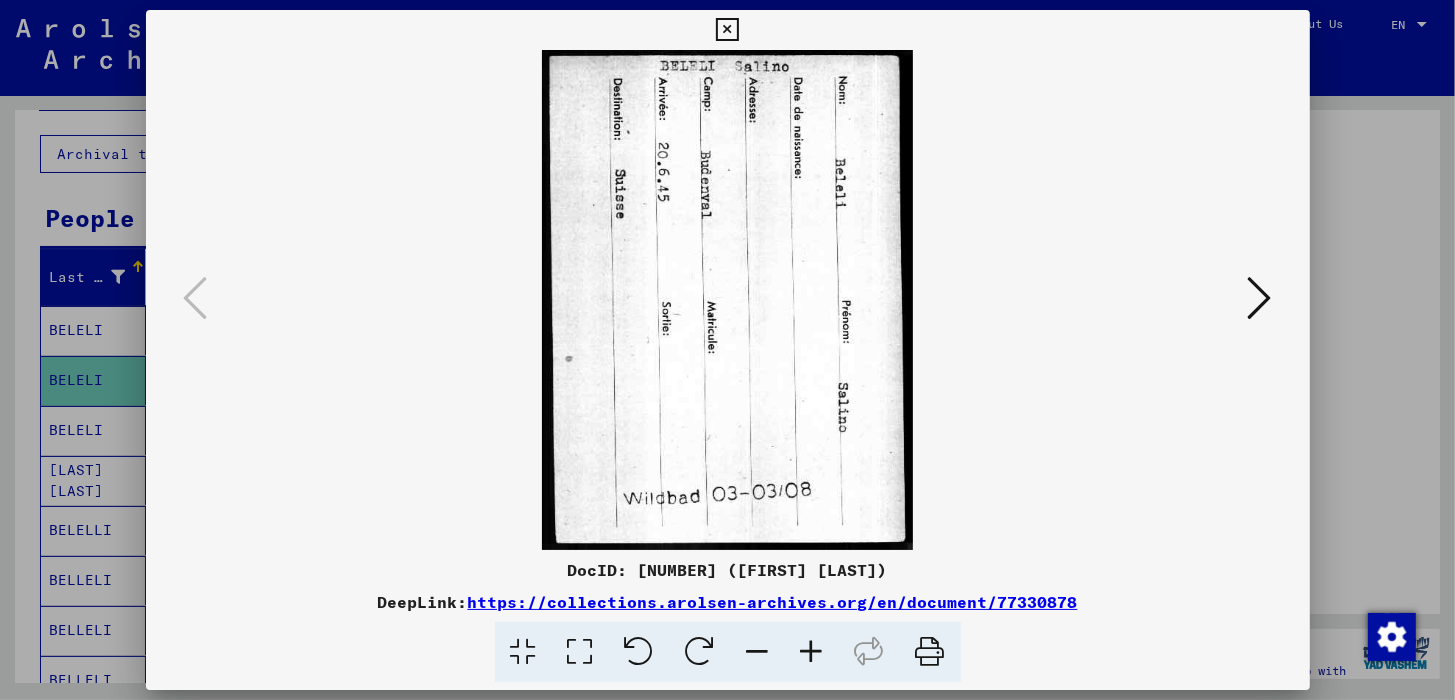 click at bounding box center (1260, 298) 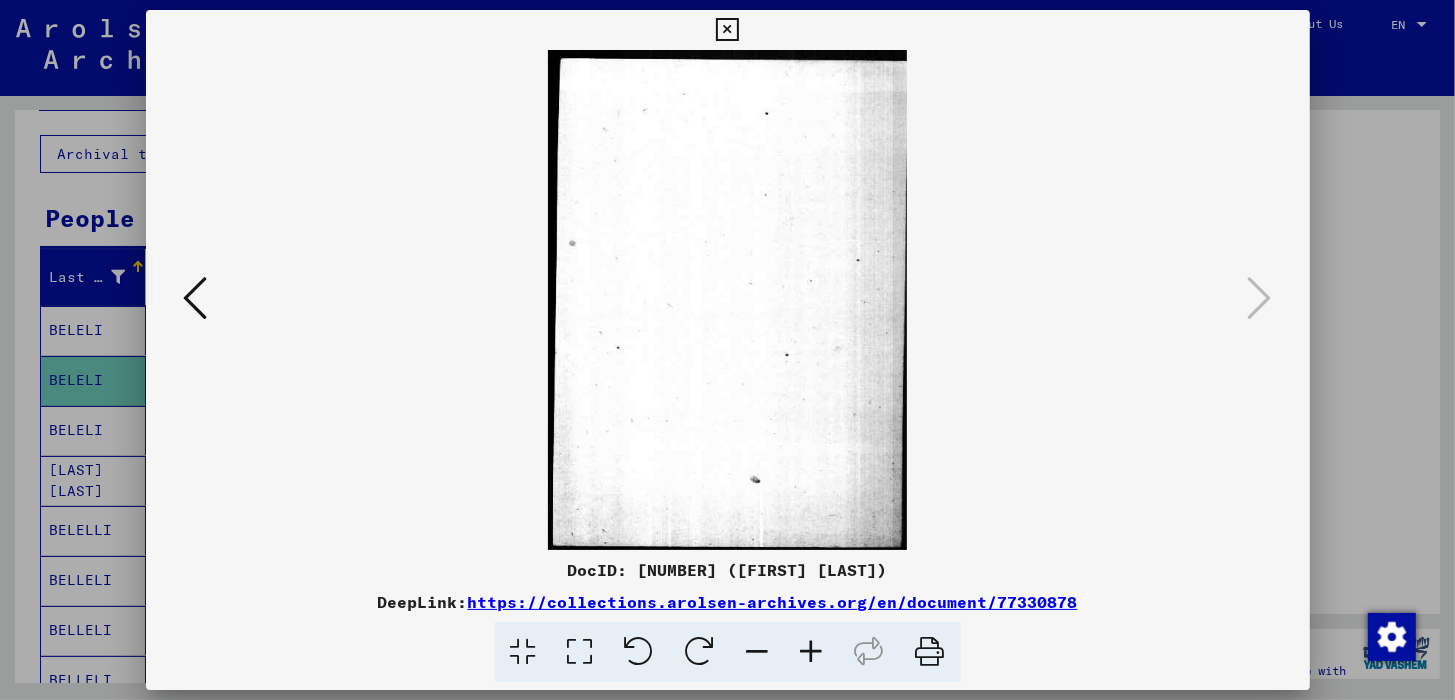 click at bounding box center (727, 30) 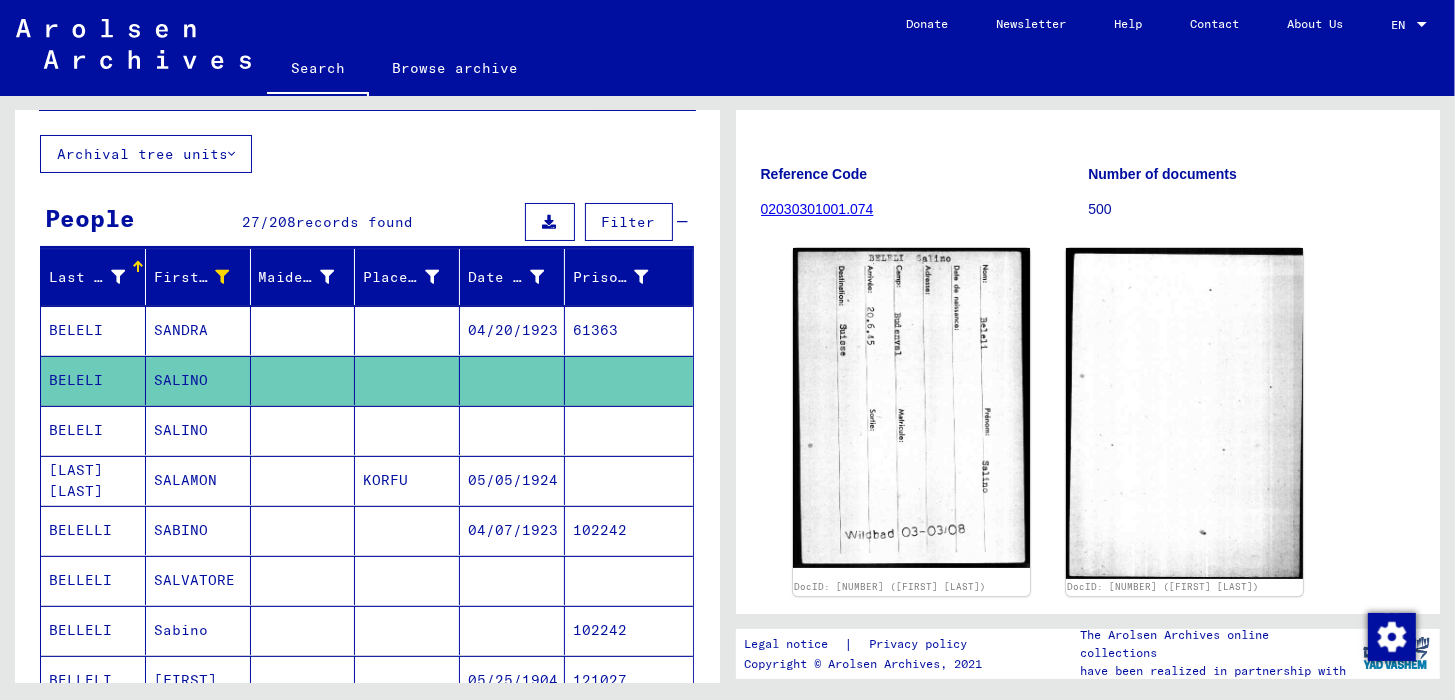 click on "BELELI" at bounding box center (93, 480) 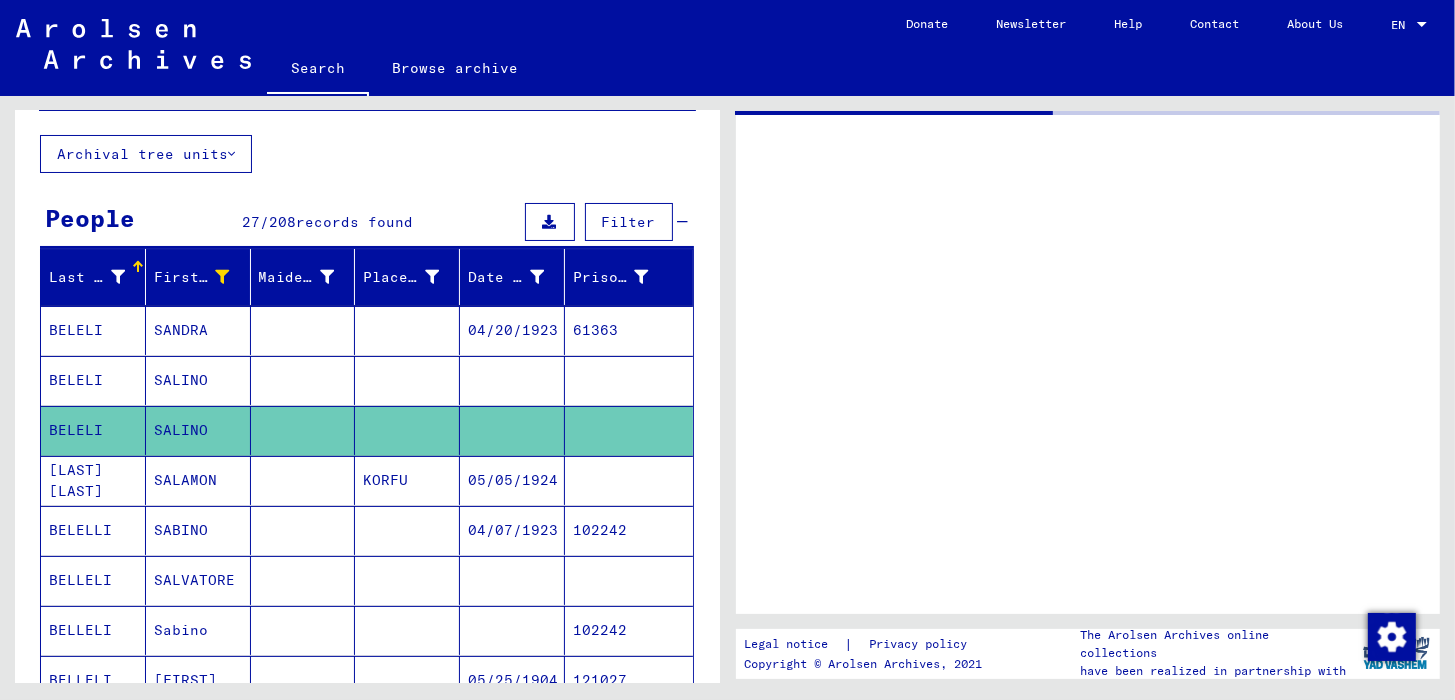 scroll, scrollTop: 0, scrollLeft: 0, axis: both 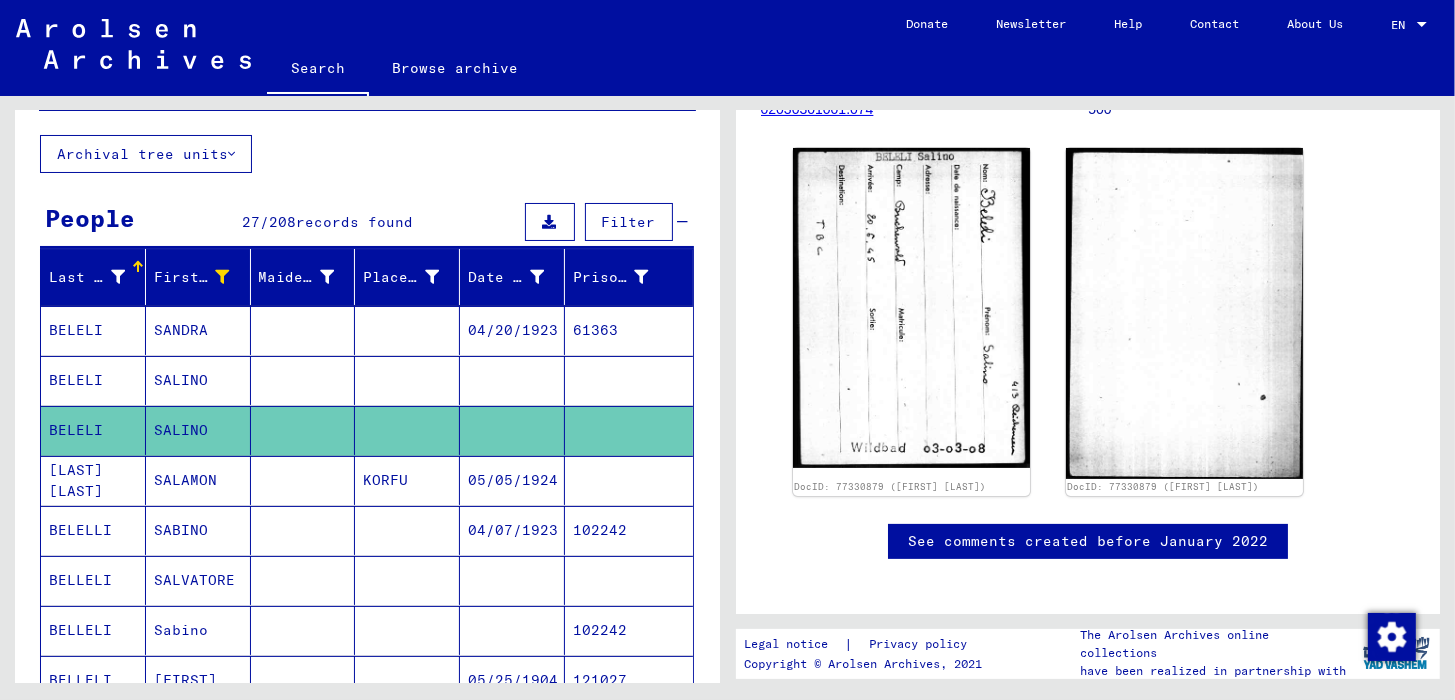 click on "BELELLI" at bounding box center (93, 580) 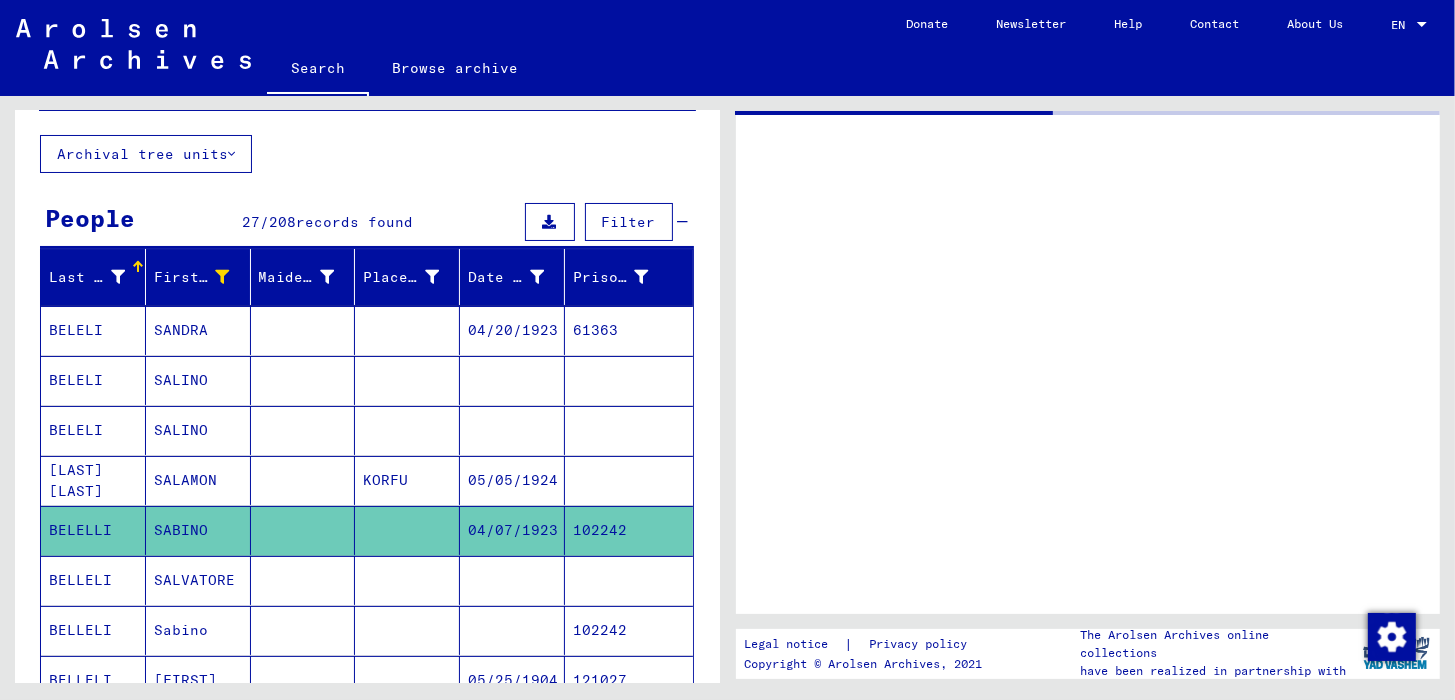 scroll, scrollTop: 0, scrollLeft: 0, axis: both 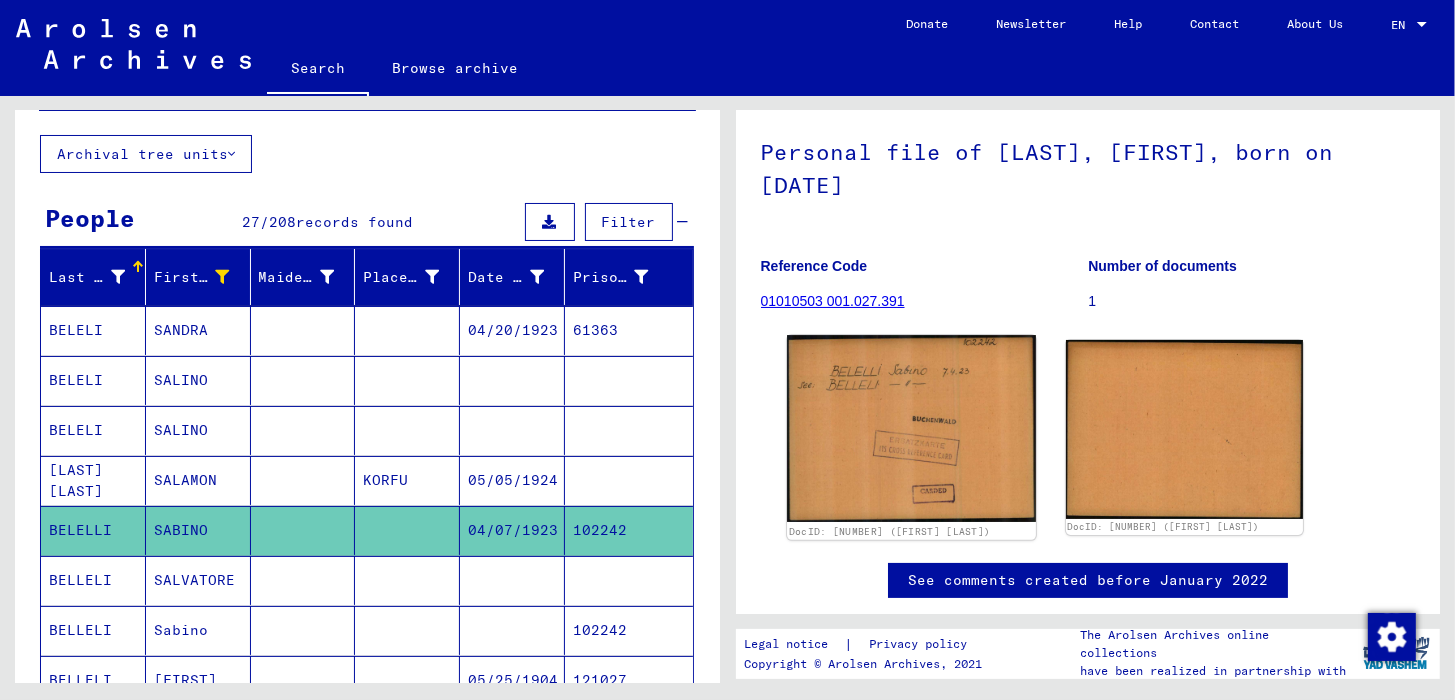 click 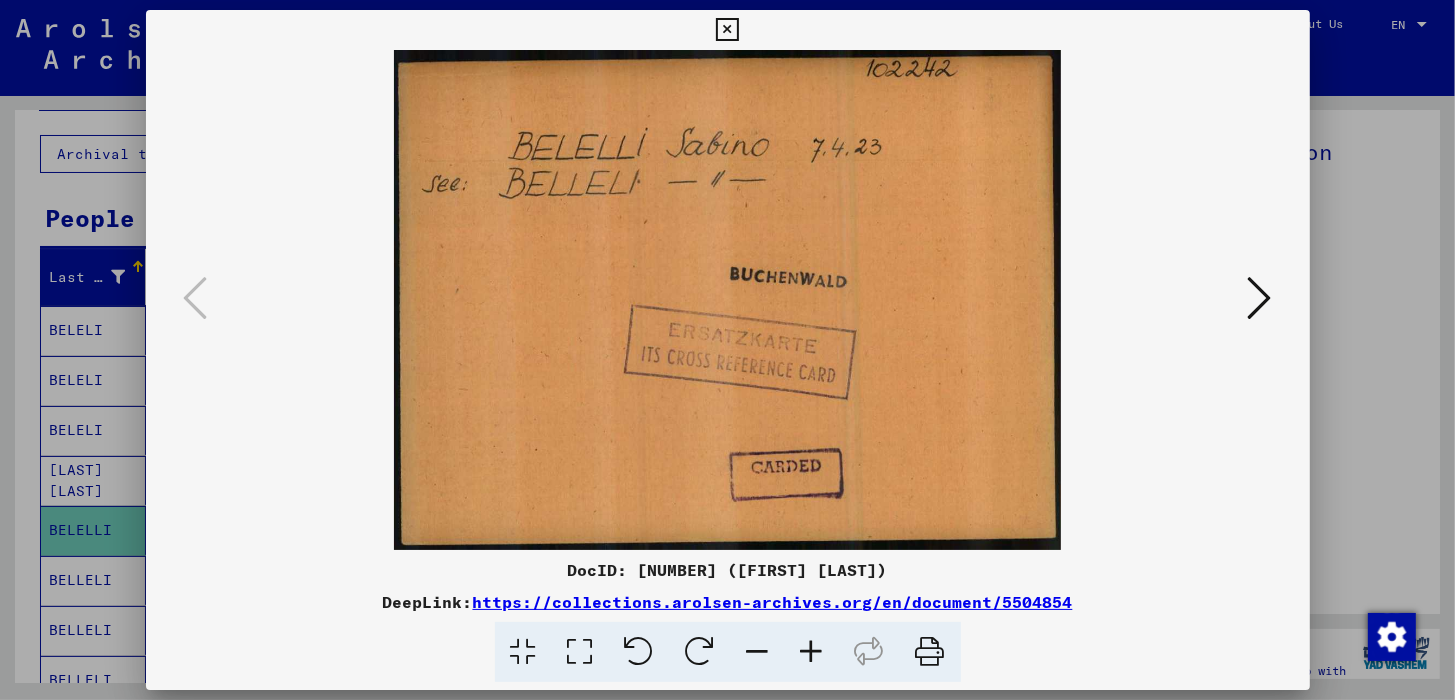 click at bounding box center (1260, 298) 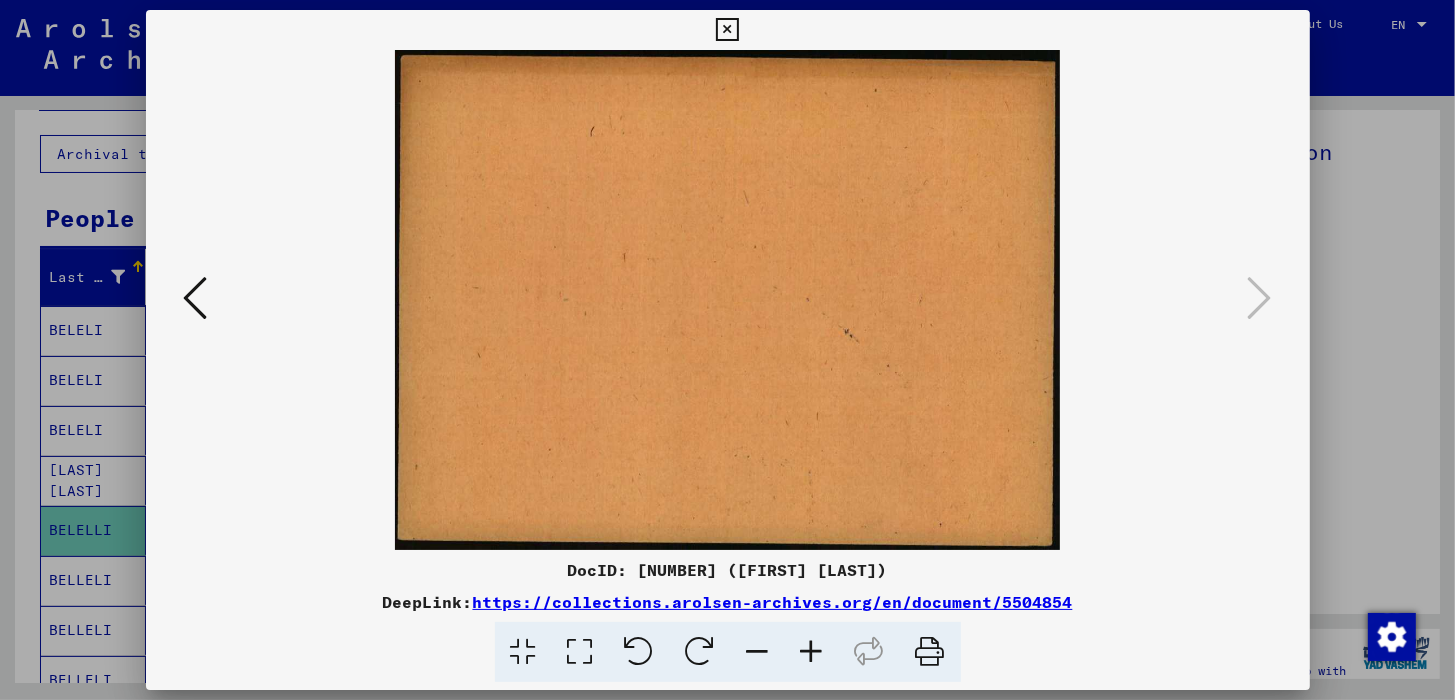 click at bounding box center (727, 30) 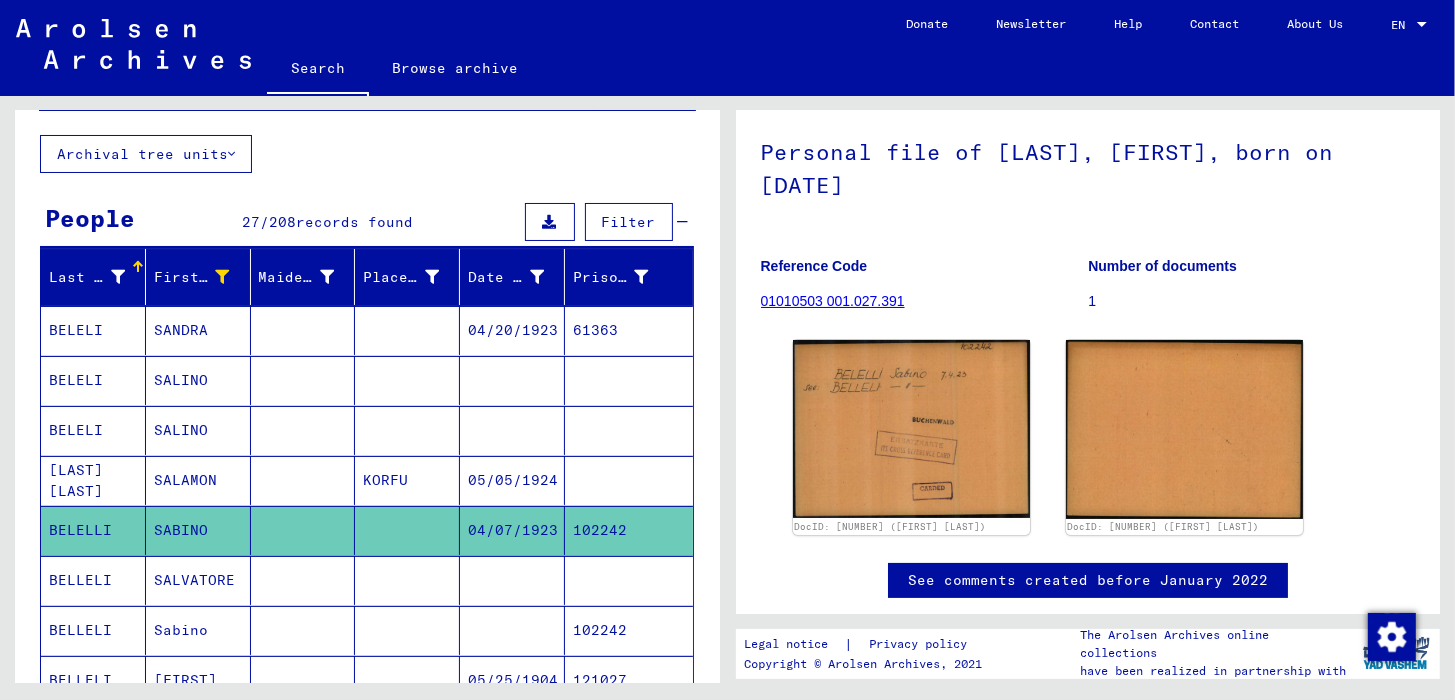 scroll, scrollTop: 200, scrollLeft: 0, axis: vertical 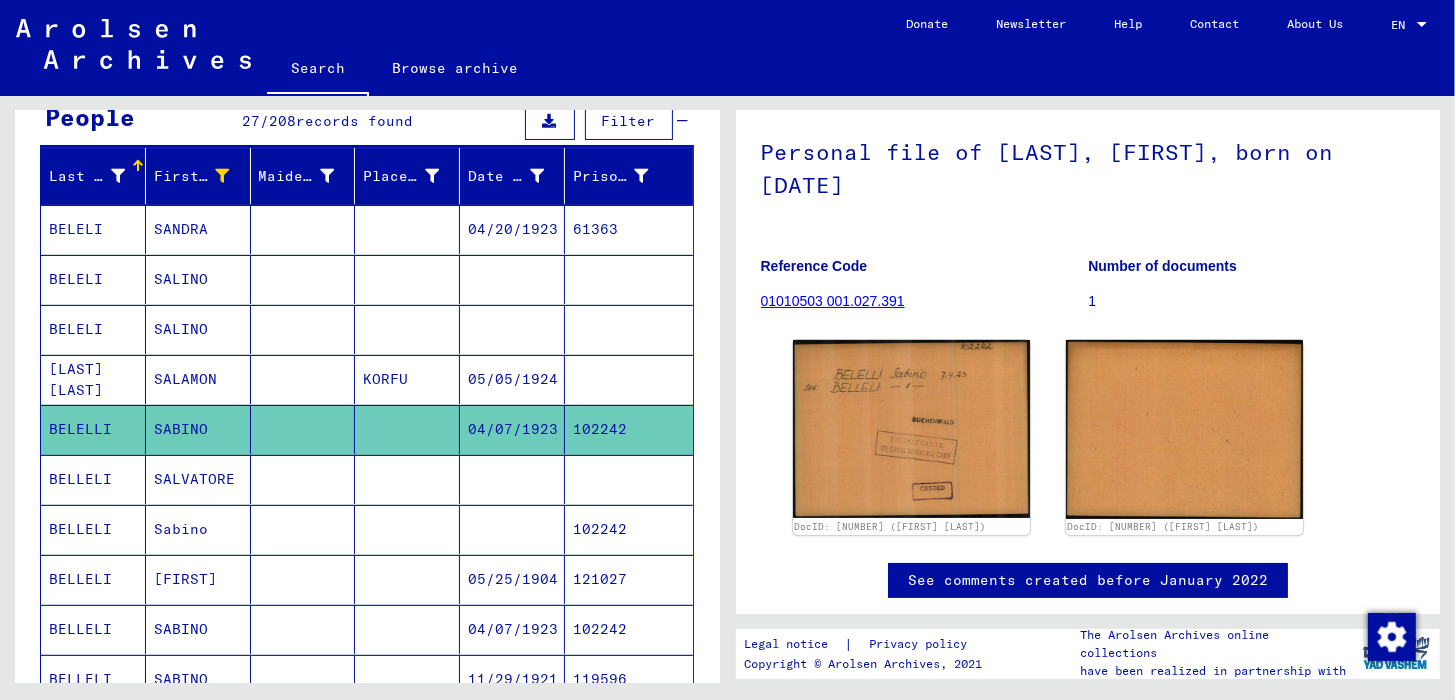 click on "BELLELI" at bounding box center [93, 579] 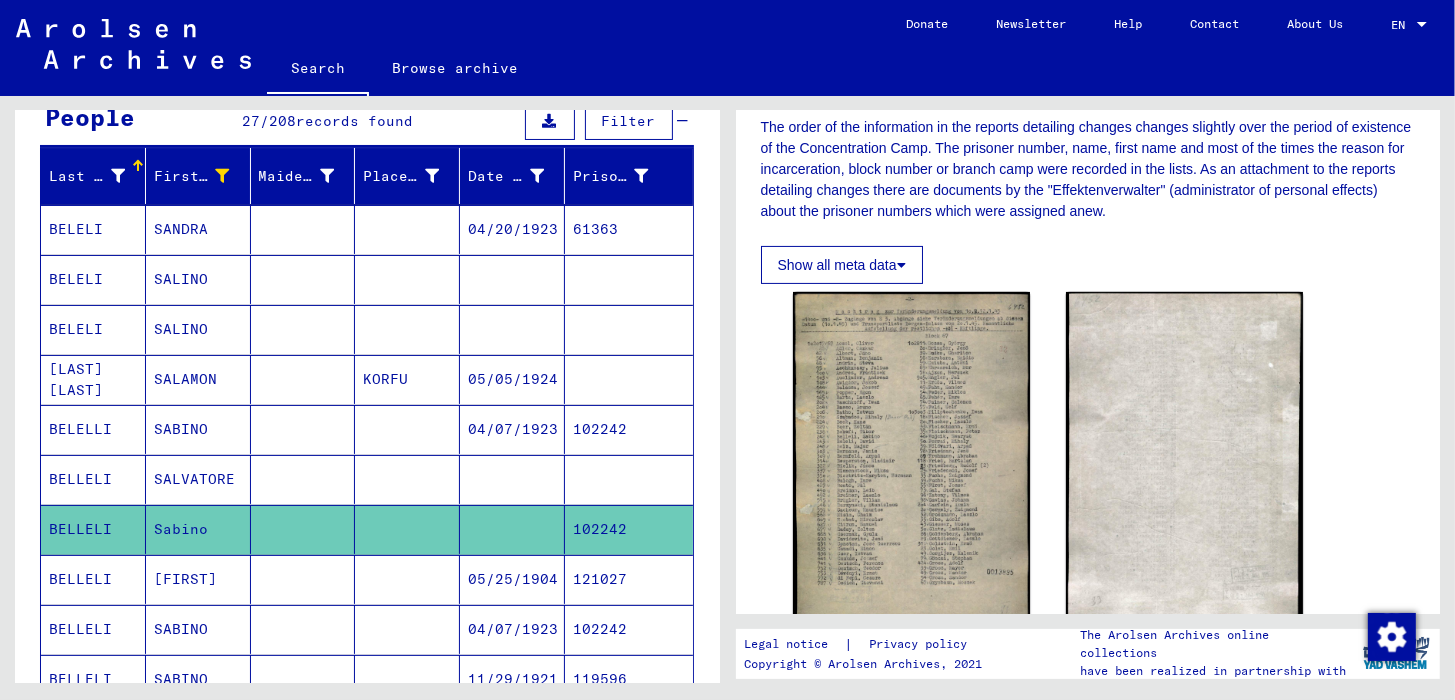 scroll, scrollTop: 400, scrollLeft: 0, axis: vertical 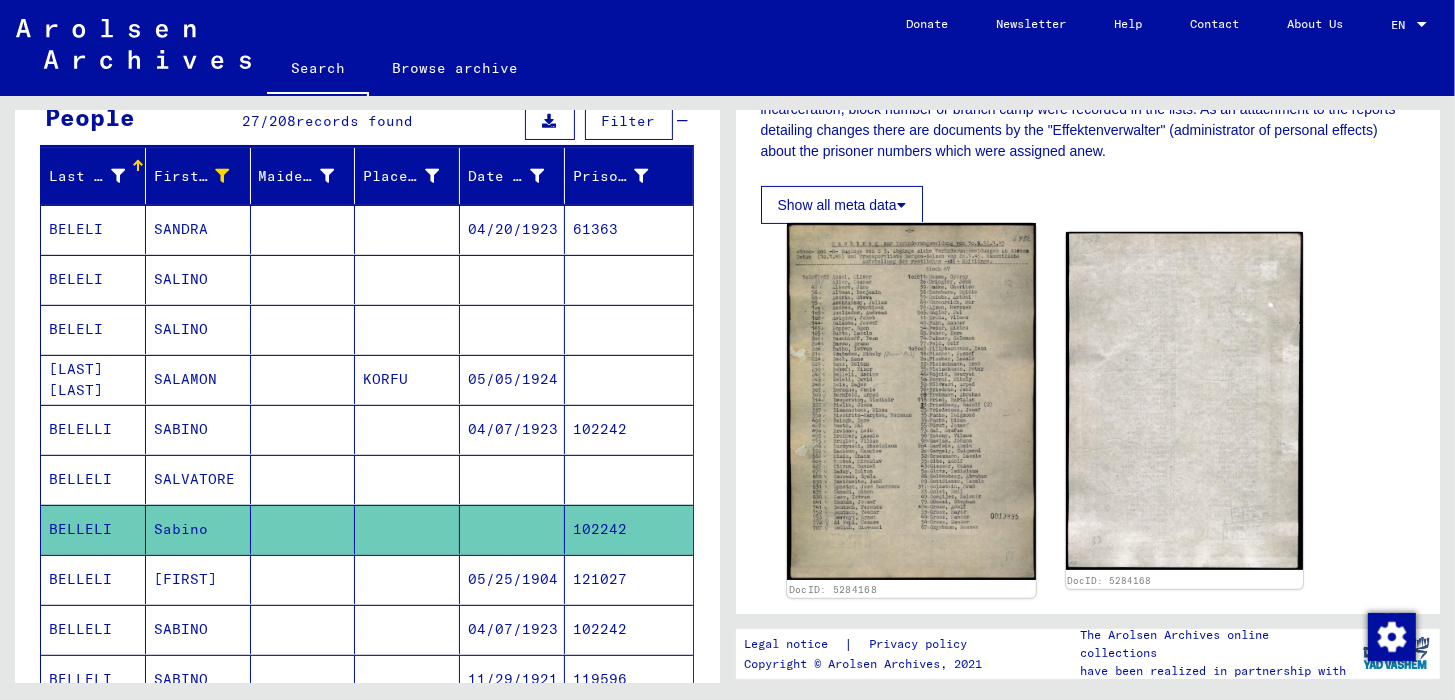 click 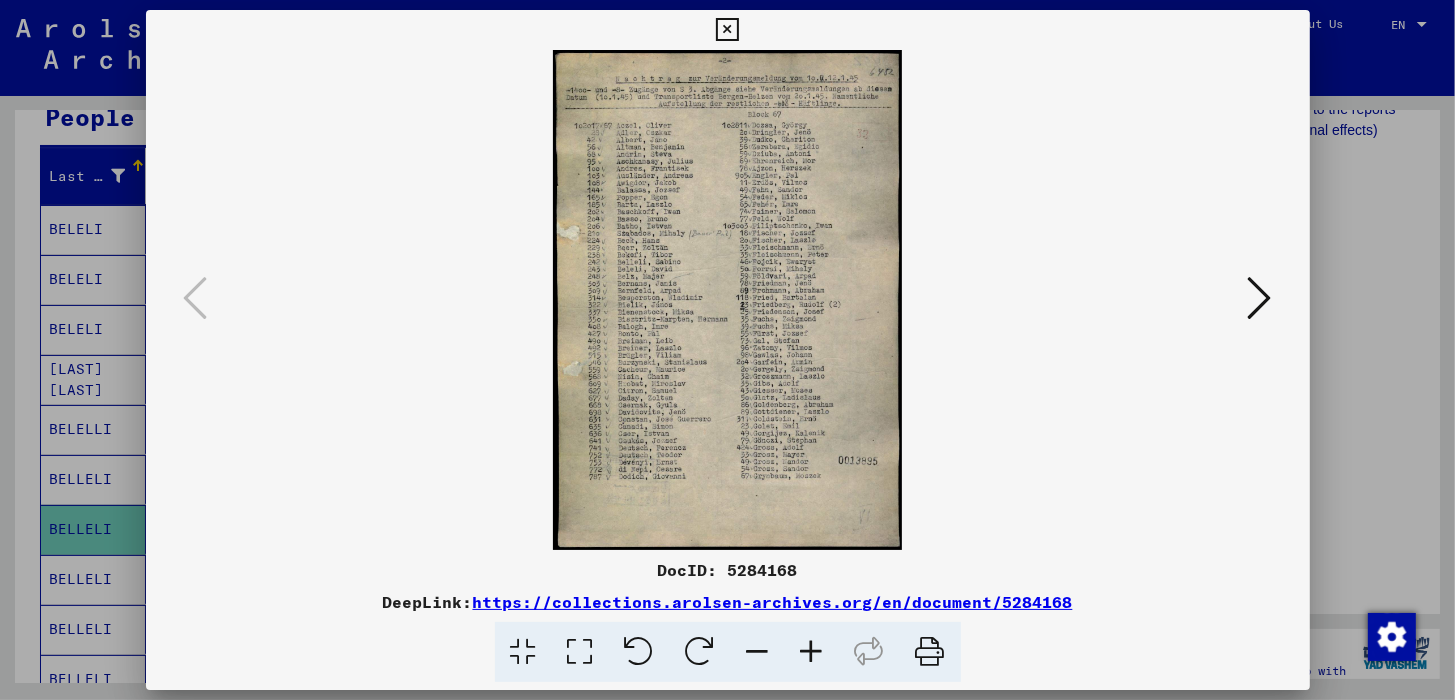 click at bounding box center (812, 652) 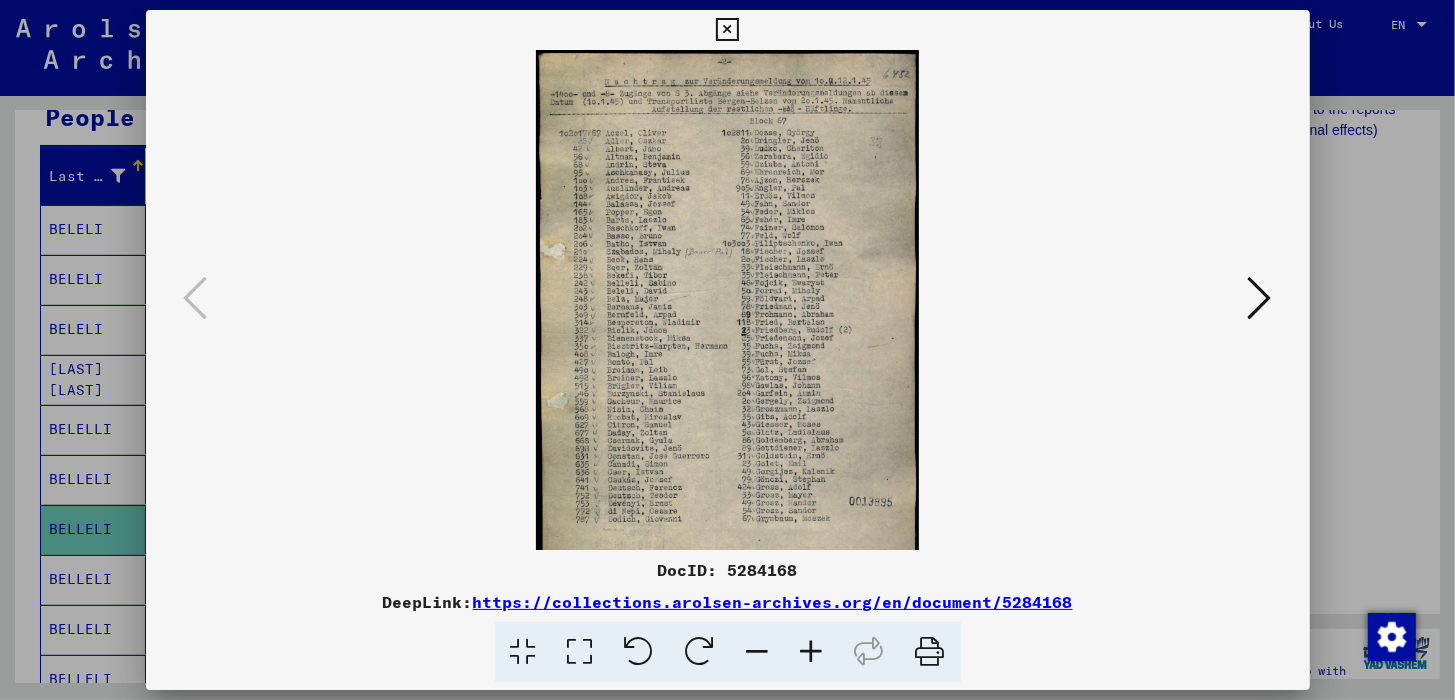 click at bounding box center (812, 652) 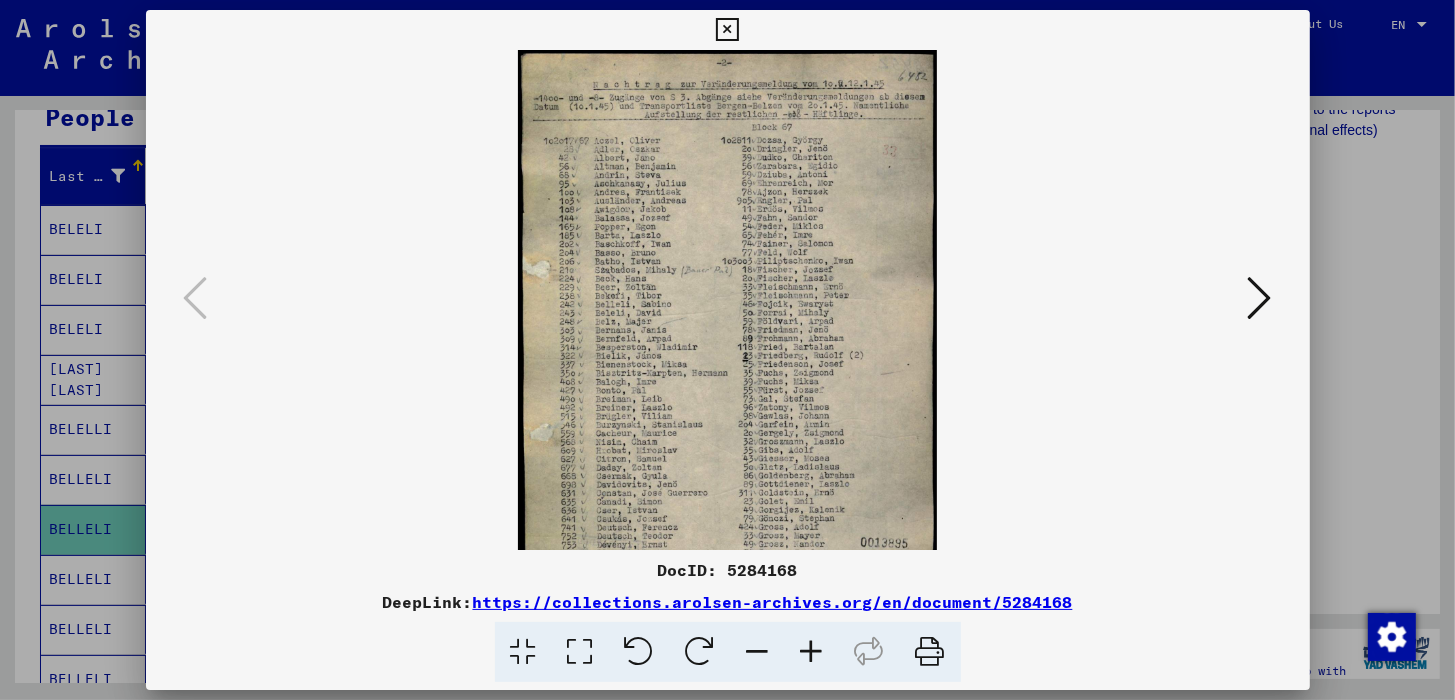 click at bounding box center (812, 652) 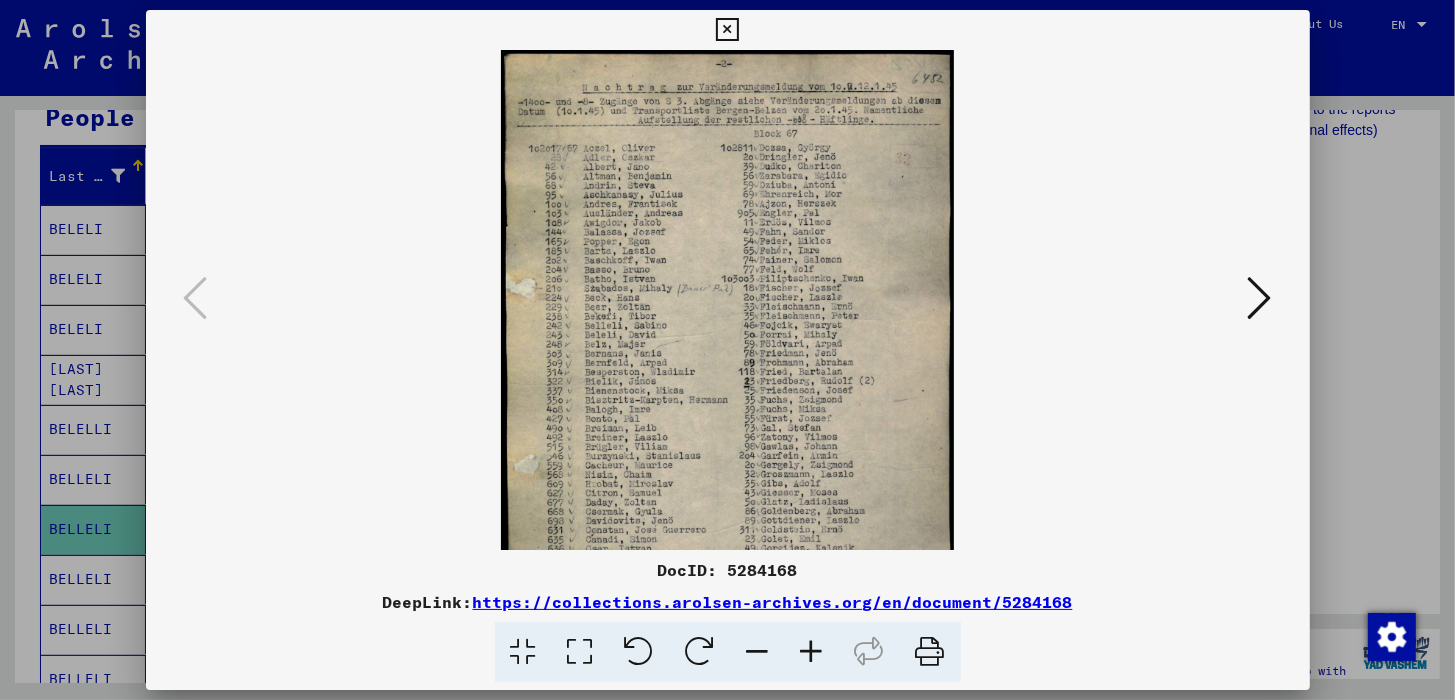 click at bounding box center (812, 652) 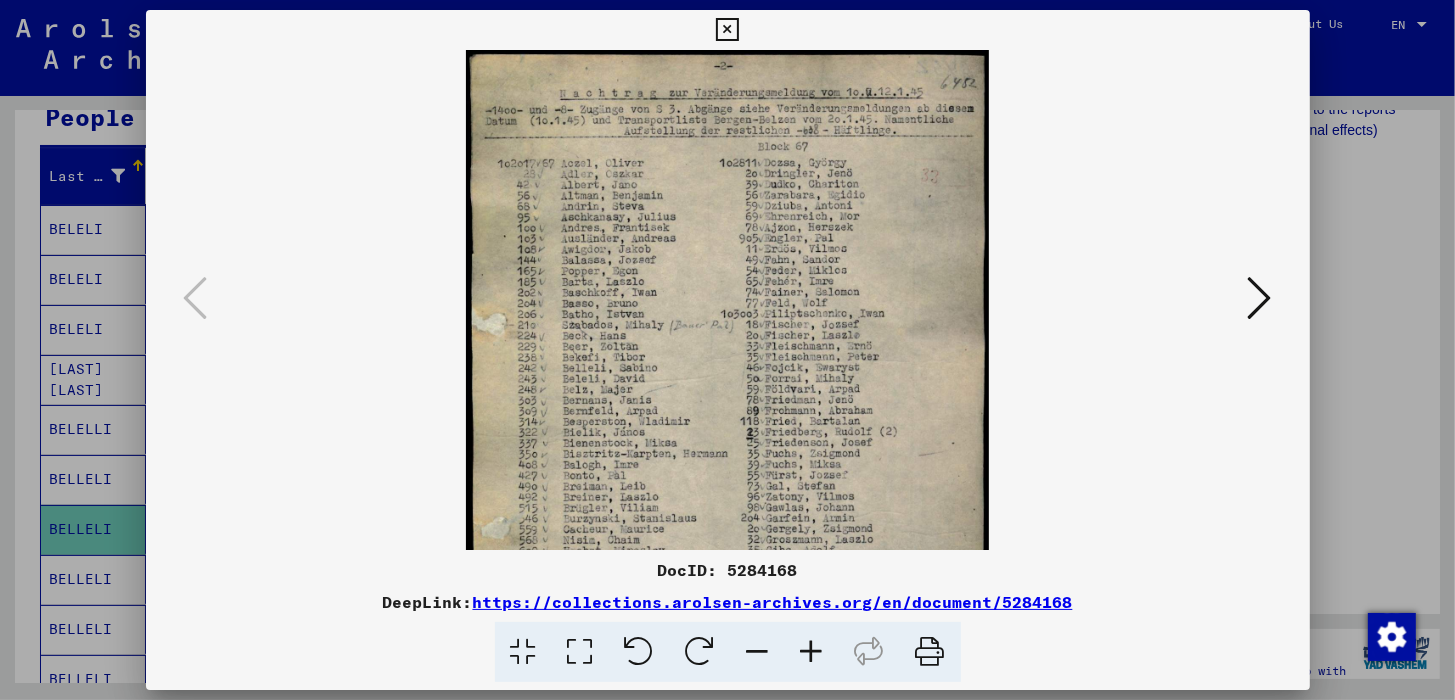 click at bounding box center [812, 652] 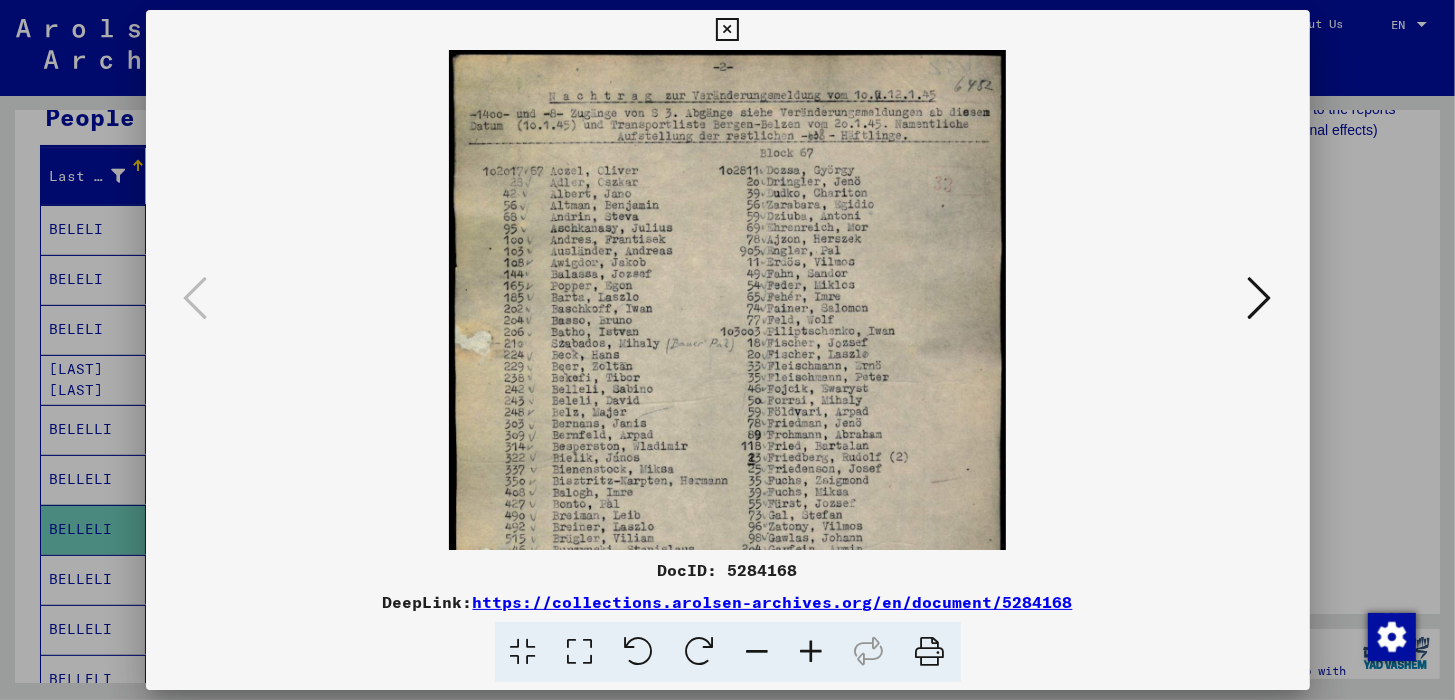 click at bounding box center [812, 652] 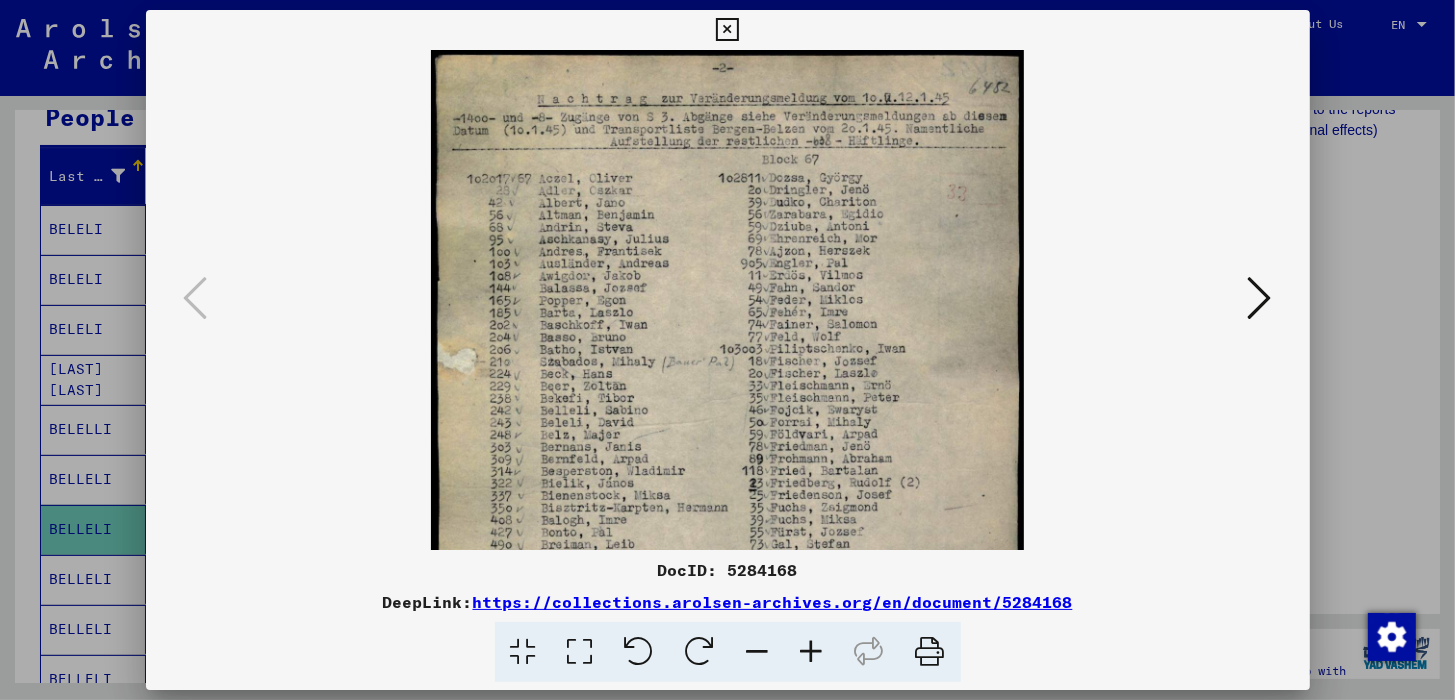click at bounding box center [812, 652] 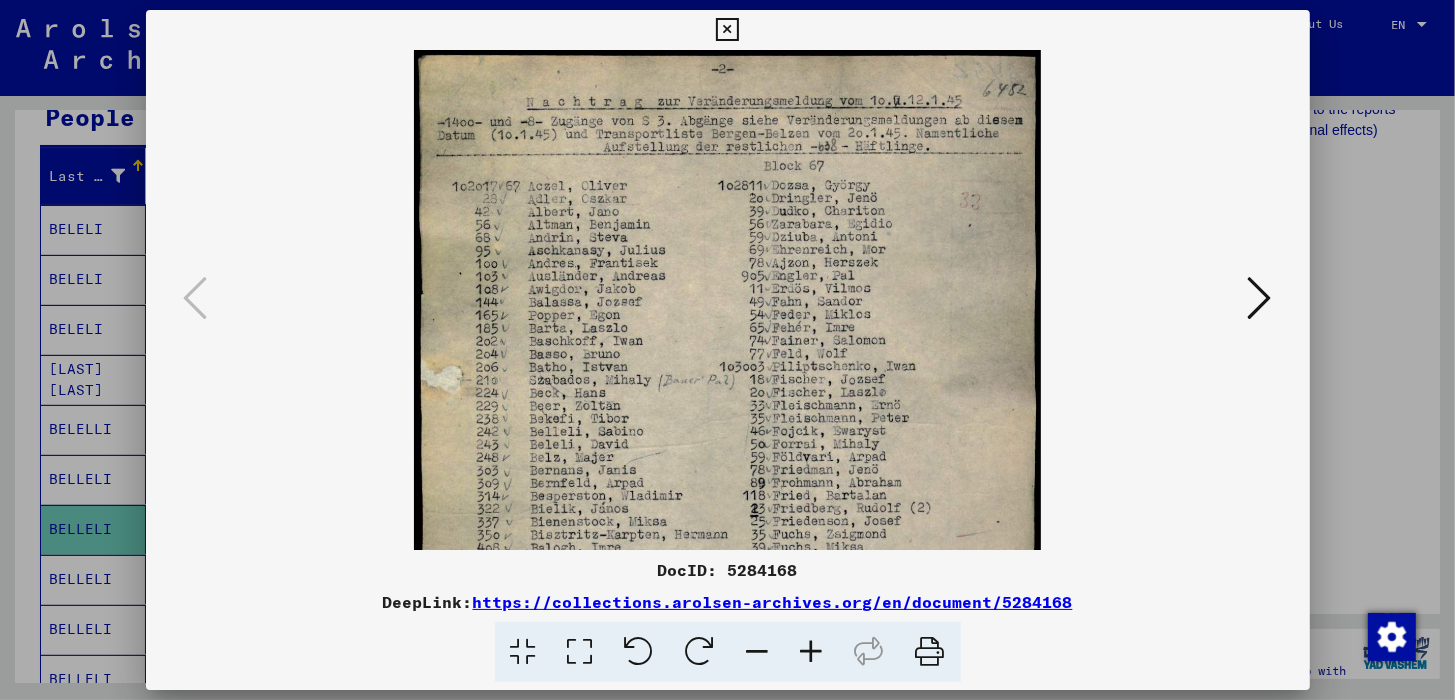 click at bounding box center [812, 652] 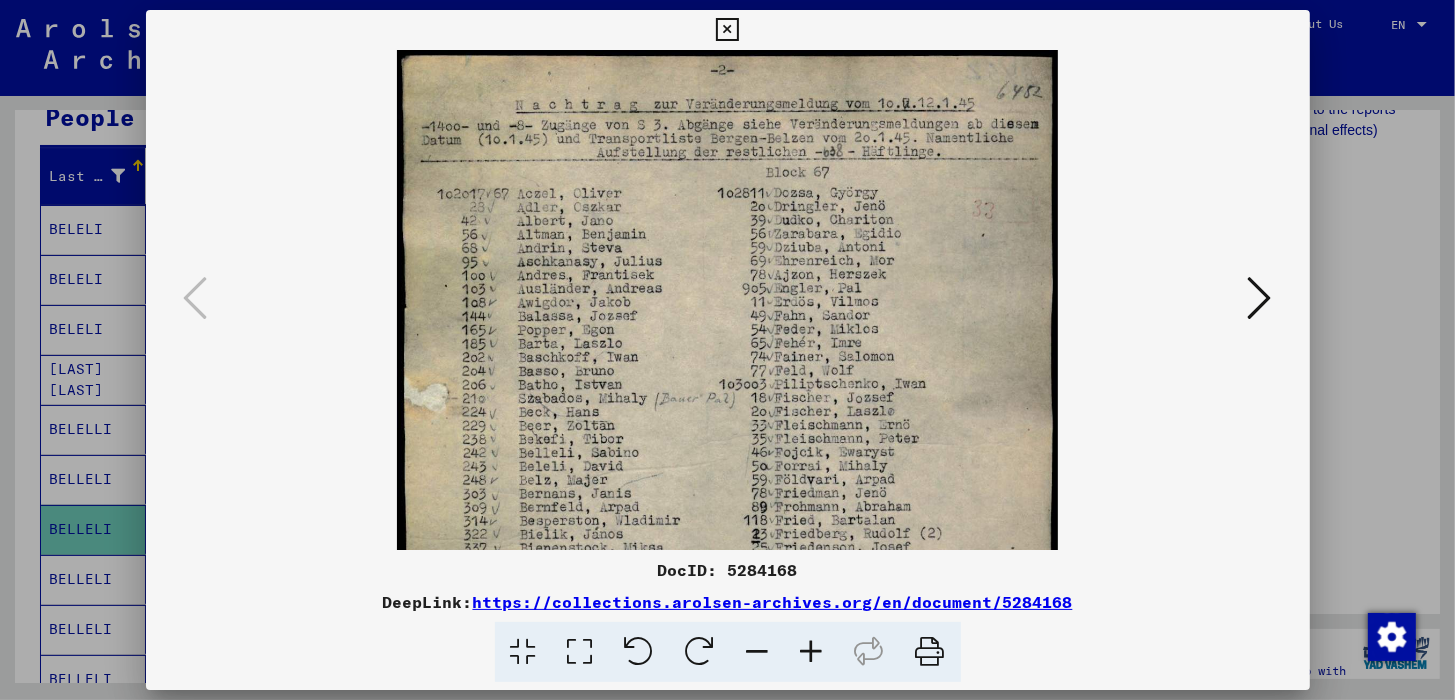 click at bounding box center (812, 652) 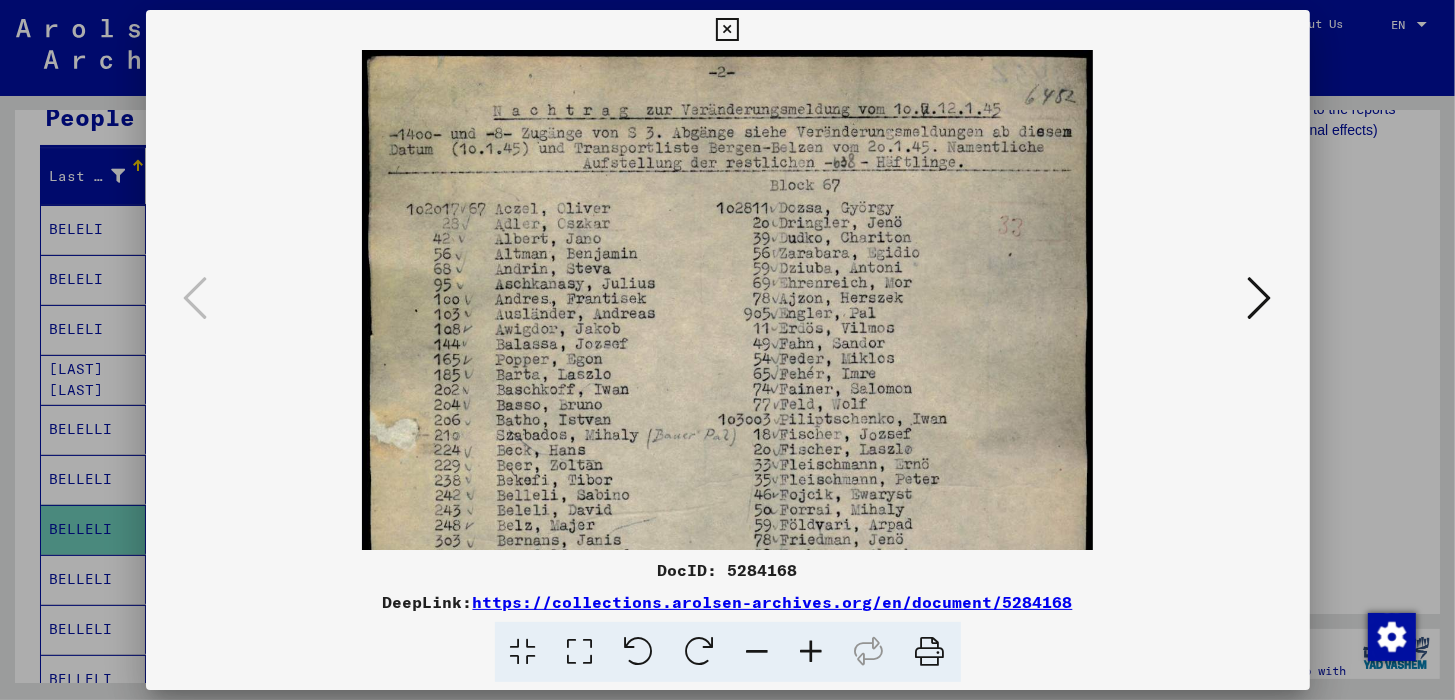 click at bounding box center (812, 652) 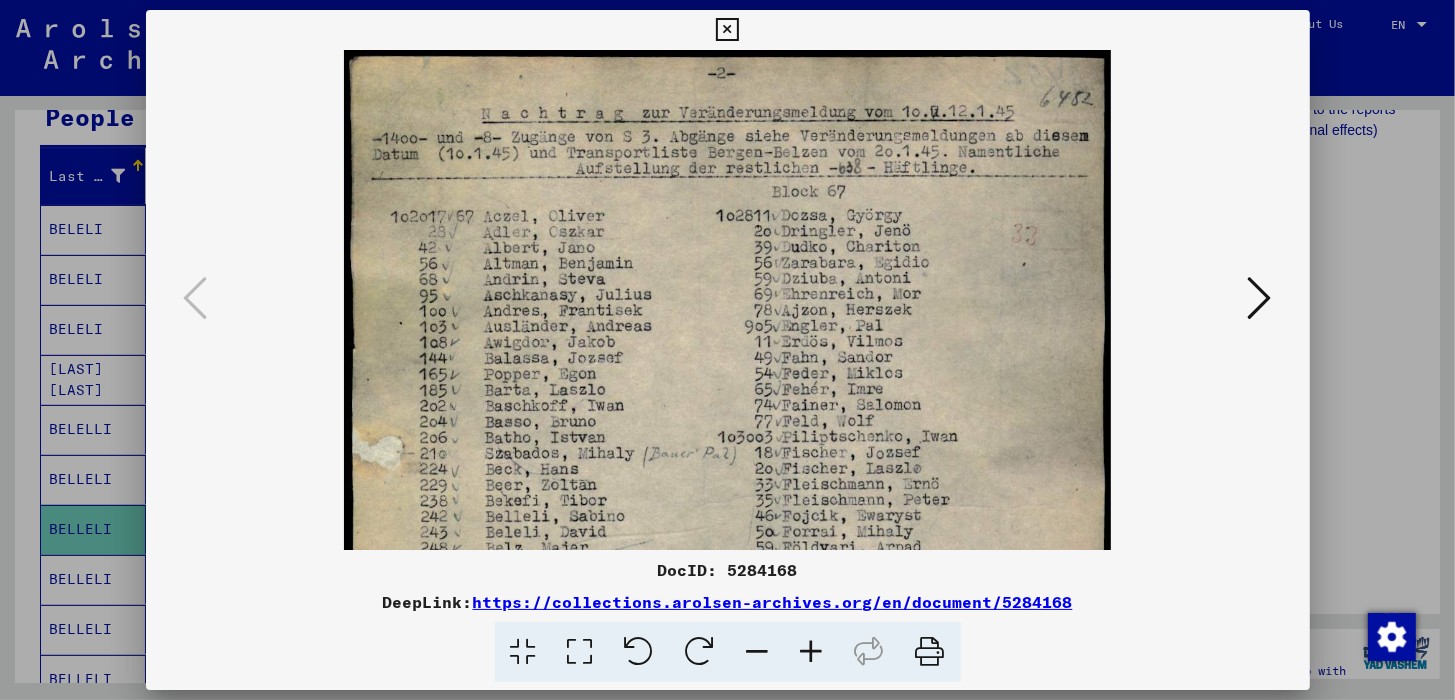 click at bounding box center [812, 652] 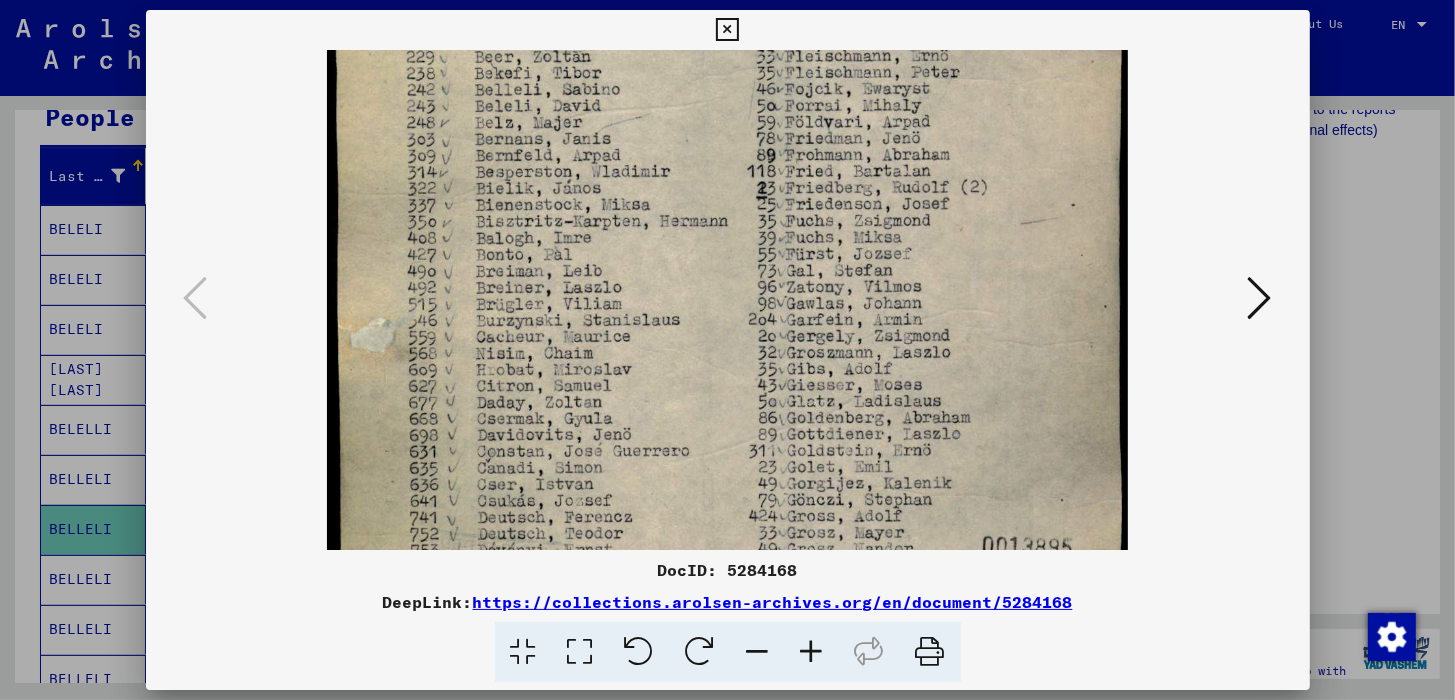drag, startPoint x: 791, startPoint y: 386, endPoint x: 812, endPoint y: 41, distance: 345.63855 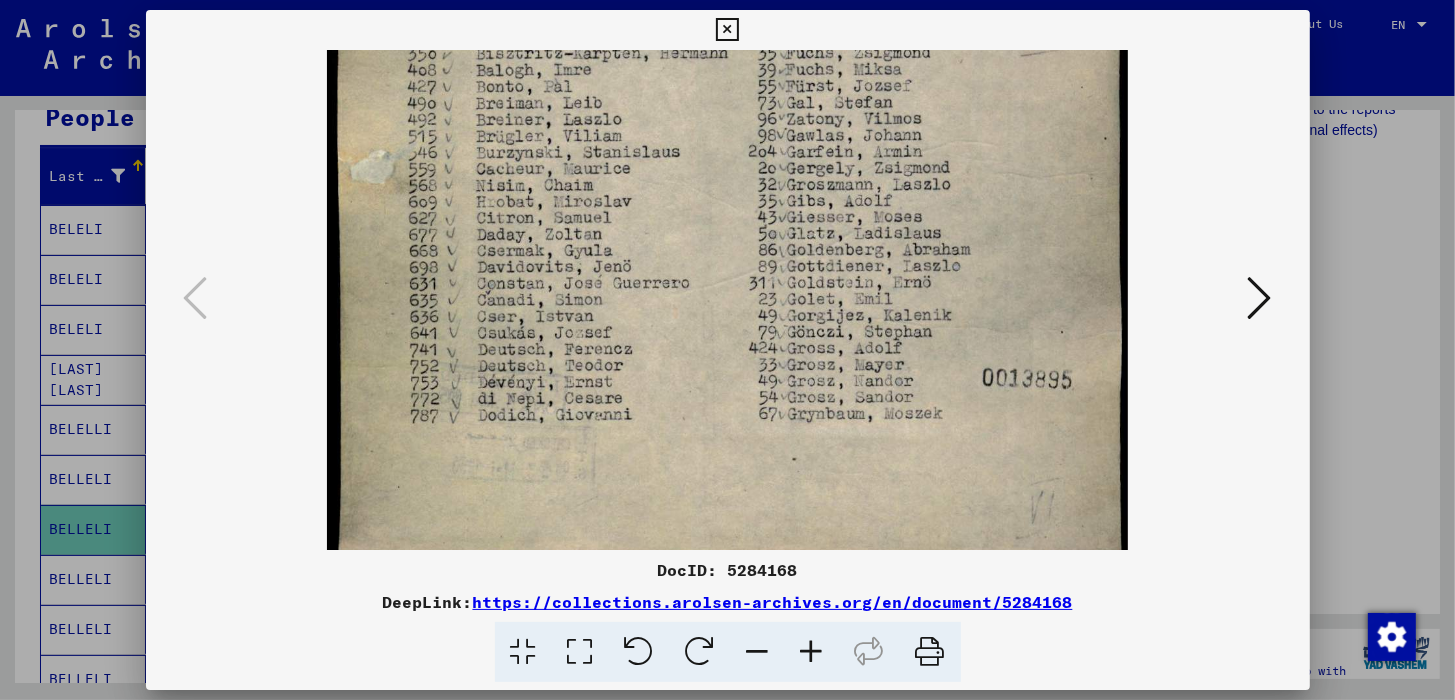 scroll, scrollTop: 649, scrollLeft: 0, axis: vertical 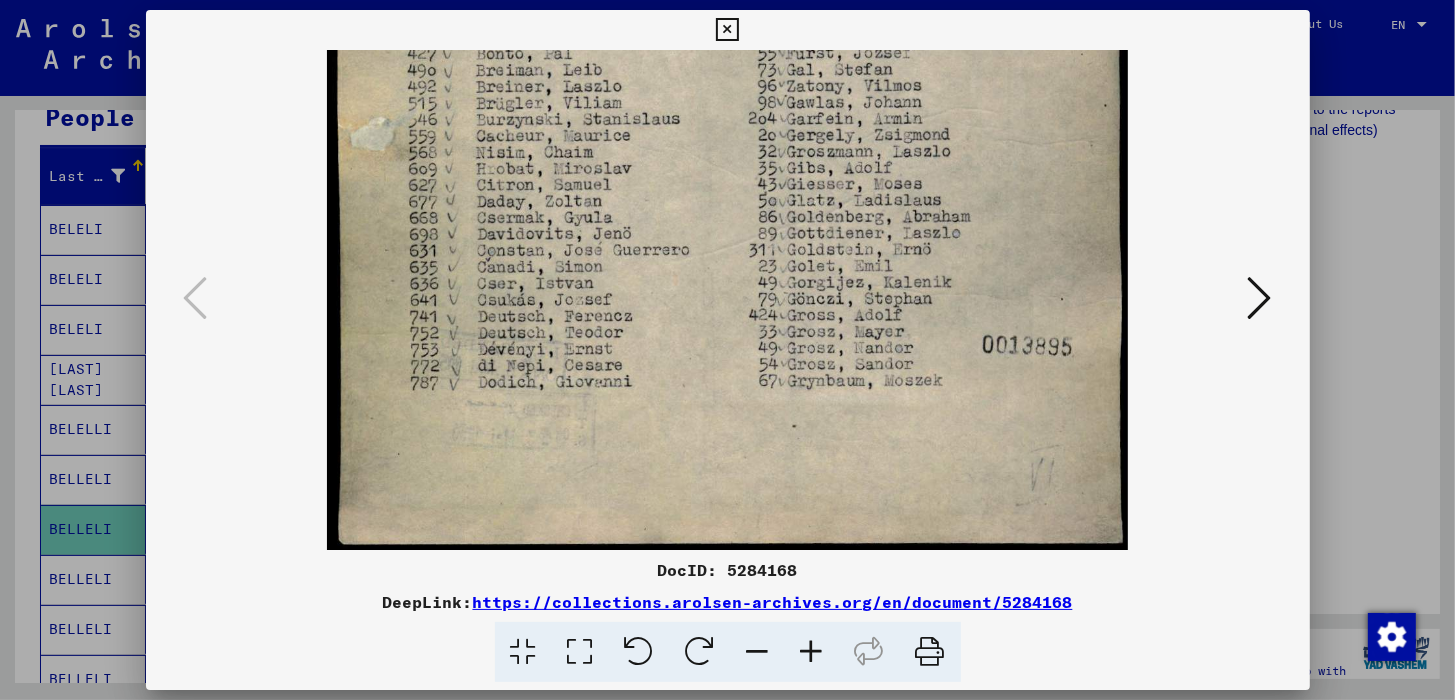 drag, startPoint x: 714, startPoint y: 425, endPoint x: 732, endPoint y: 129, distance: 296.54678 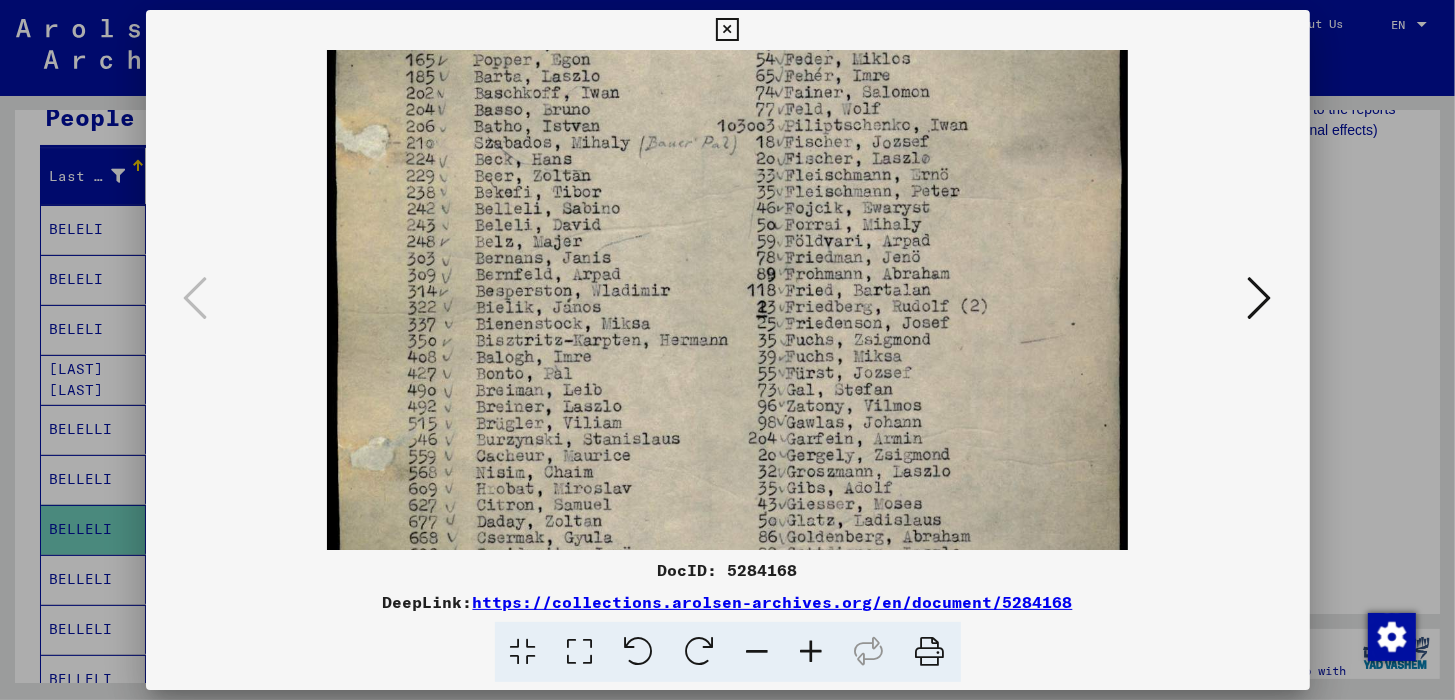 scroll, scrollTop: 310, scrollLeft: 0, axis: vertical 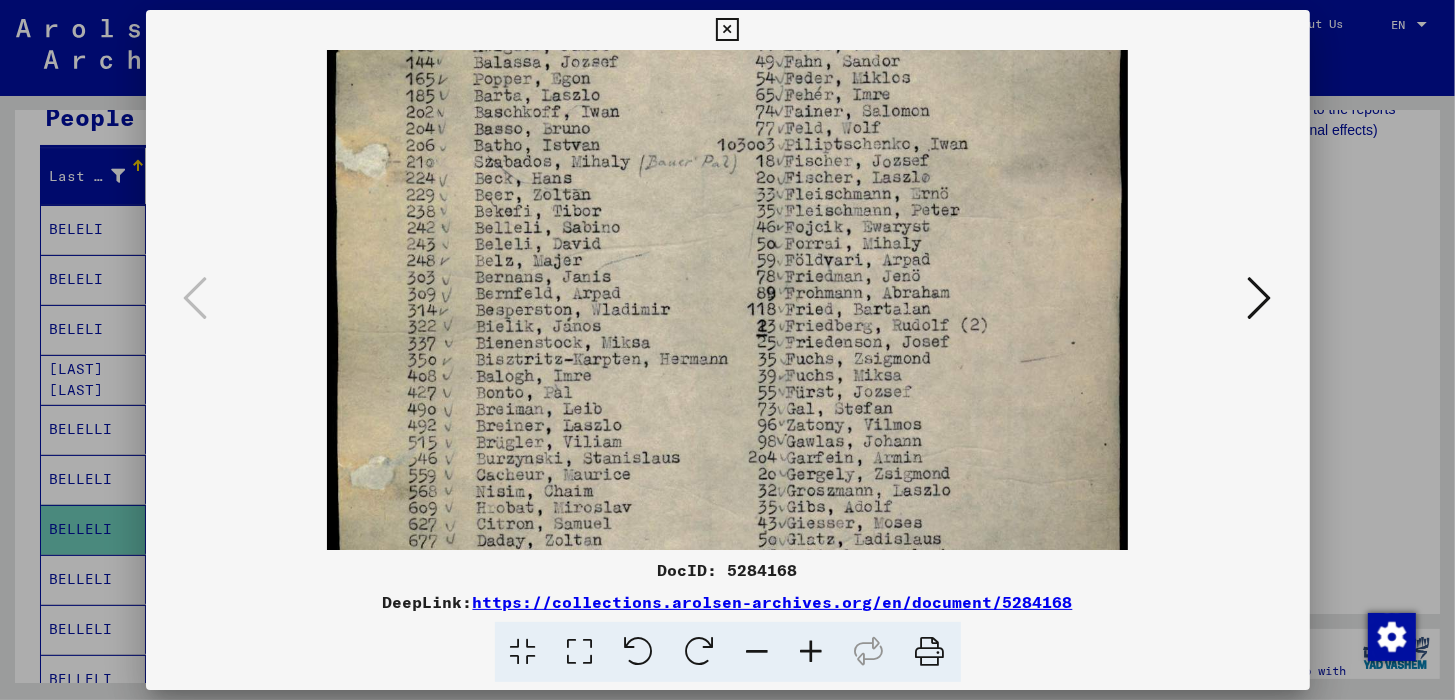 drag, startPoint x: 721, startPoint y: 135, endPoint x: 677, endPoint y: 473, distance: 340.85187 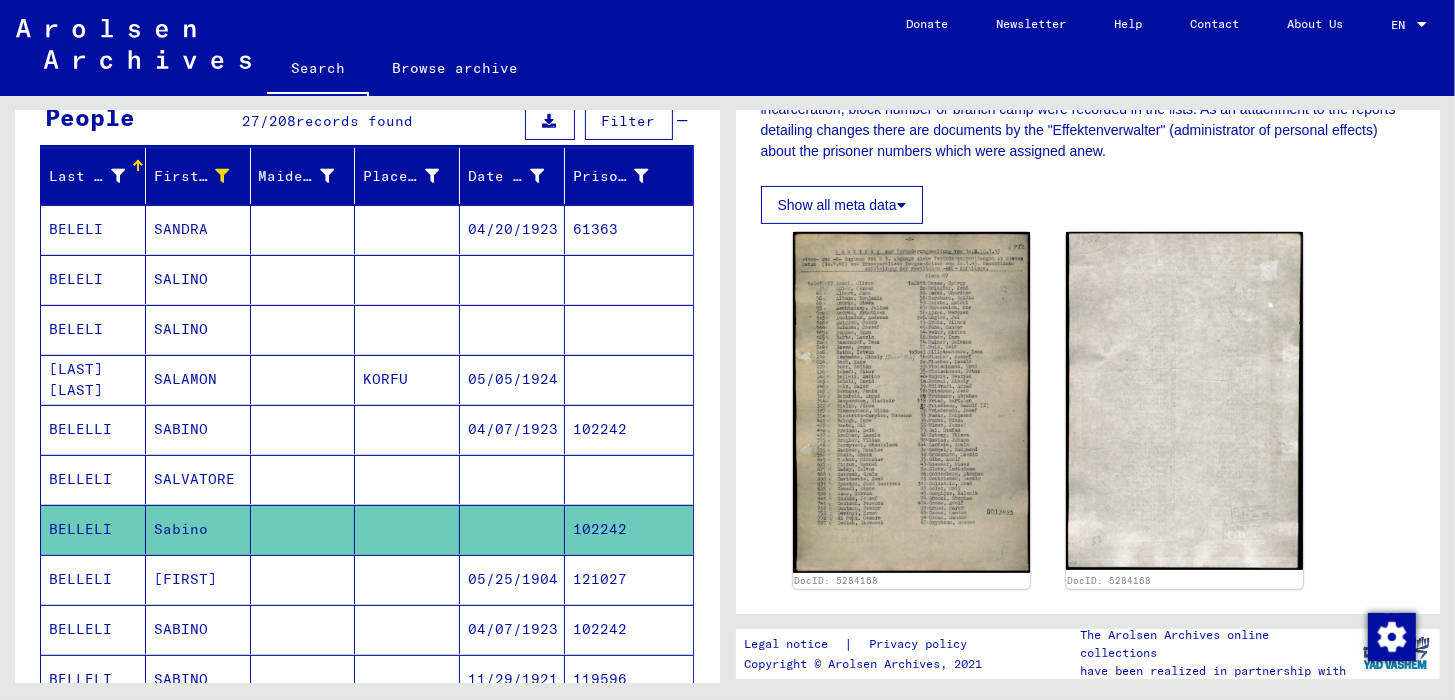 click 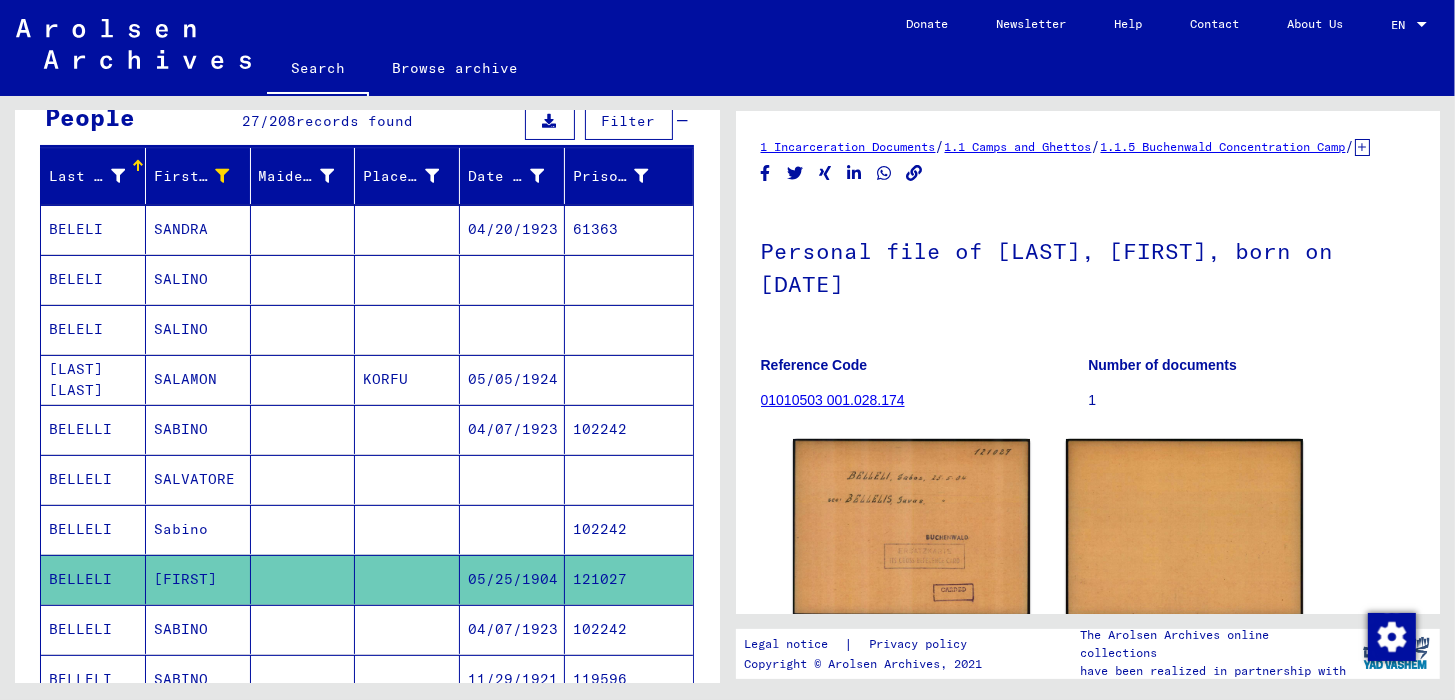 scroll, scrollTop: 0, scrollLeft: 0, axis: both 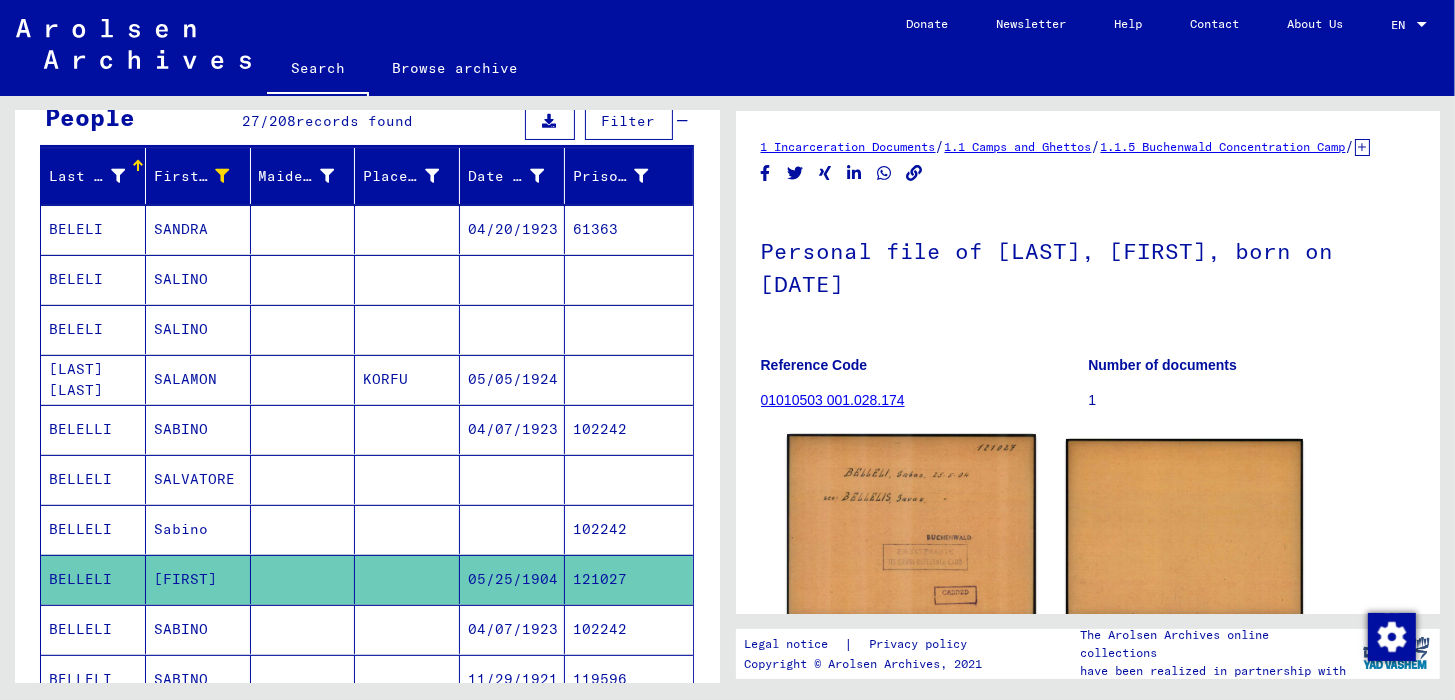 click 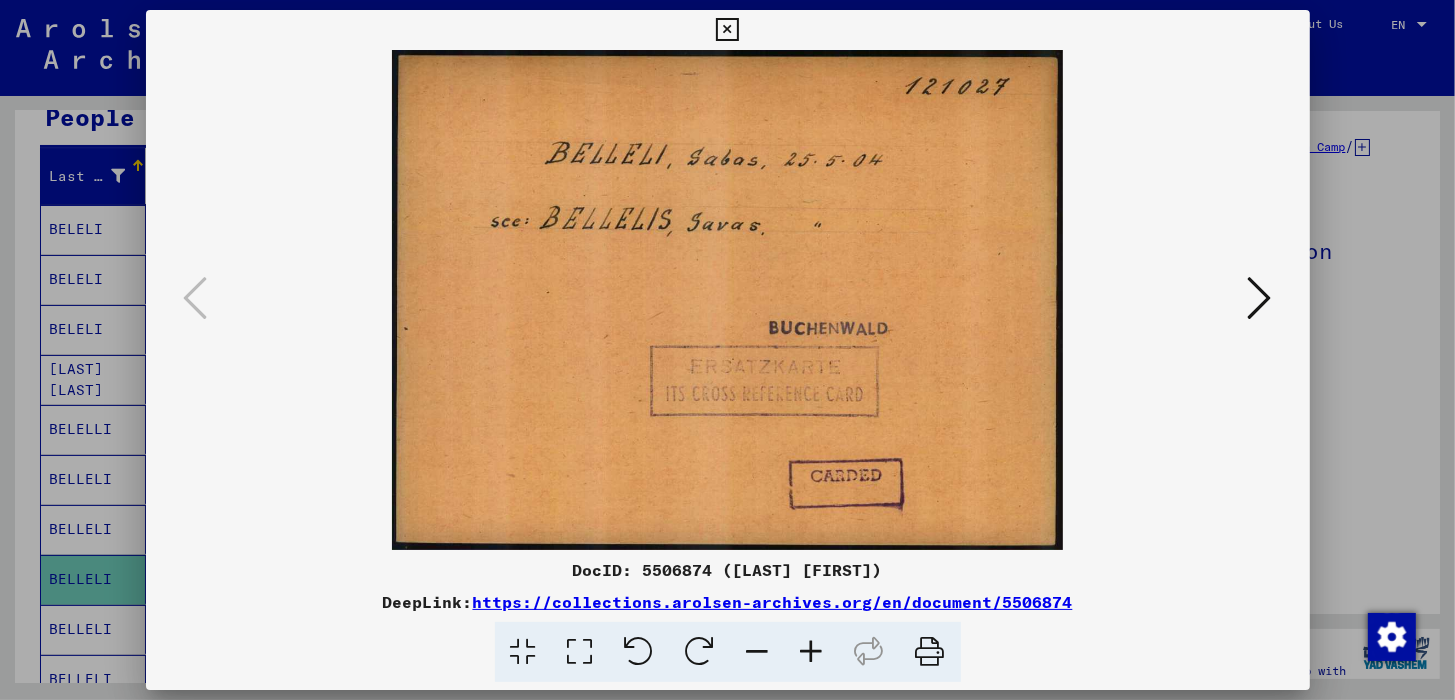 click at bounding box center [727, 30] 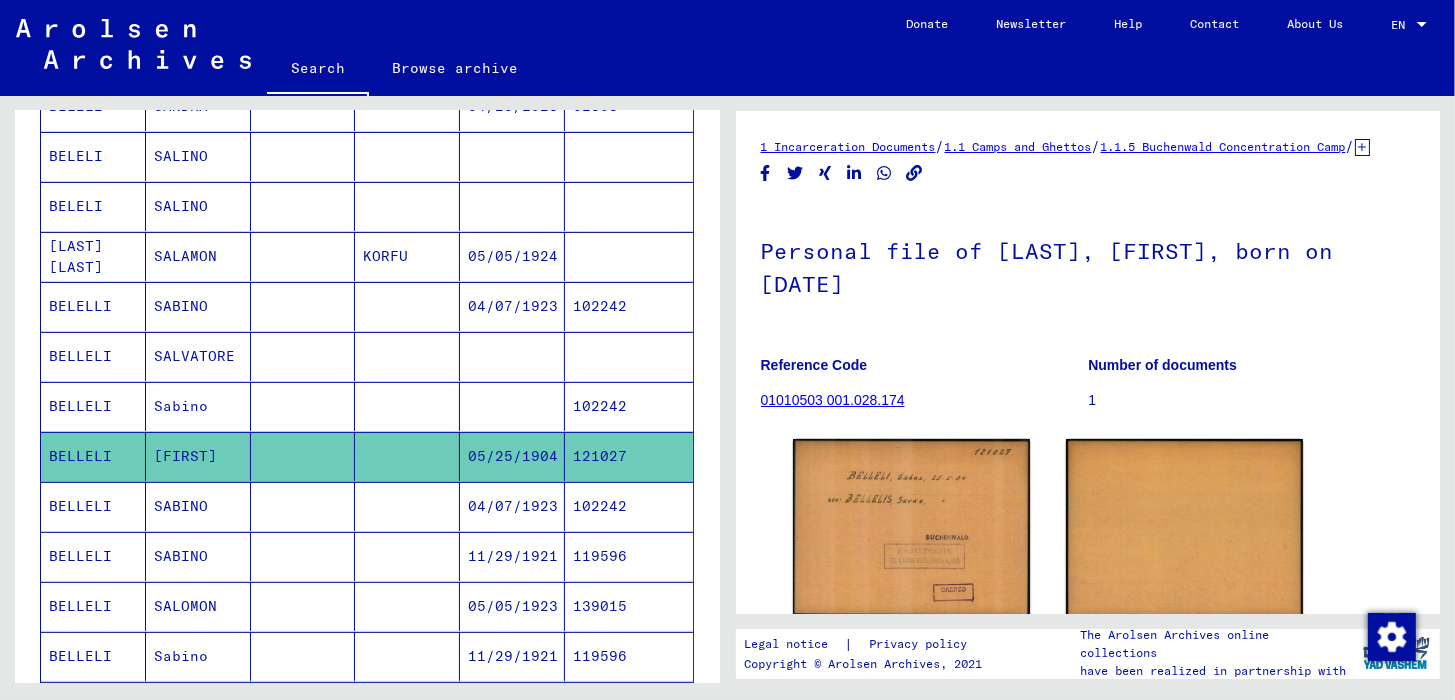 scroll, scrollTop: 400, scrollLeft: 0, axis: vertical 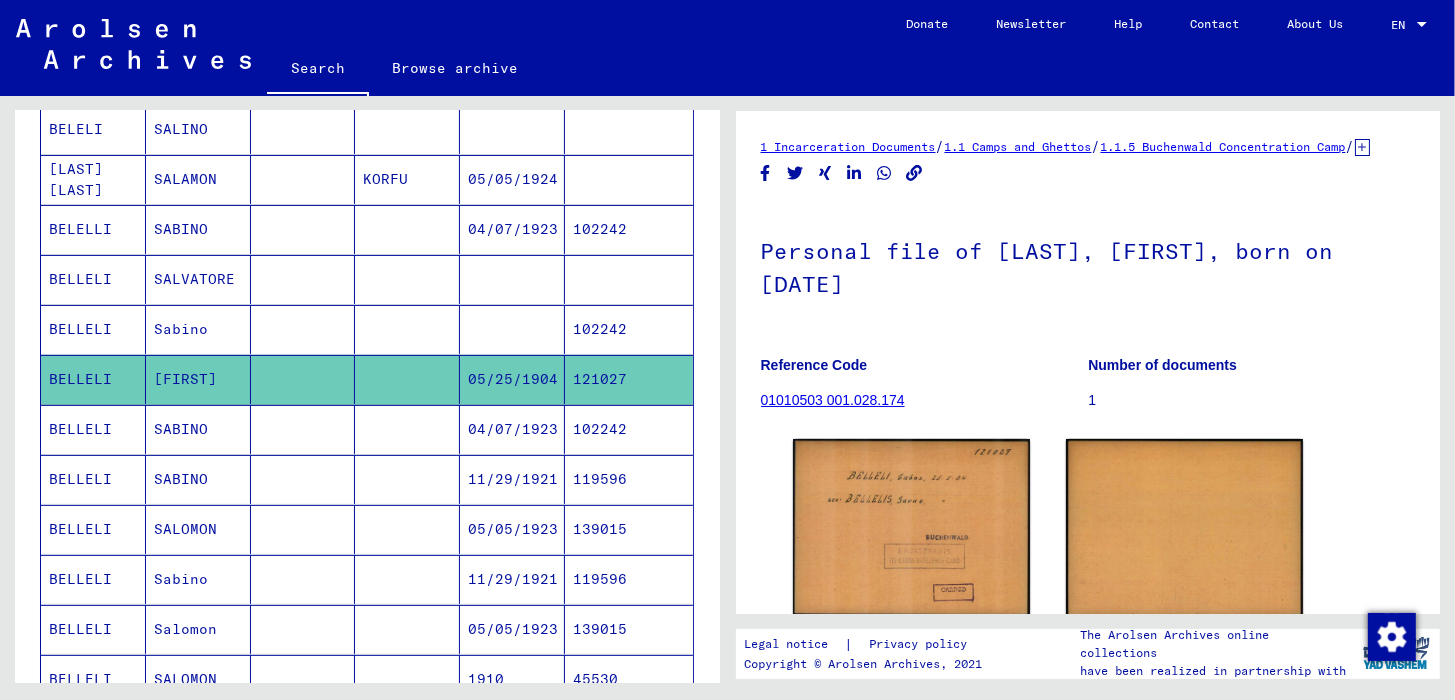 click on "BELLELI" at bounding box center (93, 479) 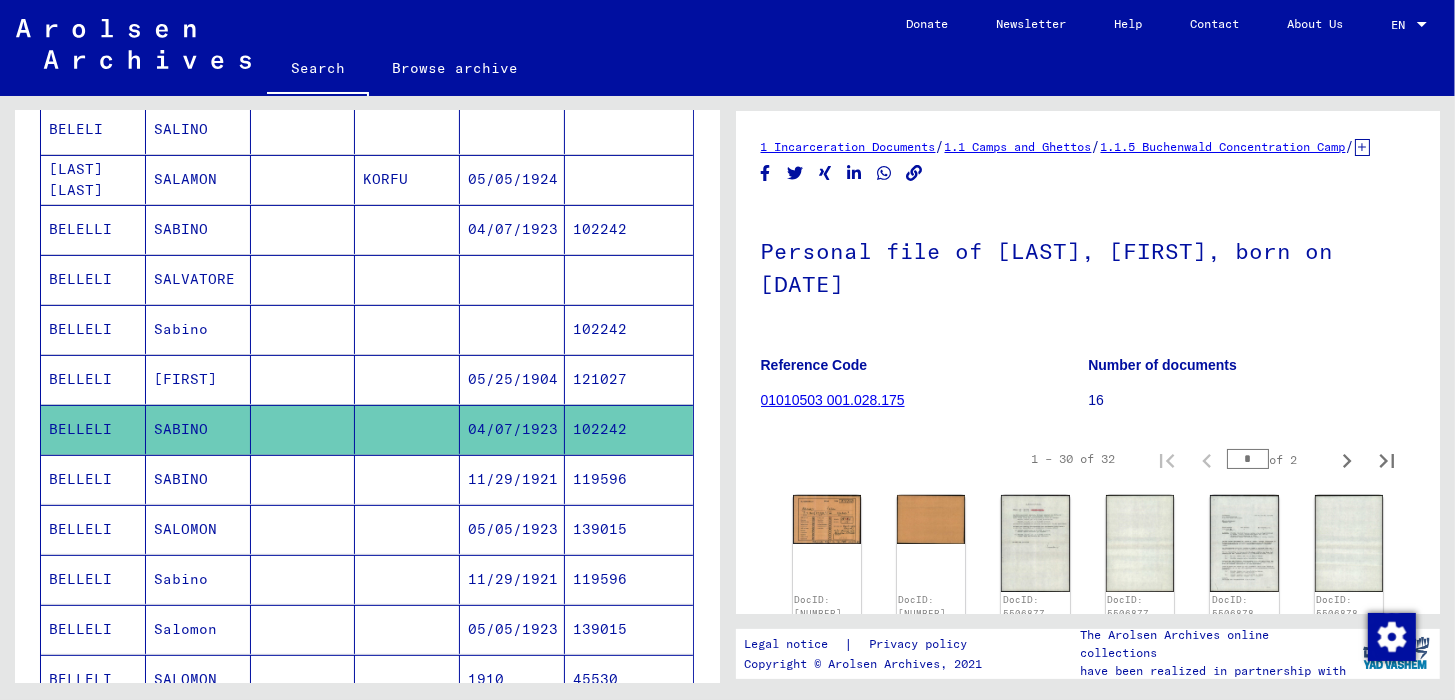 scroll, scrollTop: 0, scrollLeft: 0, axis: both 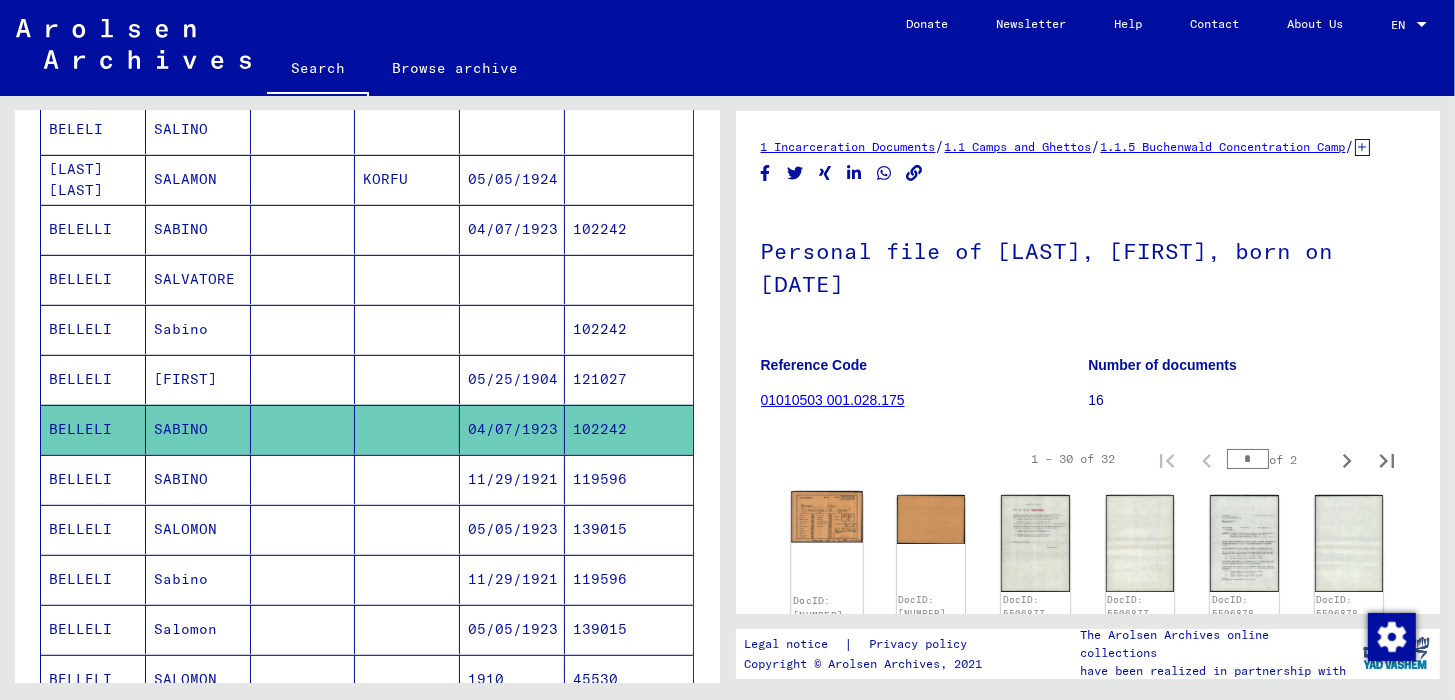 click 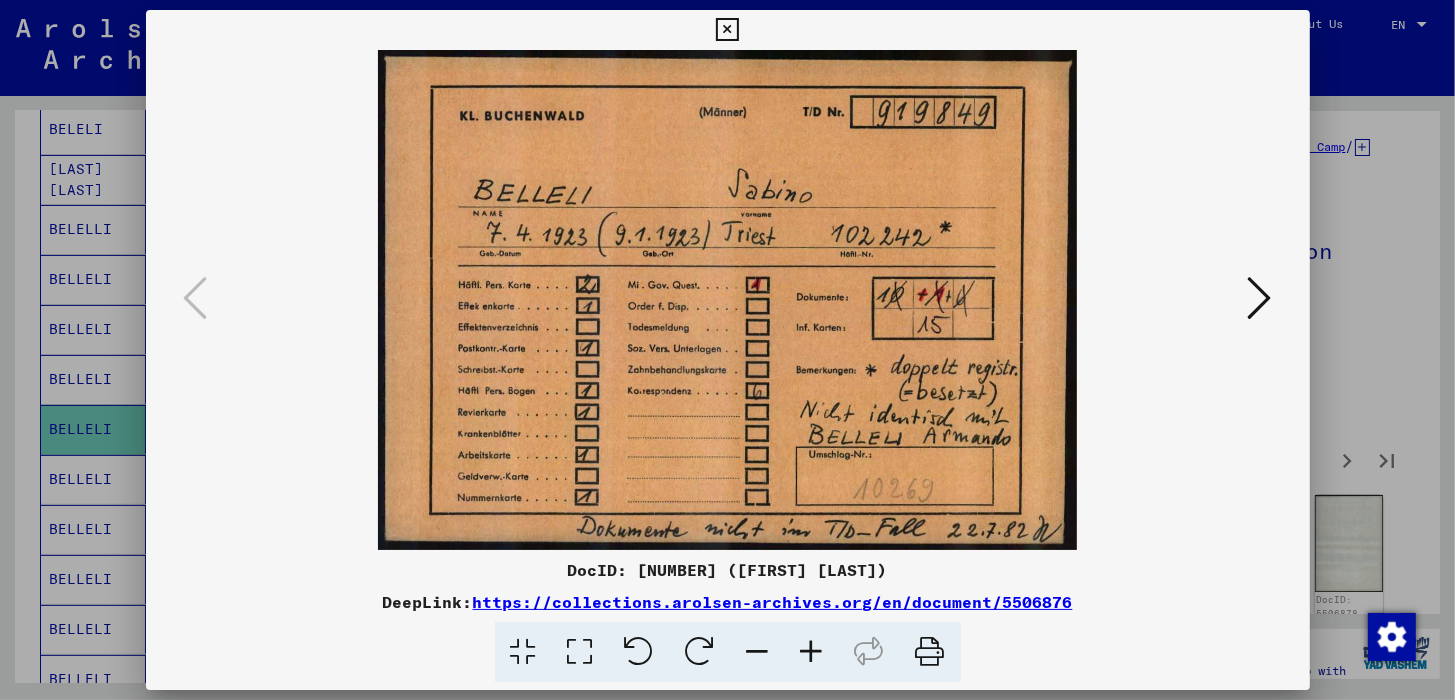 click at bounding box center [1260, 298] 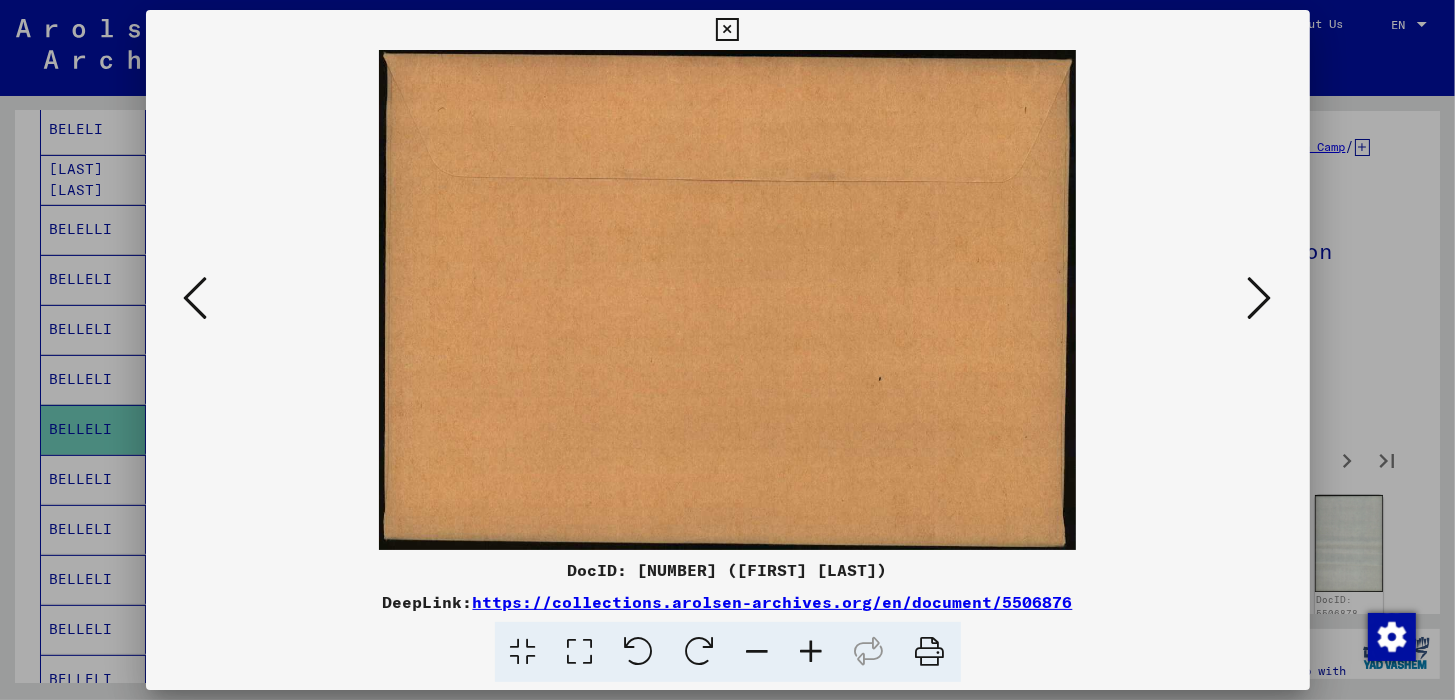 click at bounding box center [1260, 298] 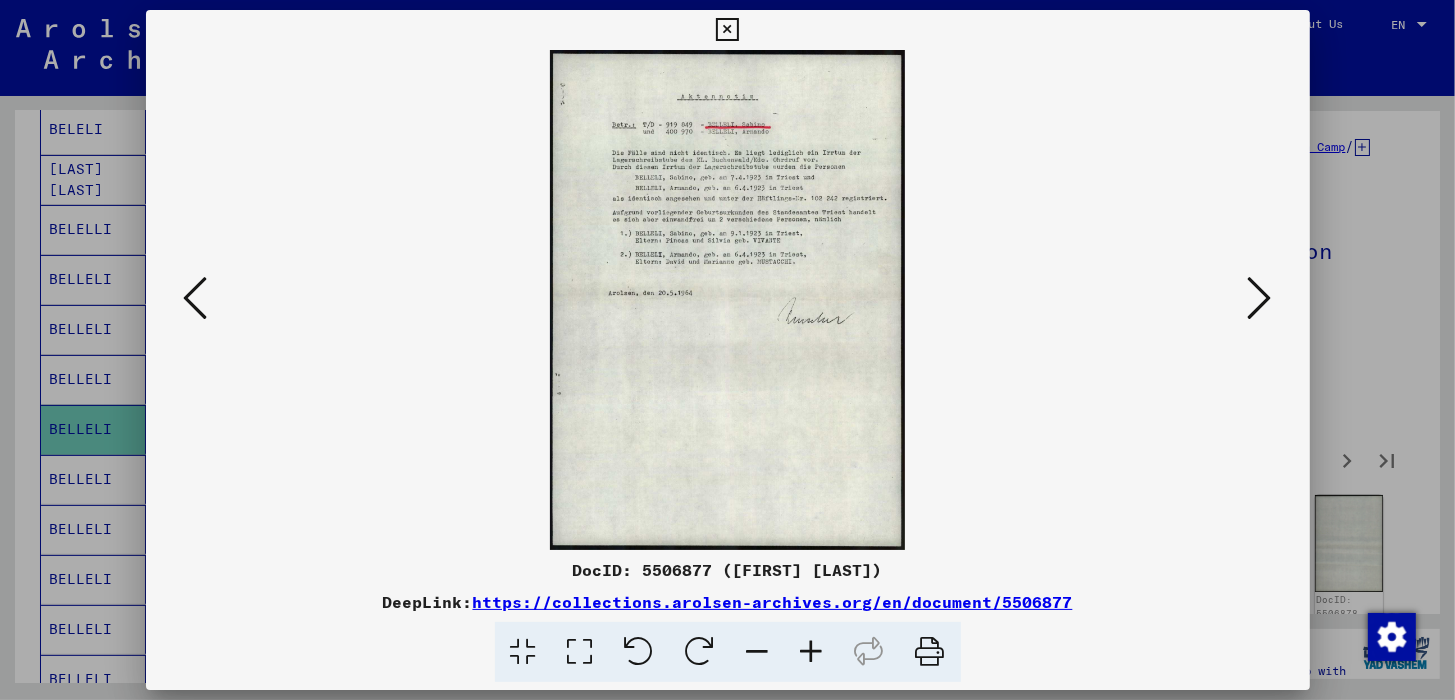 click at bounding box center (812, 652) 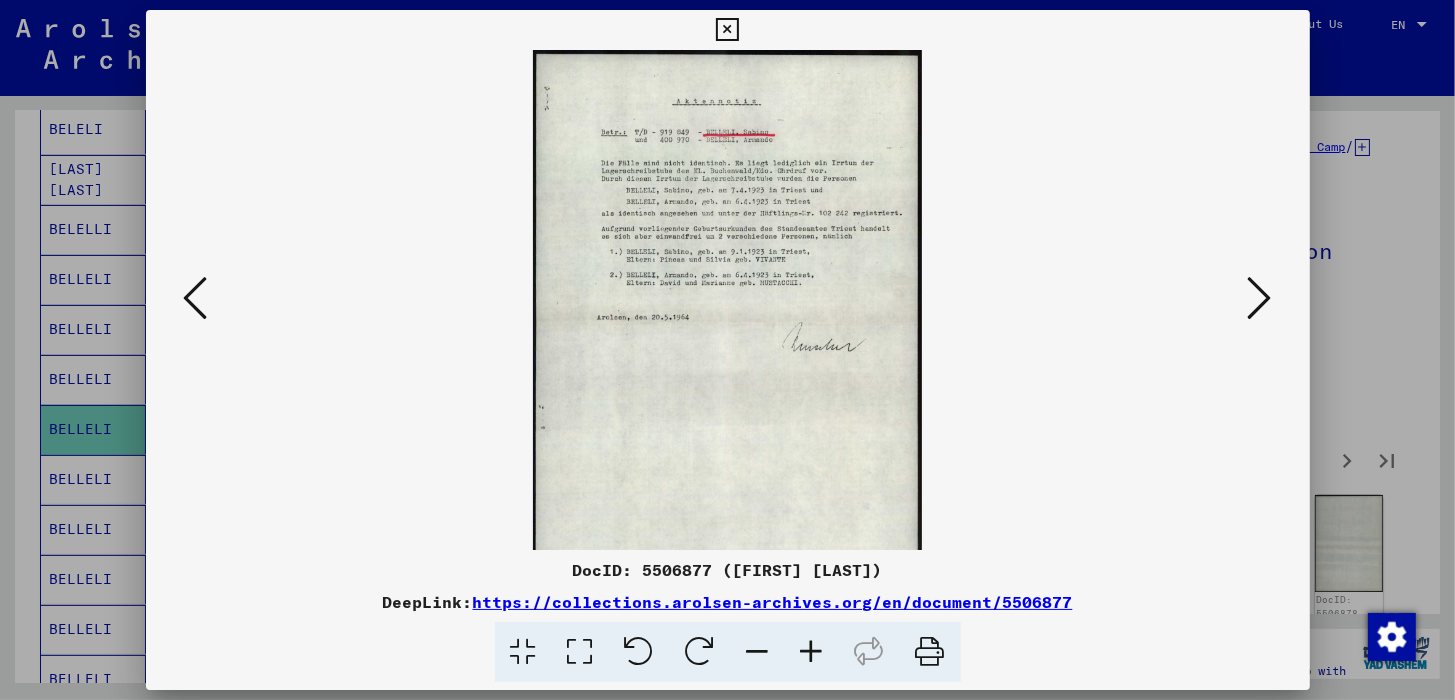 click at bounding box center [812, 652] 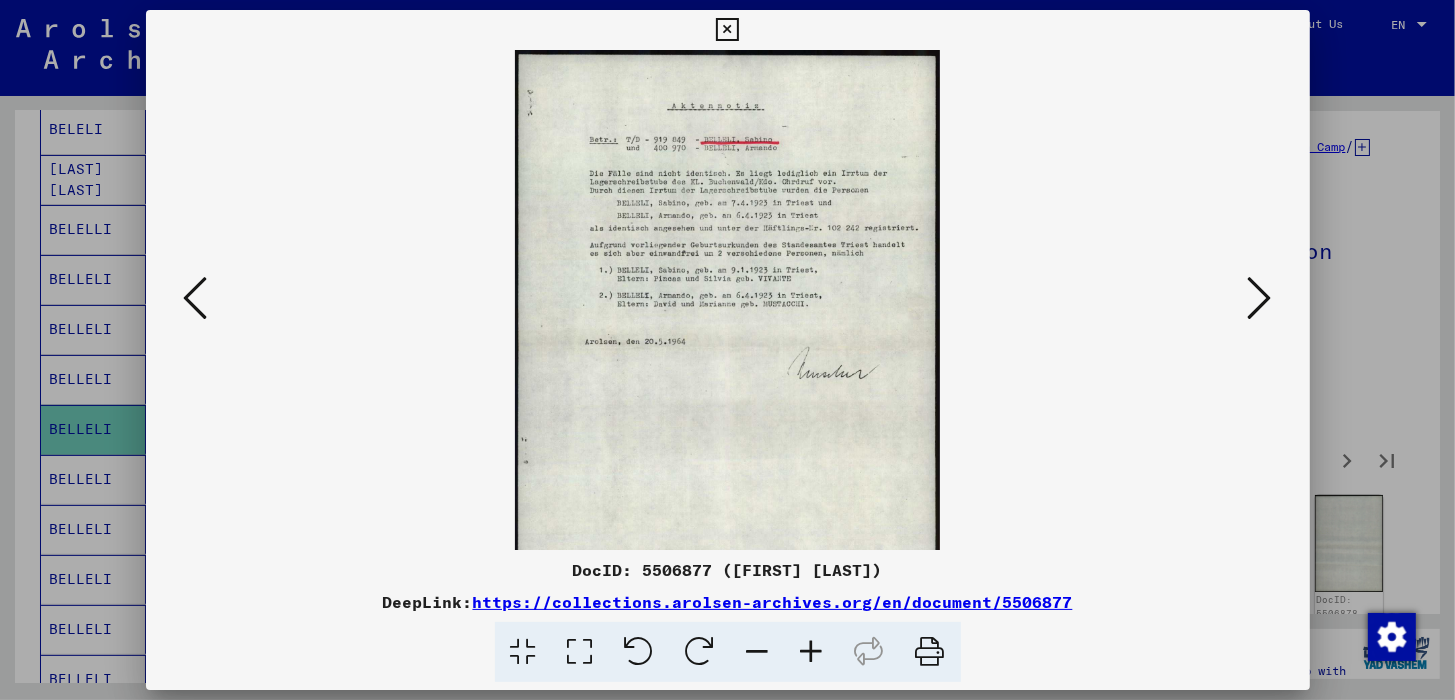 click at bounding box center [812, 652] 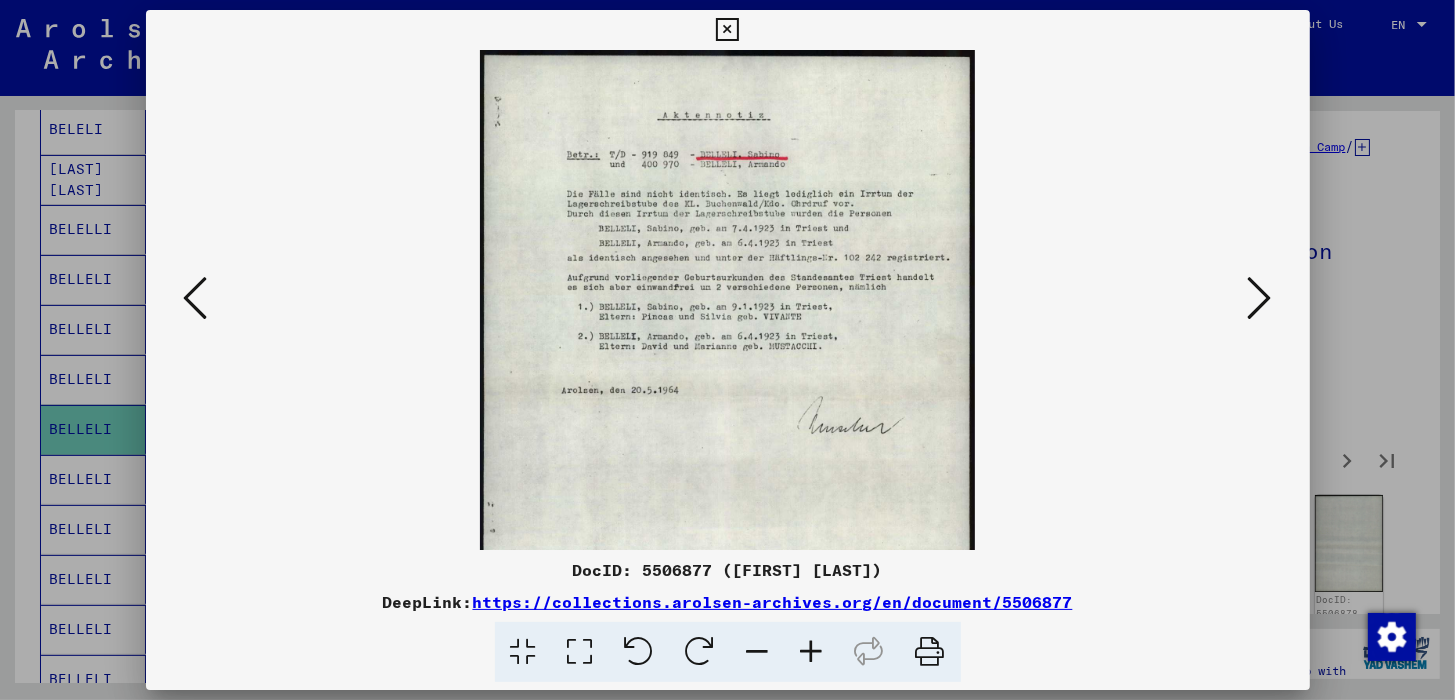 click at bounding box center (812, 652) 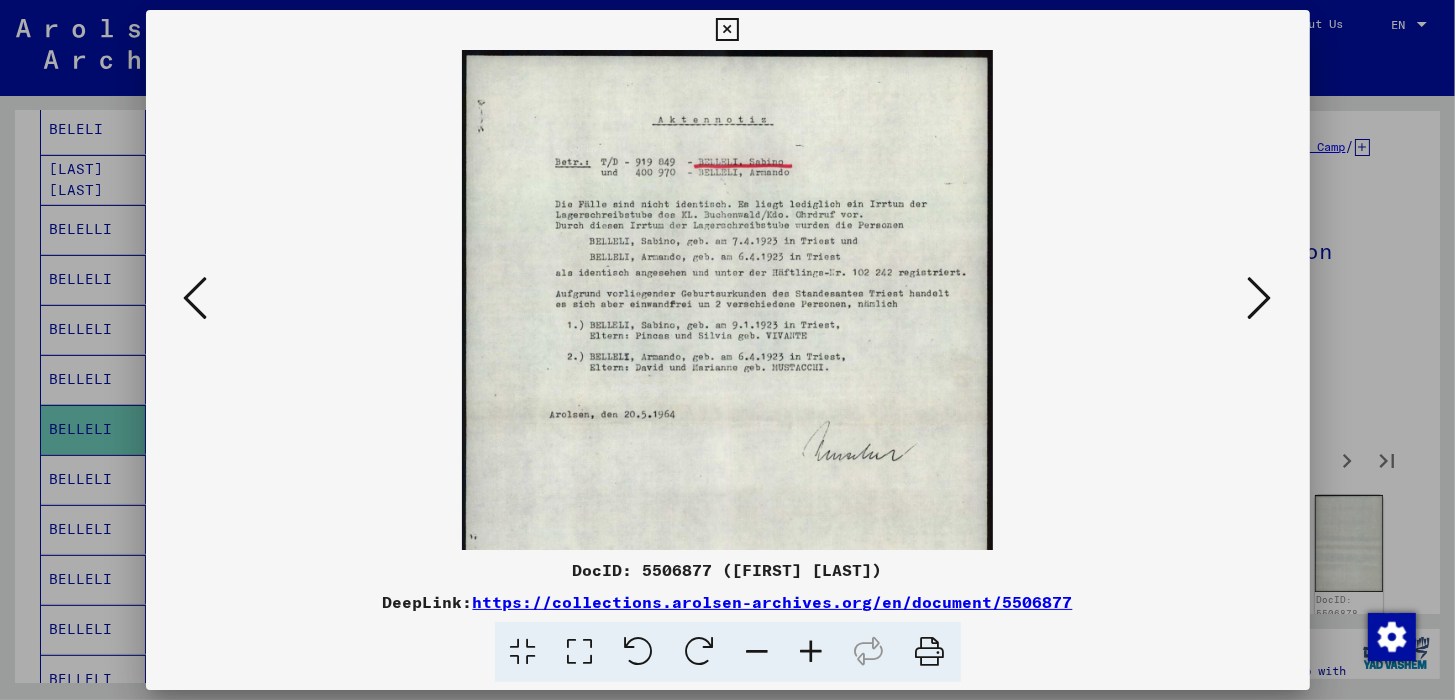 click at bounding box center (812, 652) 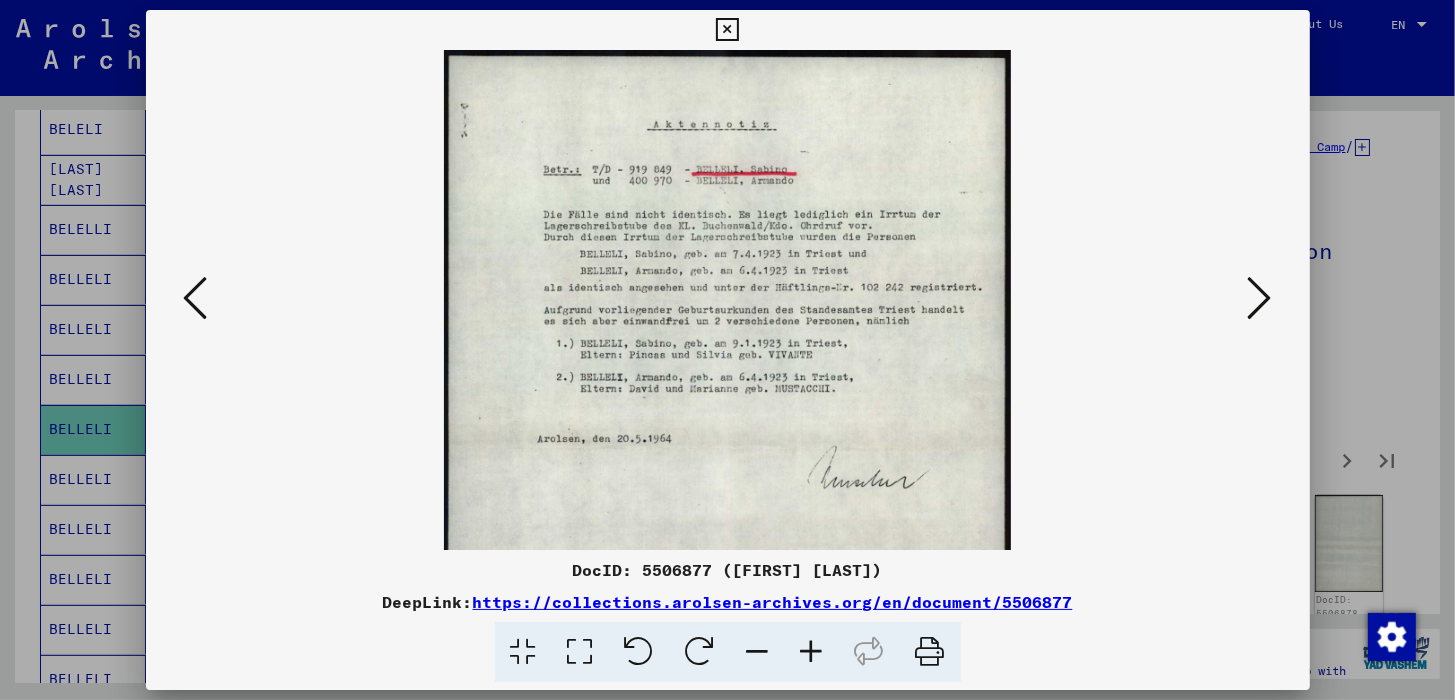 click at bounding box center [812, 652] 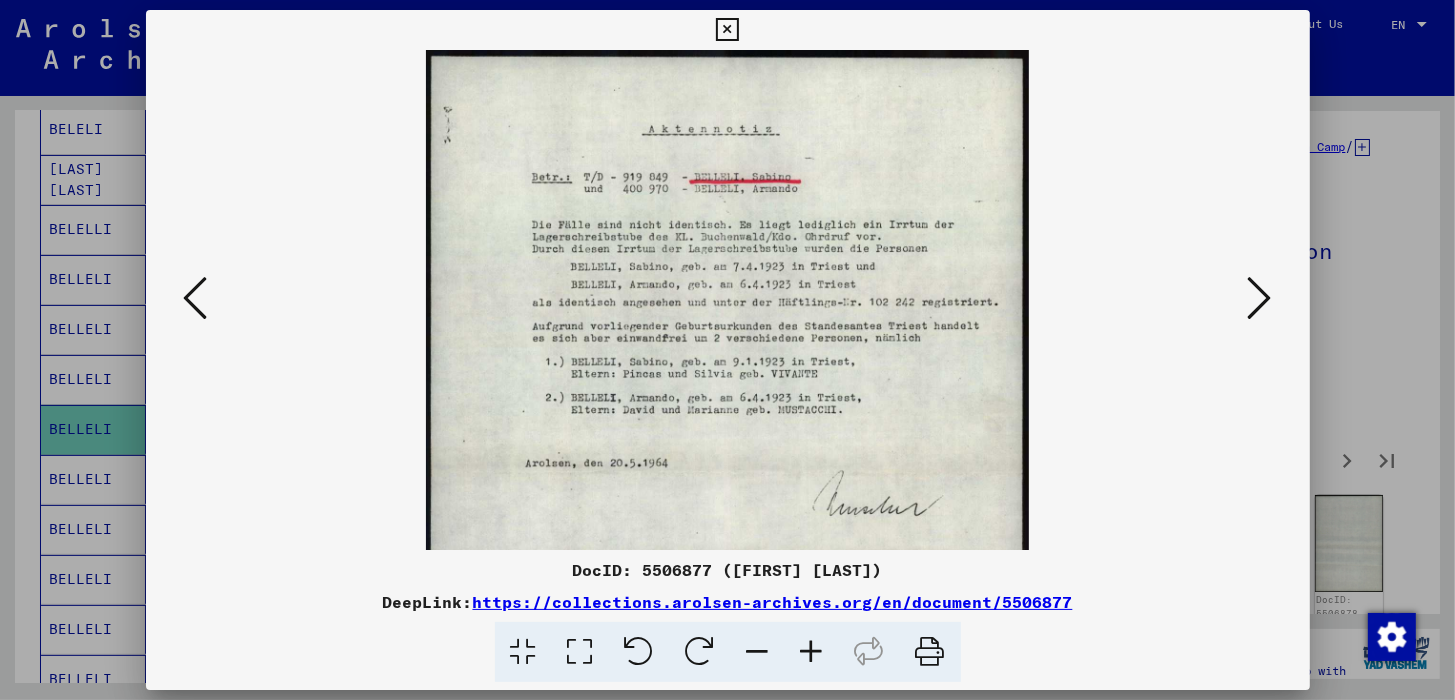 click at bounding box center (812, 652) 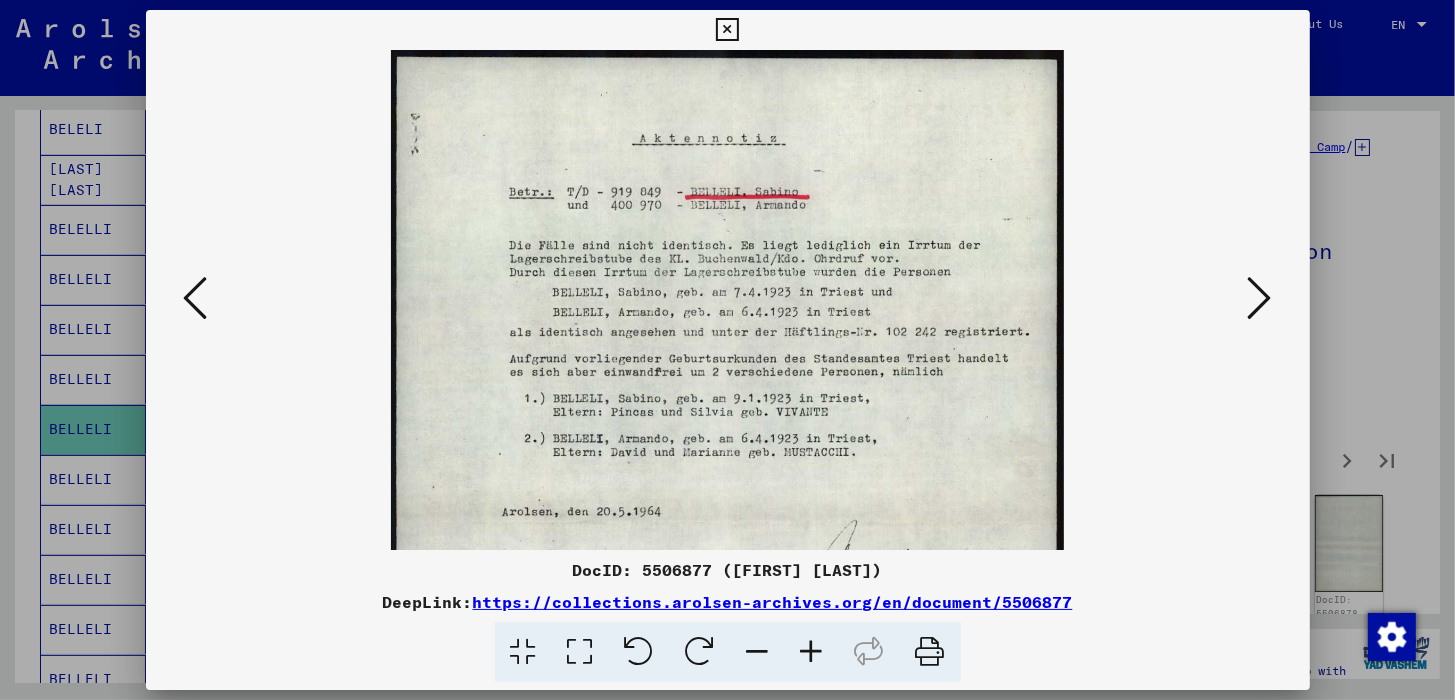 click at bounding box center [812, 652] 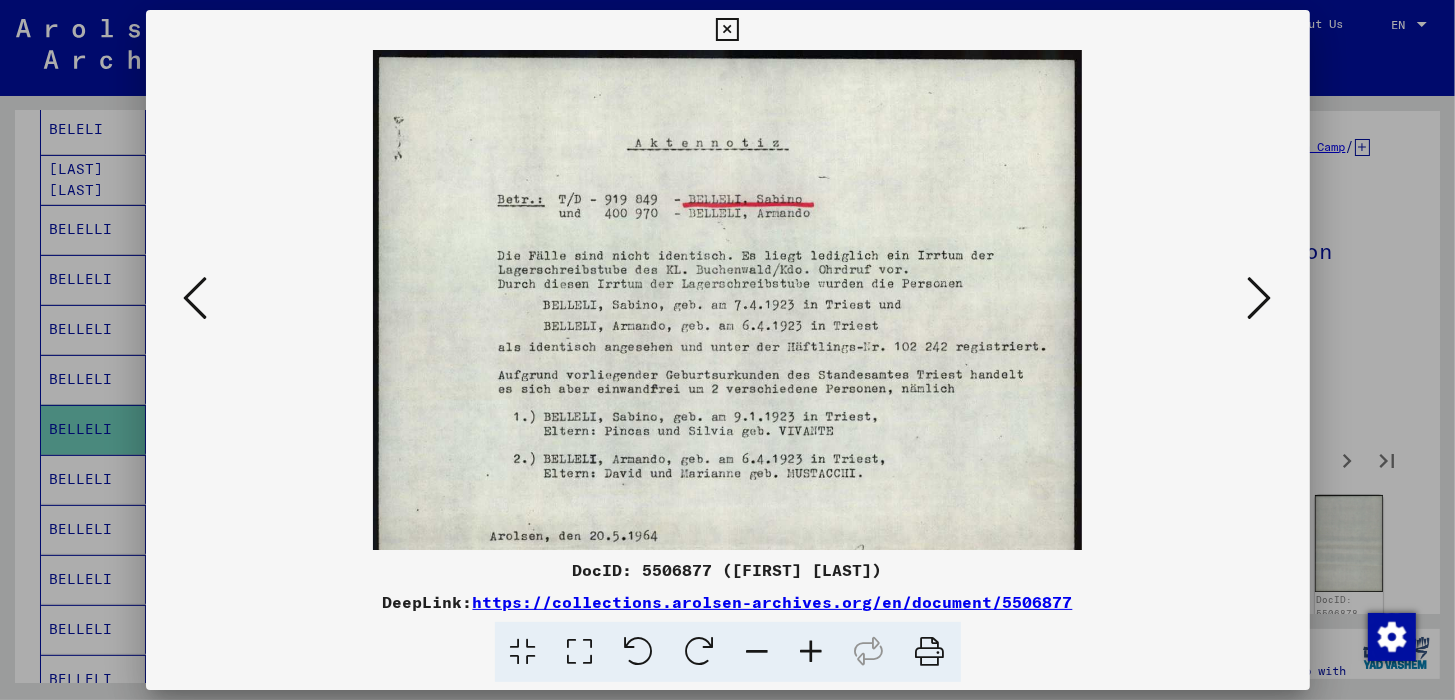 click at bounding box center [812, 652] 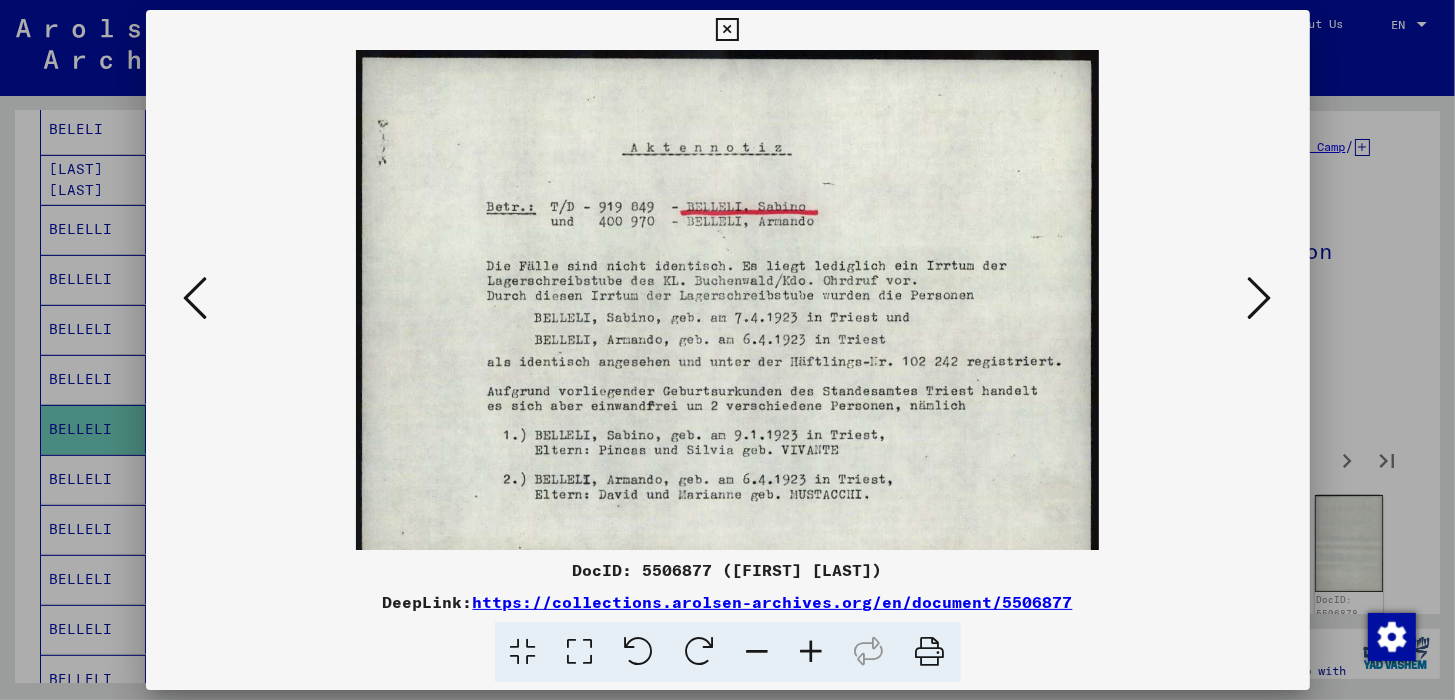 click at bounding box center (812, 652) 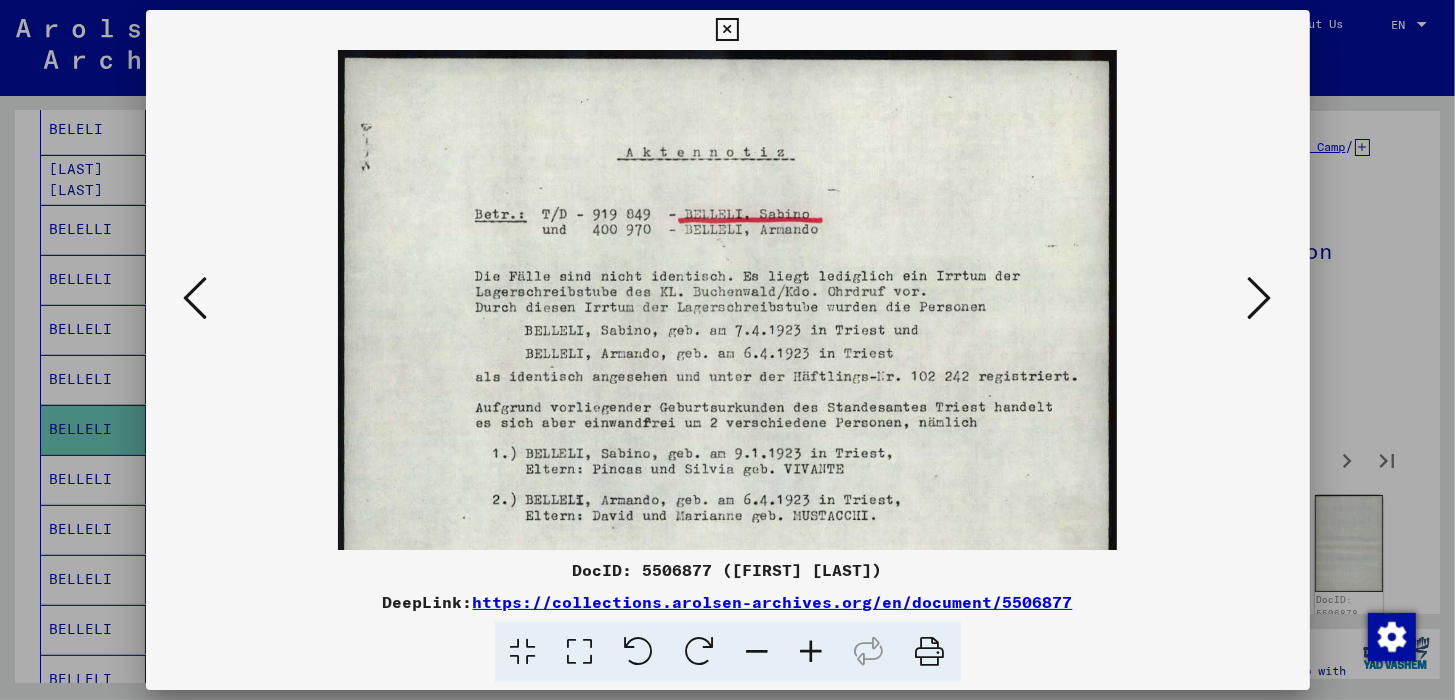 click at bounding box center [812, 652] 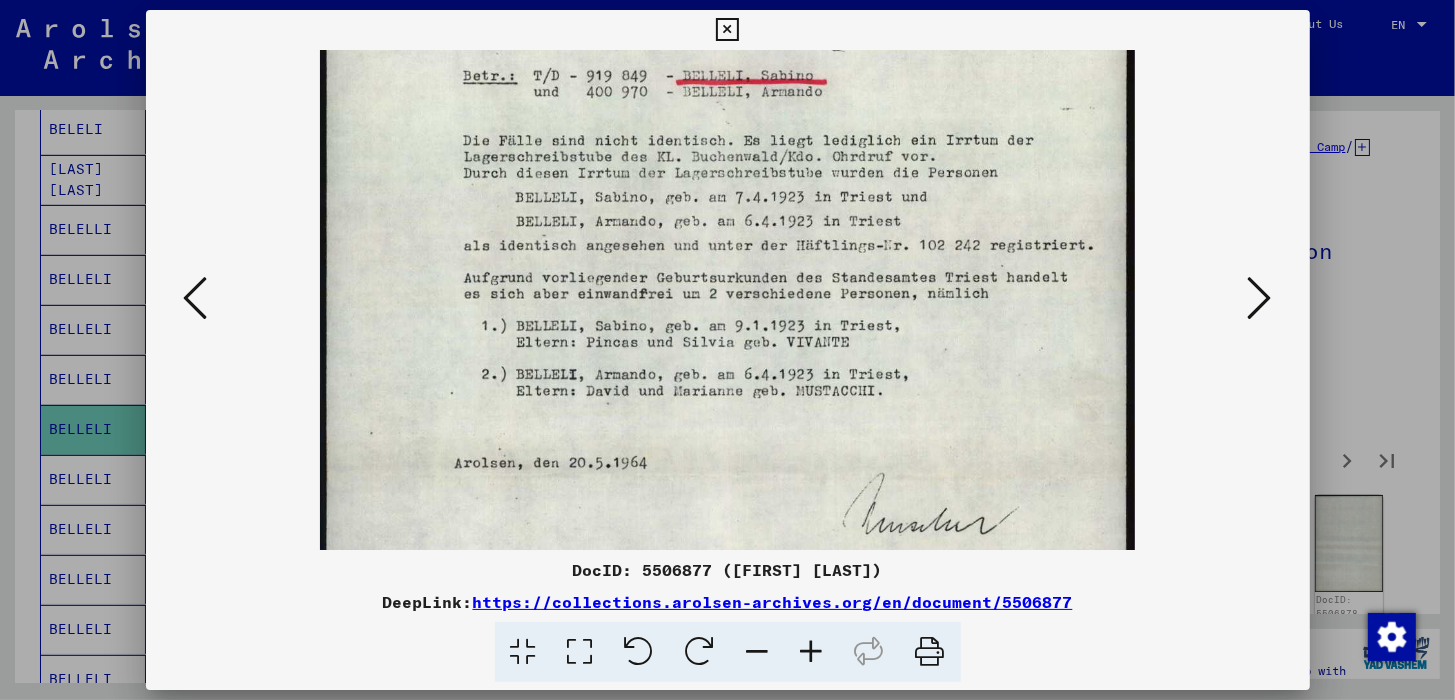scroll, scrollTop: 151, scrollLeft: 0, axis: vertical 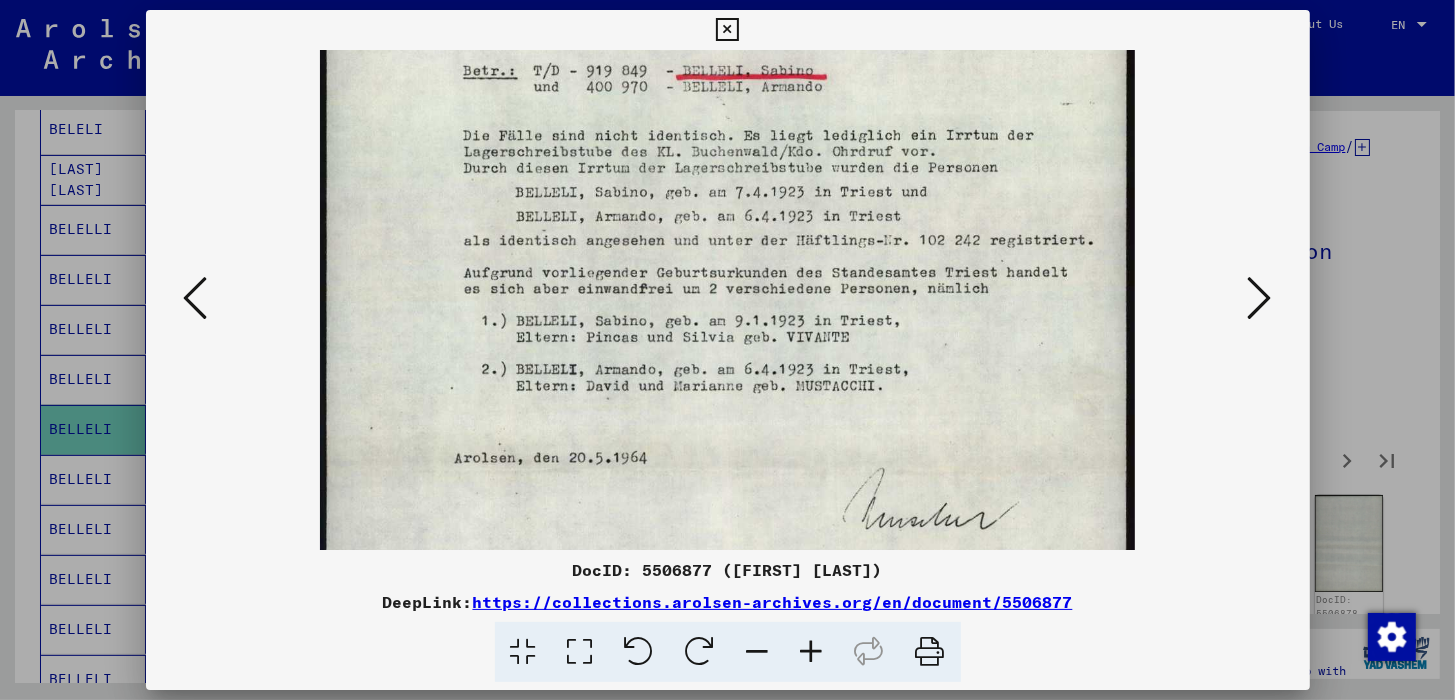 drag, startPoint x: 911, startPoint y: 466, endPoint x: 904, endPoint y: 319, distance: 147.16656 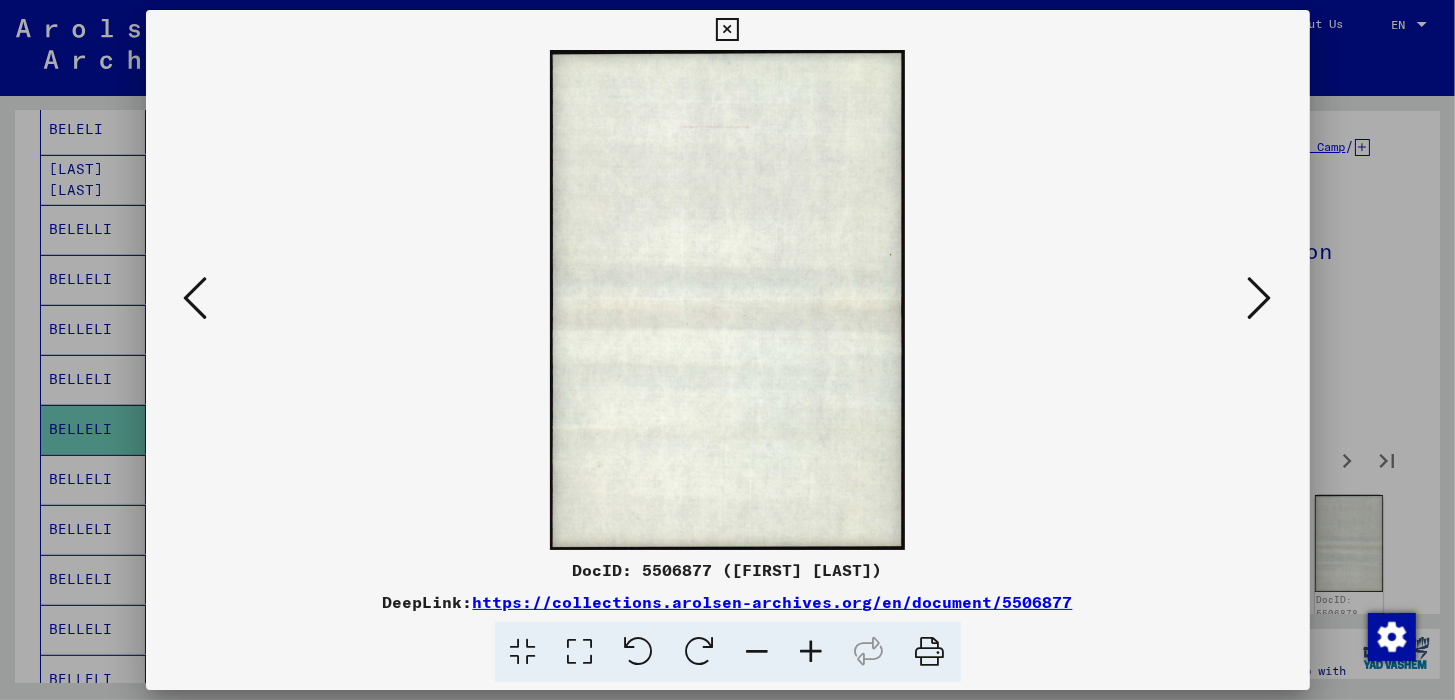 click at bounding box center (1260, 298) 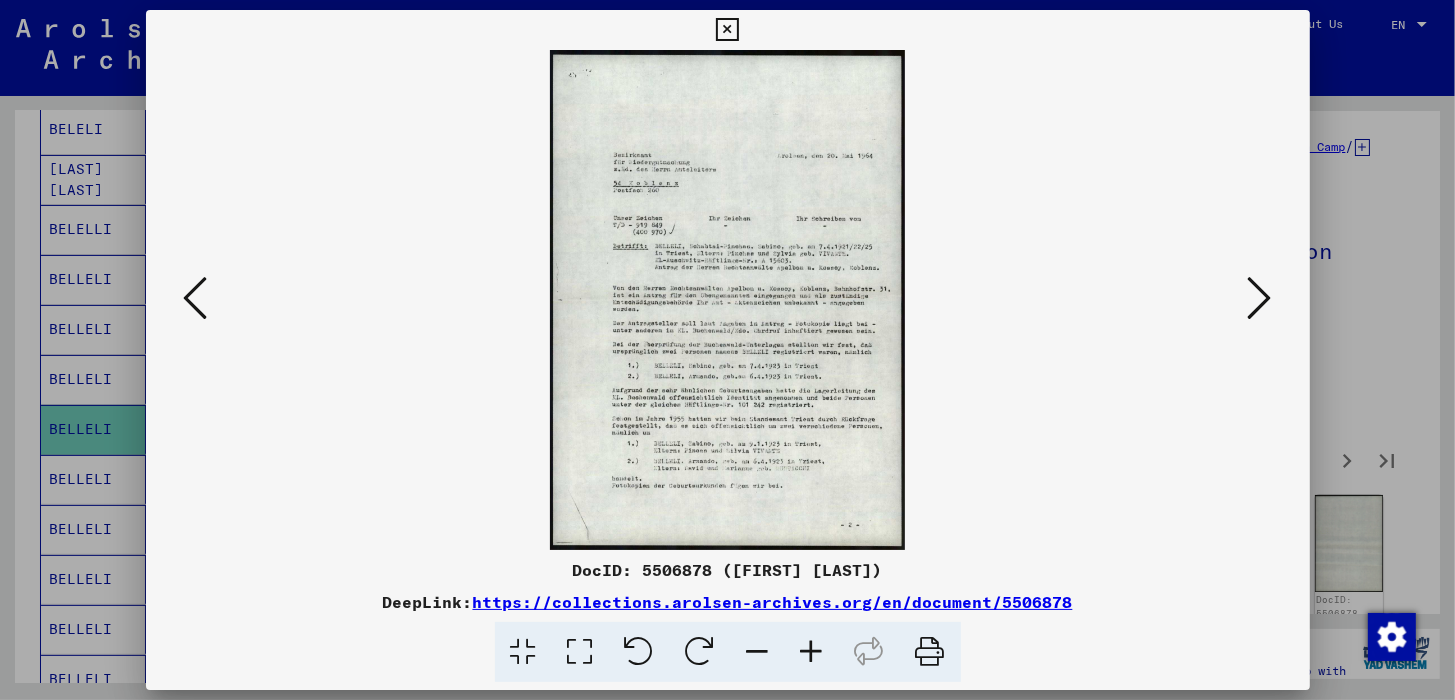 click at bounding box center [812, 652] 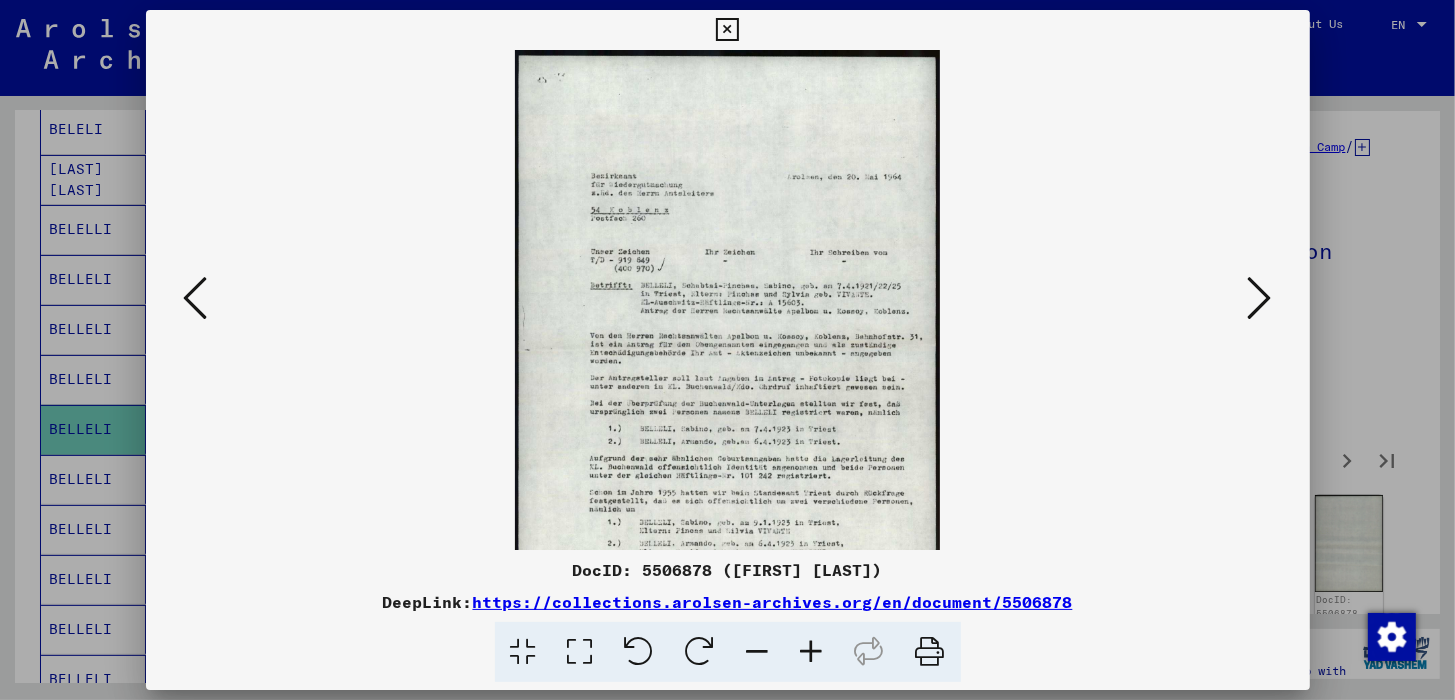 click at bounding box center (812, 652) 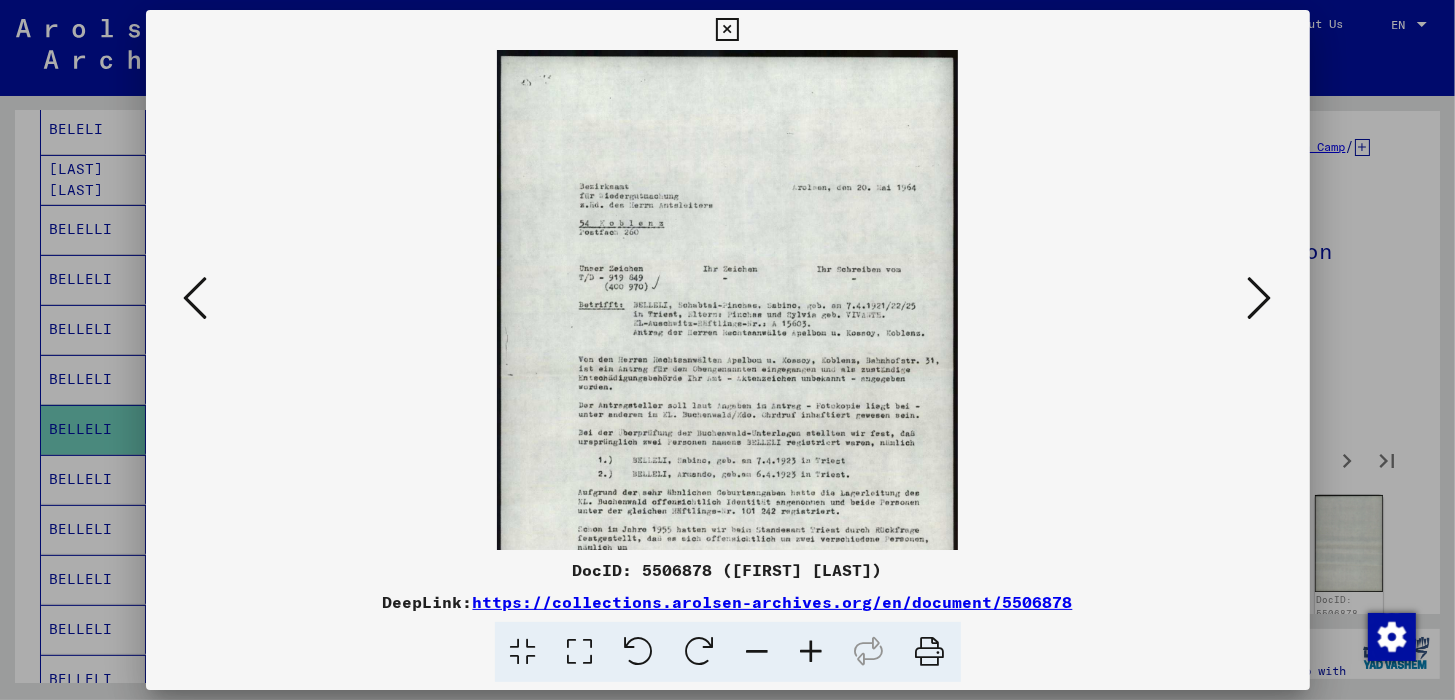 click at bounding box center [812, 652] 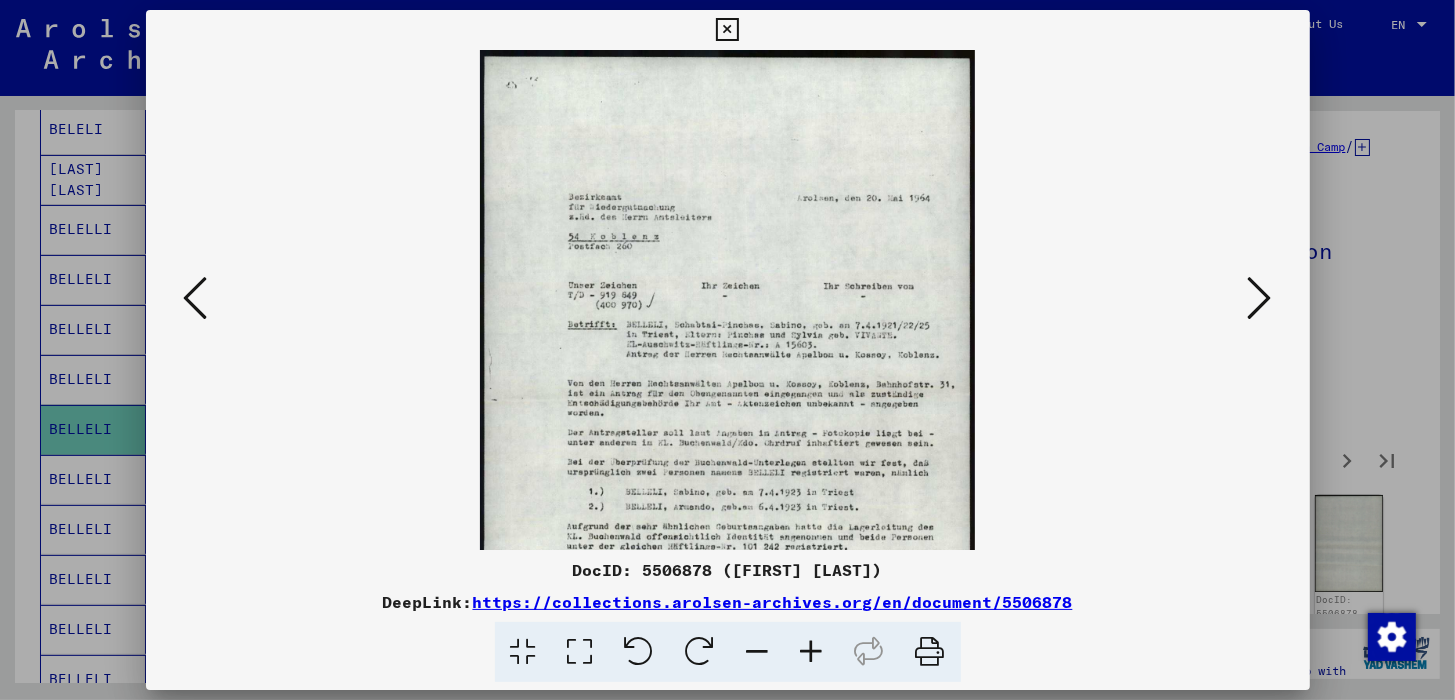 click at bounding box center [812, 652] 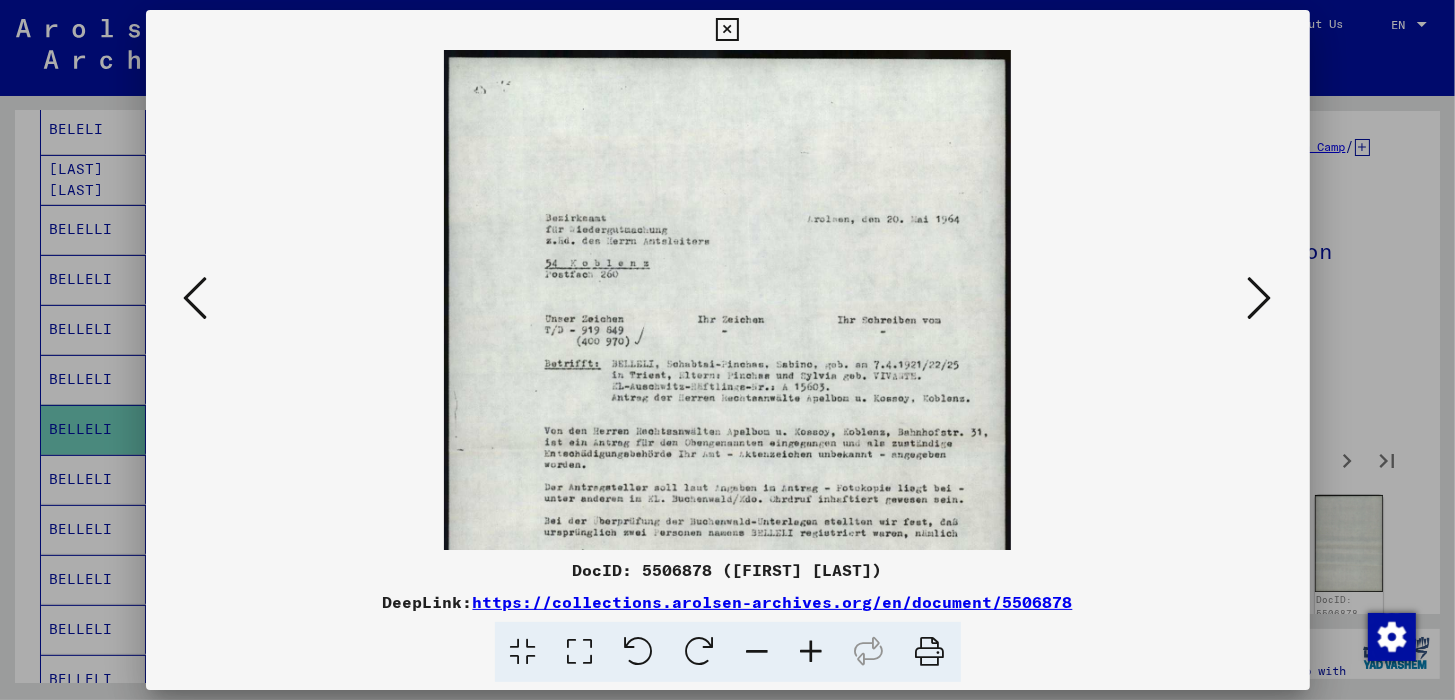 click at bounding box center [812, 652] 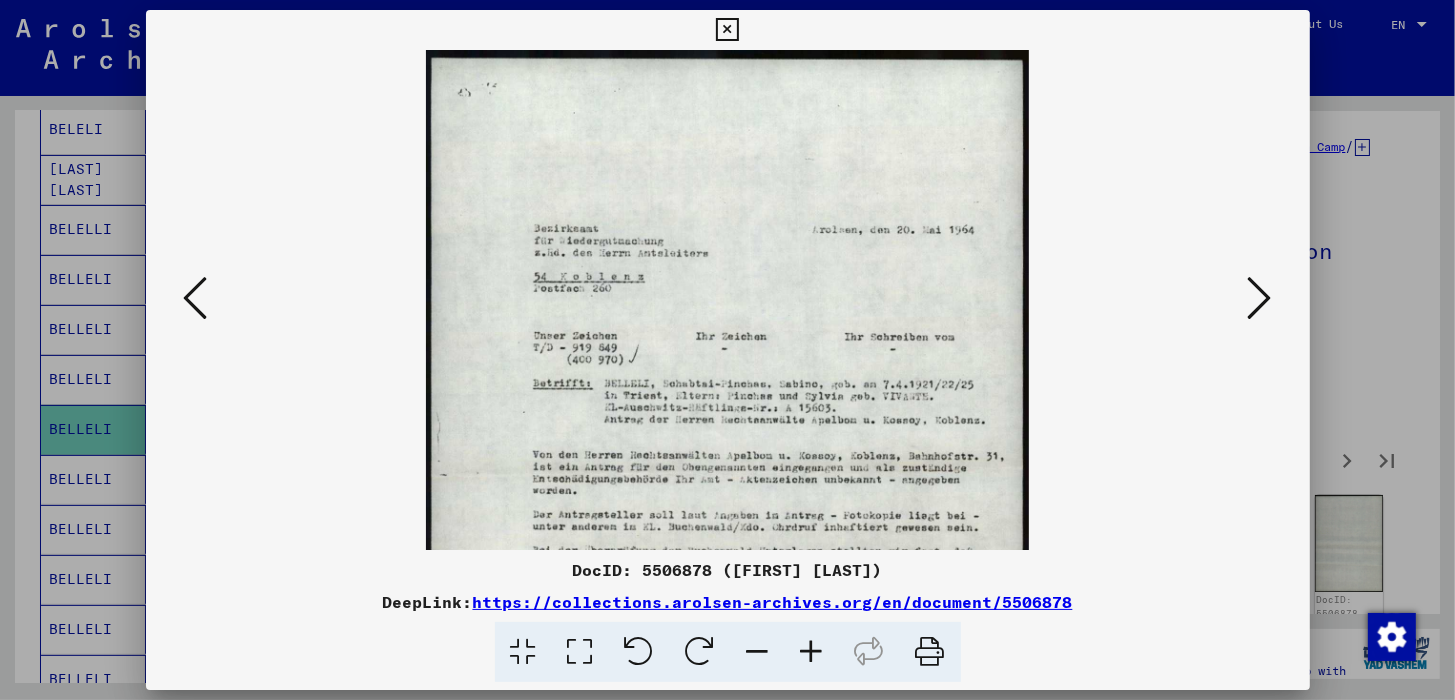 click at bounding box center [812, 652] 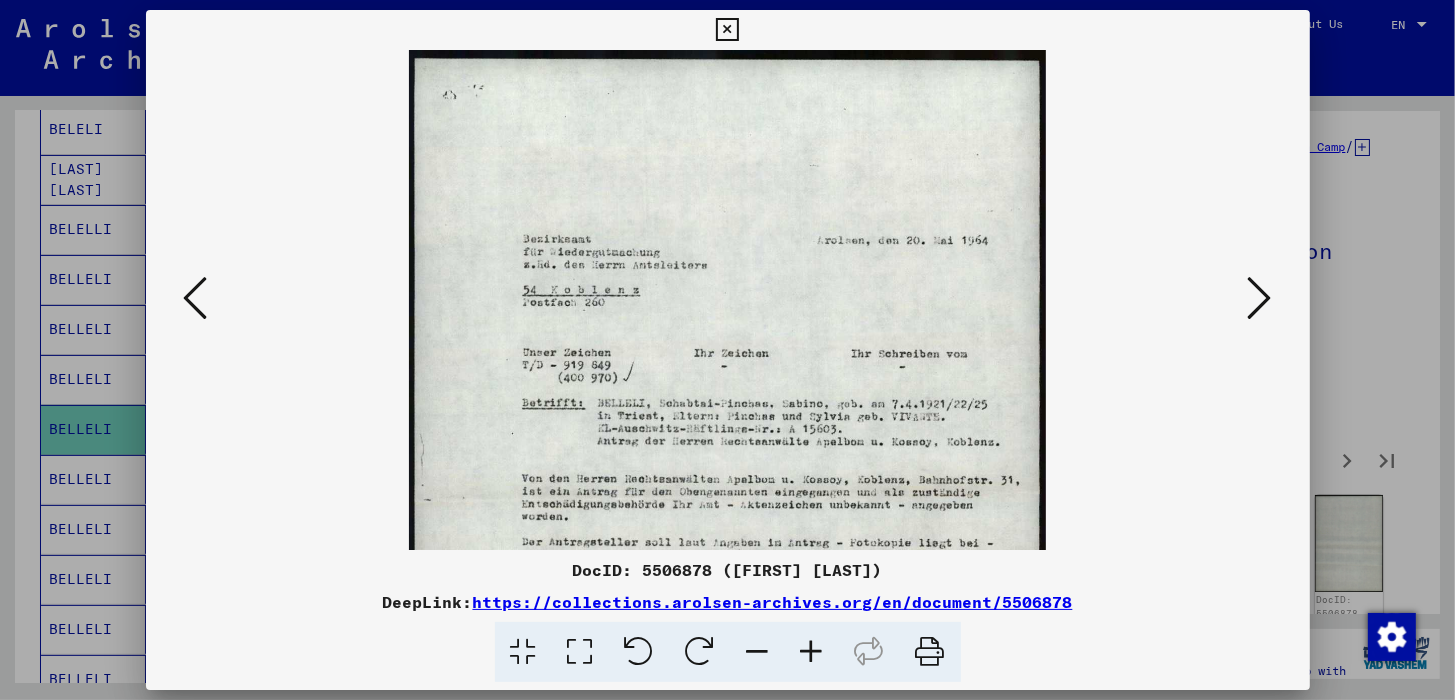 click at bounding box center (812, 652) 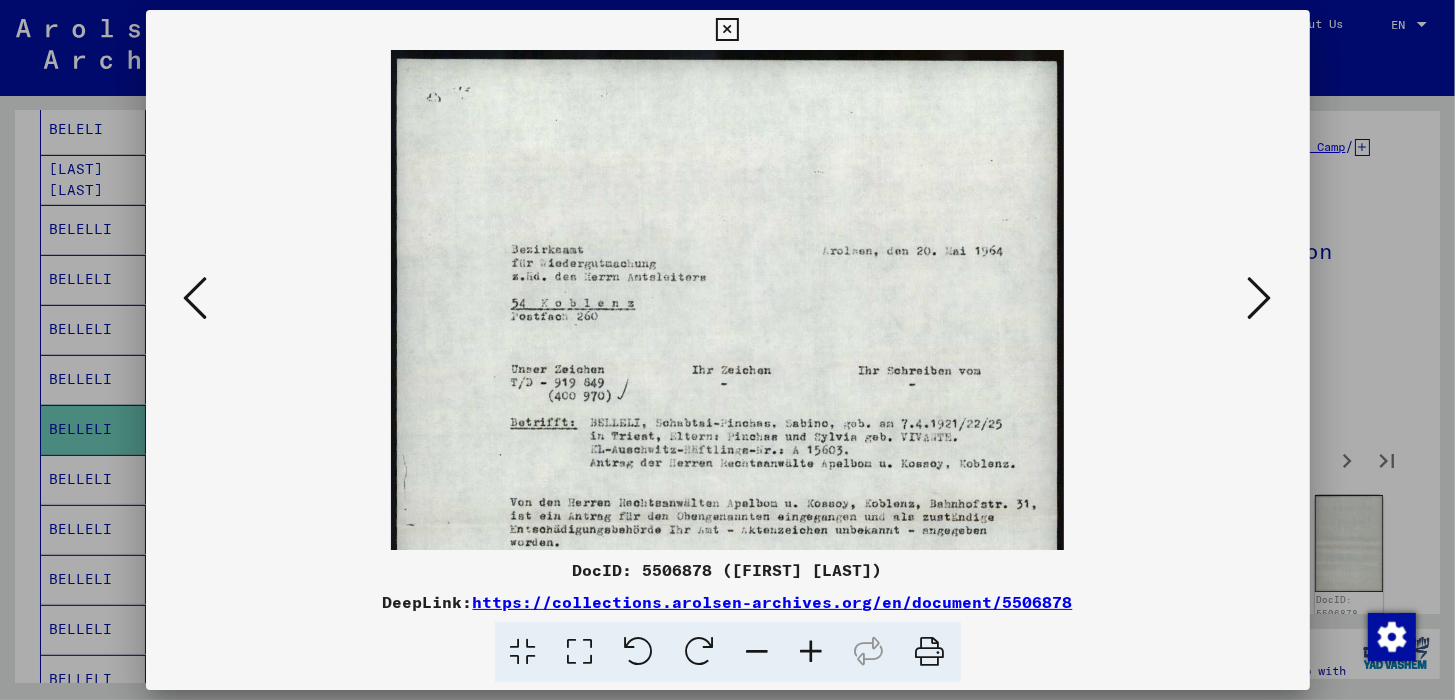 click at bounding box center [812, 652] 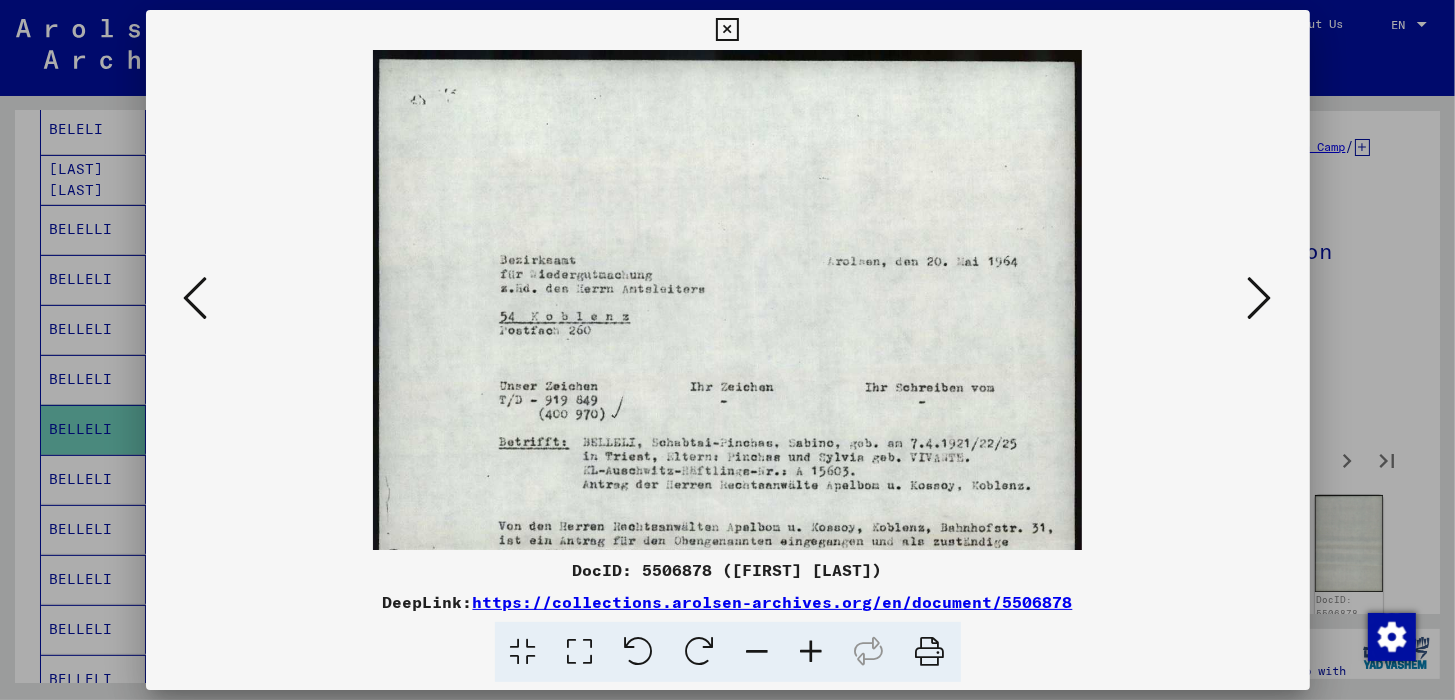 click at bounding box center [812, 652] 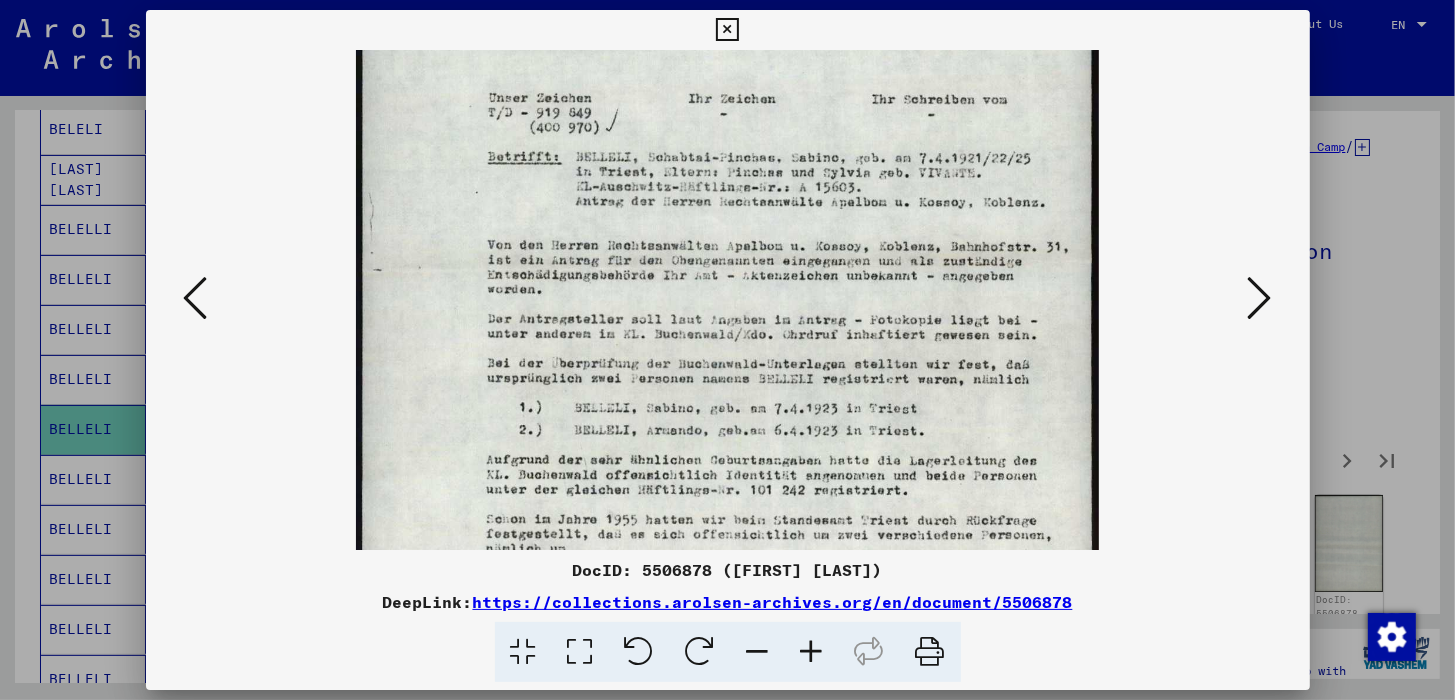 drag, startPoint x: 802, startPoint y: 493, endPoint x: 831, endPoint y: 165, distance: 329.2795 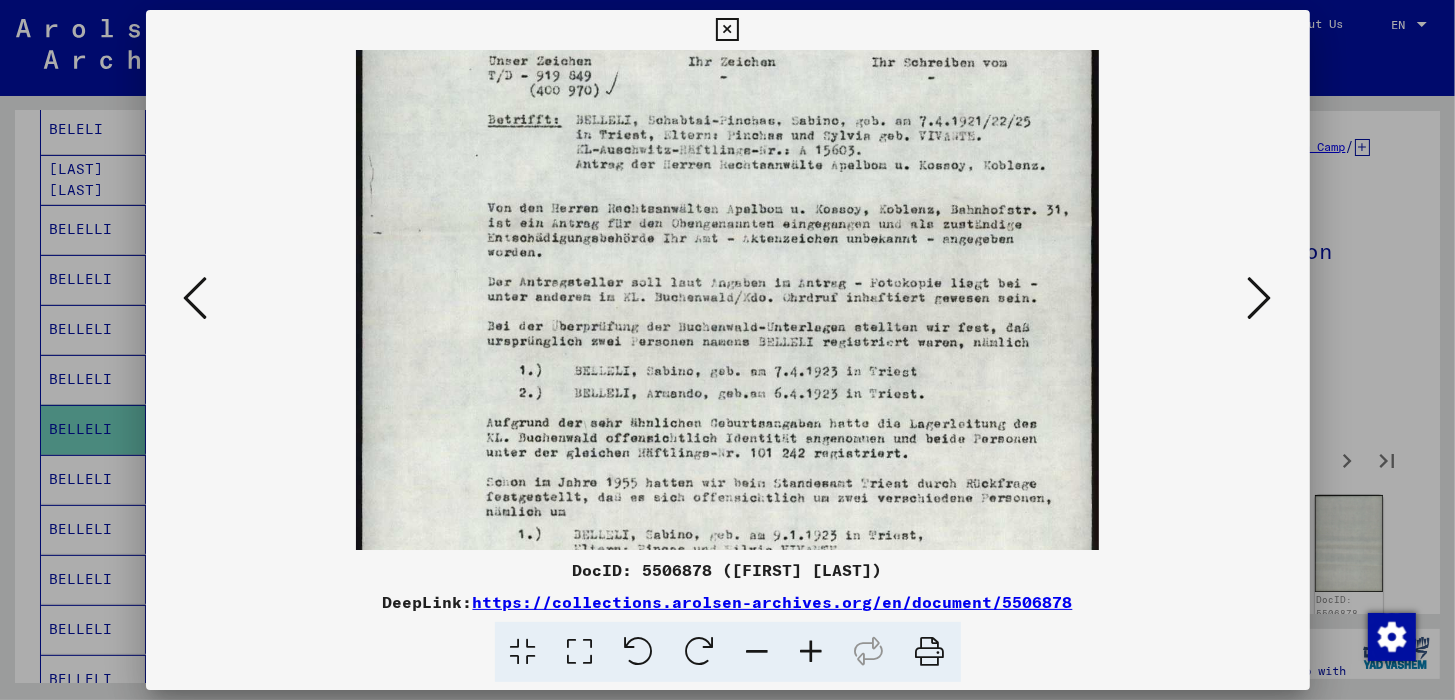 click at bounding box center [812, 652] 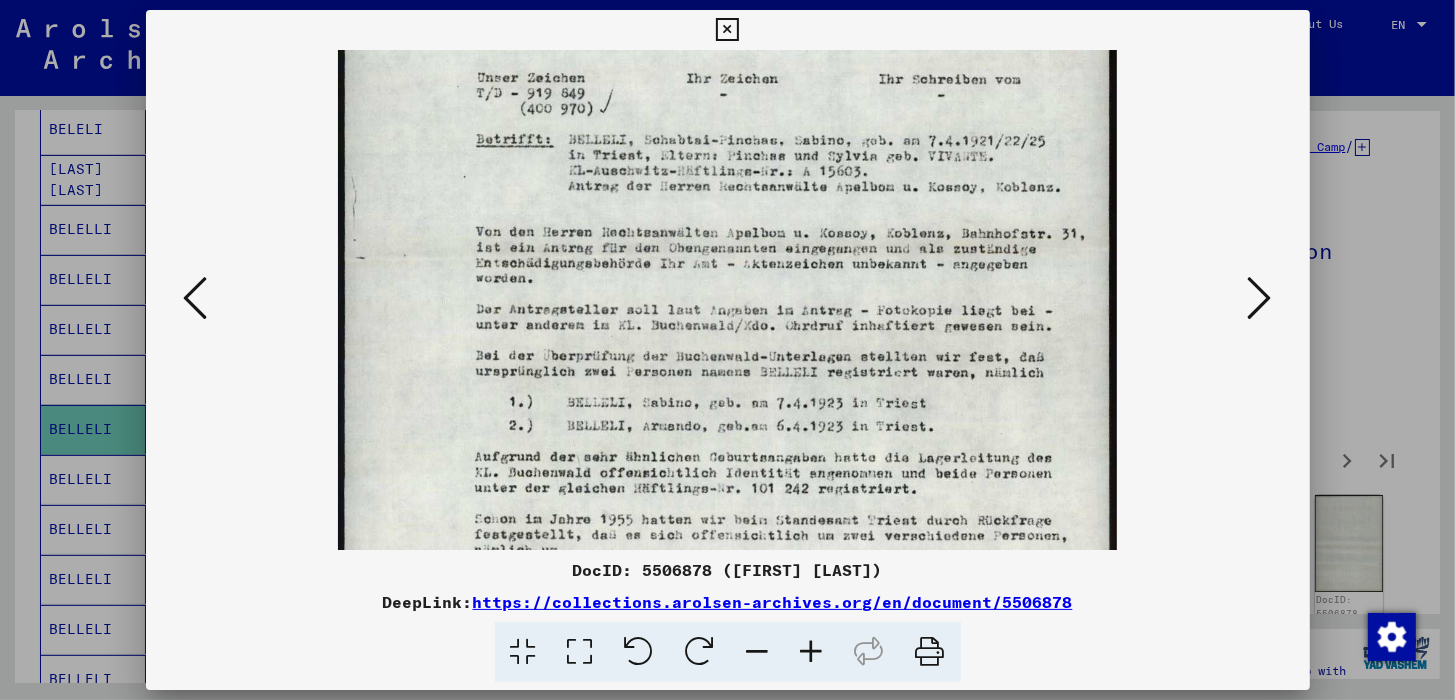 click at bounding box center (812, 652) 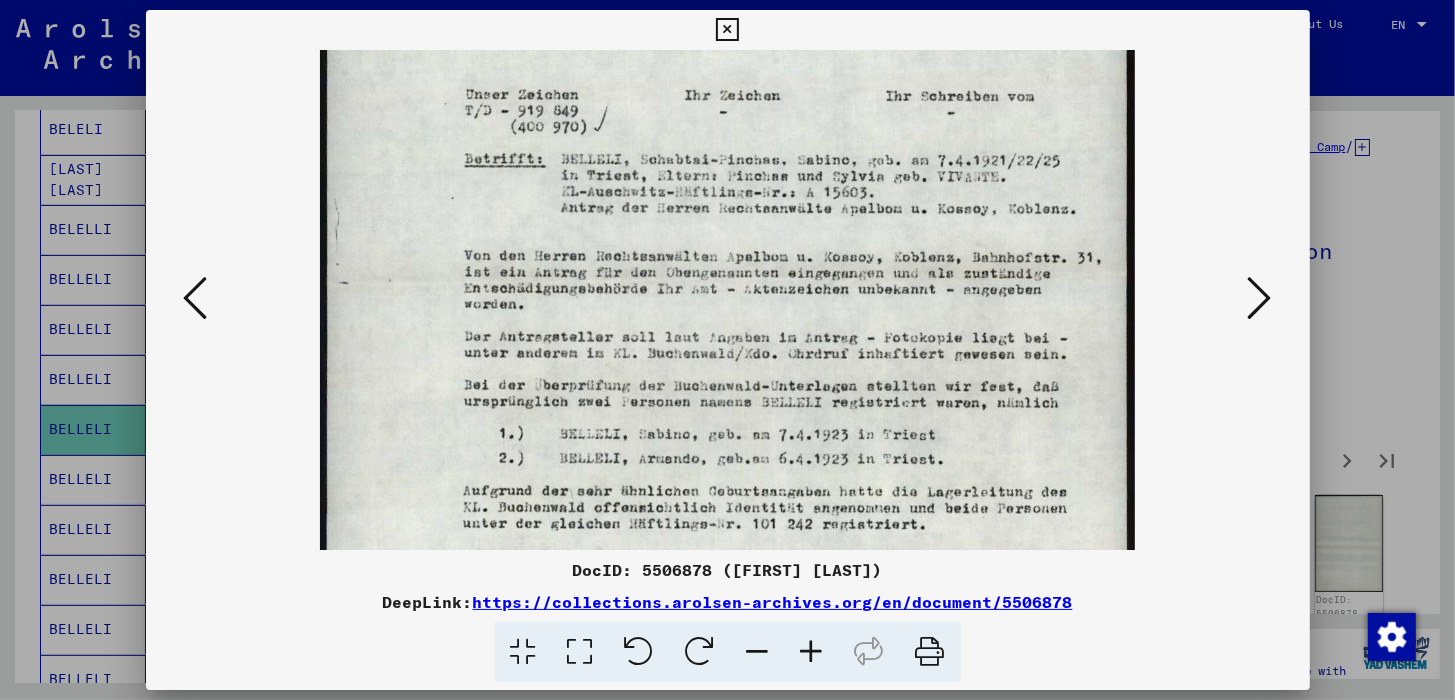 click at bounding box center [812, 652] 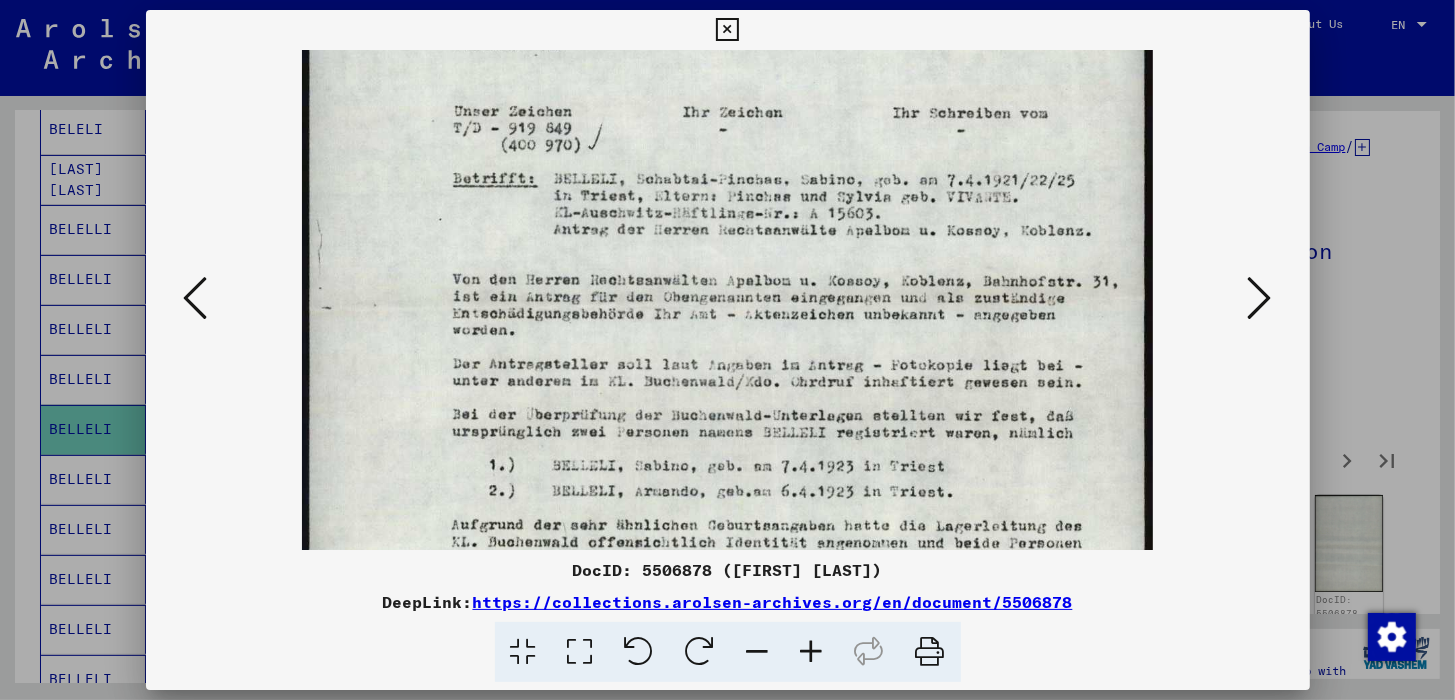 click at bounding box center [812, 652] 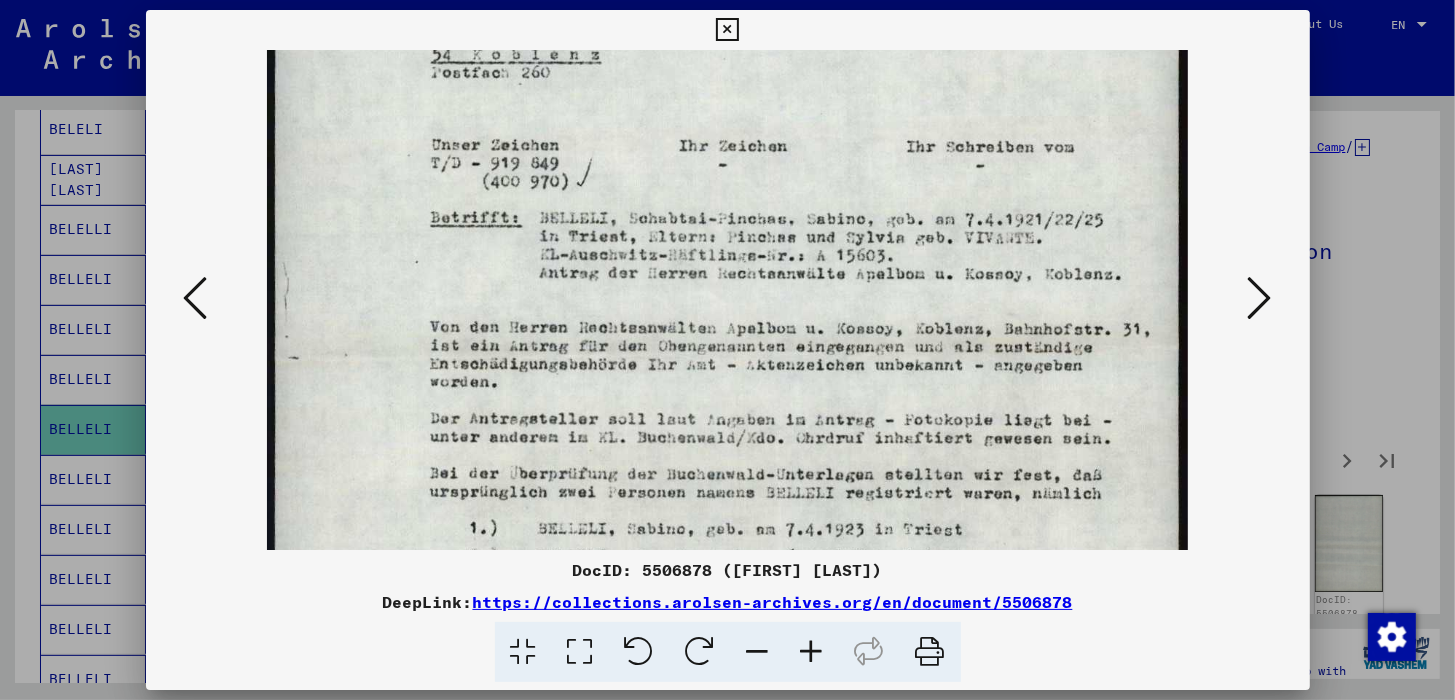 click at bounding box center (812, 652) 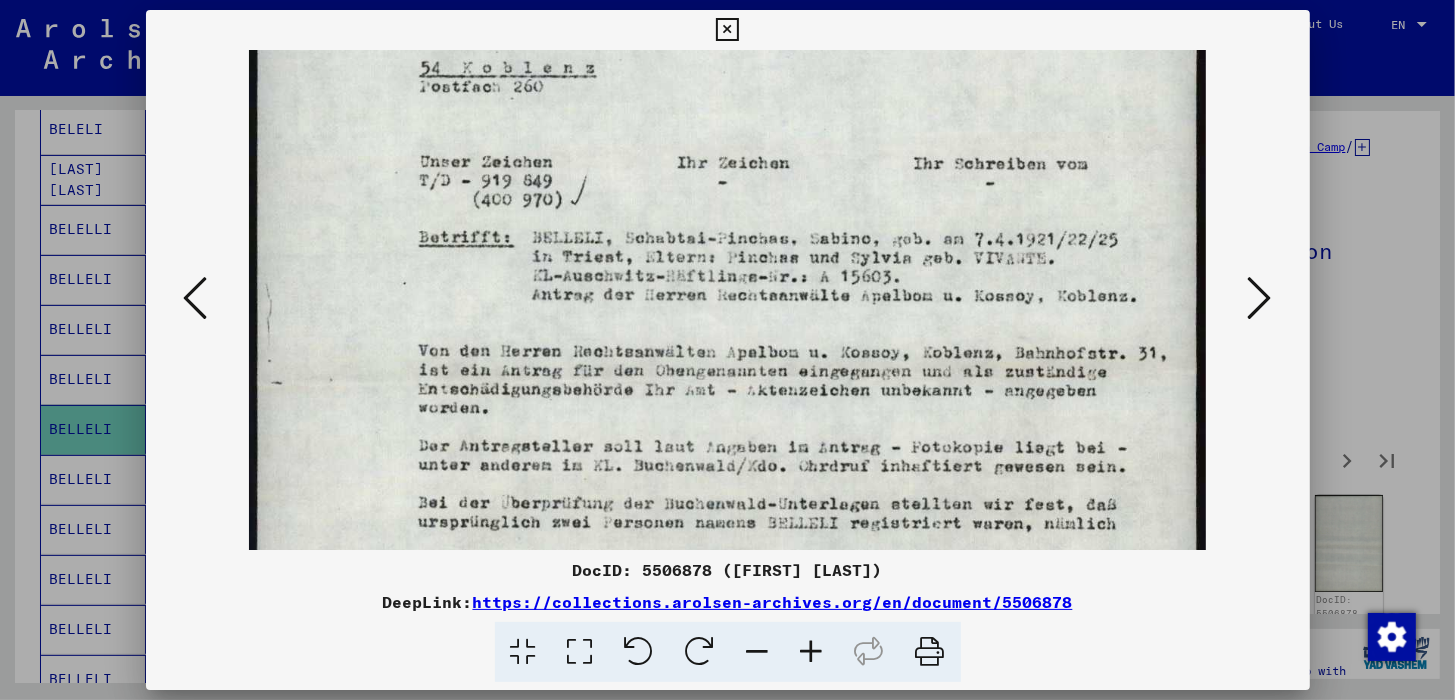 click at bounding box center (812, 652) 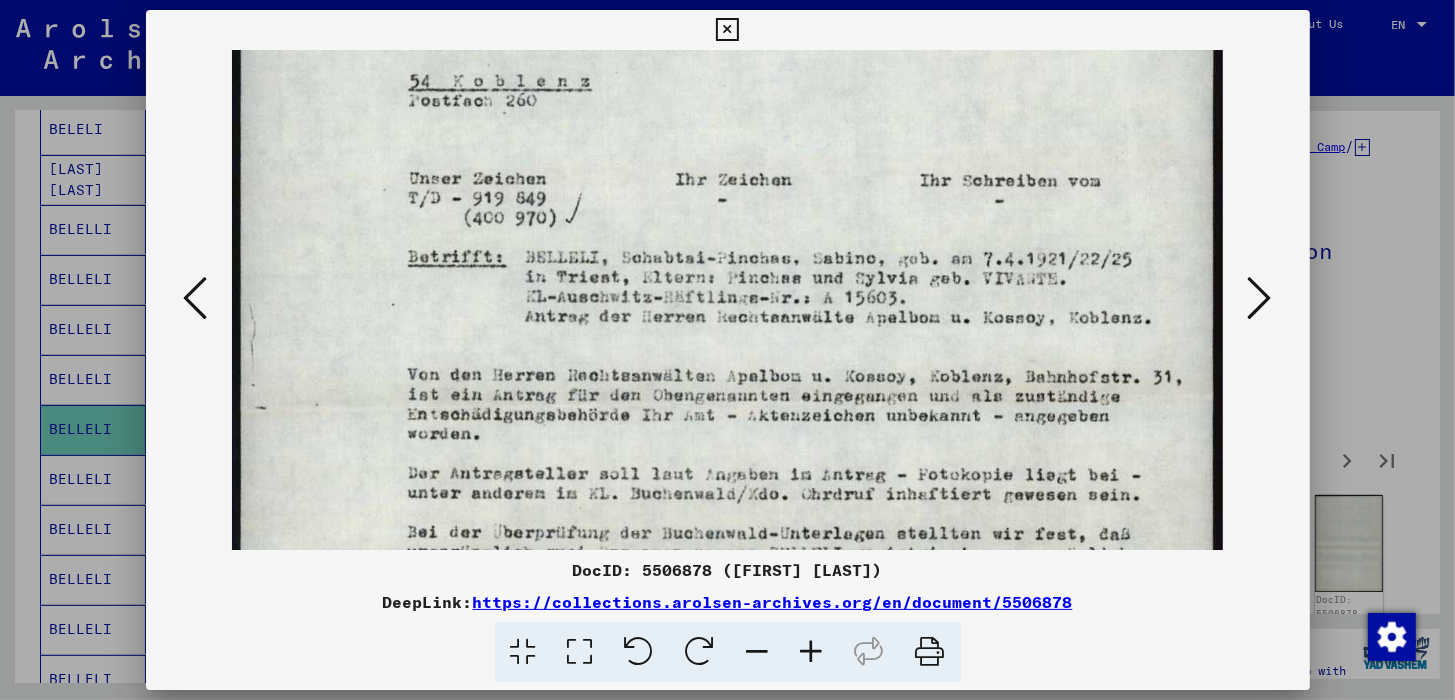 click at bounding box center [812, 652] 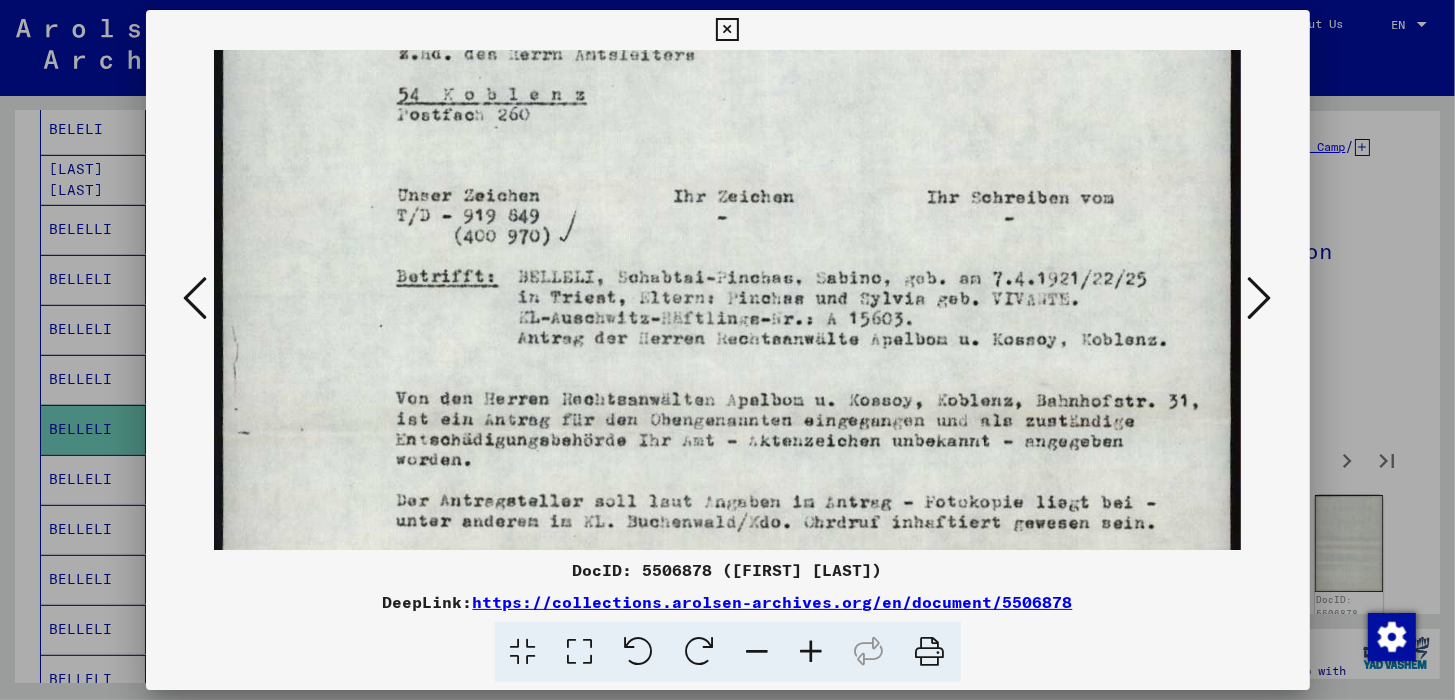 click at bounding box center [1260, 298] 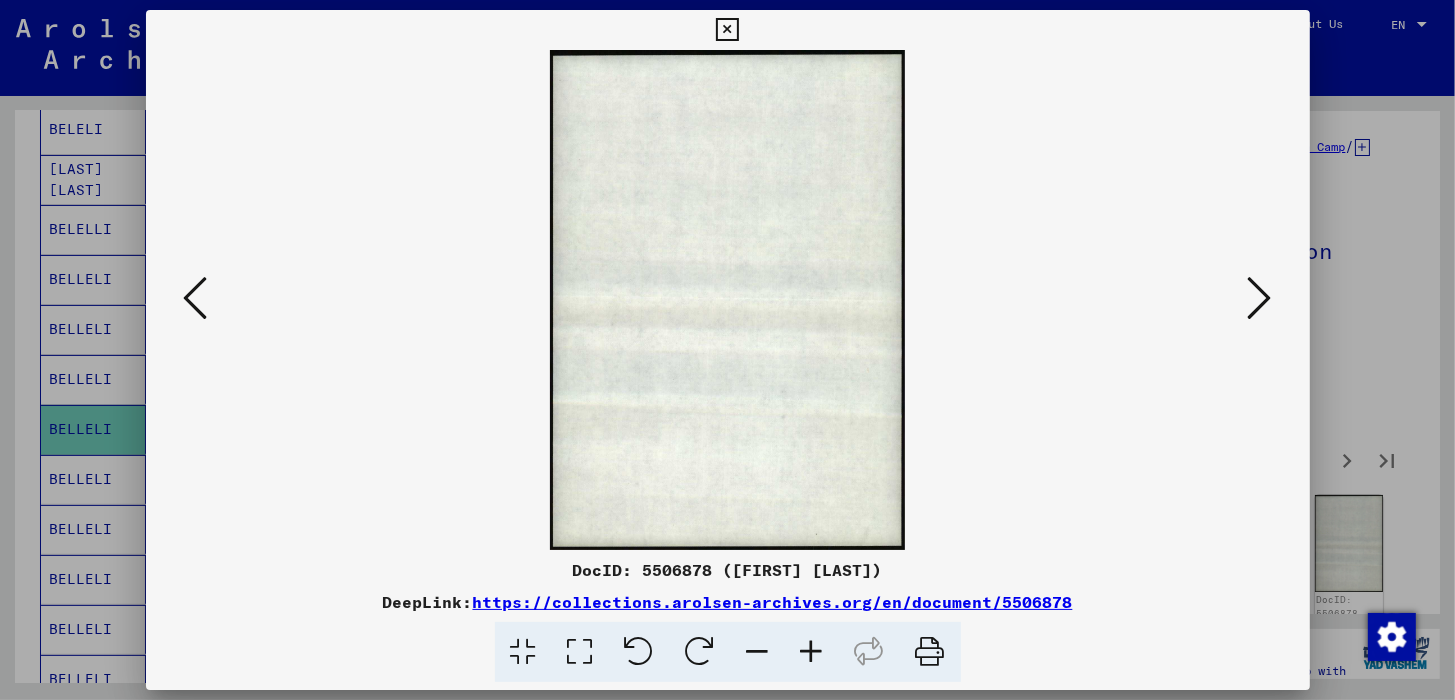 click at bounding box center [1260, 298] 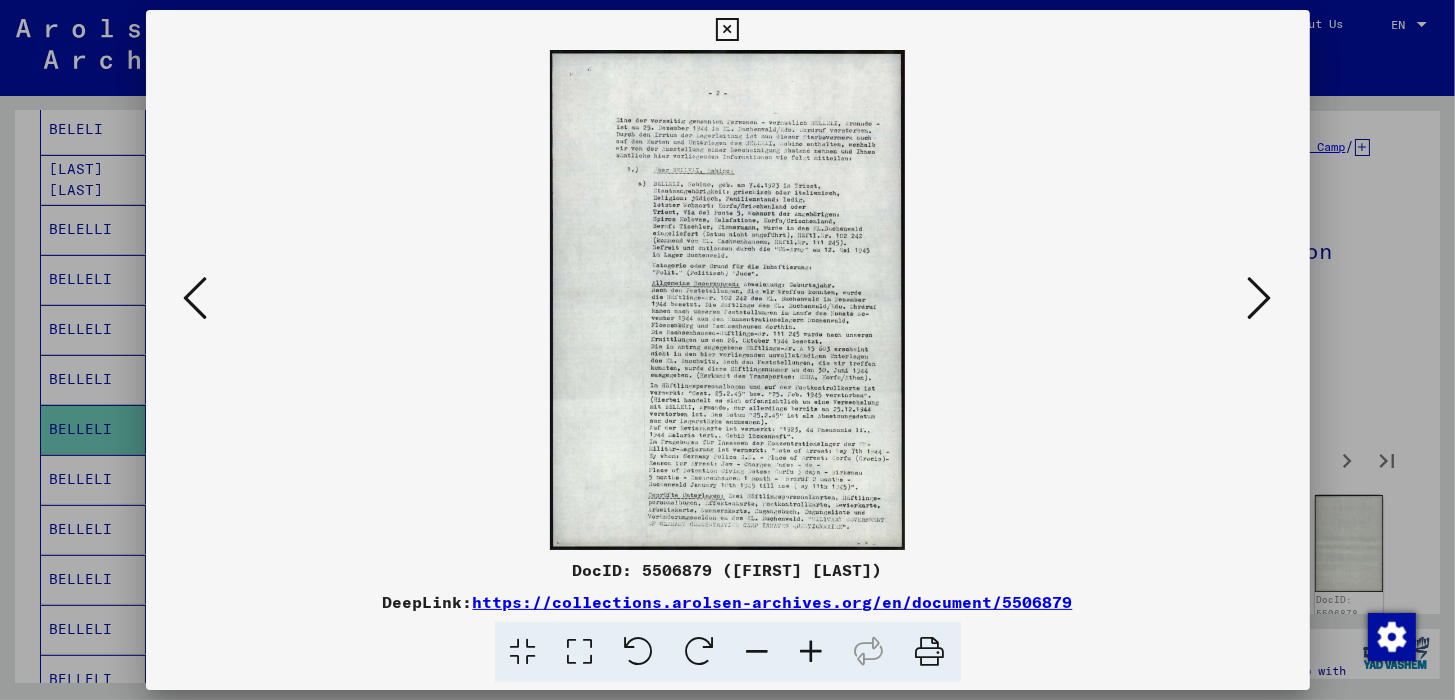 click at bounding box center (812, 652) 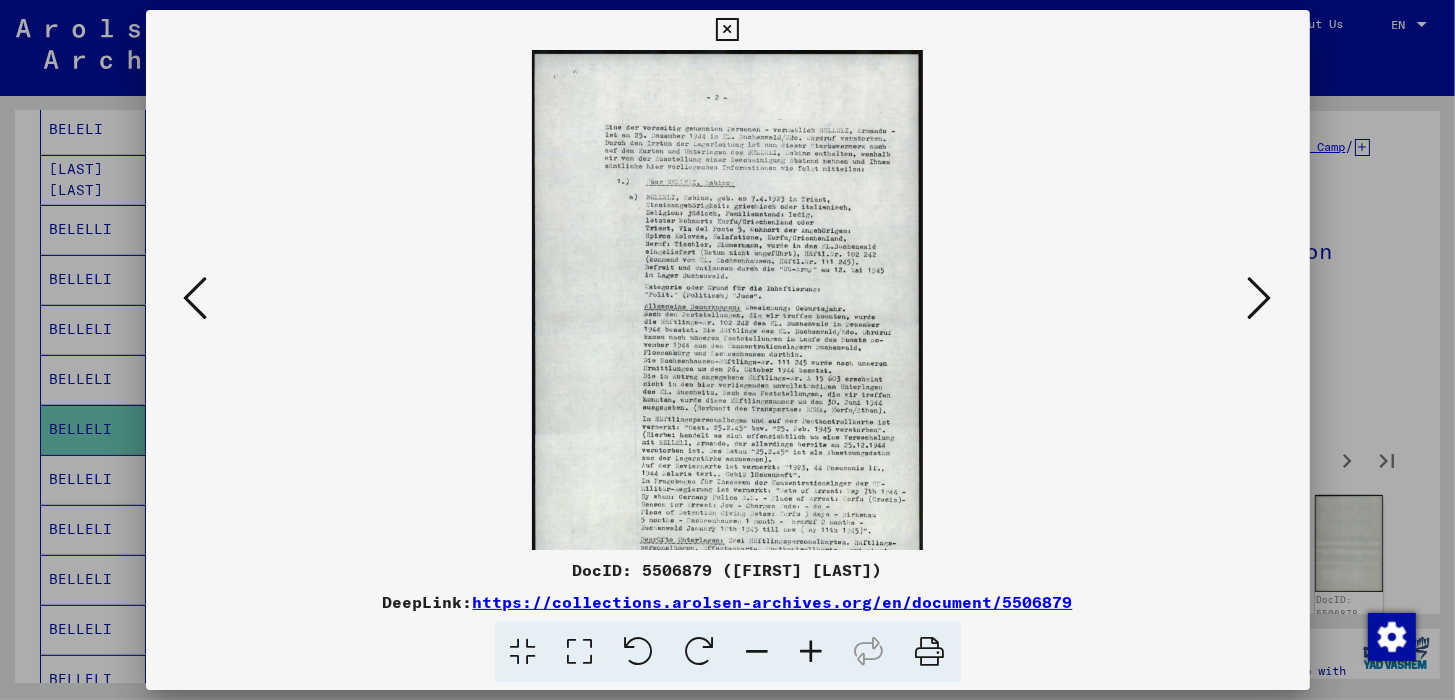 click at bounding box center [812, 652] 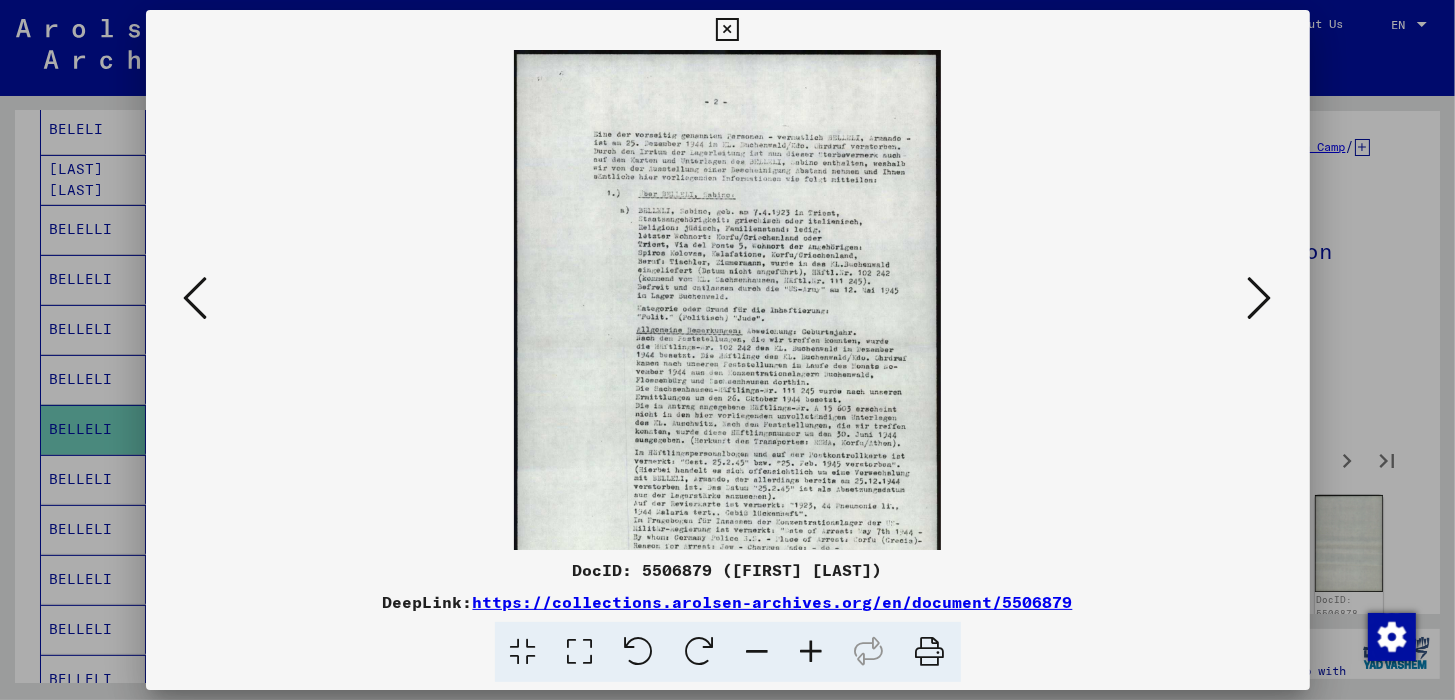 click at bounding box center (812, 652) 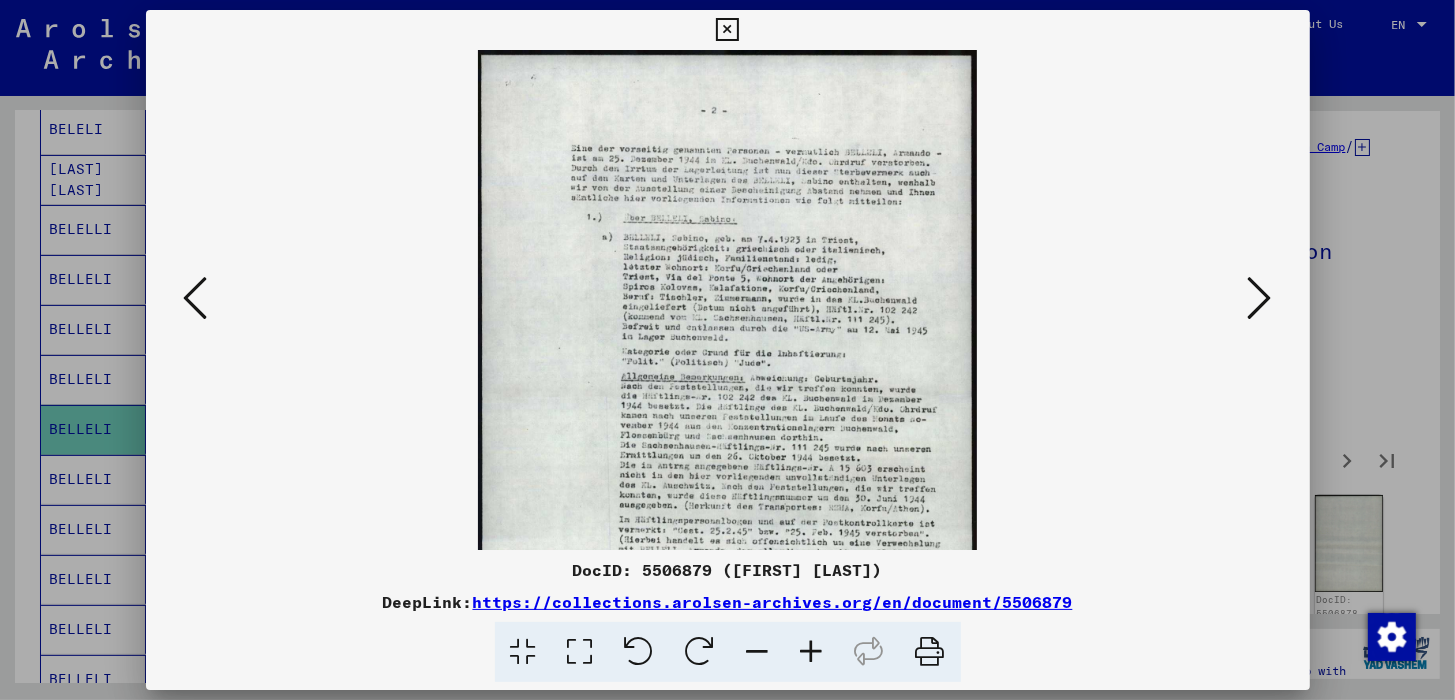 click at bounding box center [812, 652] 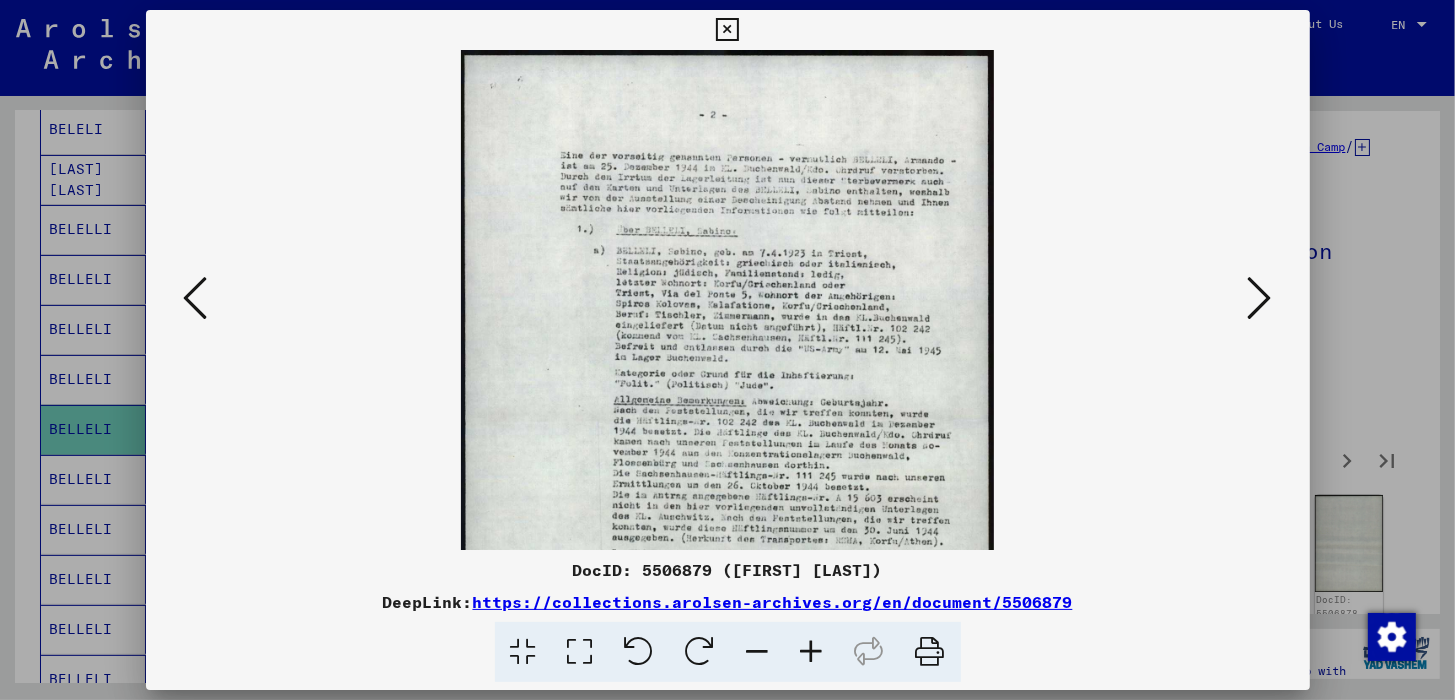 click at bounding box center [812, 652] 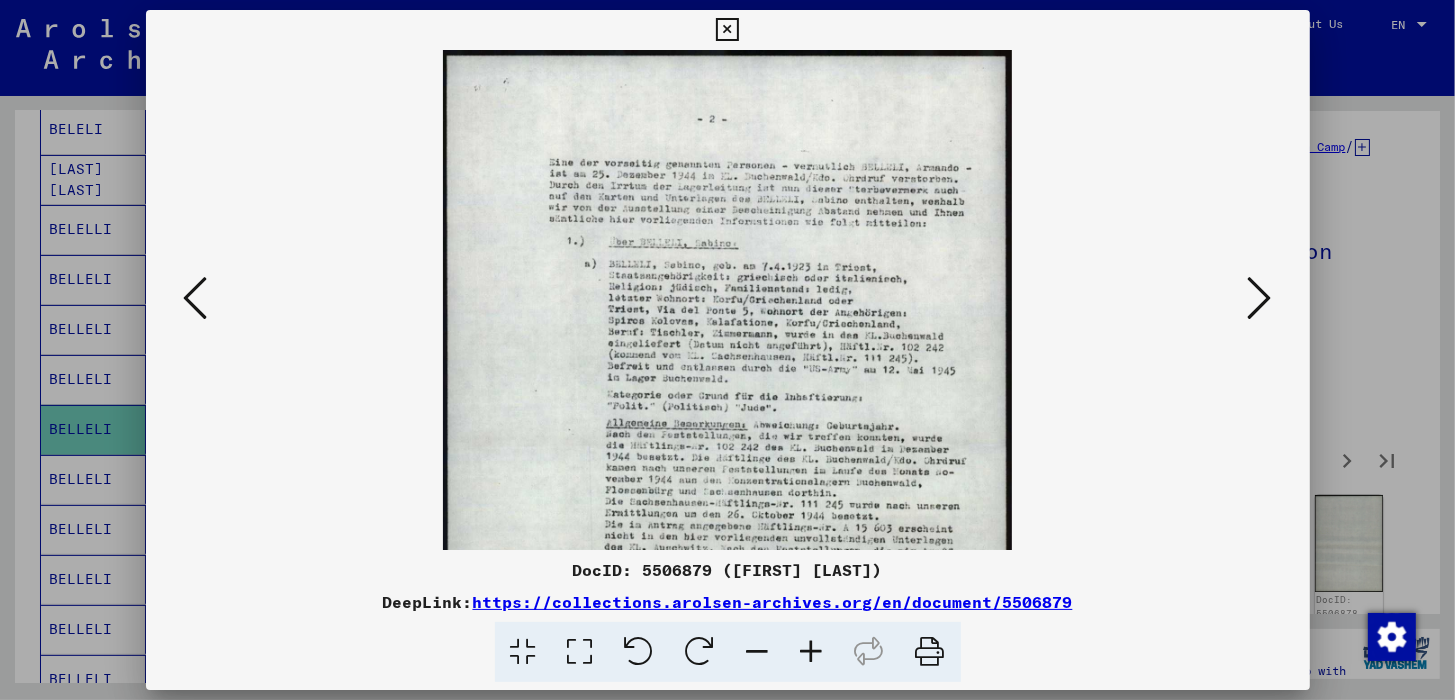 click at bounding box center (812, 652) 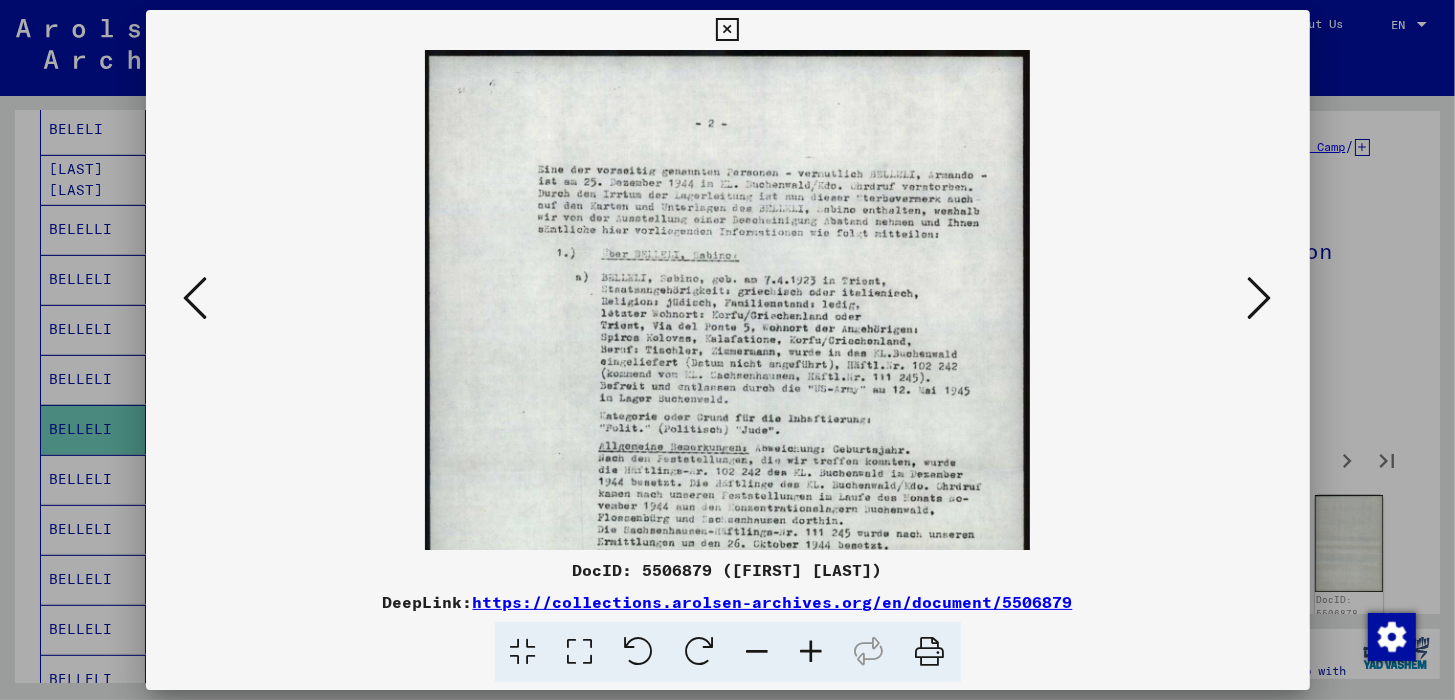 click at bounding box center [812, 652] 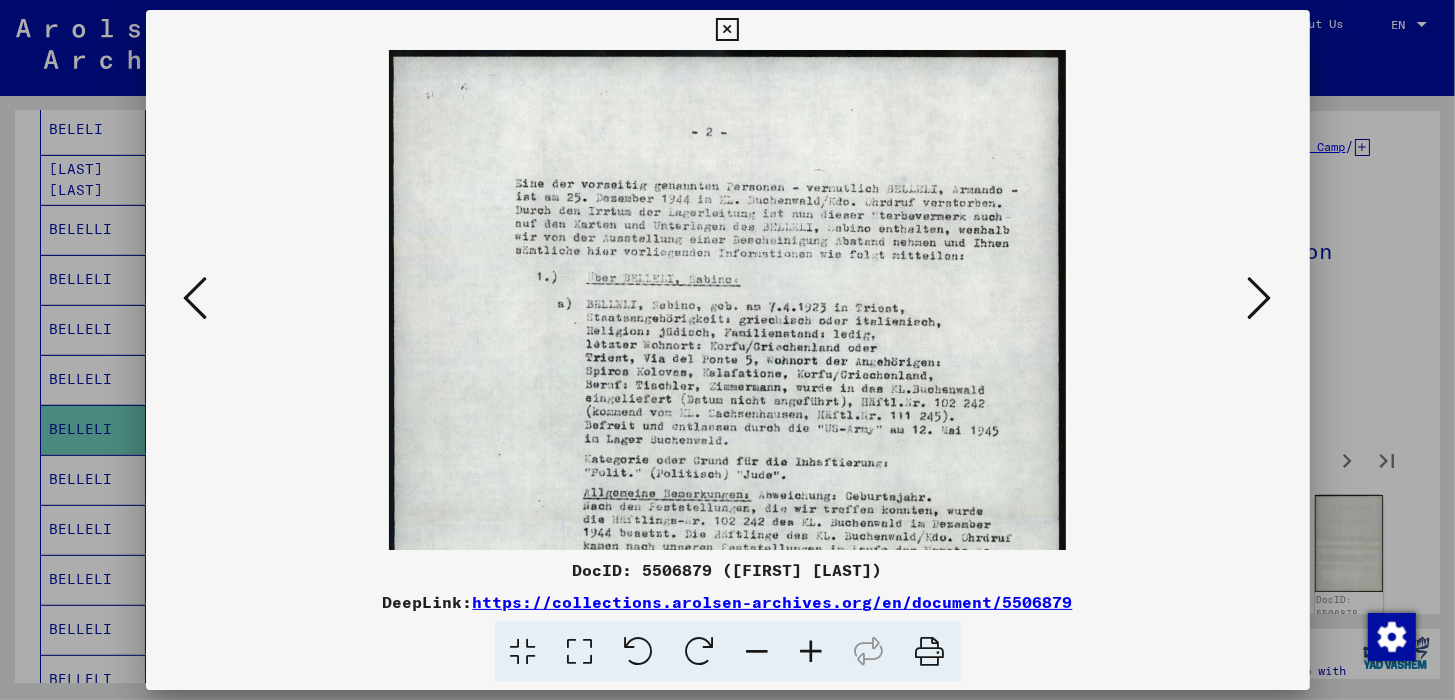 click at bounding box center [812, 652] 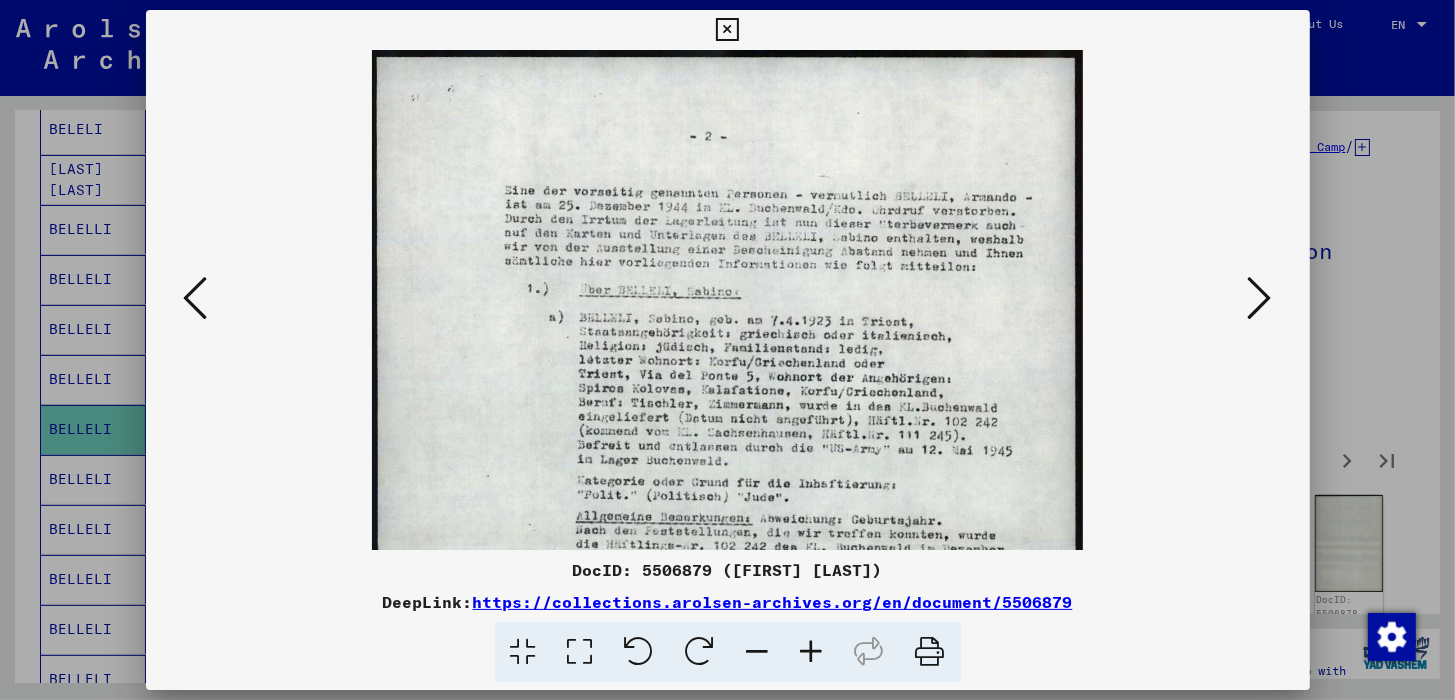 click at bounding box center (812, 652) 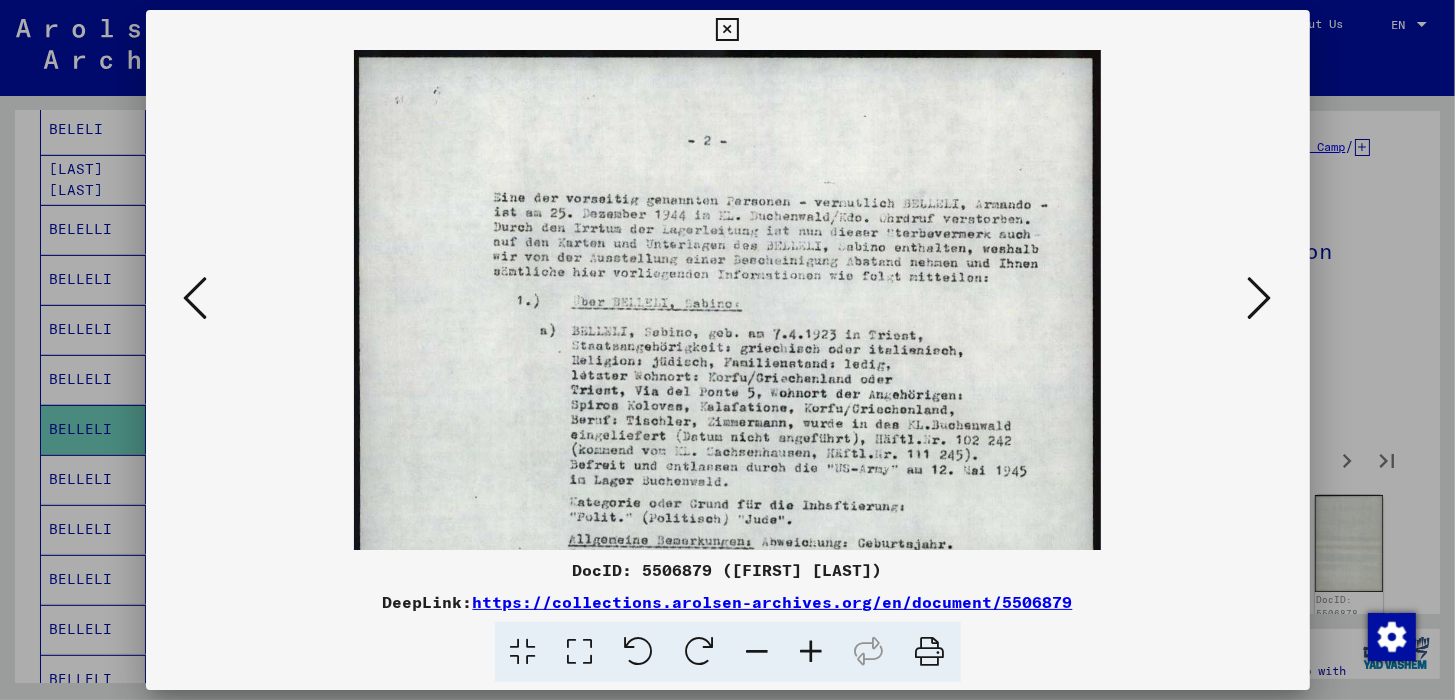 click at bounding box center [812, 652] 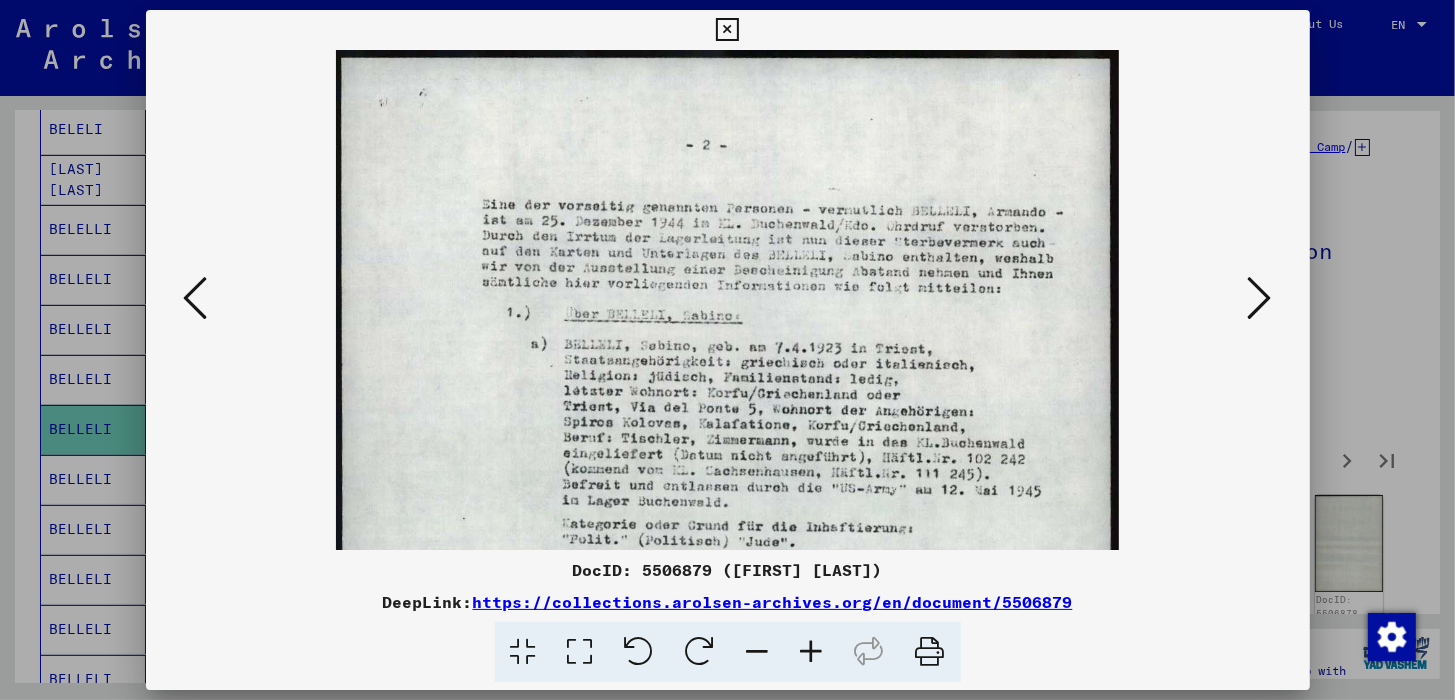 click at bounding box center (812, 652) 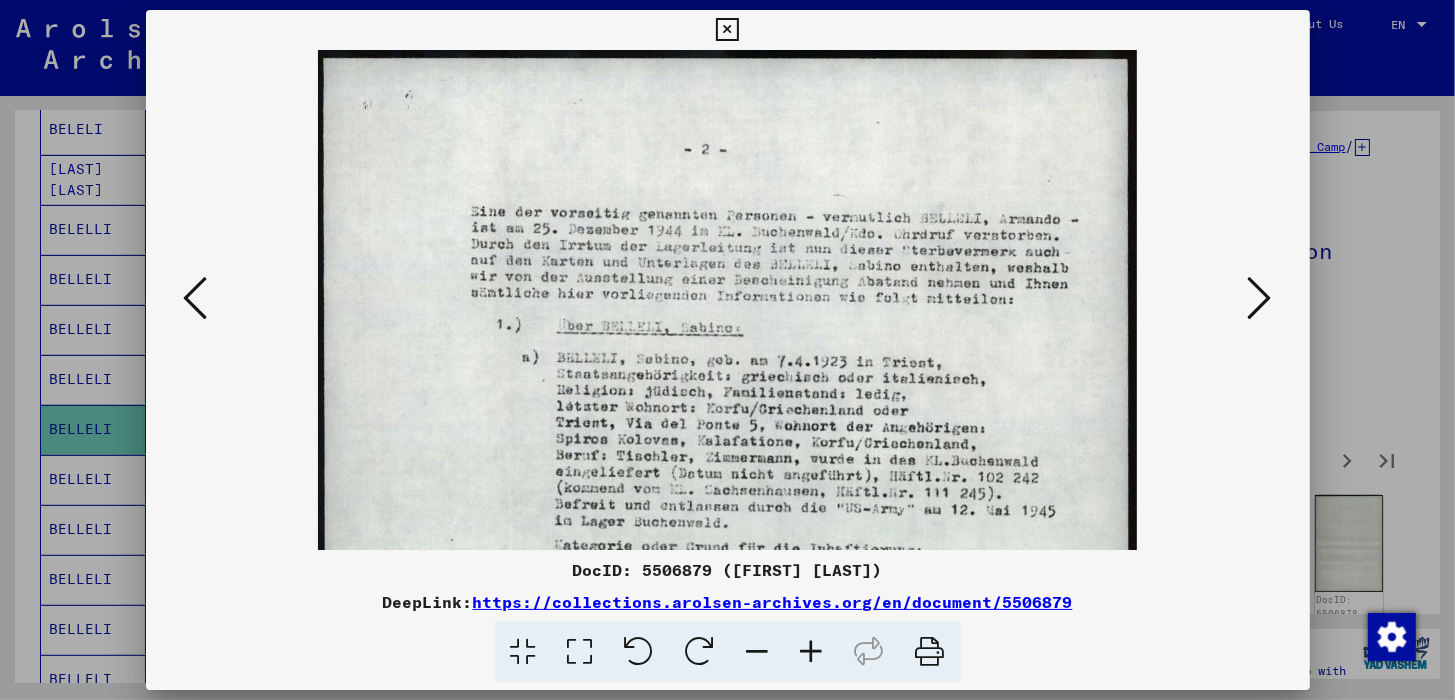 click at bounding box center (812, 652) 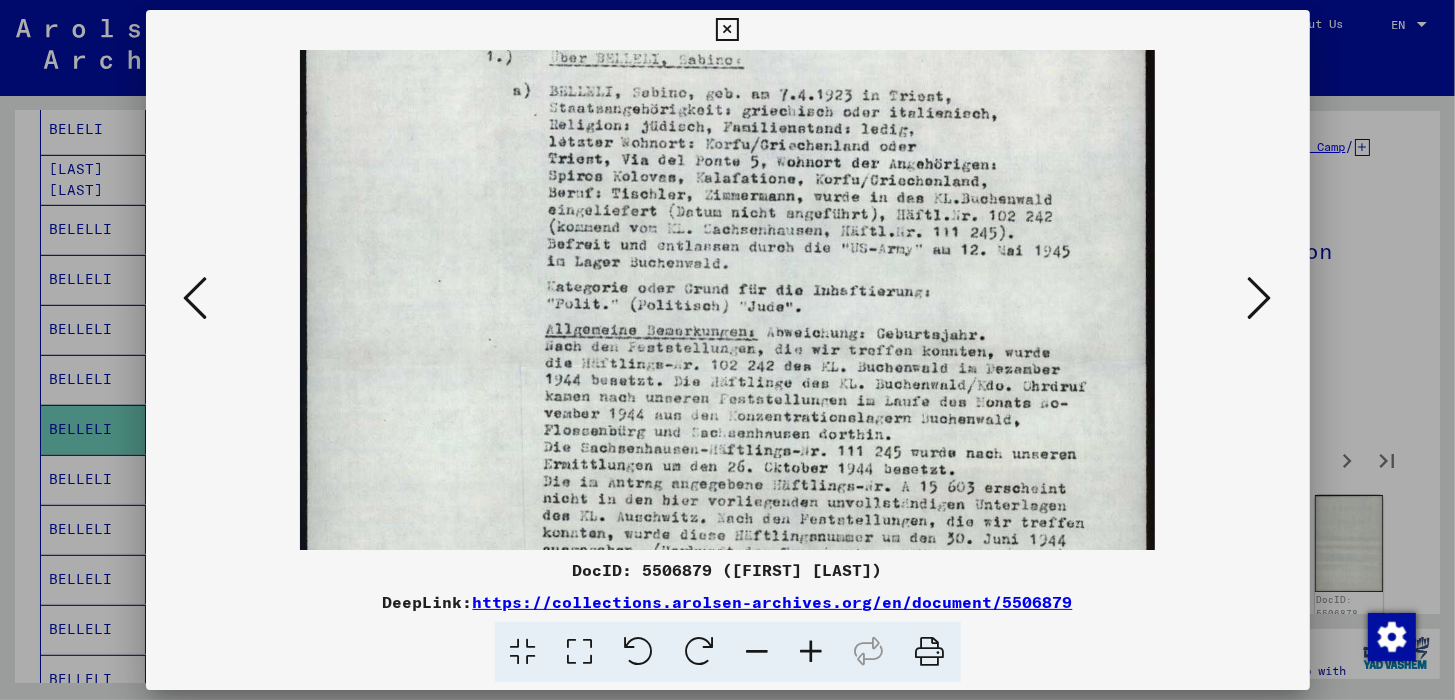 scroll, scrollTop: 287, scrollLeft: 0, axis: vertical 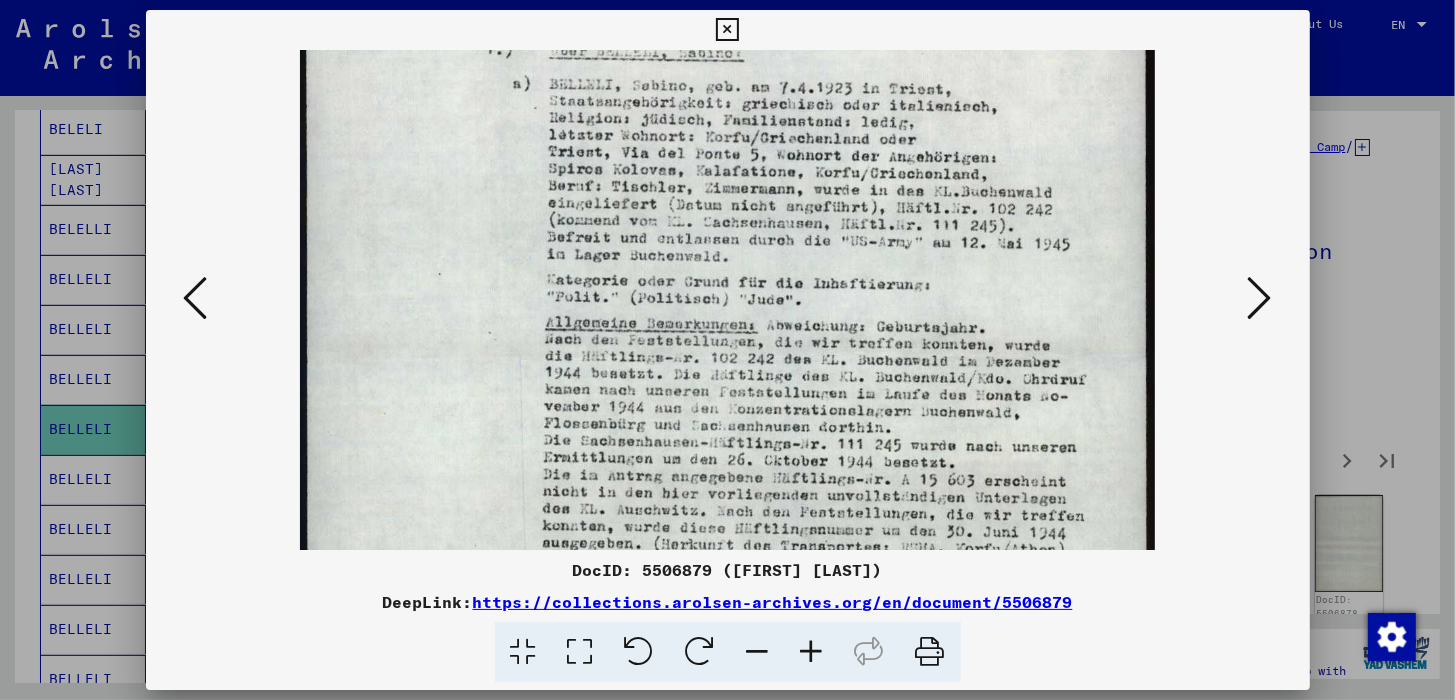 drag, startPoint x: 895, startPoint y: 466, endPoint x: 908, endPoint y: 178, distance: 288.29324 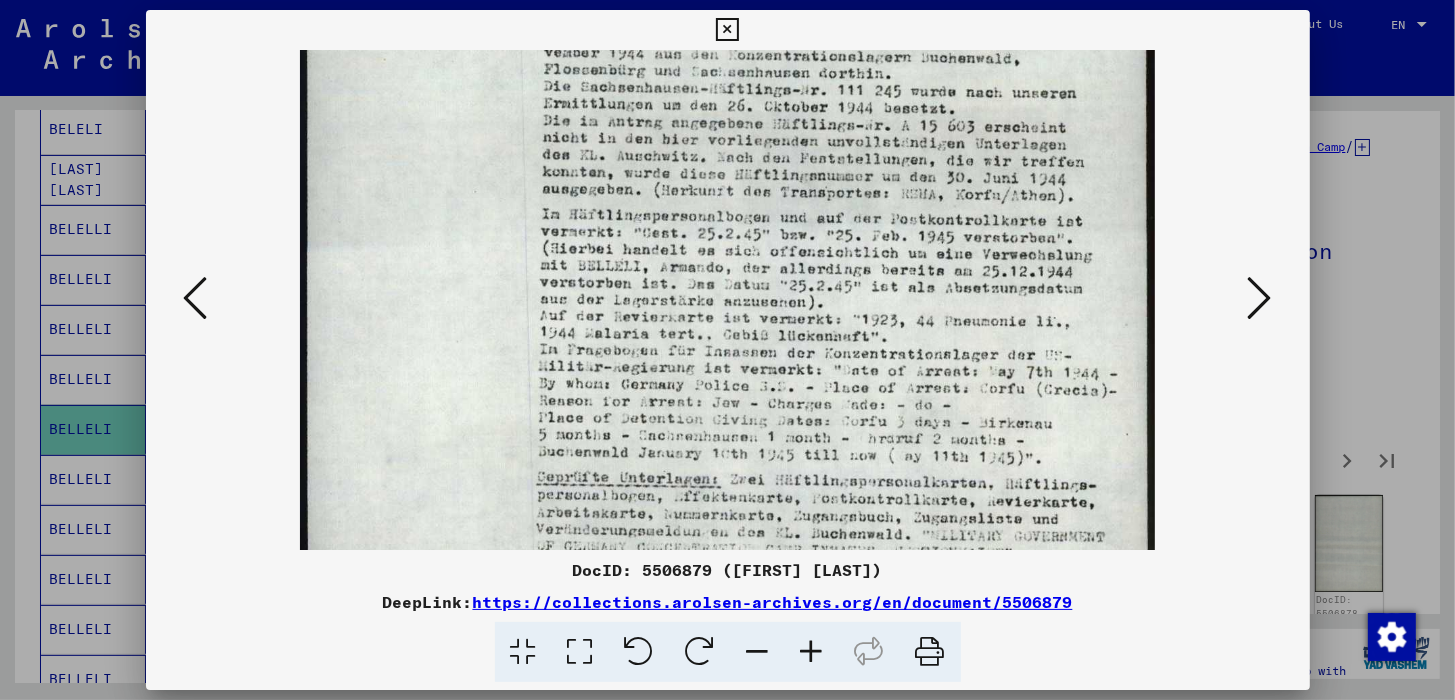scroll, scrollTop: 700, scrollLeft: 0, axis: vertical 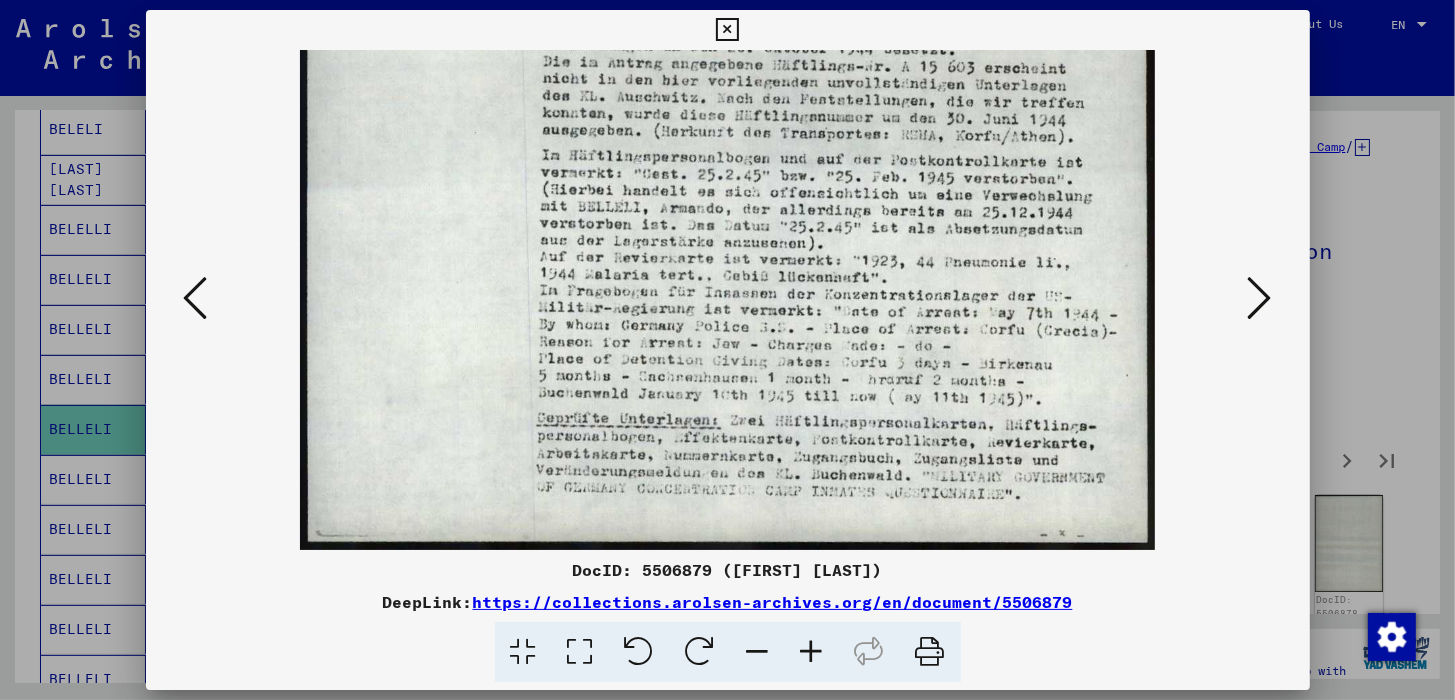 drag, startPoint x: 819, startPoint y: 438, endPoint x: 799, endPoint y: 28, distance: 410.48752 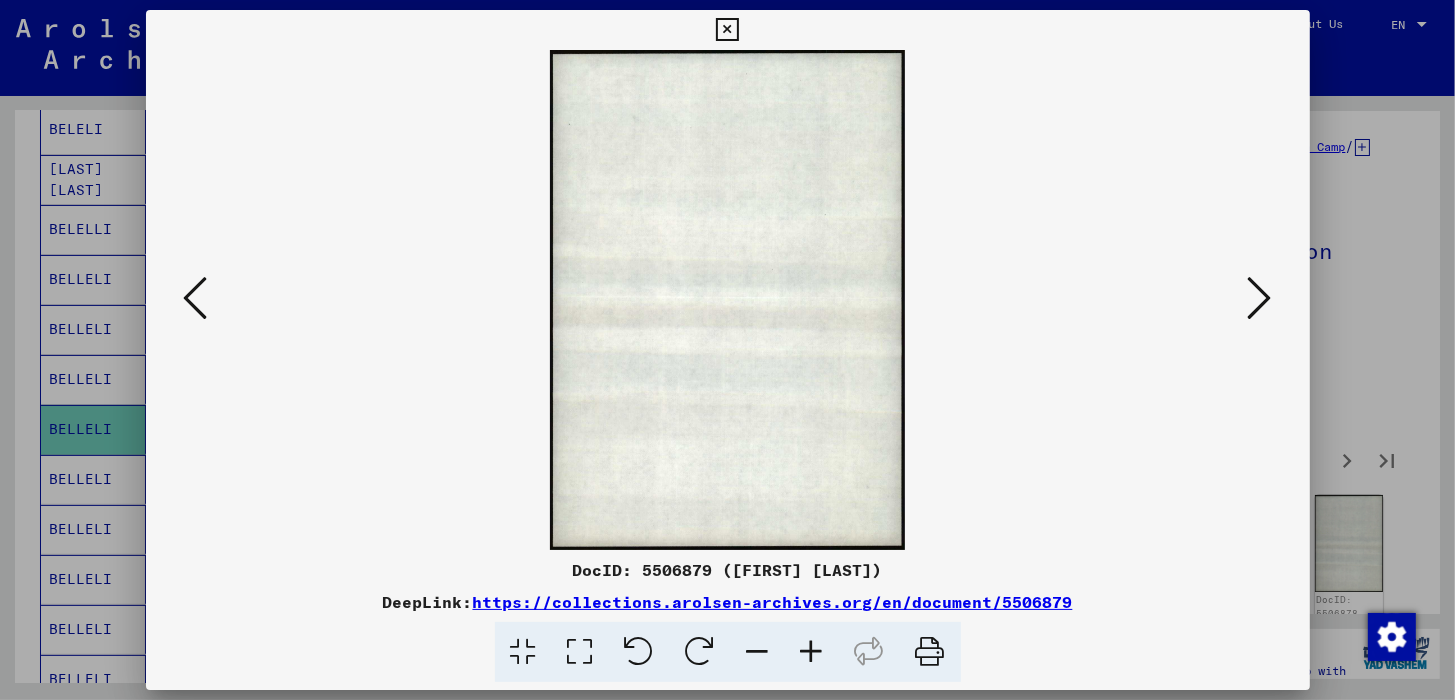 scroll, scrollTop: 0, scrollLeft: 0, axis: both 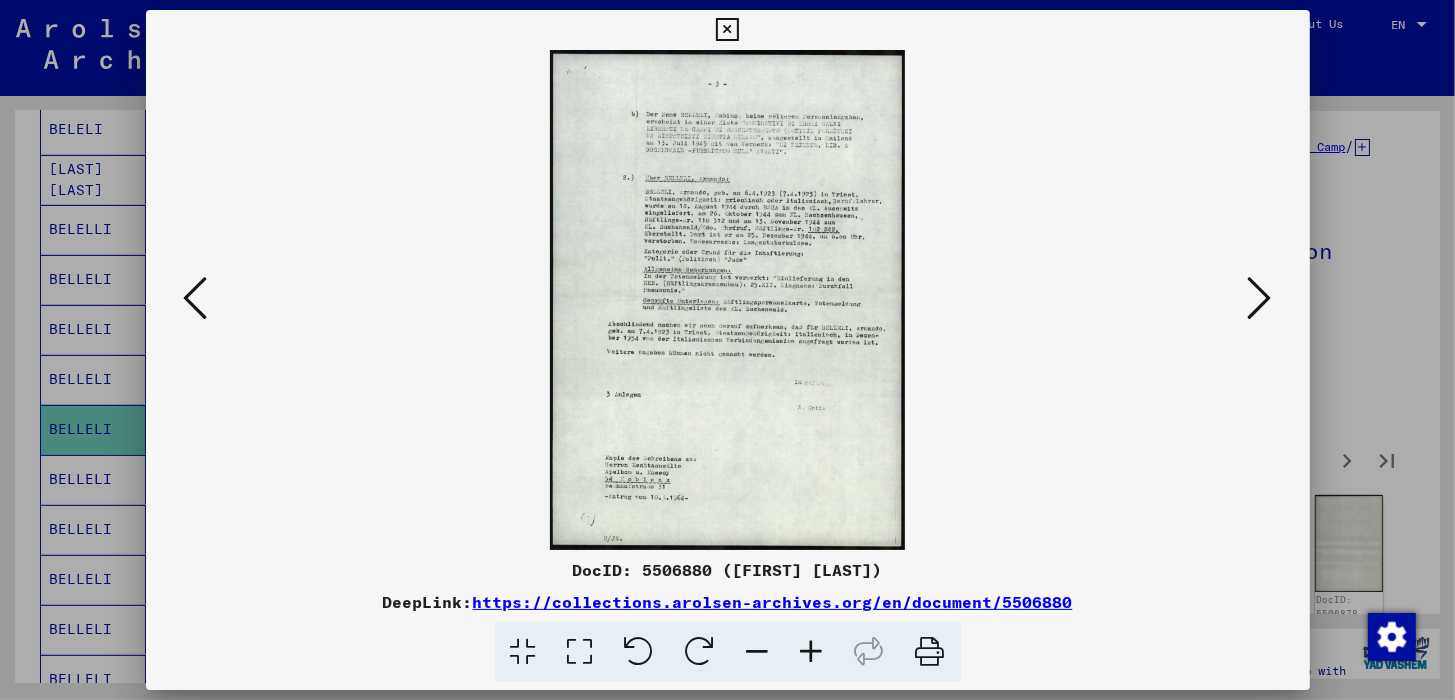 click at bounding box center [1260, 298] 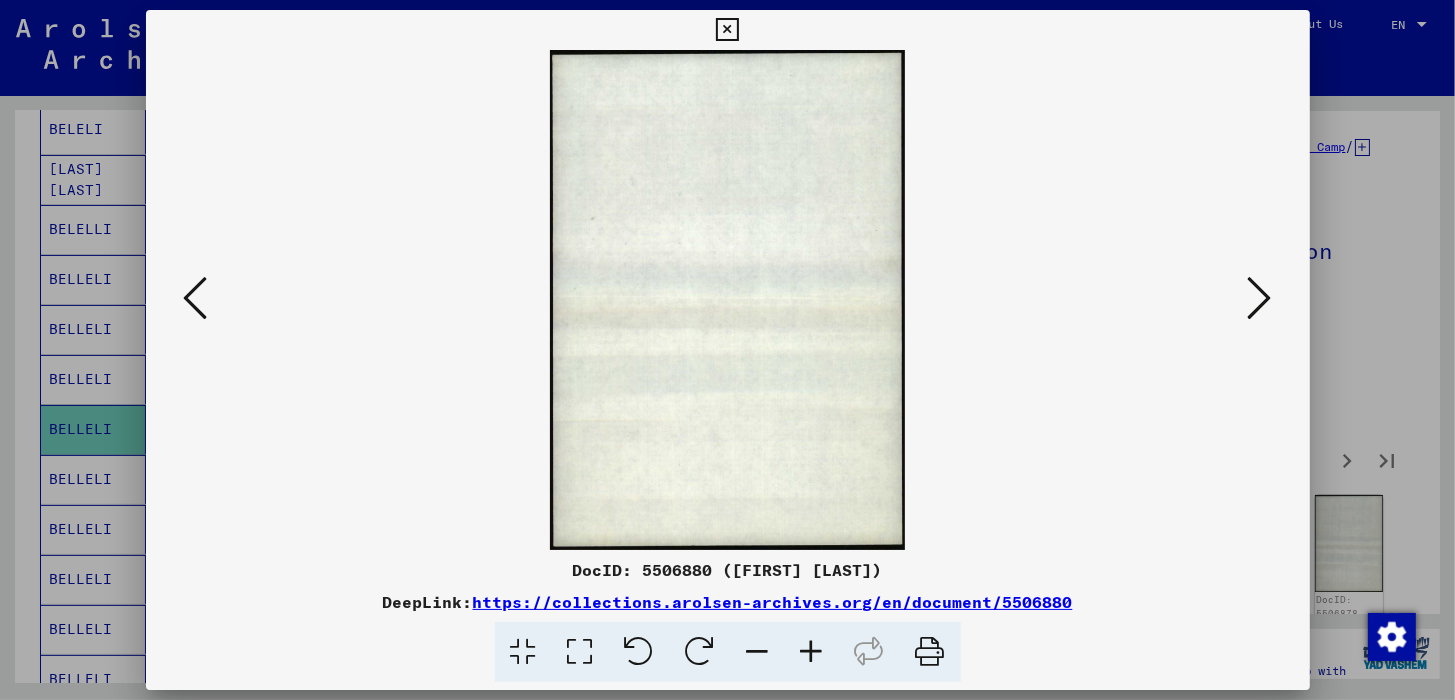 click at bounding box center [1260, 298] 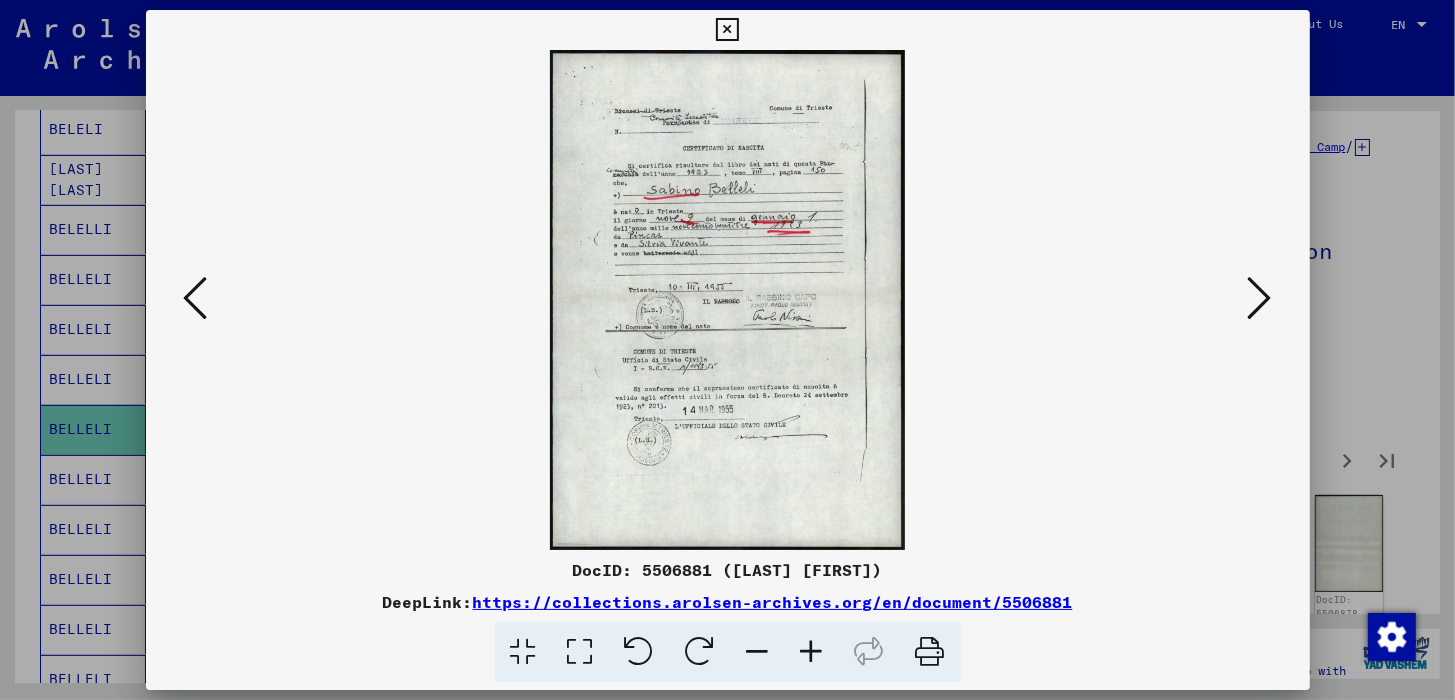 click at bounding box center (812, 652) 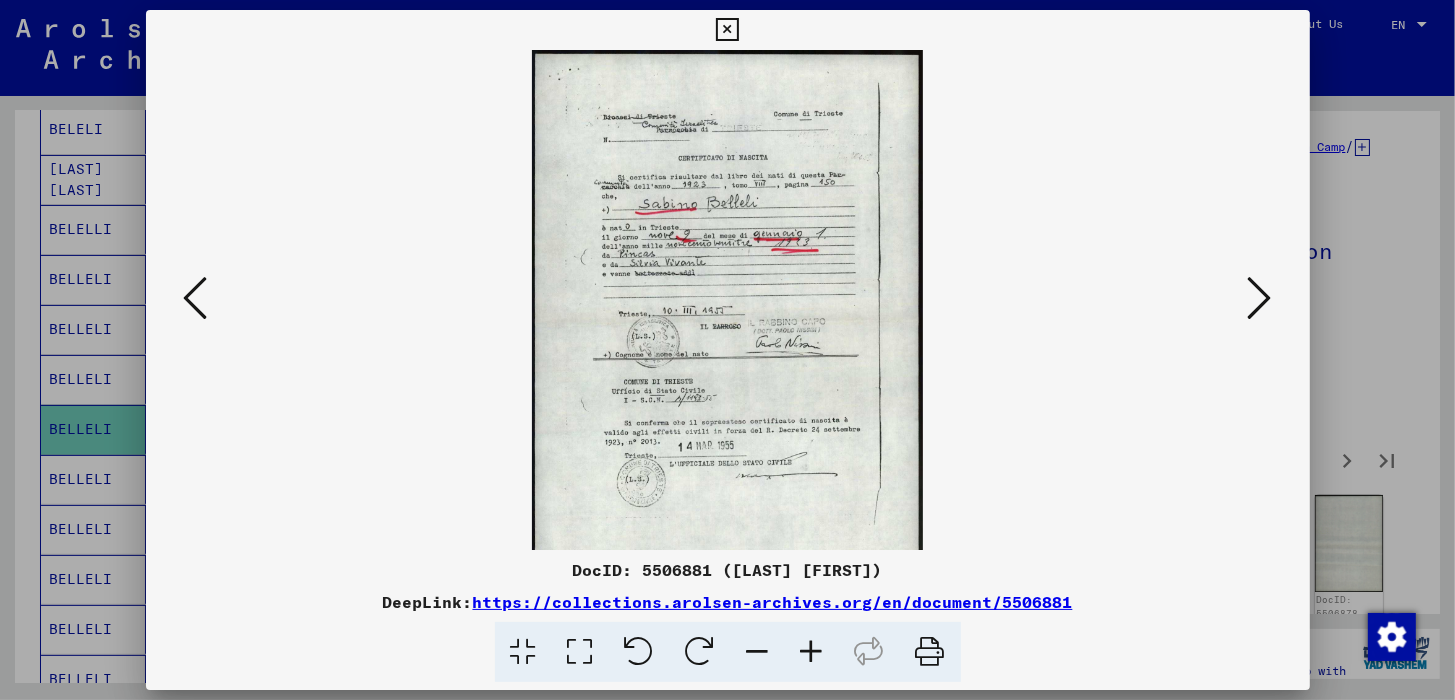 click at bounding box center [812, 652] 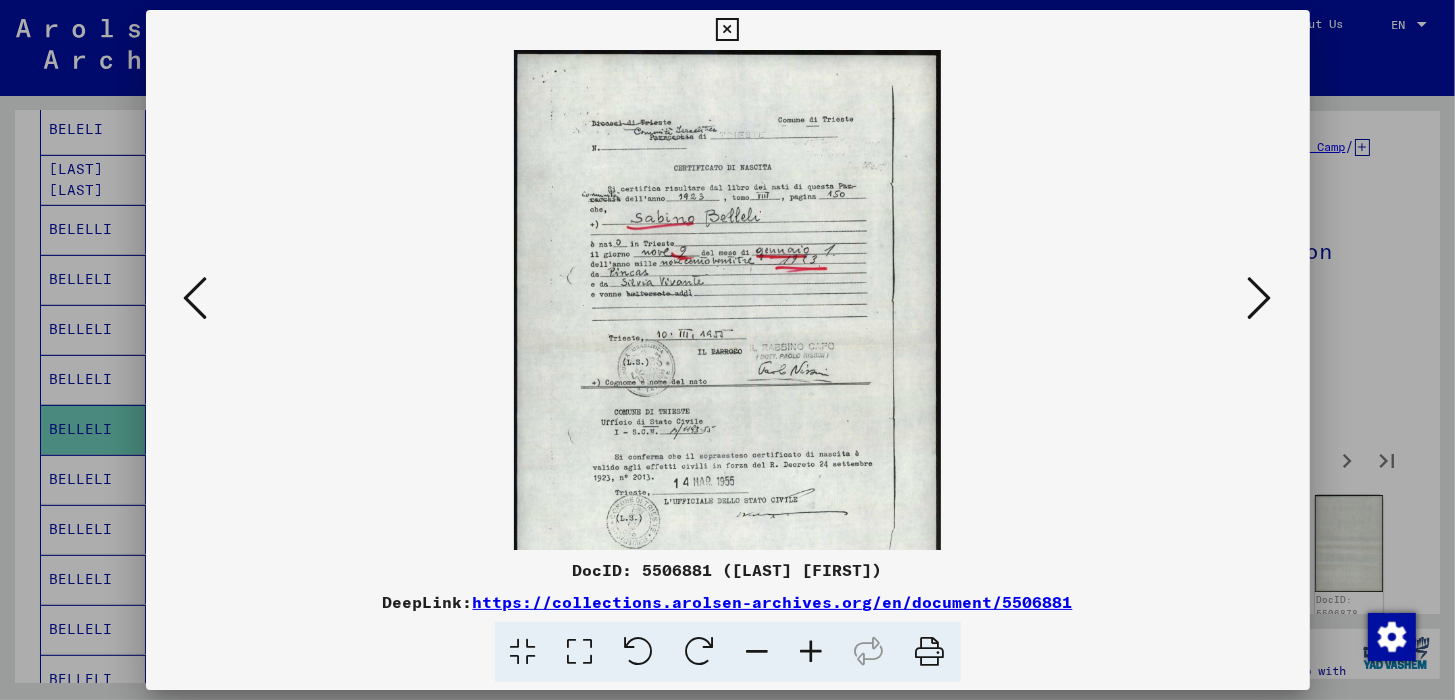 click at bounding box center (812, 652) 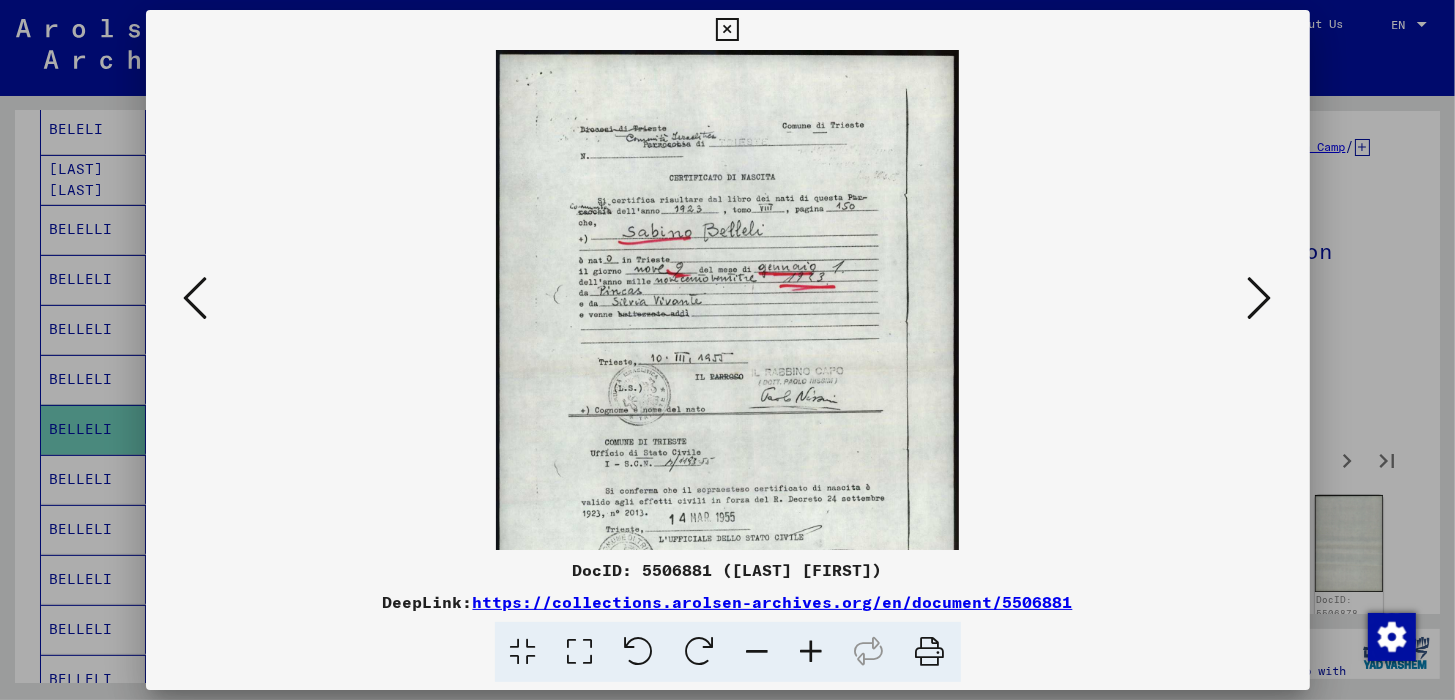 click at bounding box center [812, 652] 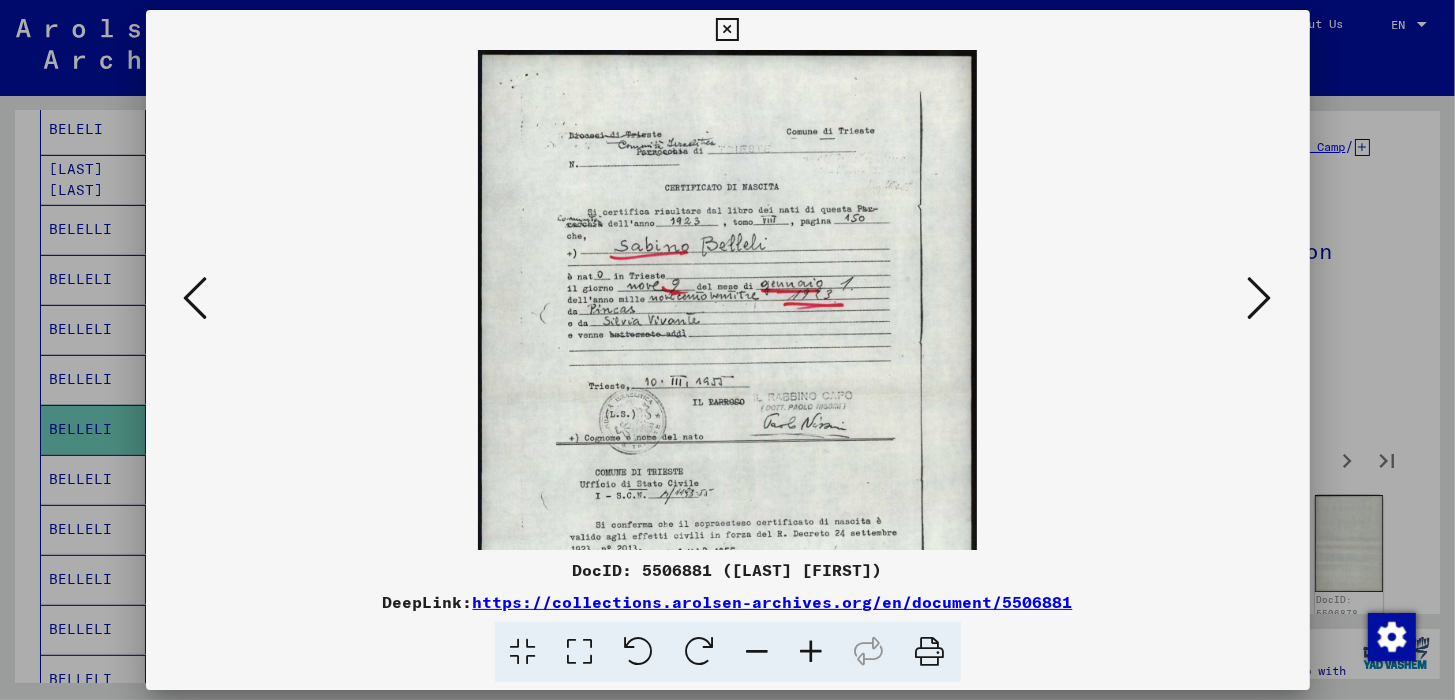 click at bounding box center (812, 652) 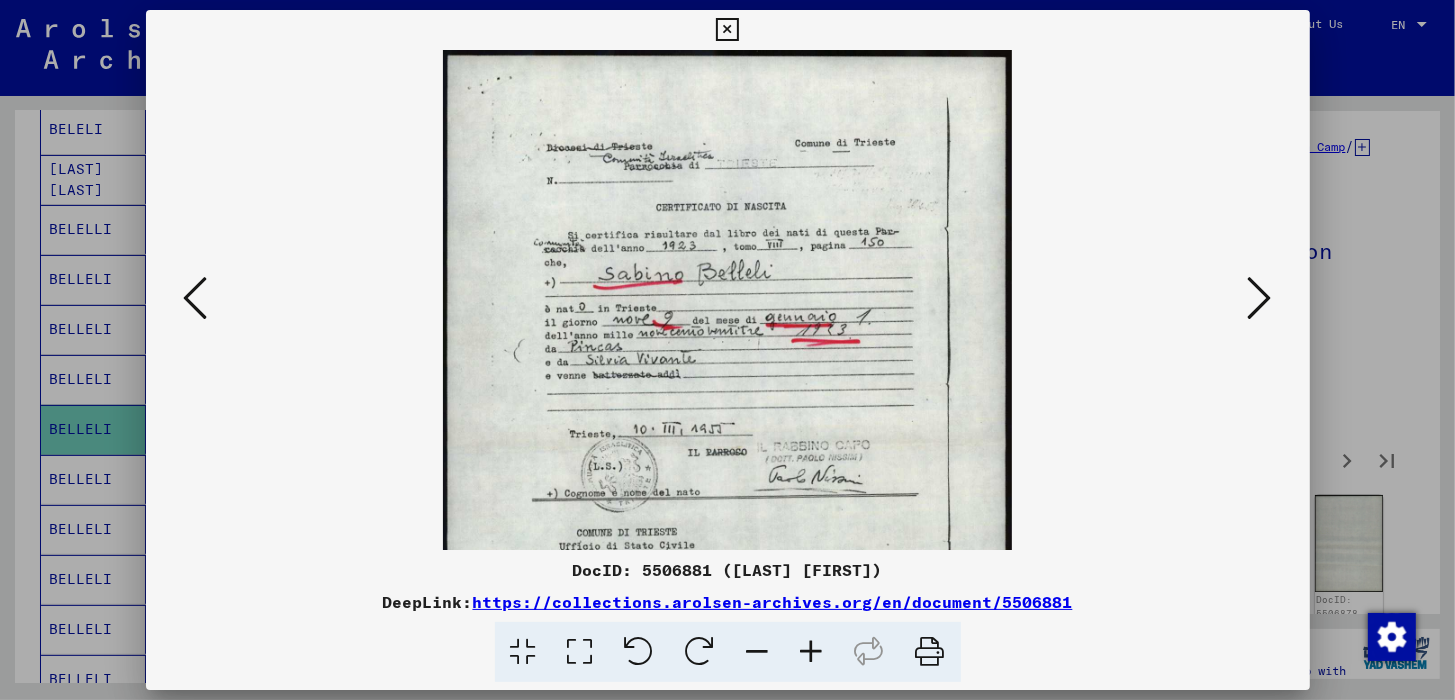 click at bounding box center (812, 652) 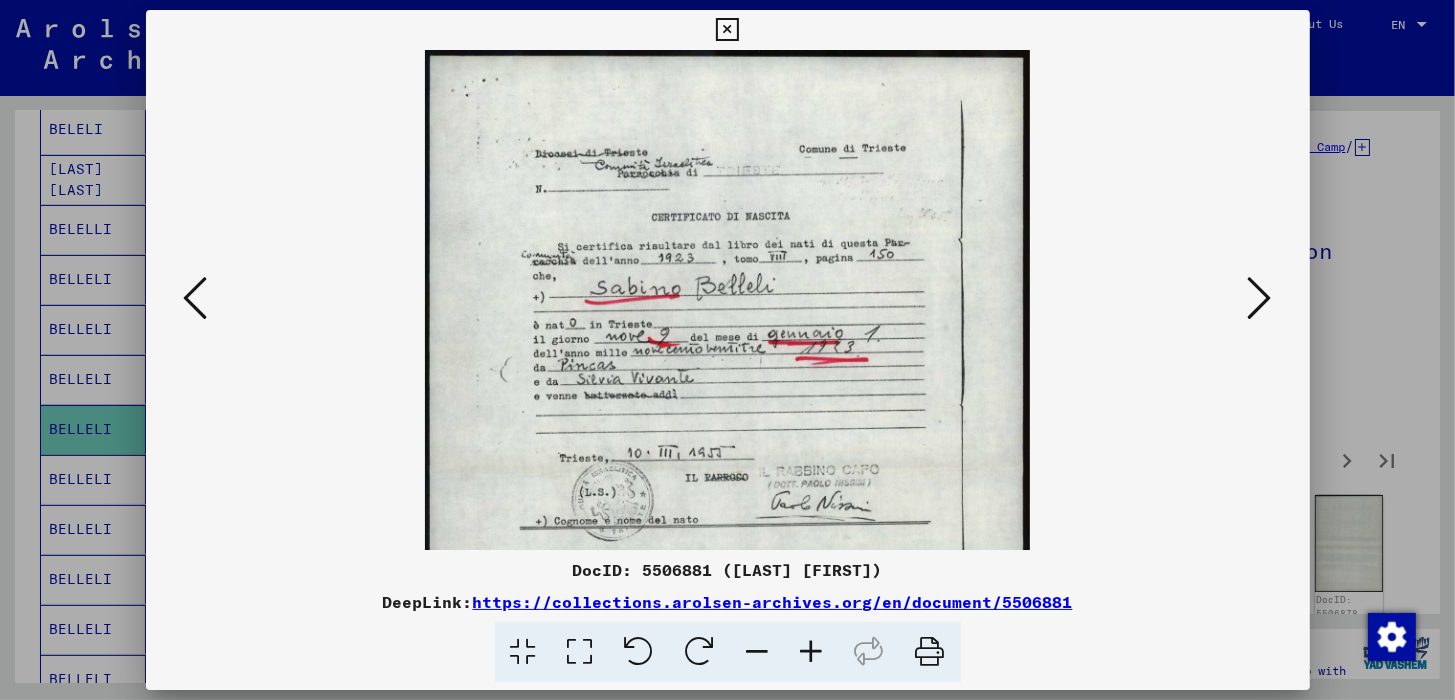 click at bounding box center (812, 652) 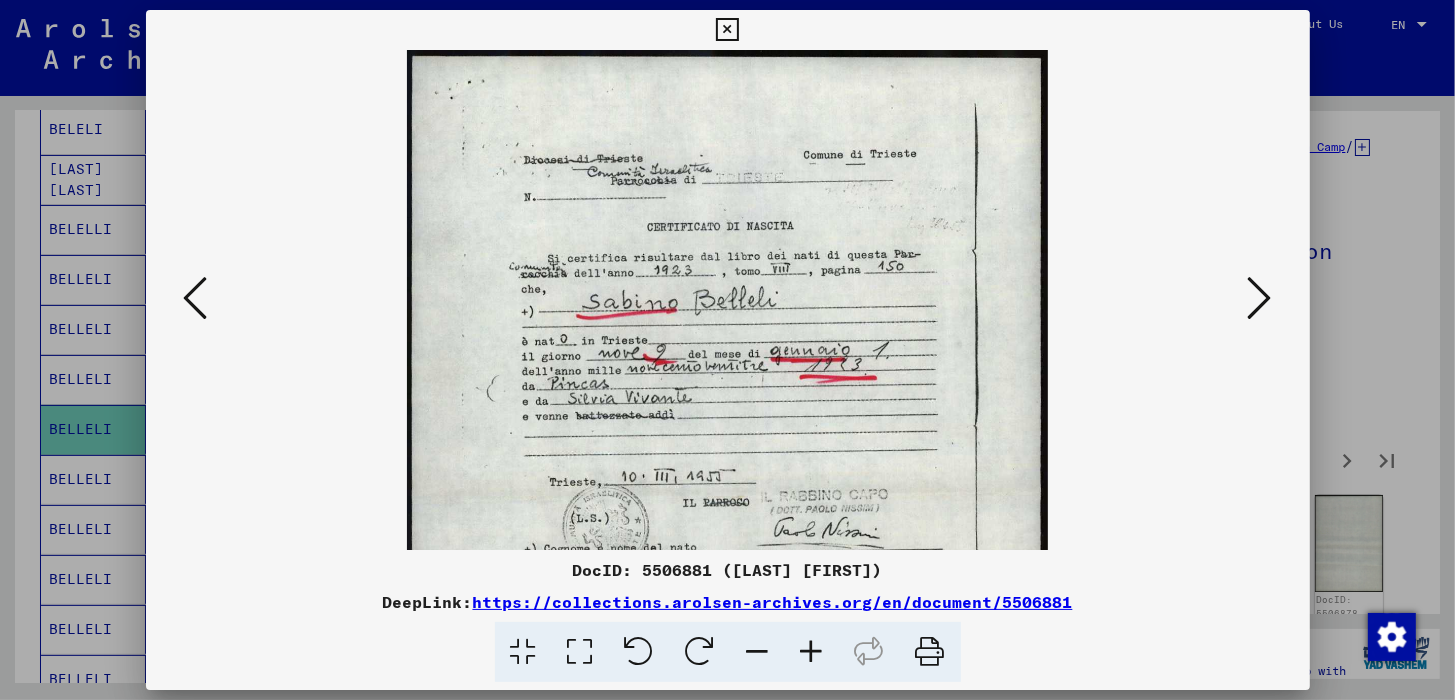 click at bounding box center (812, 652) 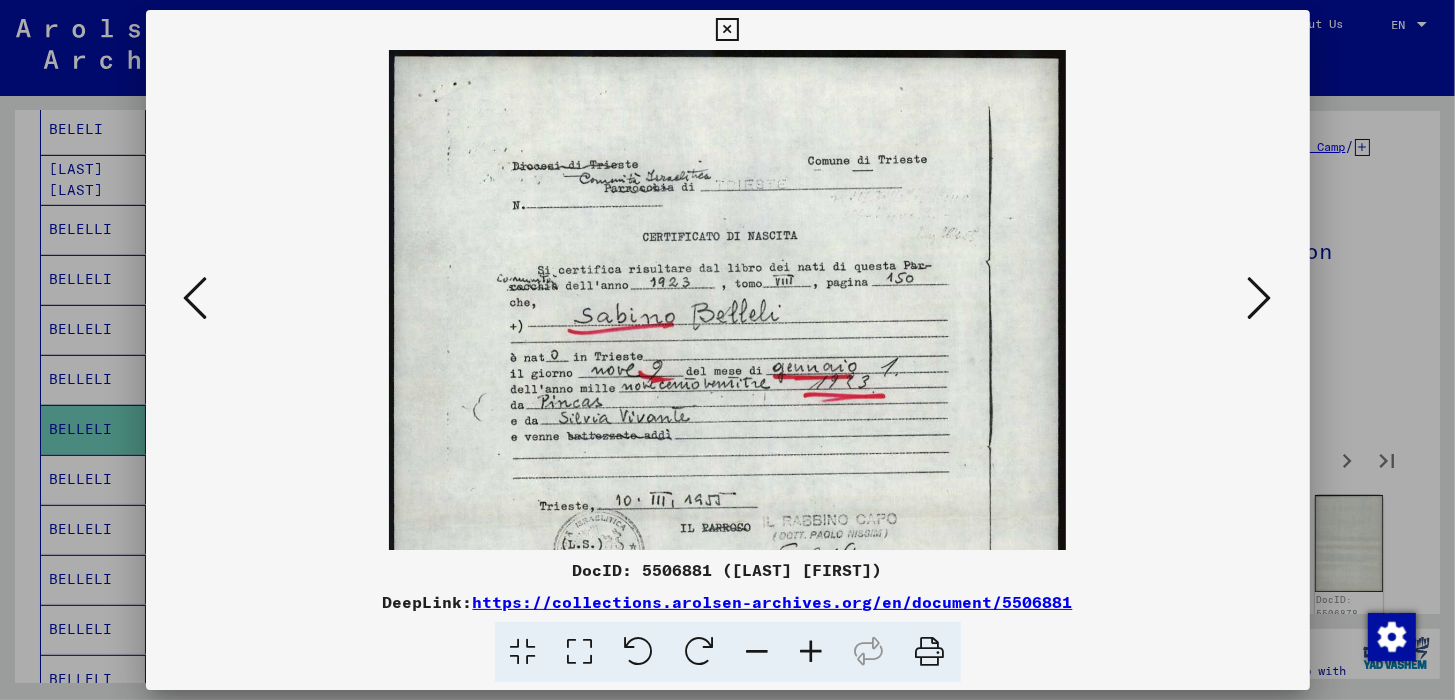 click at bounding box center [812, 652] 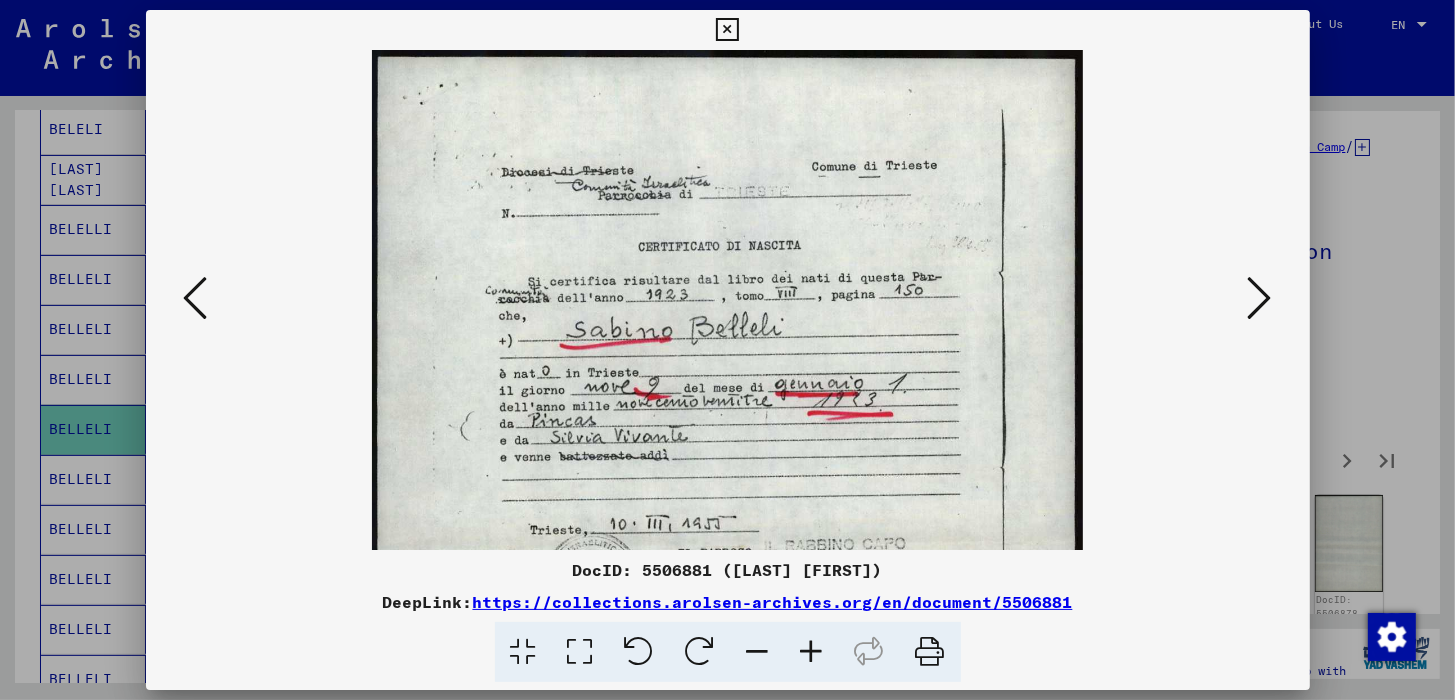click at bounding box center [812, 652] 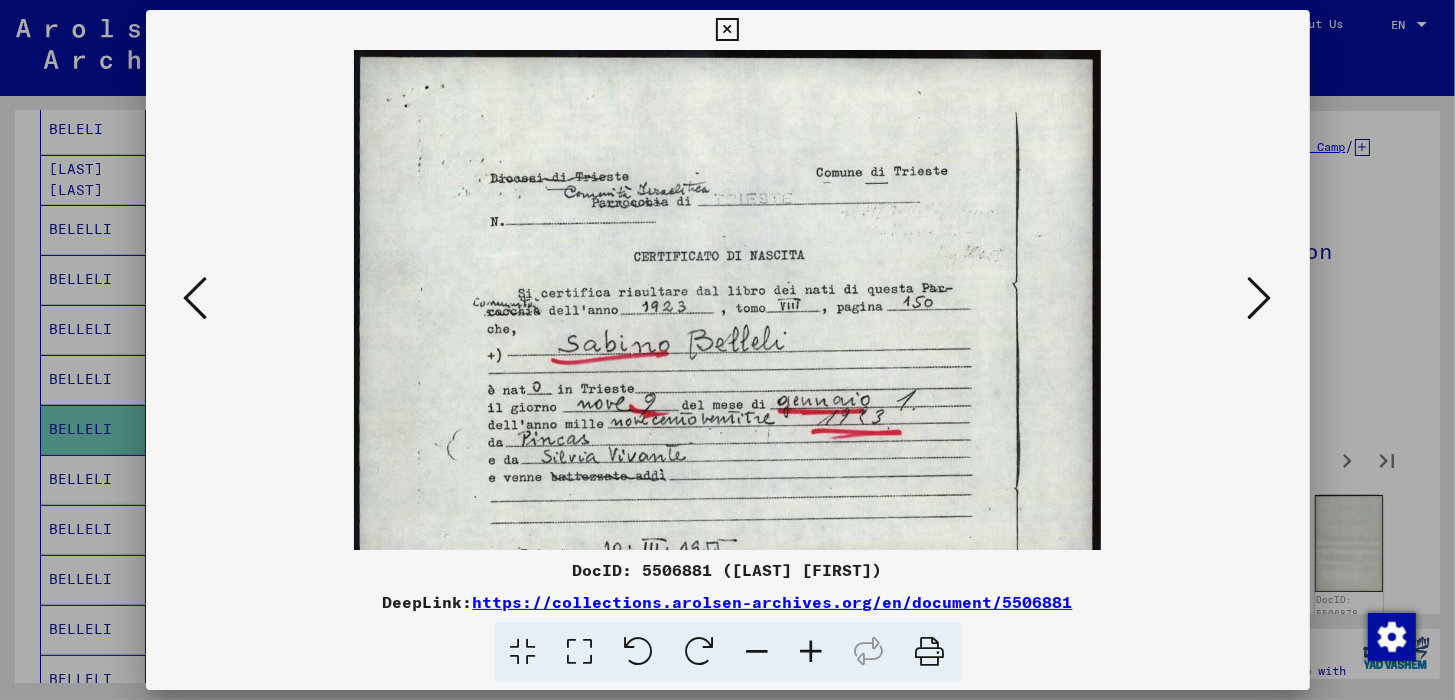 click at bounding box center [812, 652] 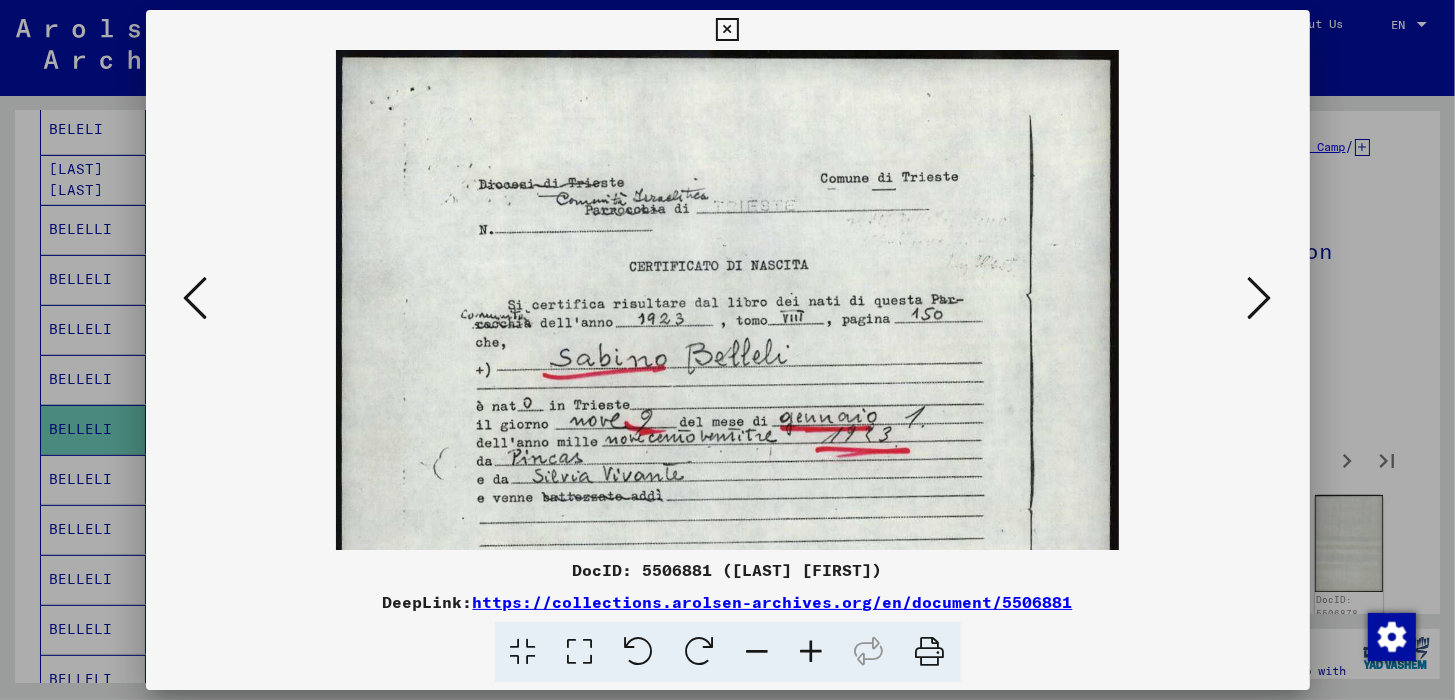 click at bounding box center (812, 652) 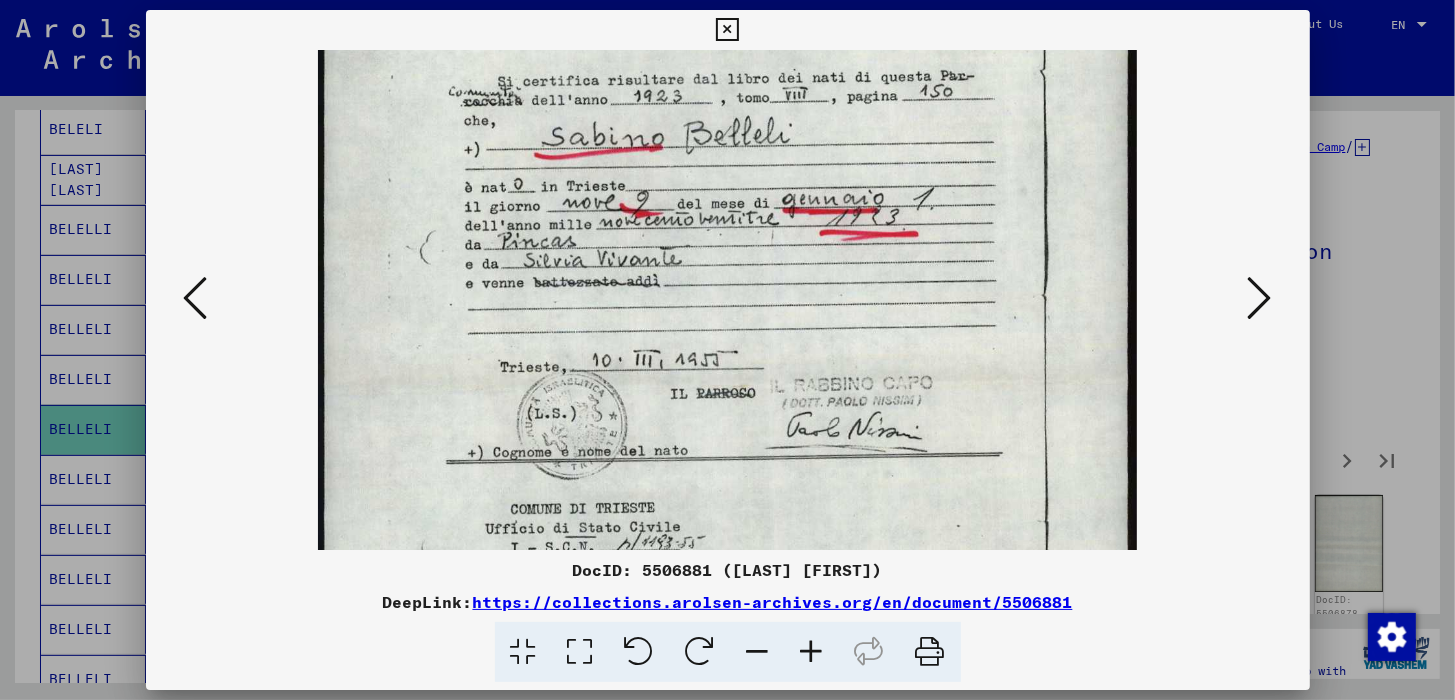 scroll, scrollTop: 239, scrollLeft: 0, axis: vertical 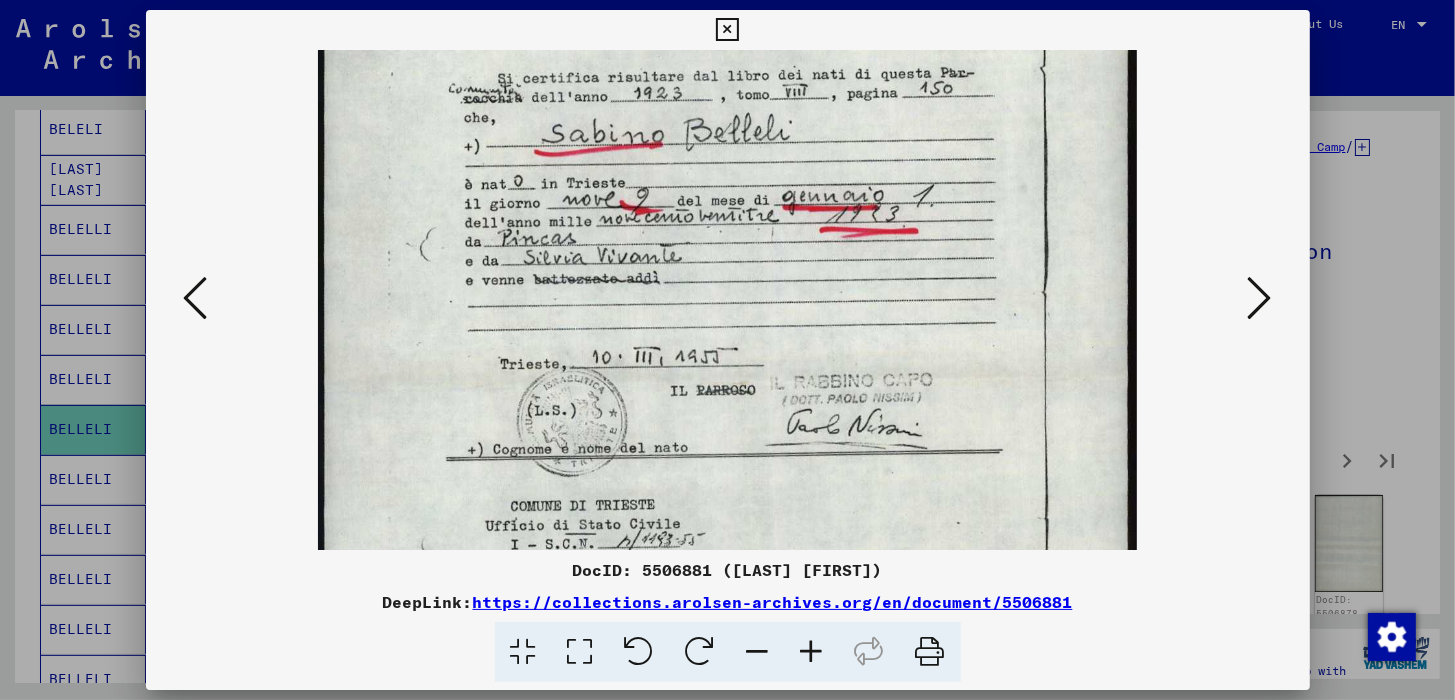 drag, startPoint x: 735, startPoint y: 494, endPoint x: 726, endPoint y: 256, distance: 238.1701 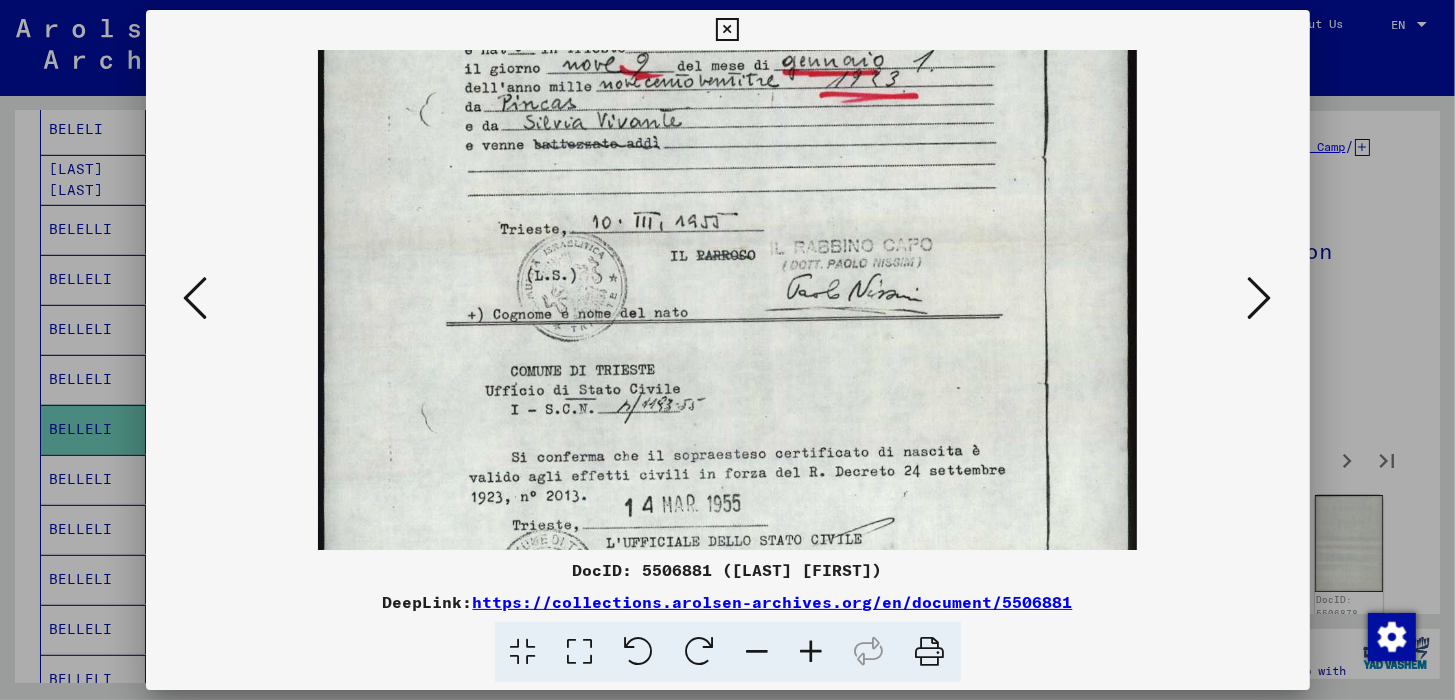 drag, startPoint x: 758, startPoint y: 422, endPoint x: 758, endPoint y: 284, distance: 138 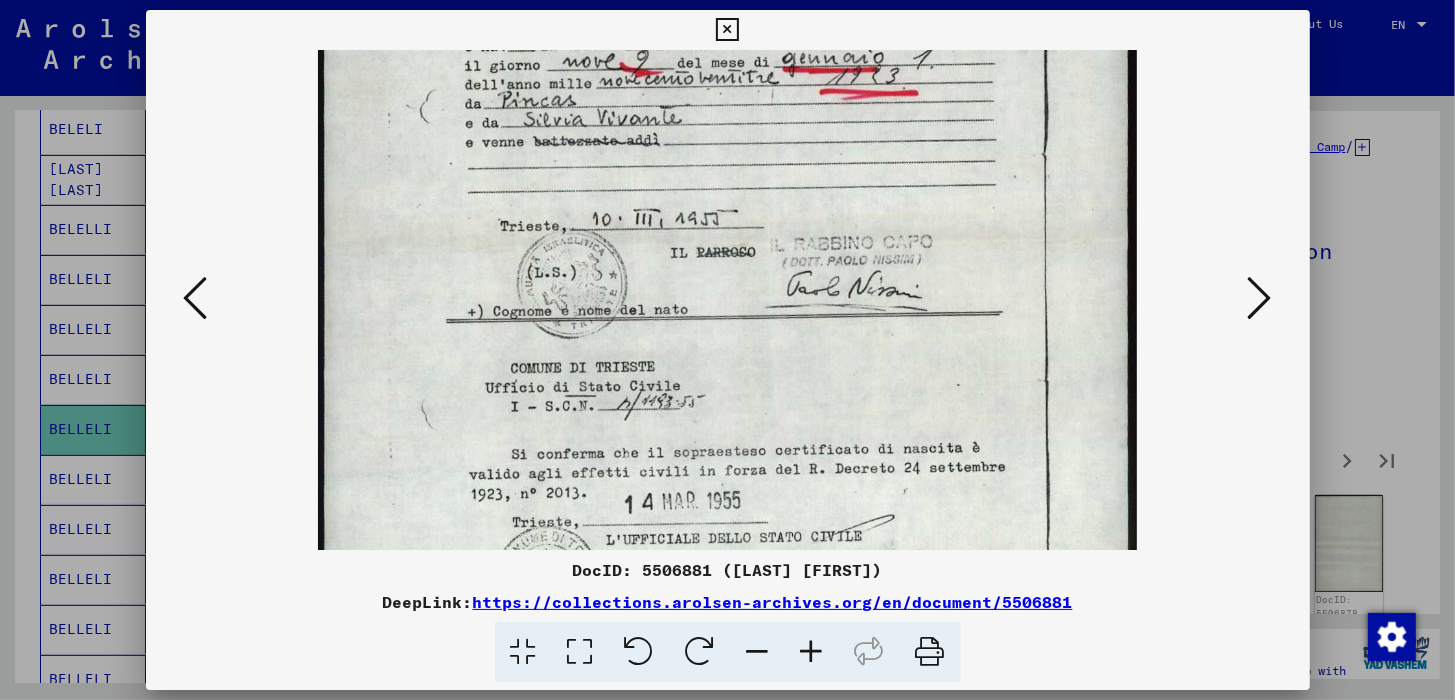 click at bounding box center (1260, 298) 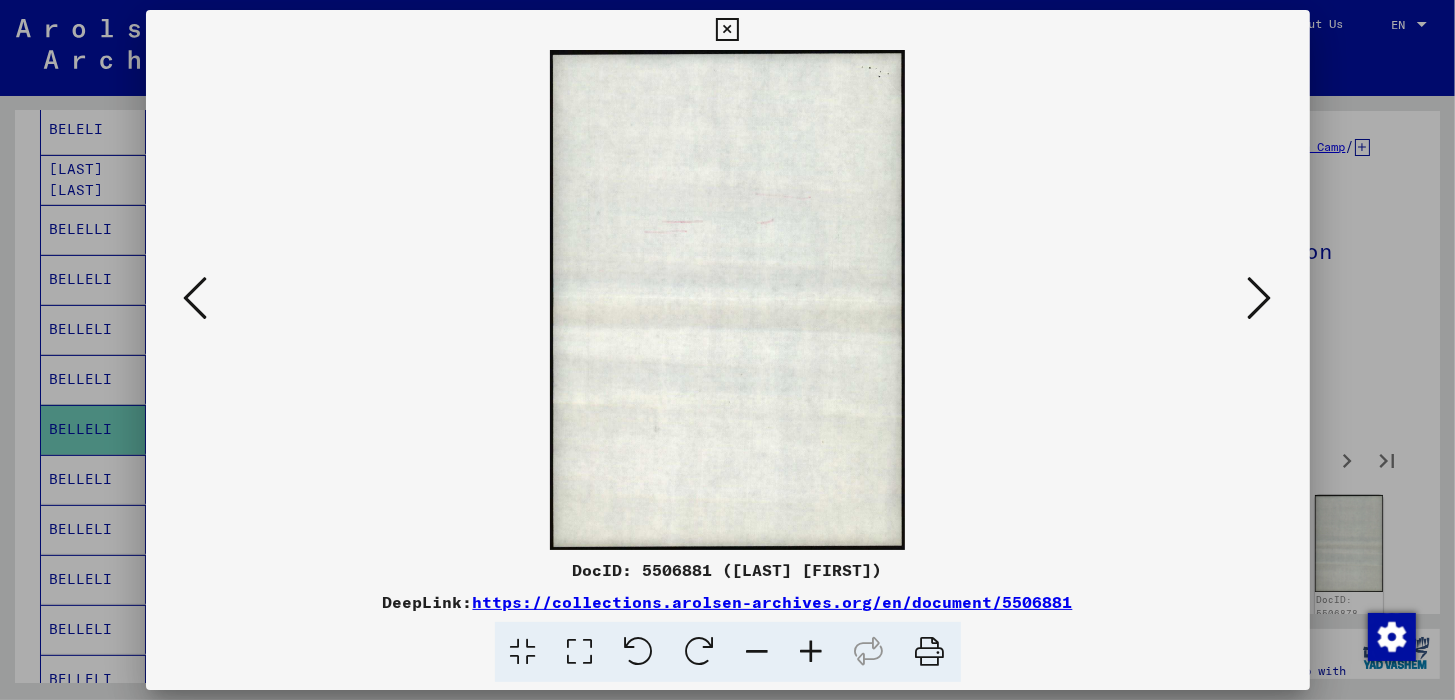 click at bounding box center [1260, 298] 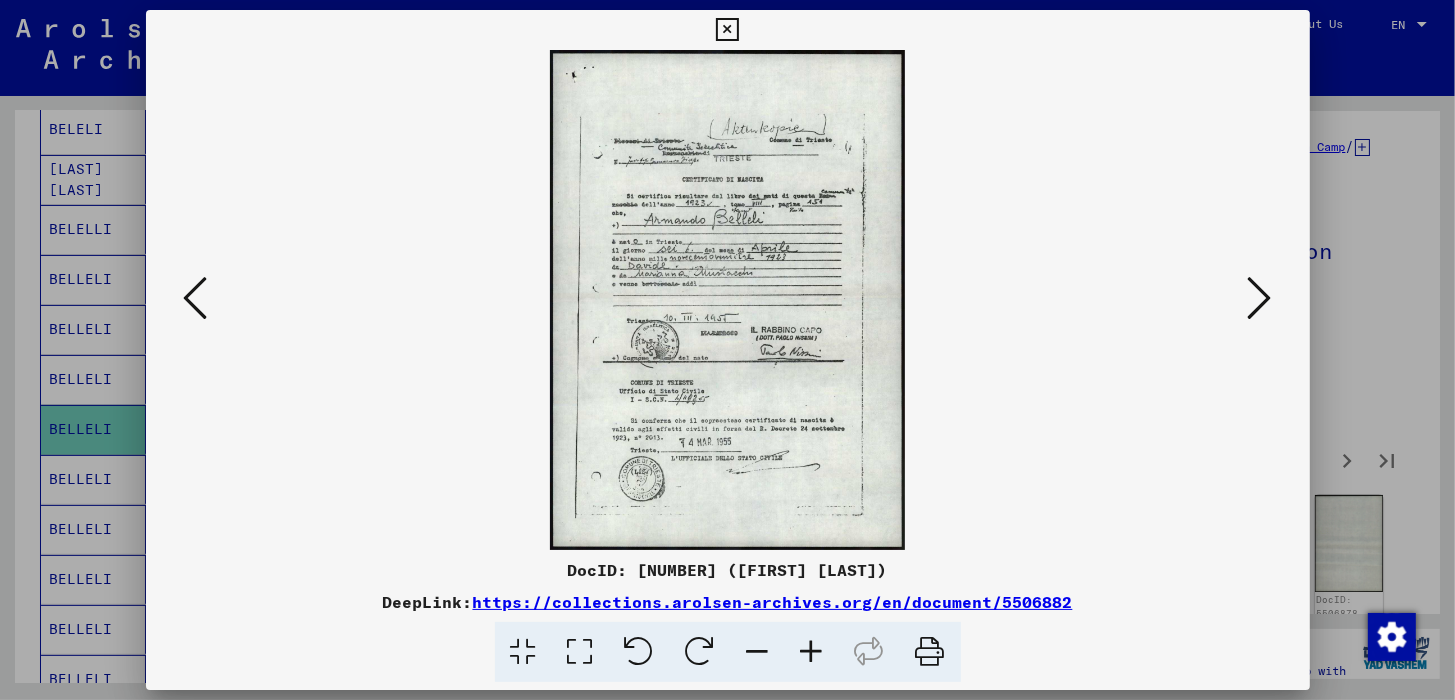click at bounding box center (812, 652) 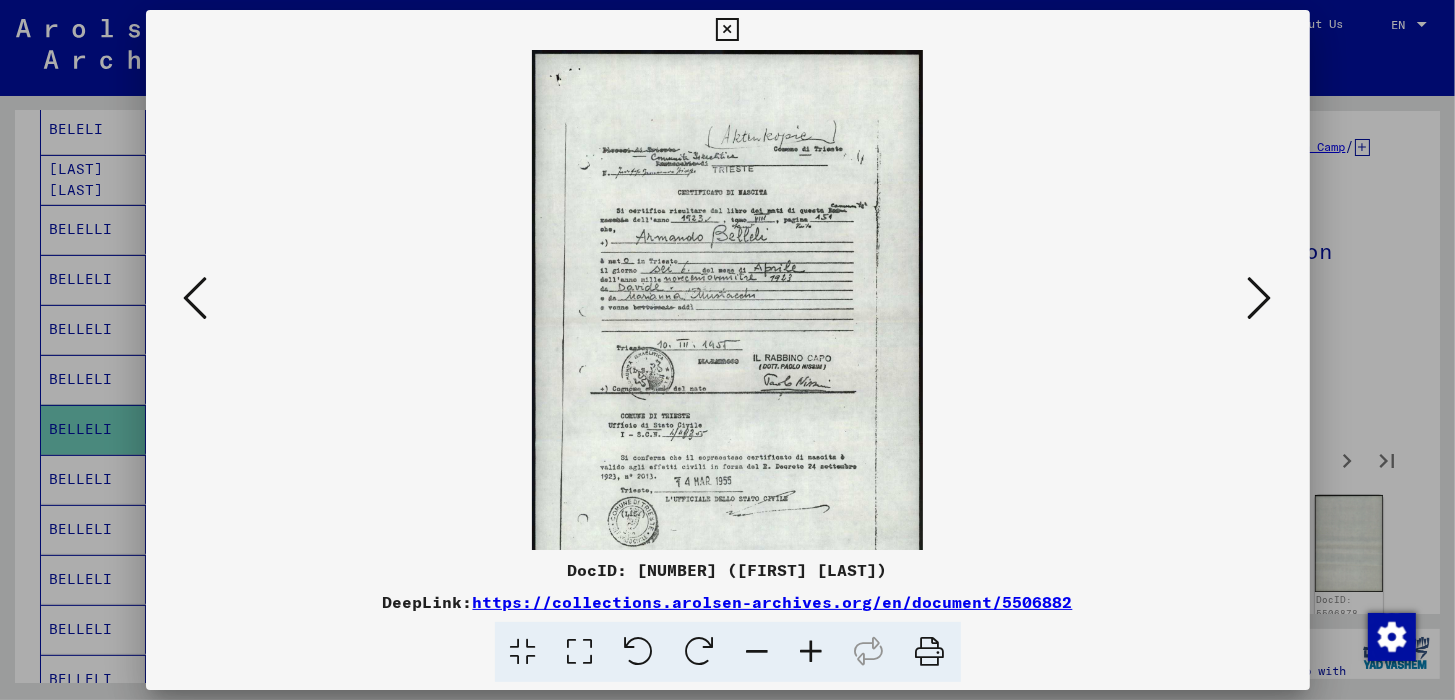 click at bounding box center [812, 652] 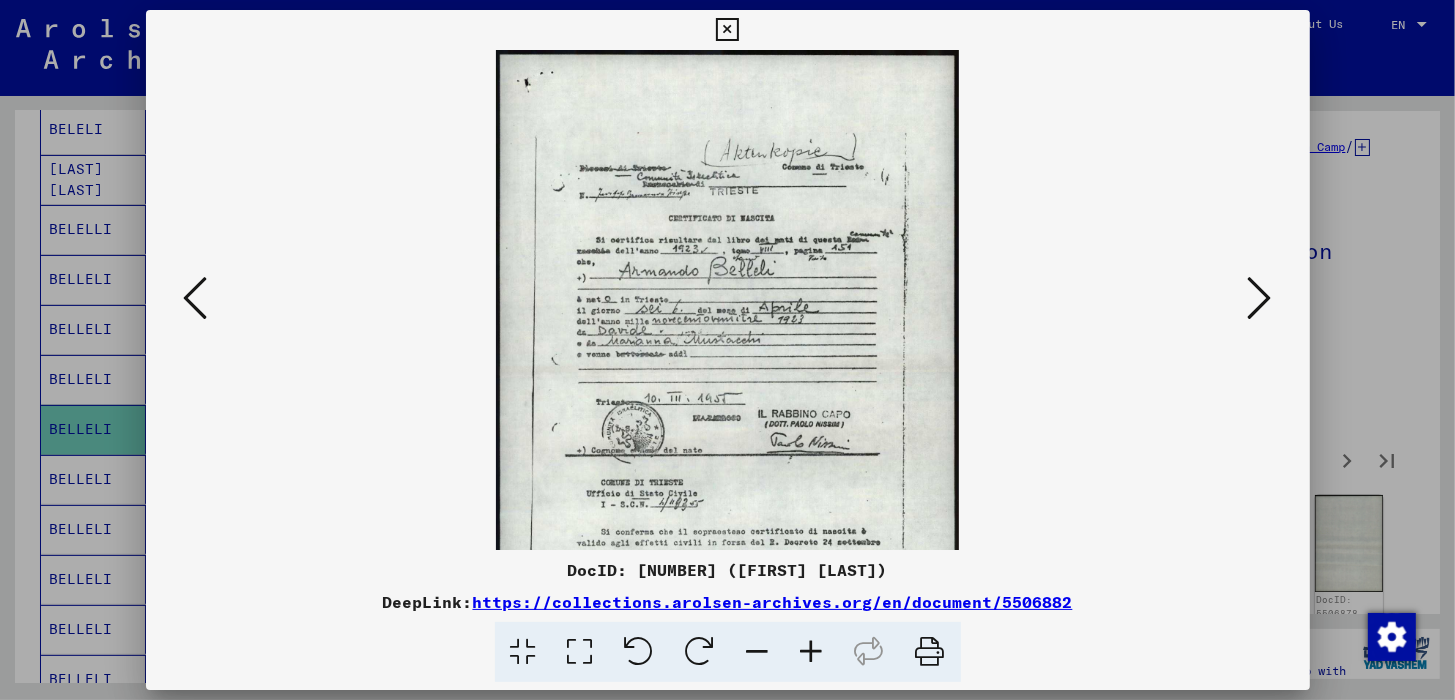 click at bounding box center (812, 652) 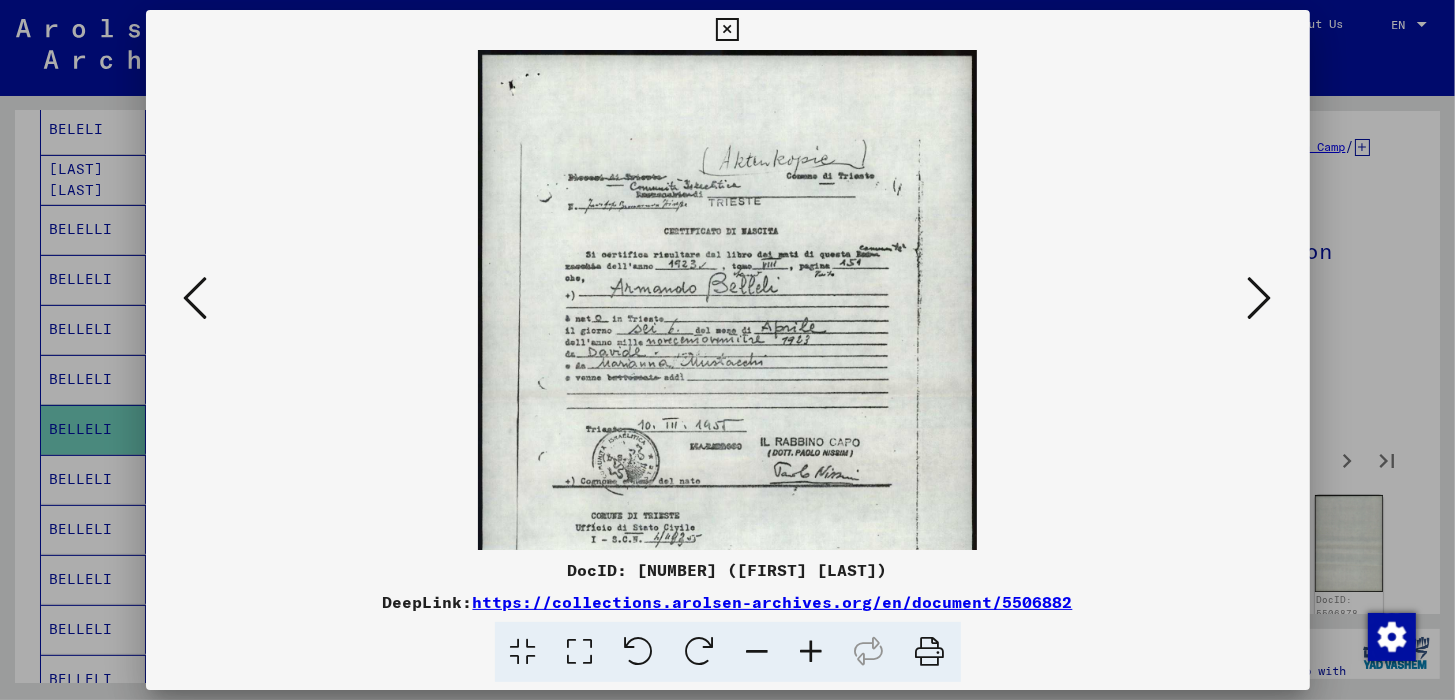 click at bounding box center (812, 652) 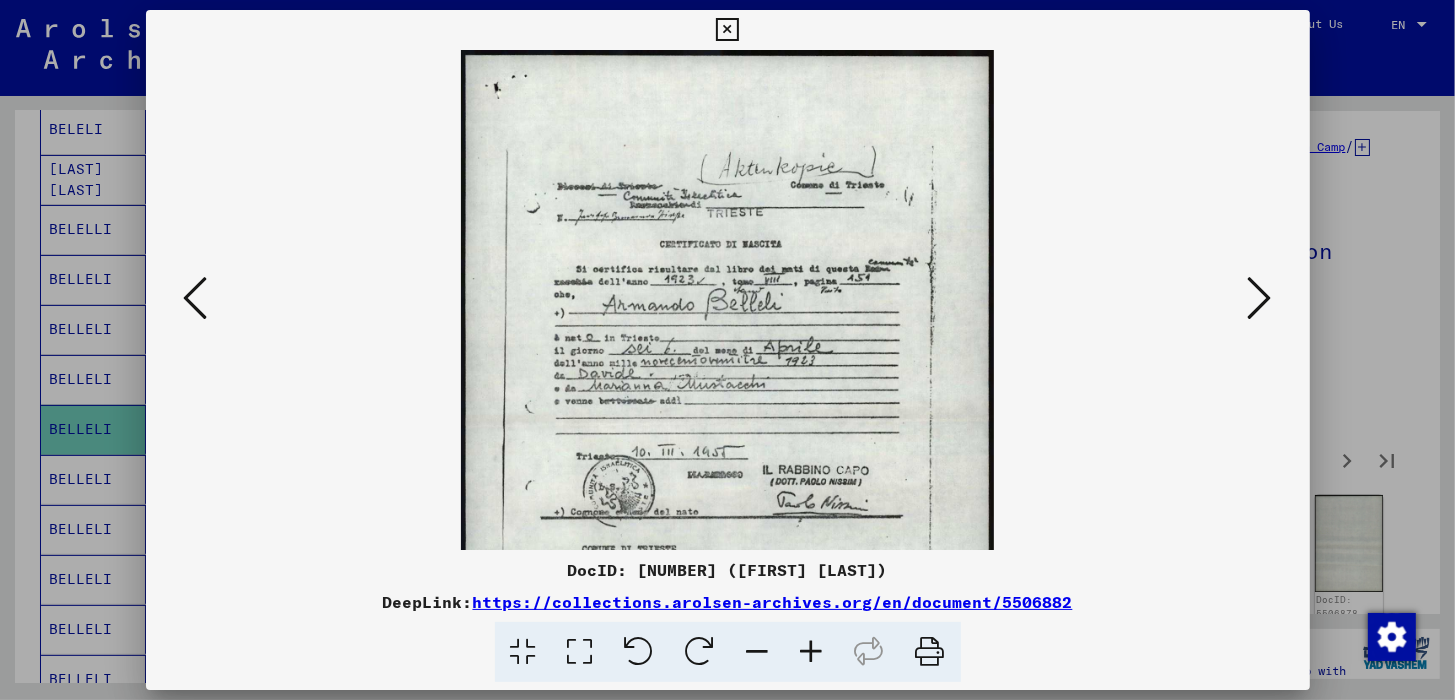 click at bounding box center [812, 652] 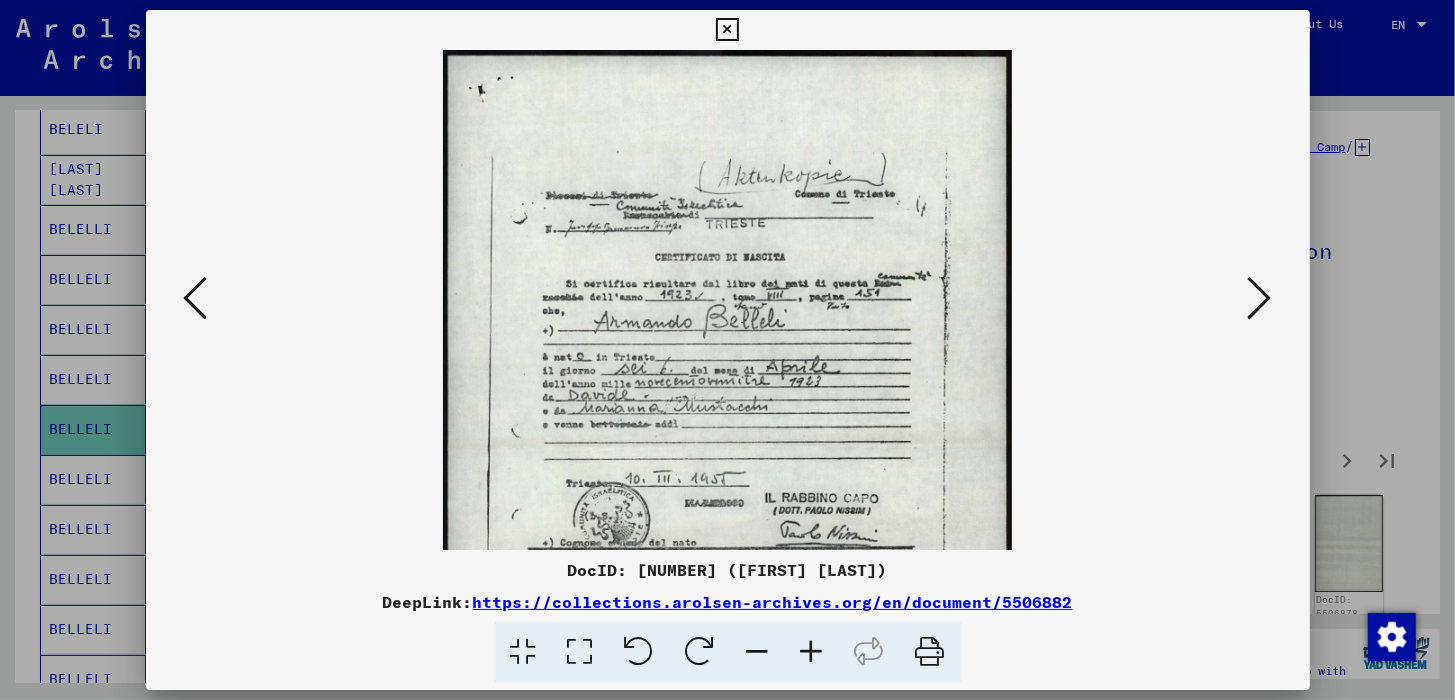 click at bounding box center (812, 652) 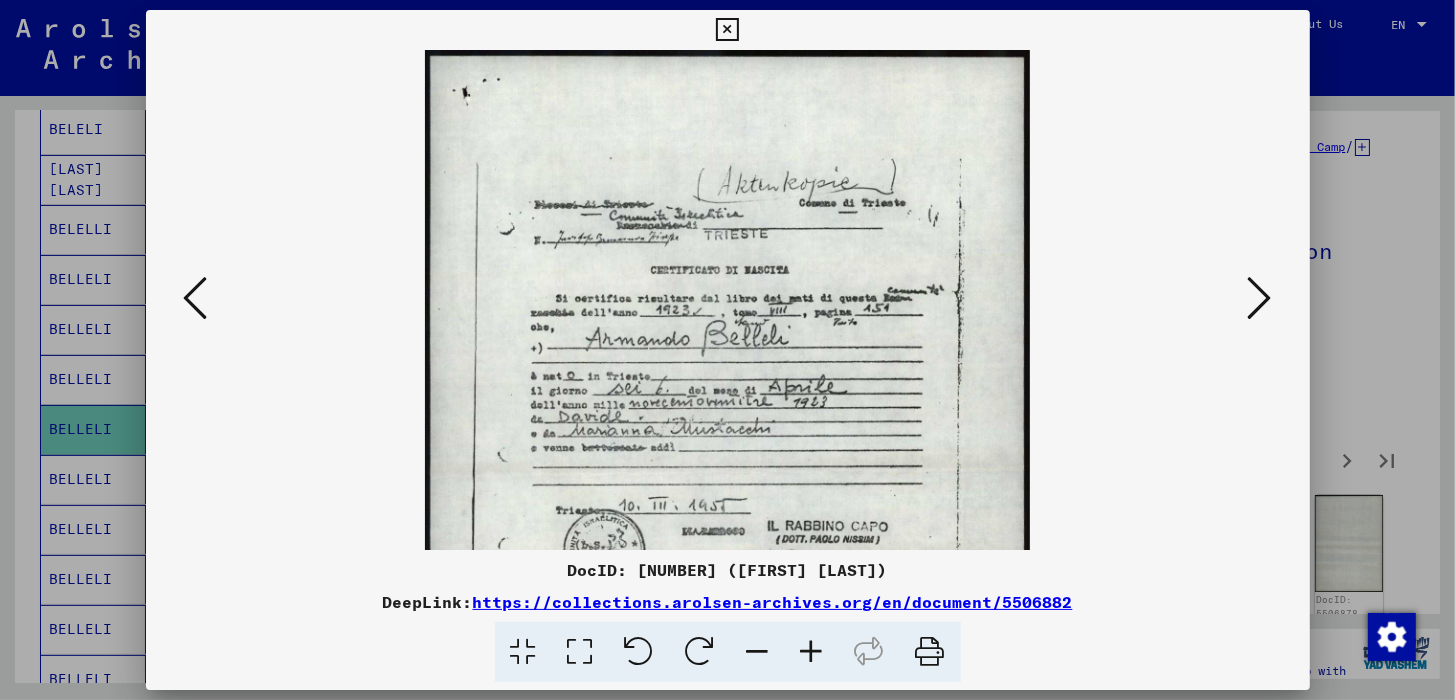 click at bounding box center [812, 652] 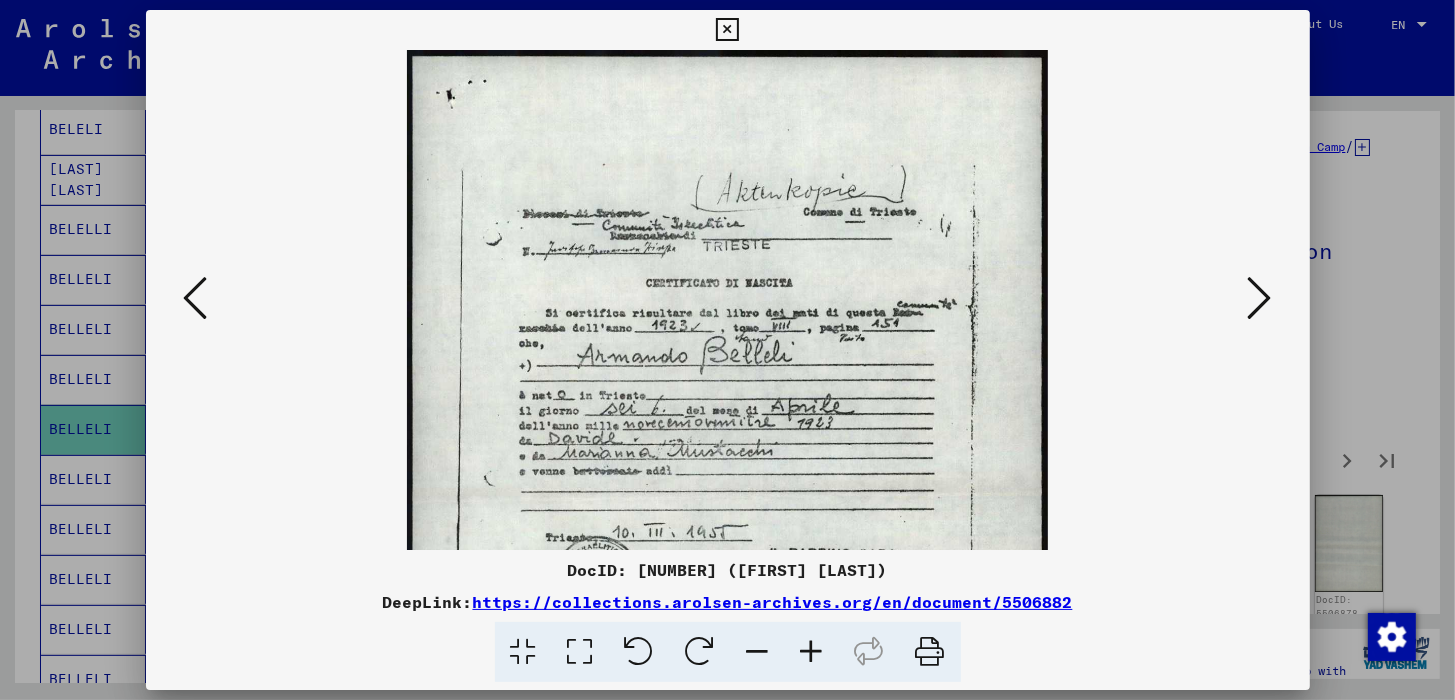 click at bounding box center (196, 298) 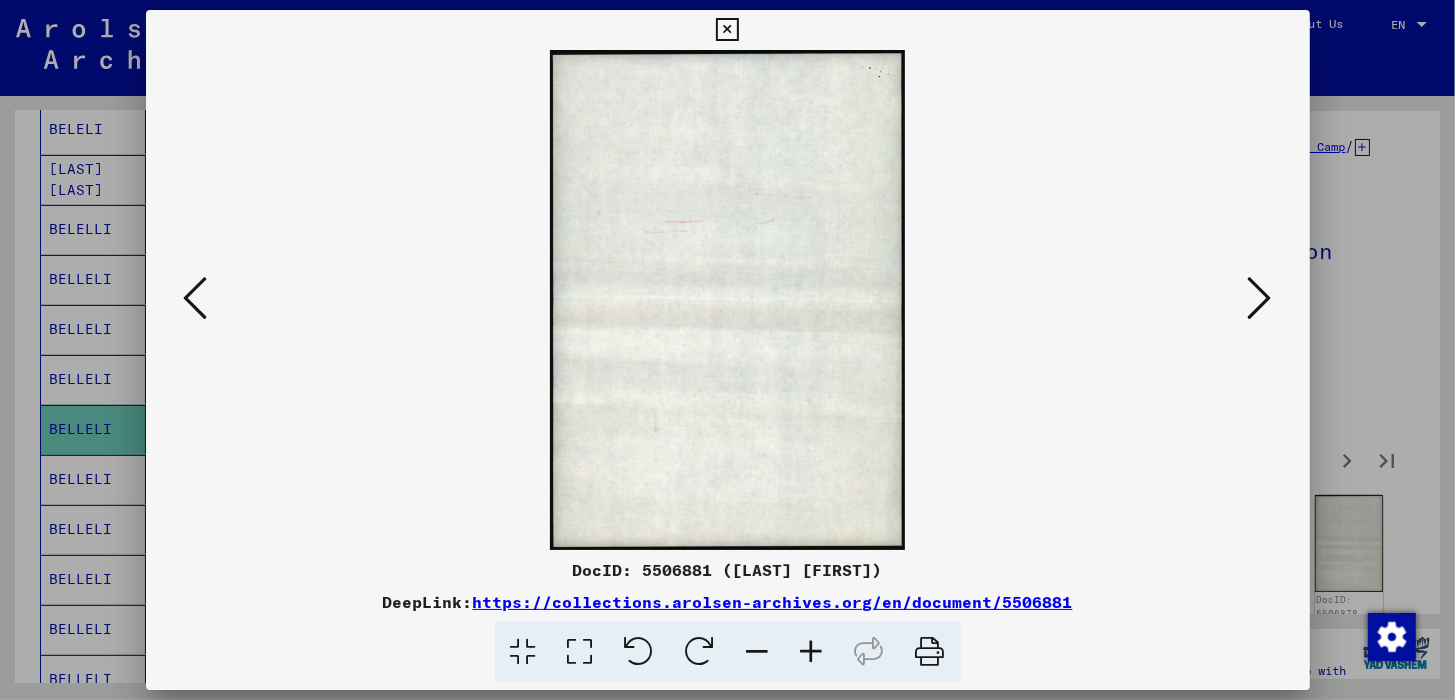 click at bounding box center [196, 298] 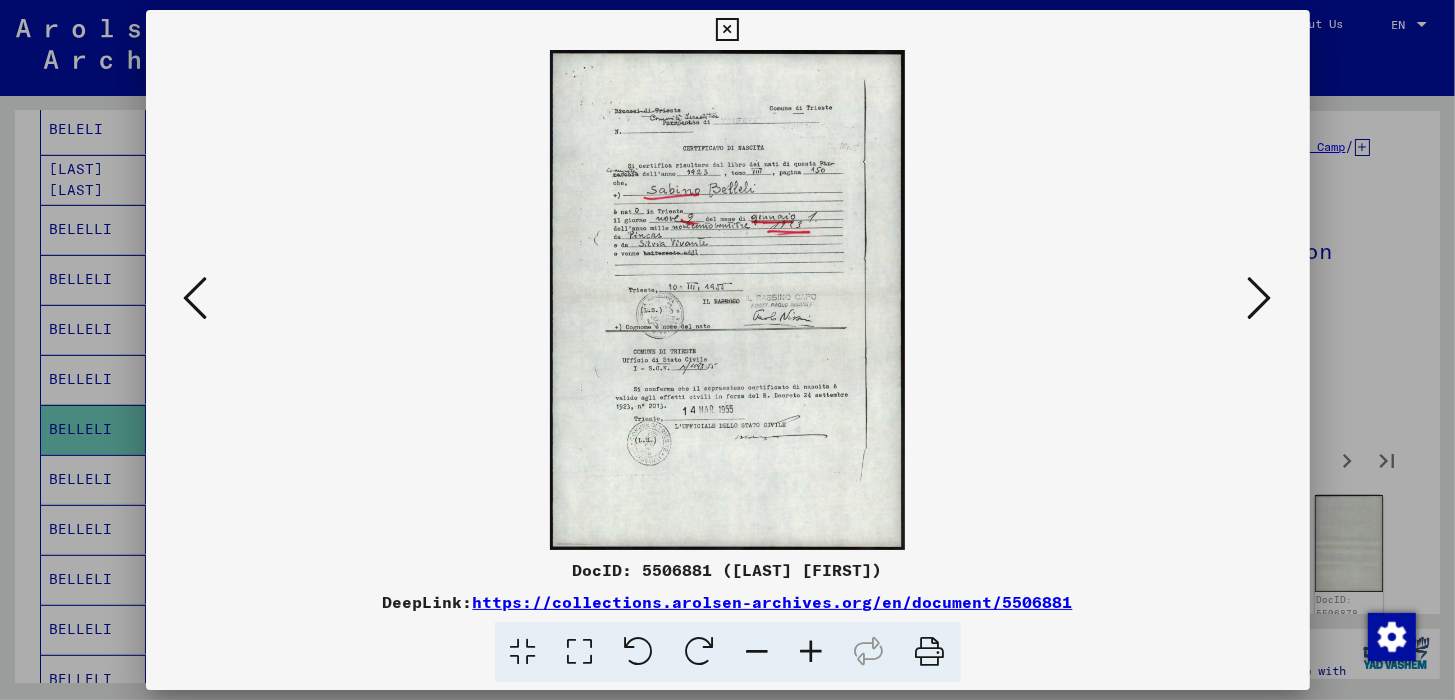 click at bounding box center (196, 298) 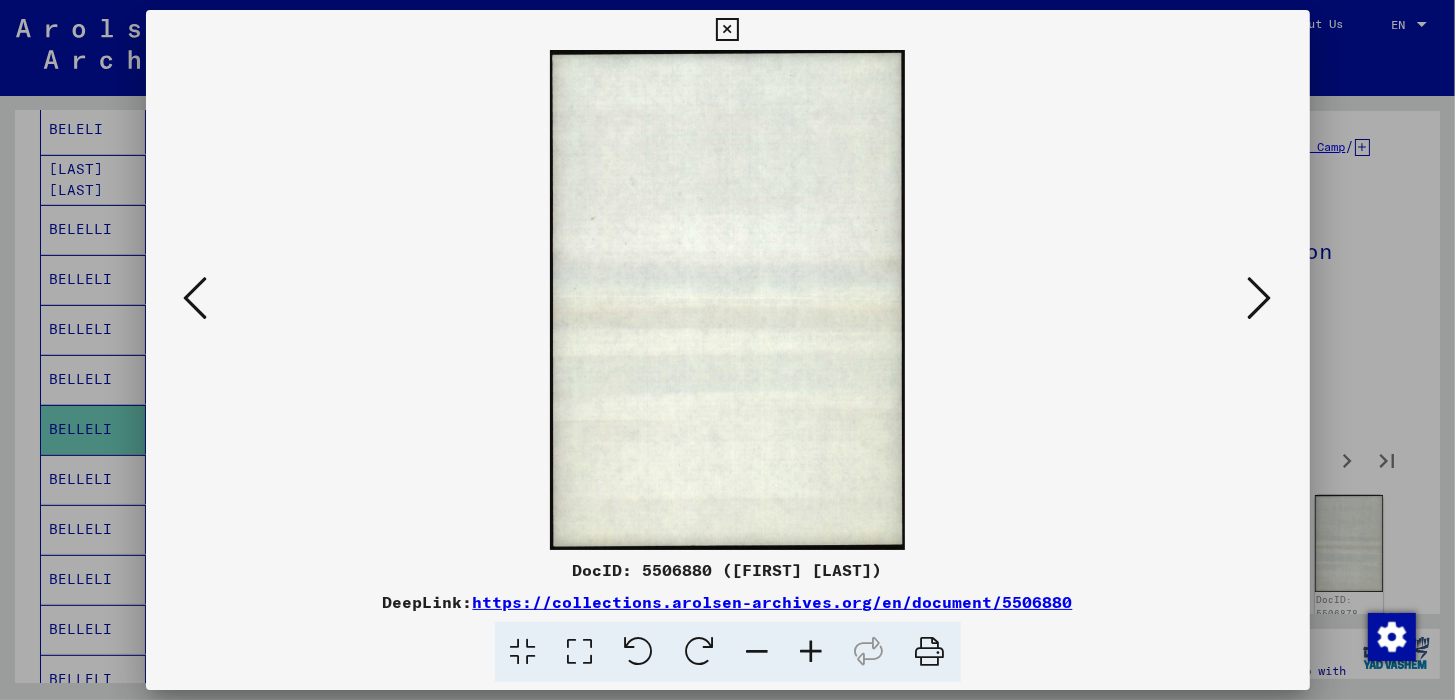 click at bounding box center [196, 298] 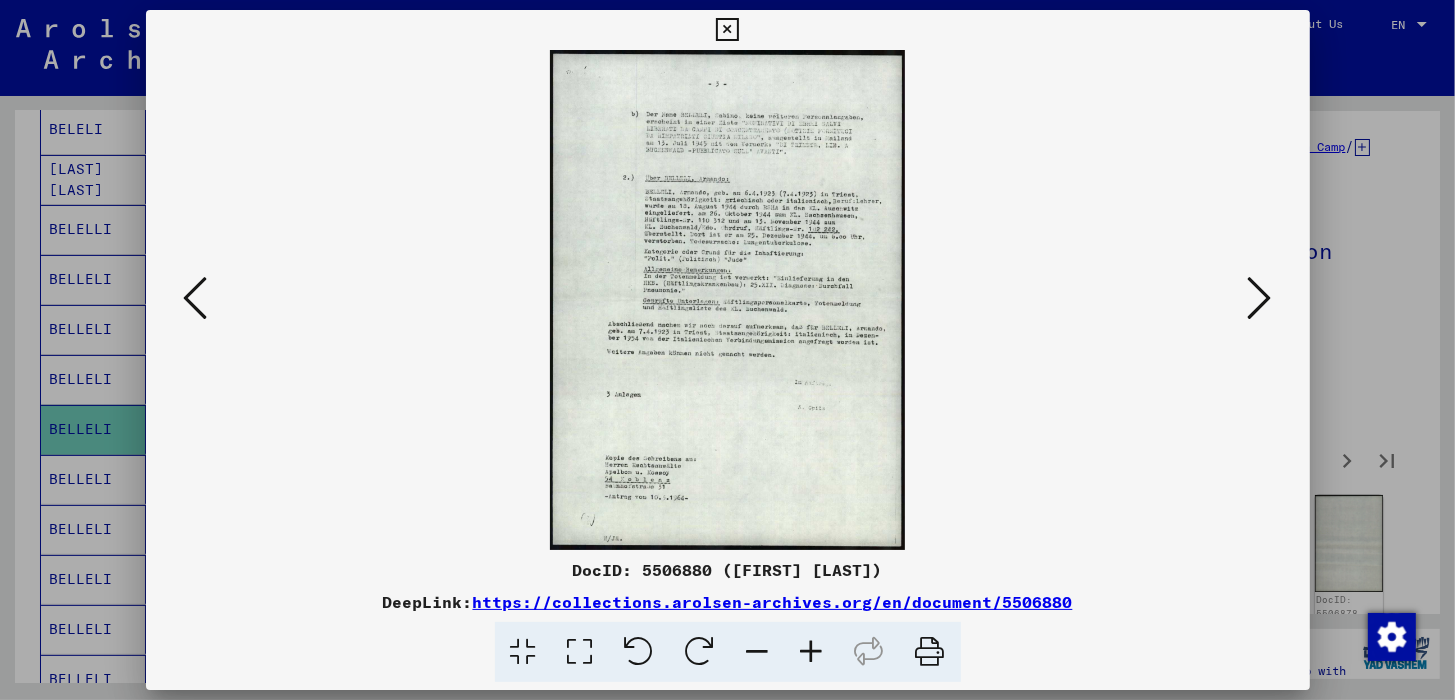 click at bounding box center (196, 298) 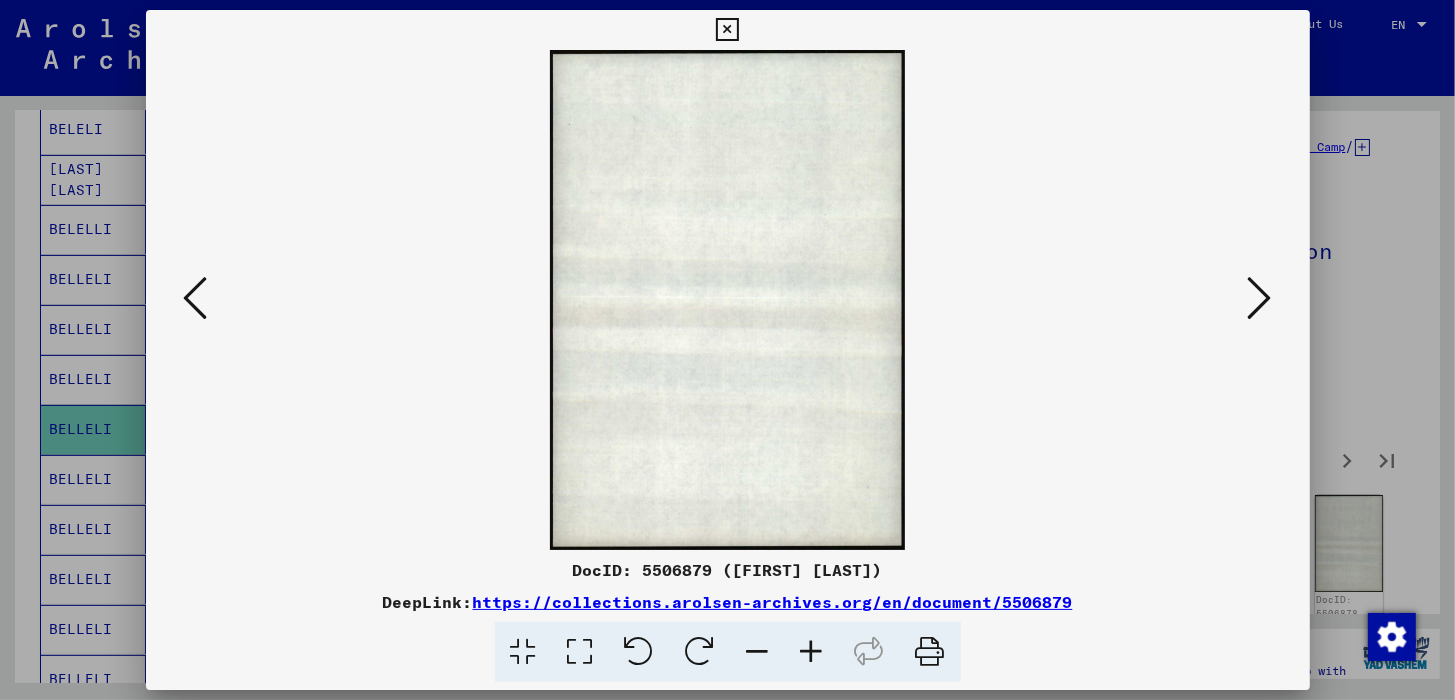click at bounding box center [196, 298] 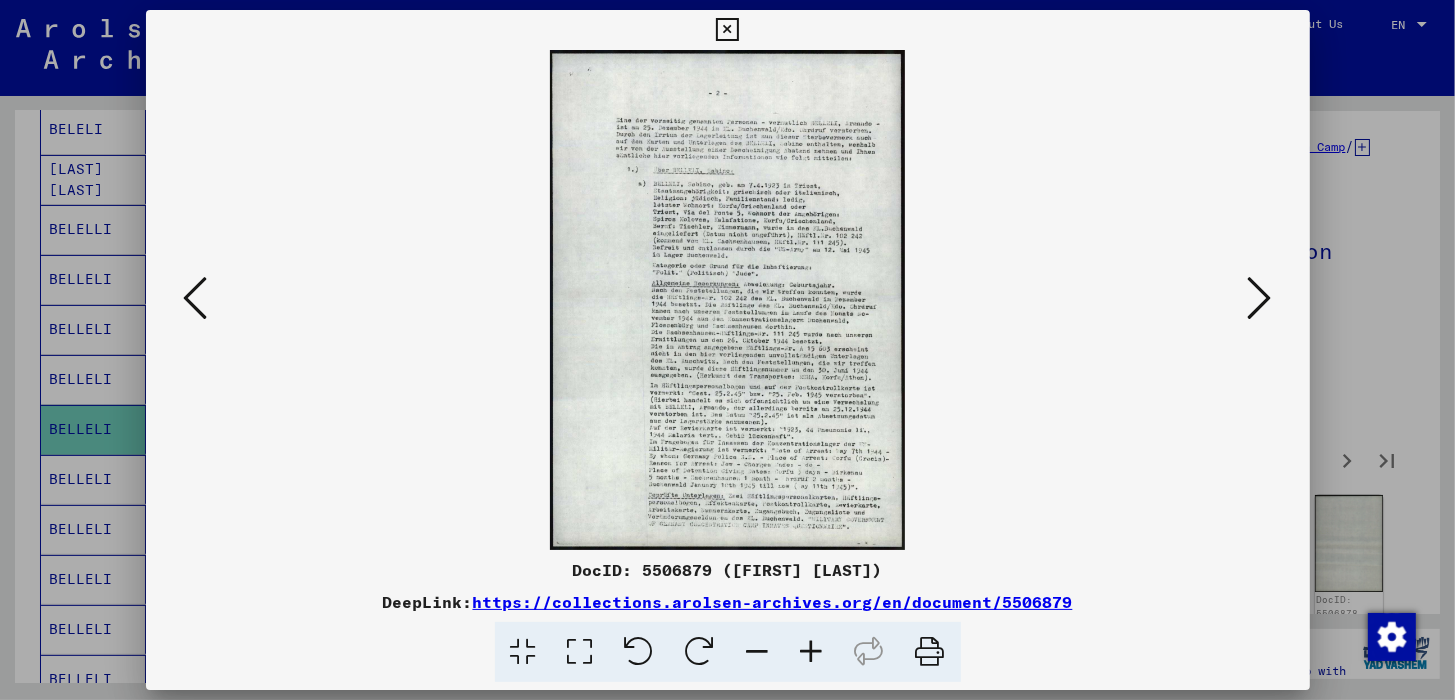 click at bounding box center (196, 298) 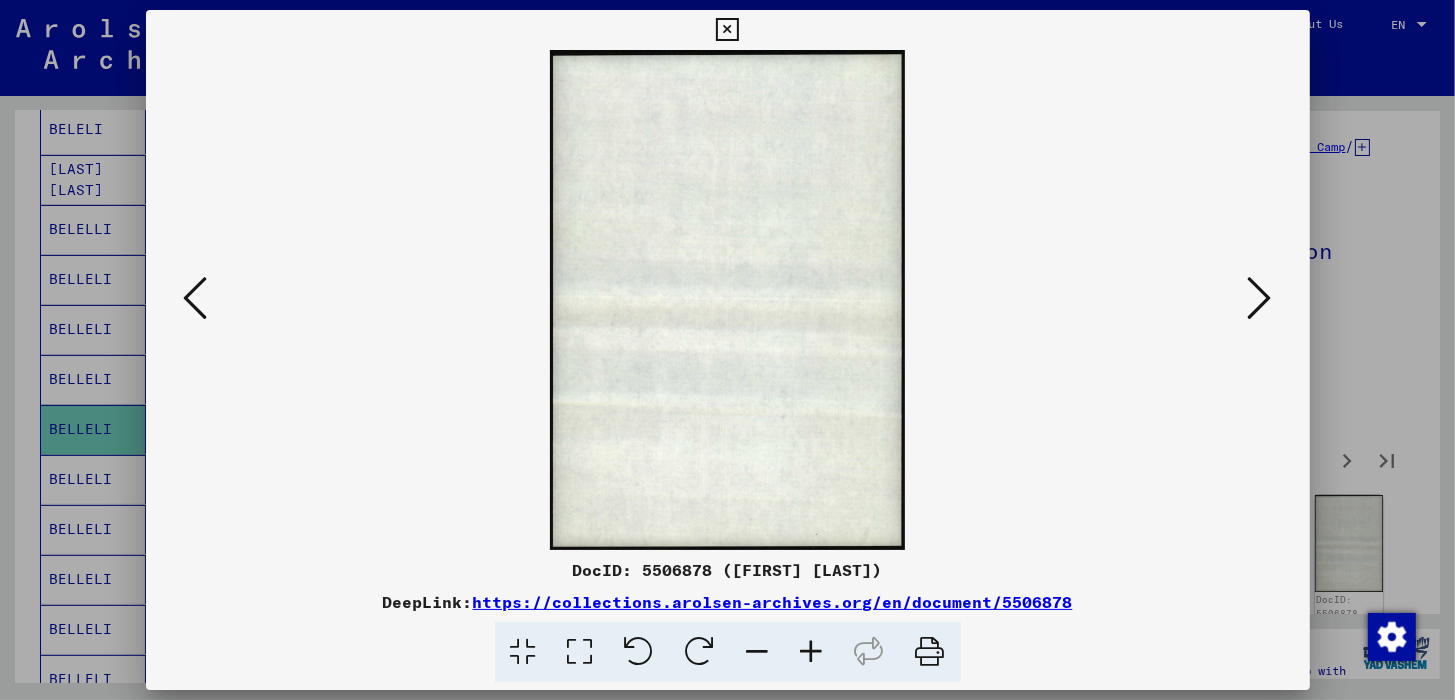 click at bounding box center (196, 298) 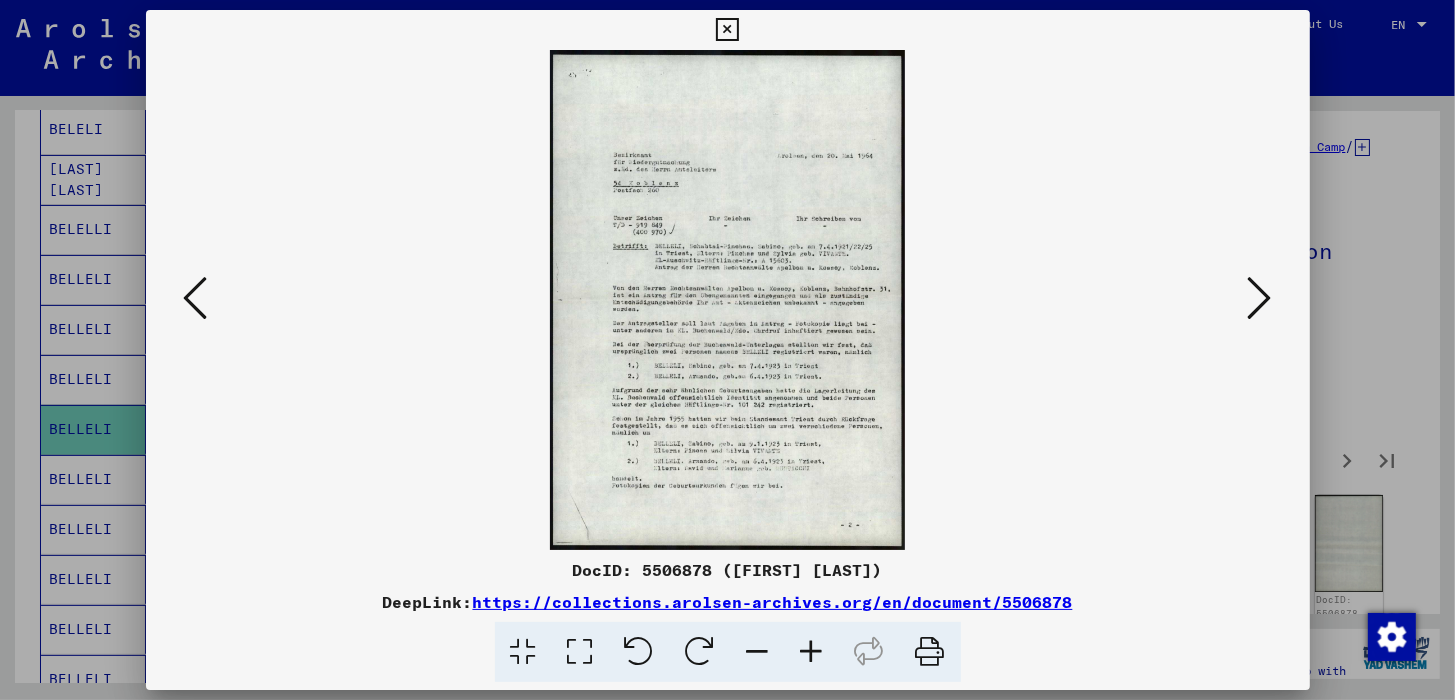 click at bounding box center (196, 298) 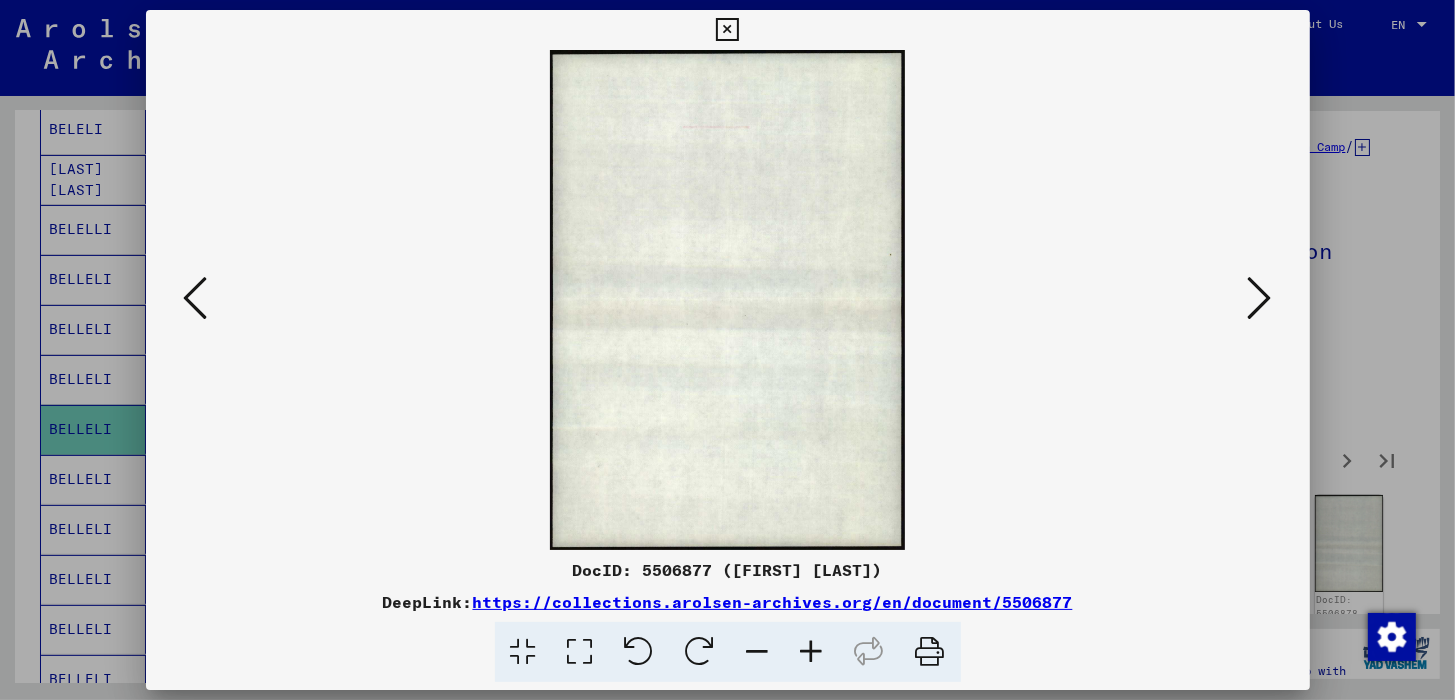 click at bounding box center (196, 298) 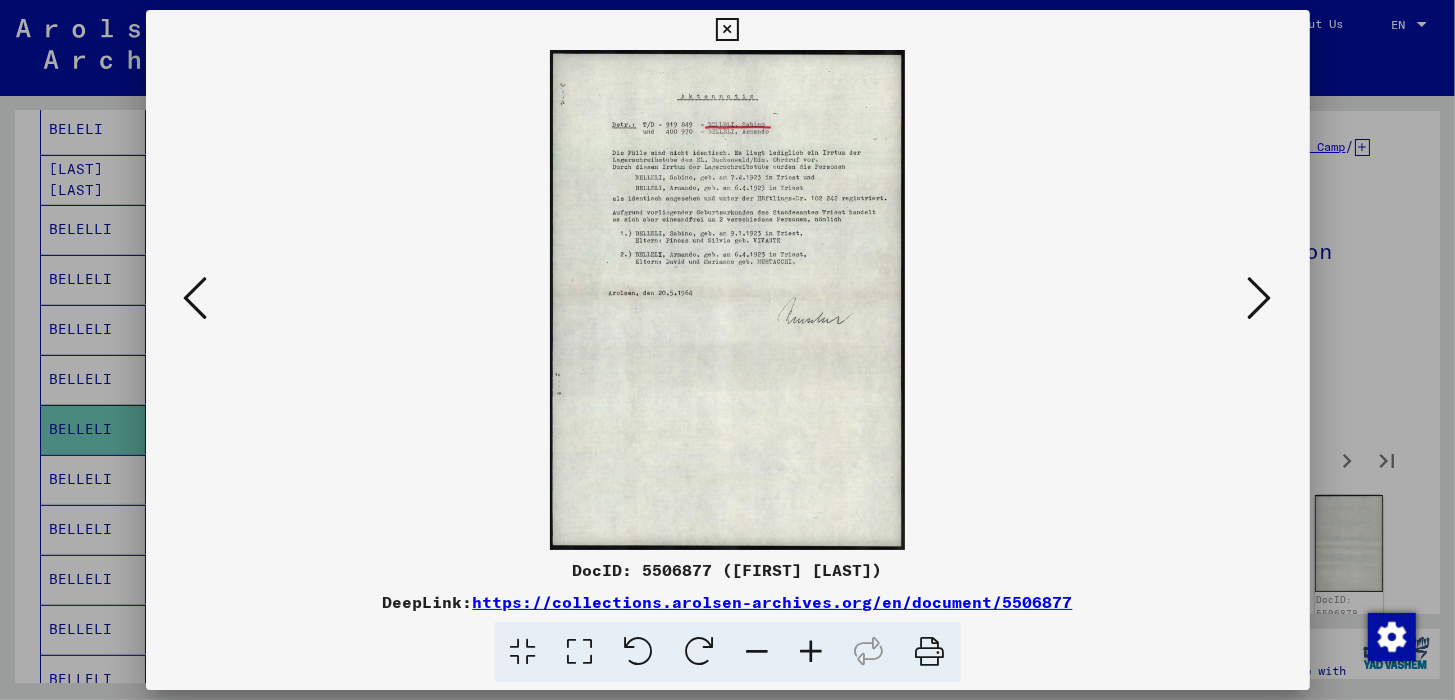 click at bounding box center (196, 298) 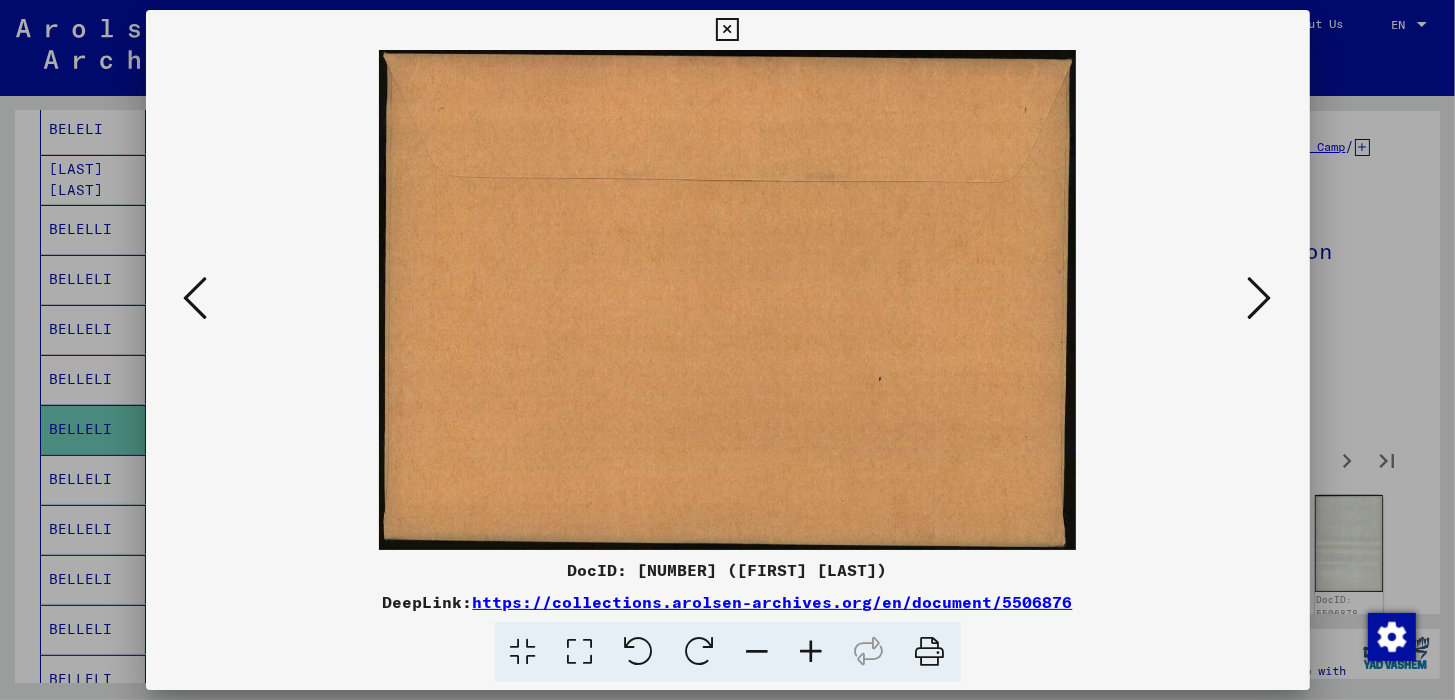 click at bounding box center [196, 298] 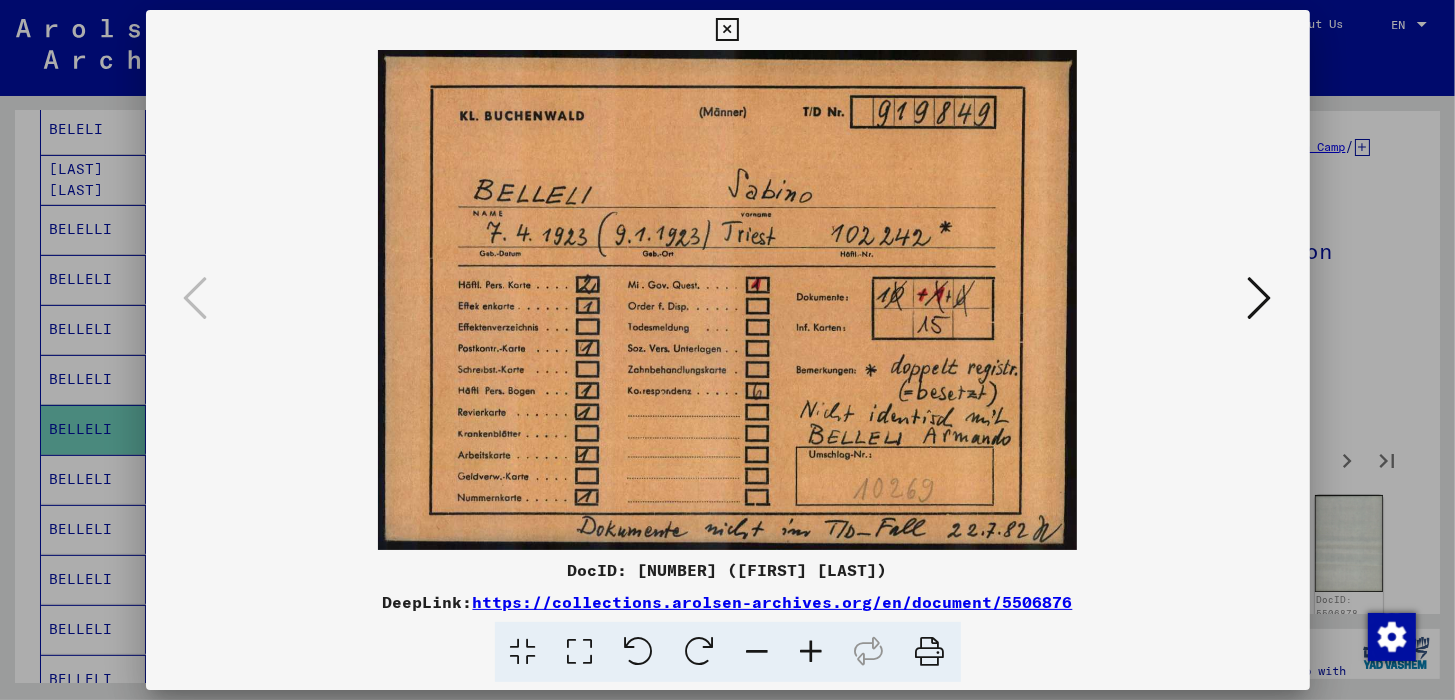click at bounding box center (727, 30) 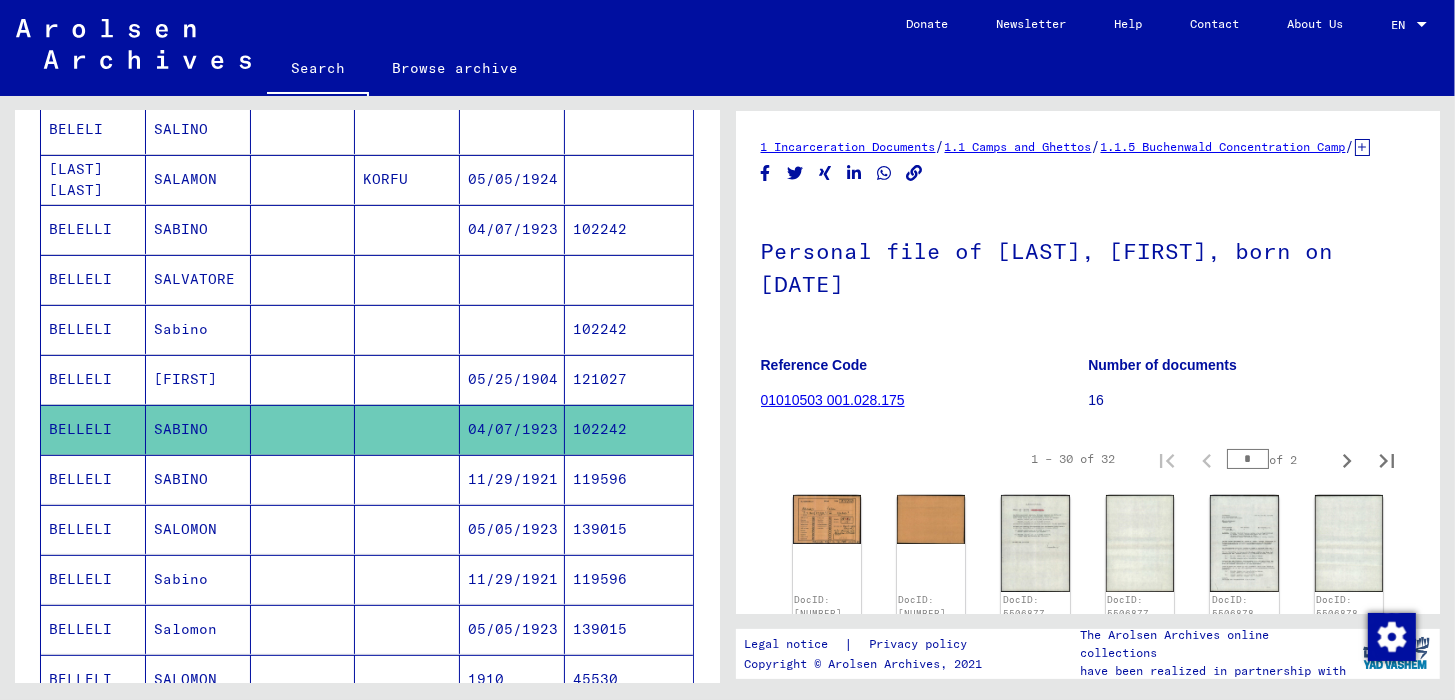 click on "BELLELI" at bounding box center [93, 529] 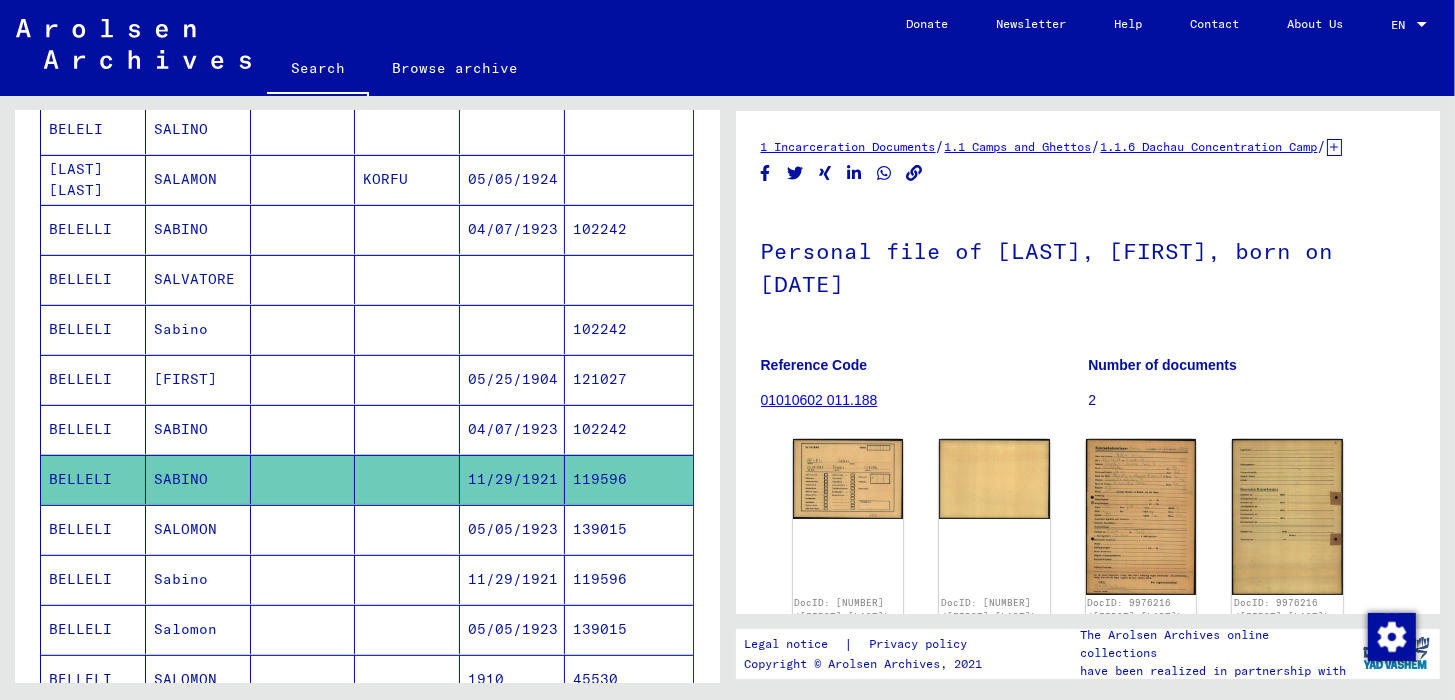 scroll, scrollTop: 0, scrollLeft: 0, axis: both 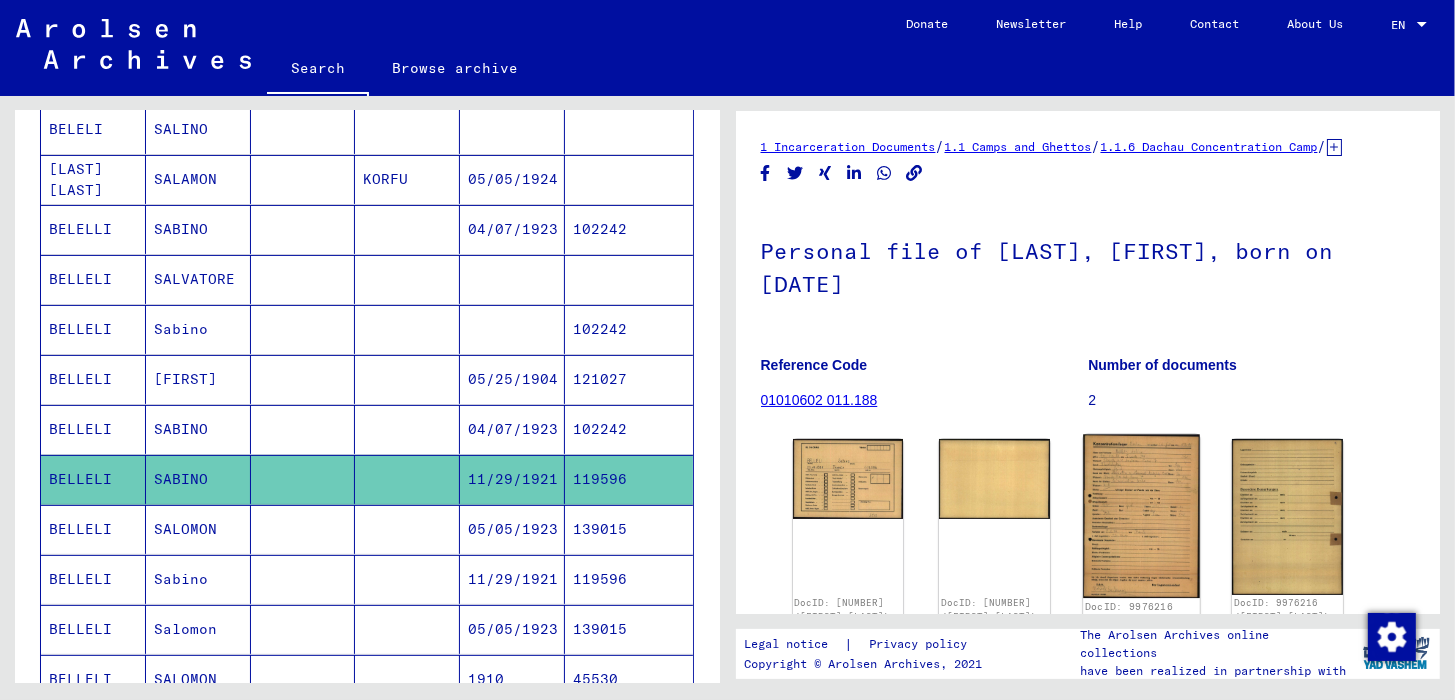 click 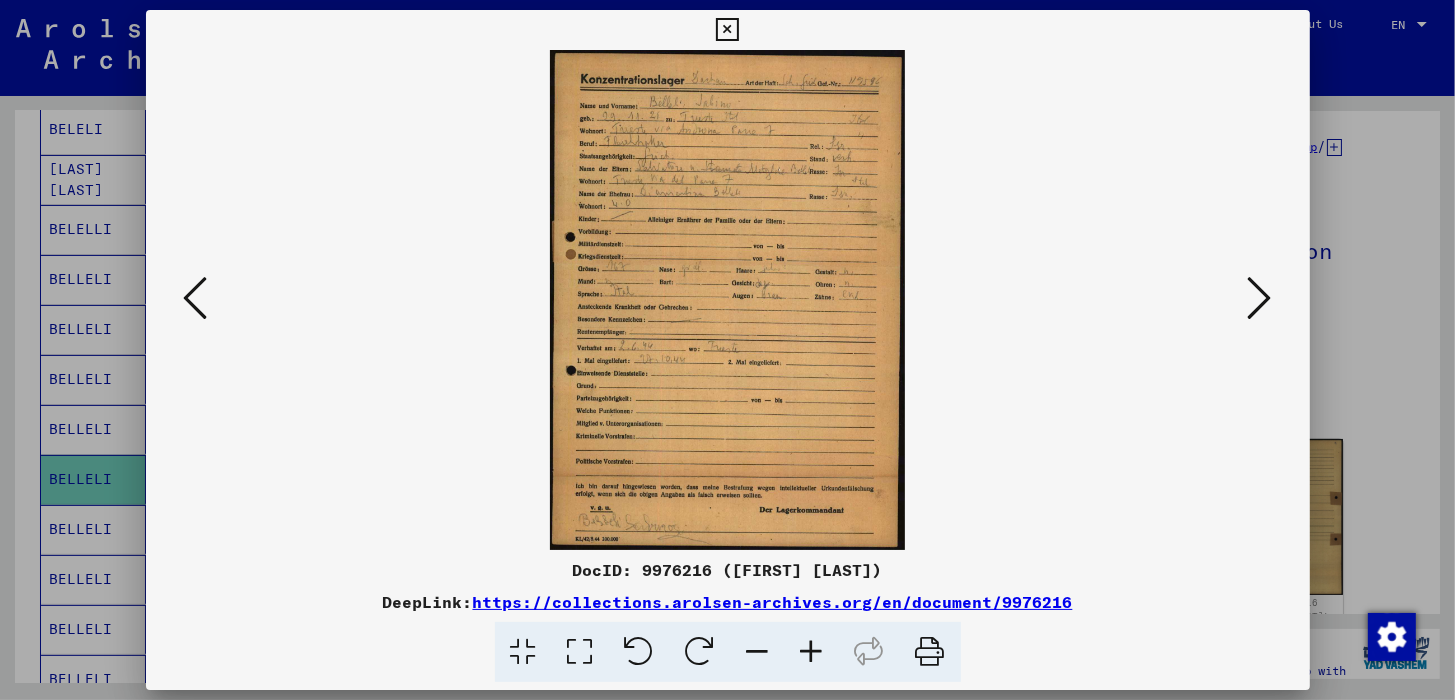 click at bounding box center [812, 652] 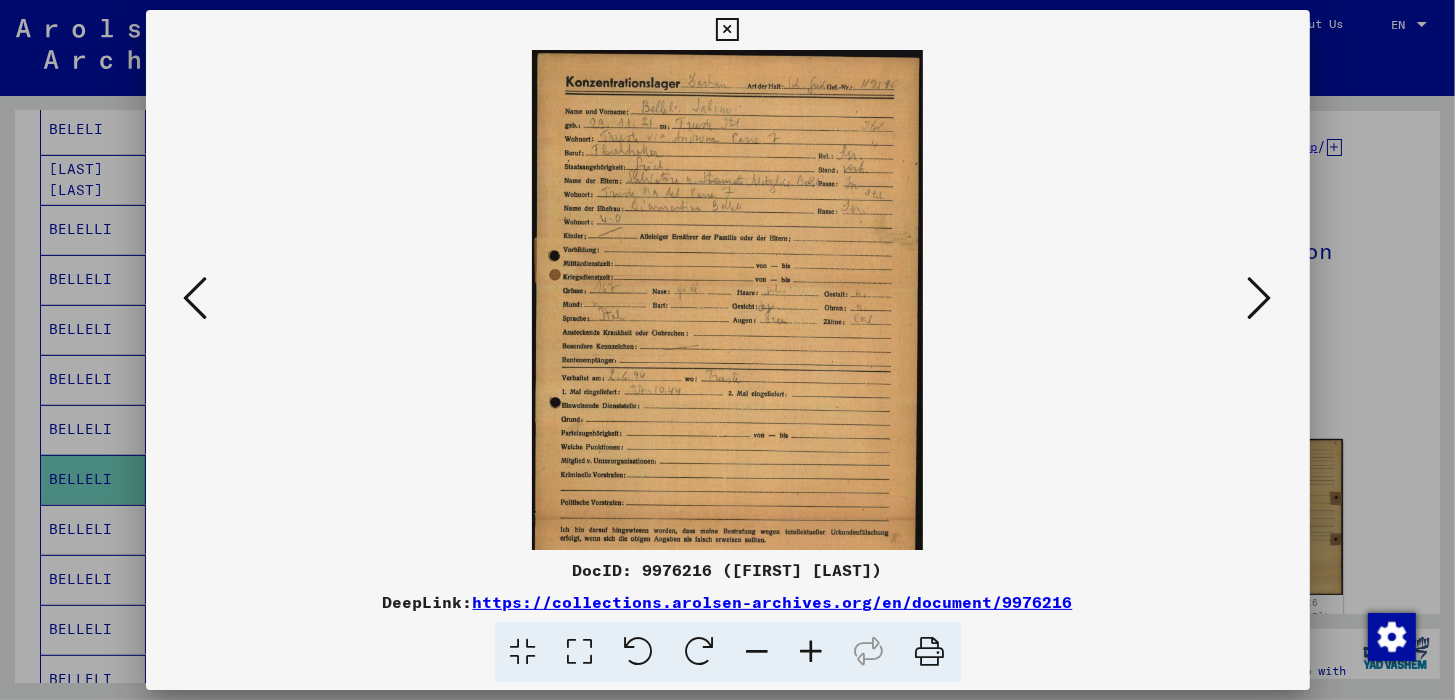 click at bounding box center [812, 652] 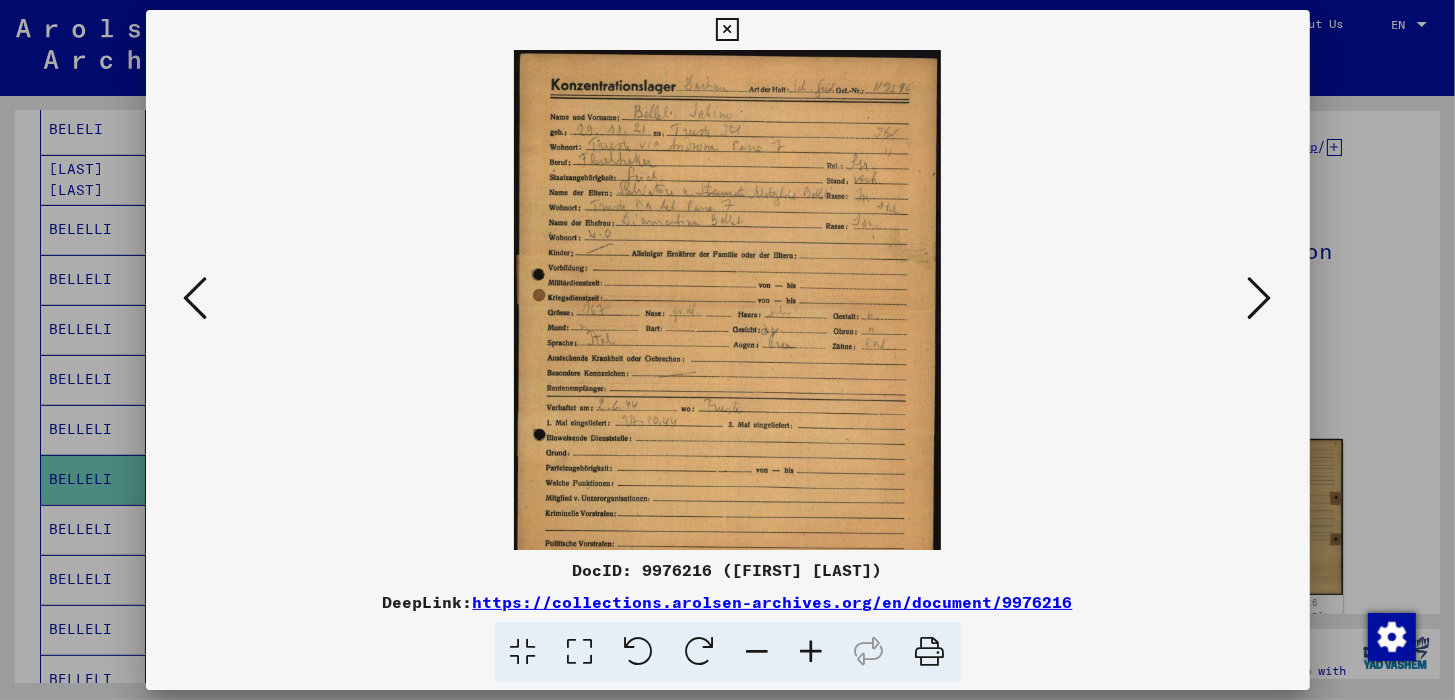 click at bounding box center (812, 652) 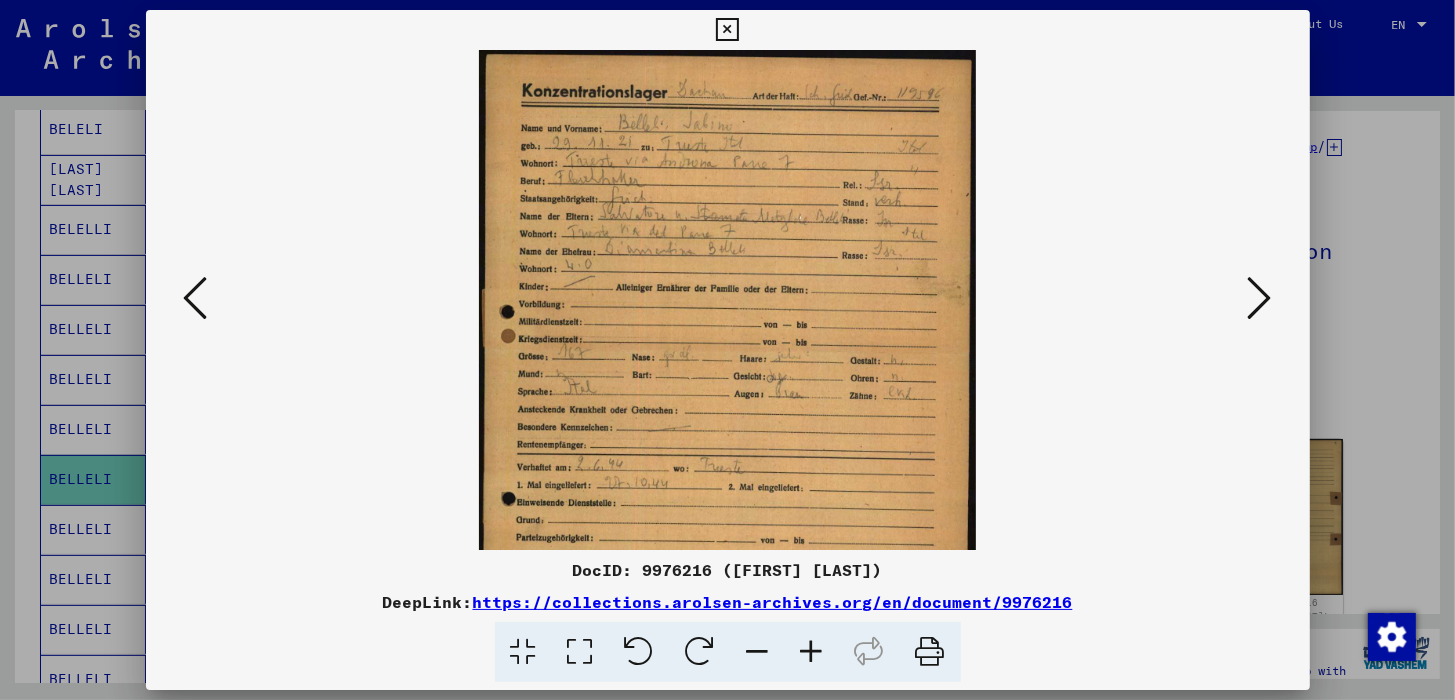 click at bounding box center (812, 652) 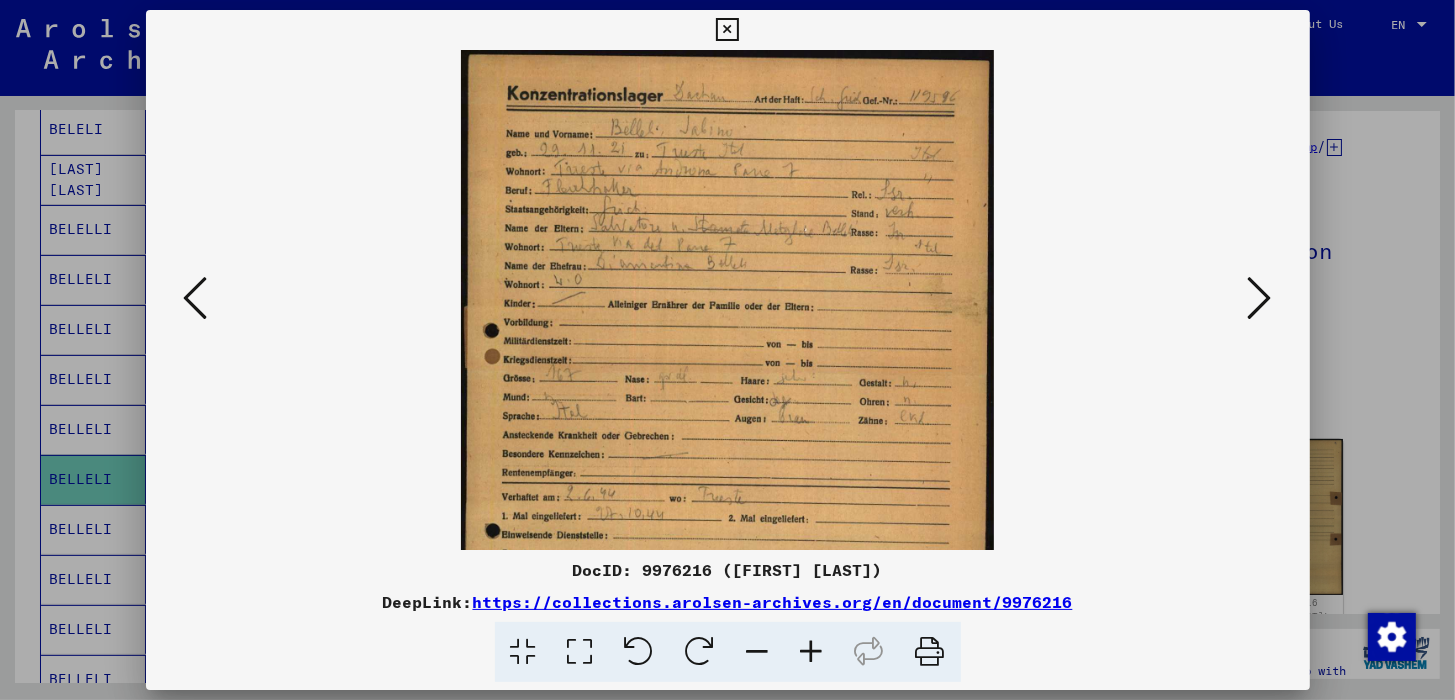 click at bounding box center [812, 652] 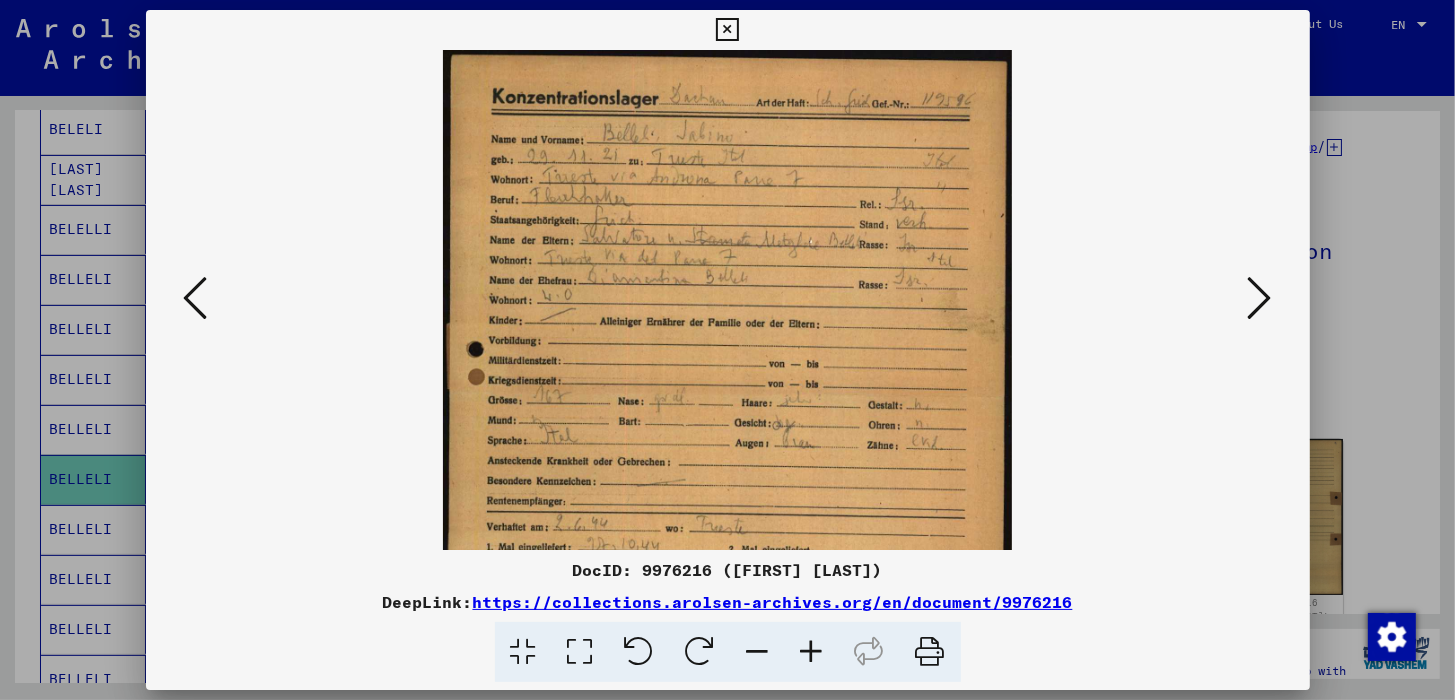 click at bounding box center (812, 652) 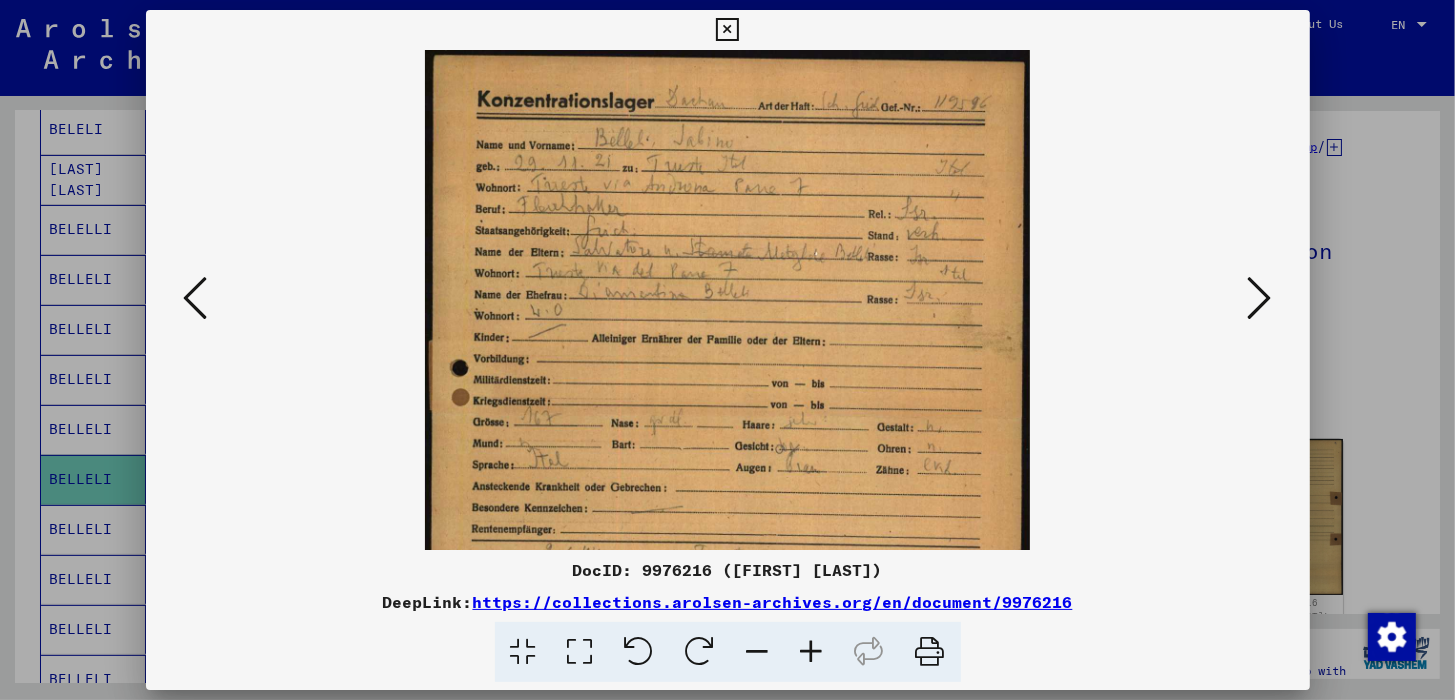 click at bounding box center [812, 652] 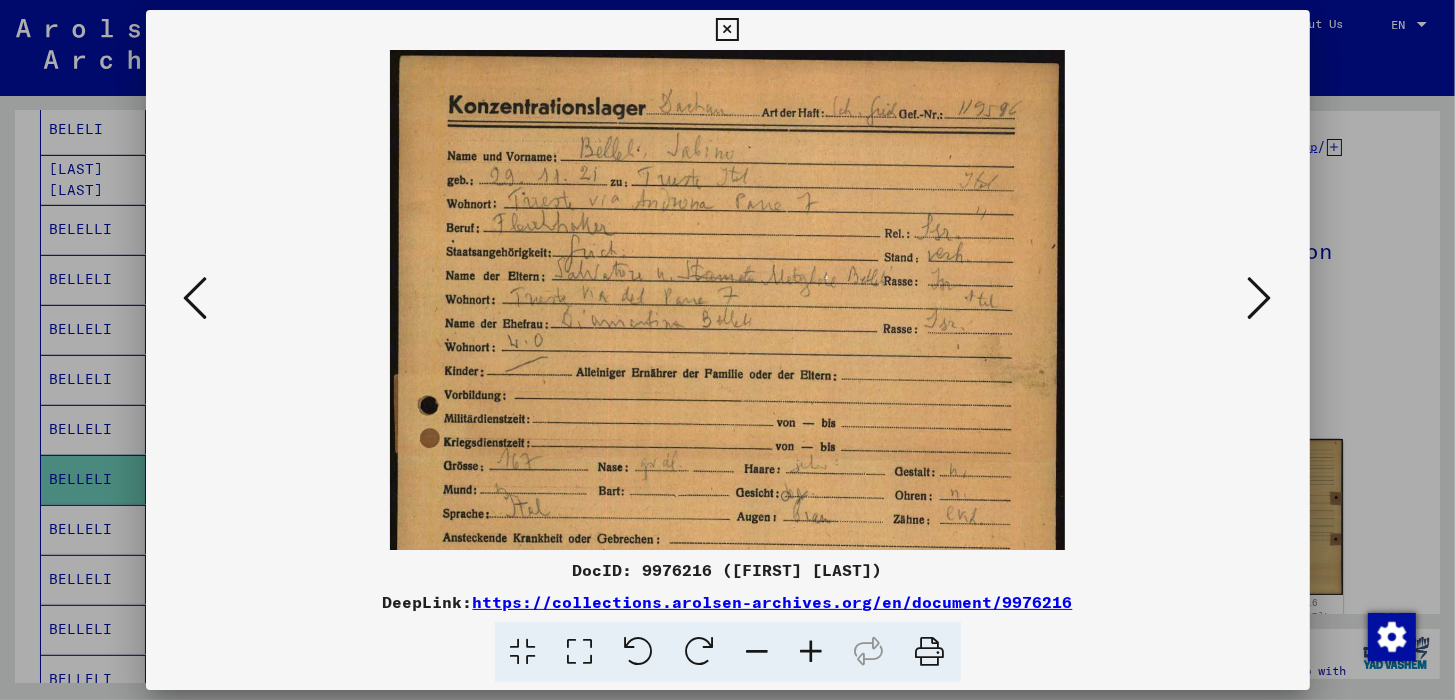 click at bounding box center (812, 652) 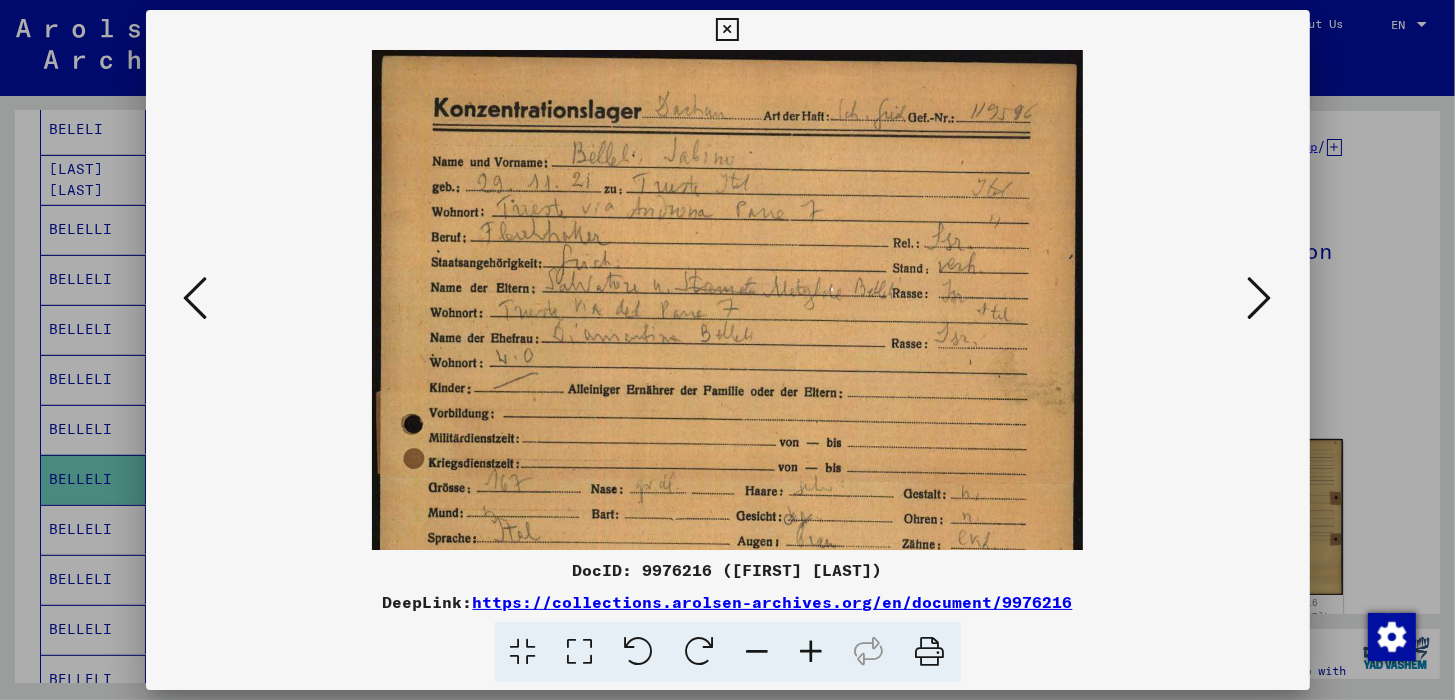 click at bounding box center (812, 652) 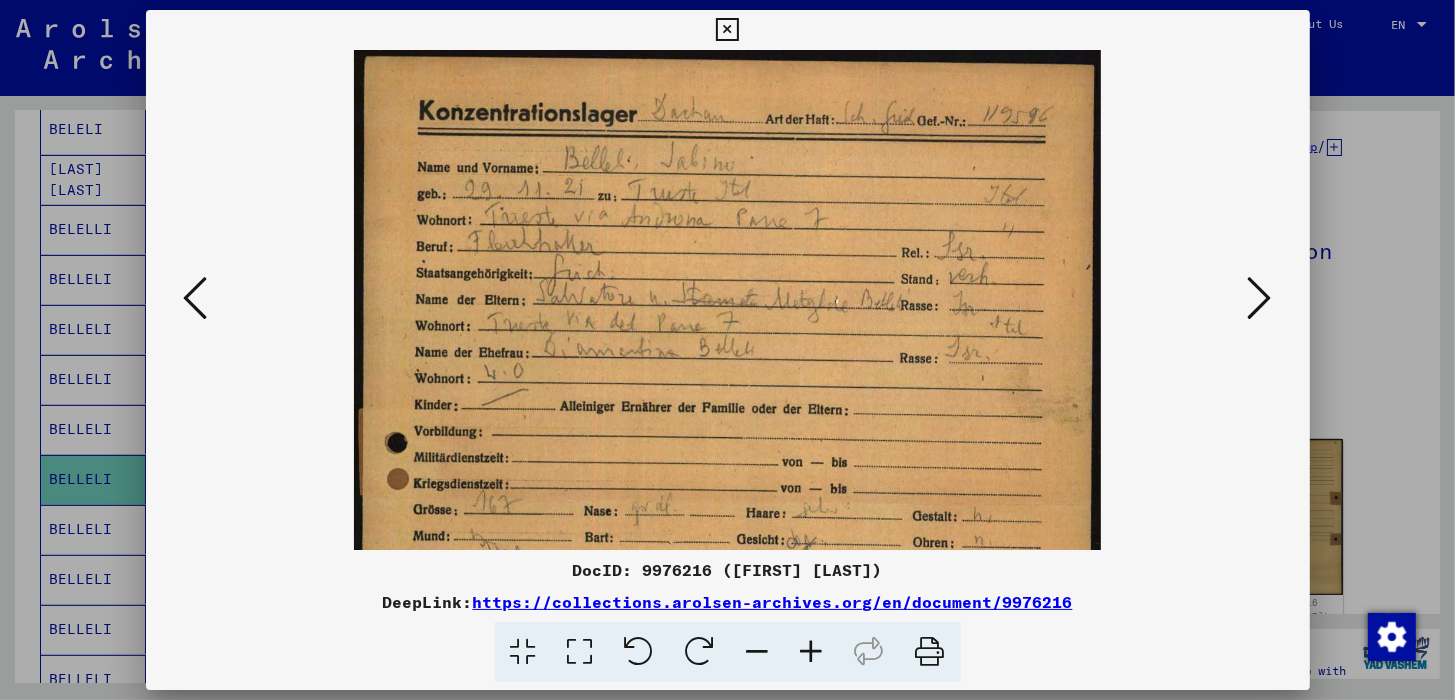 click at bounding box center [812, 652] 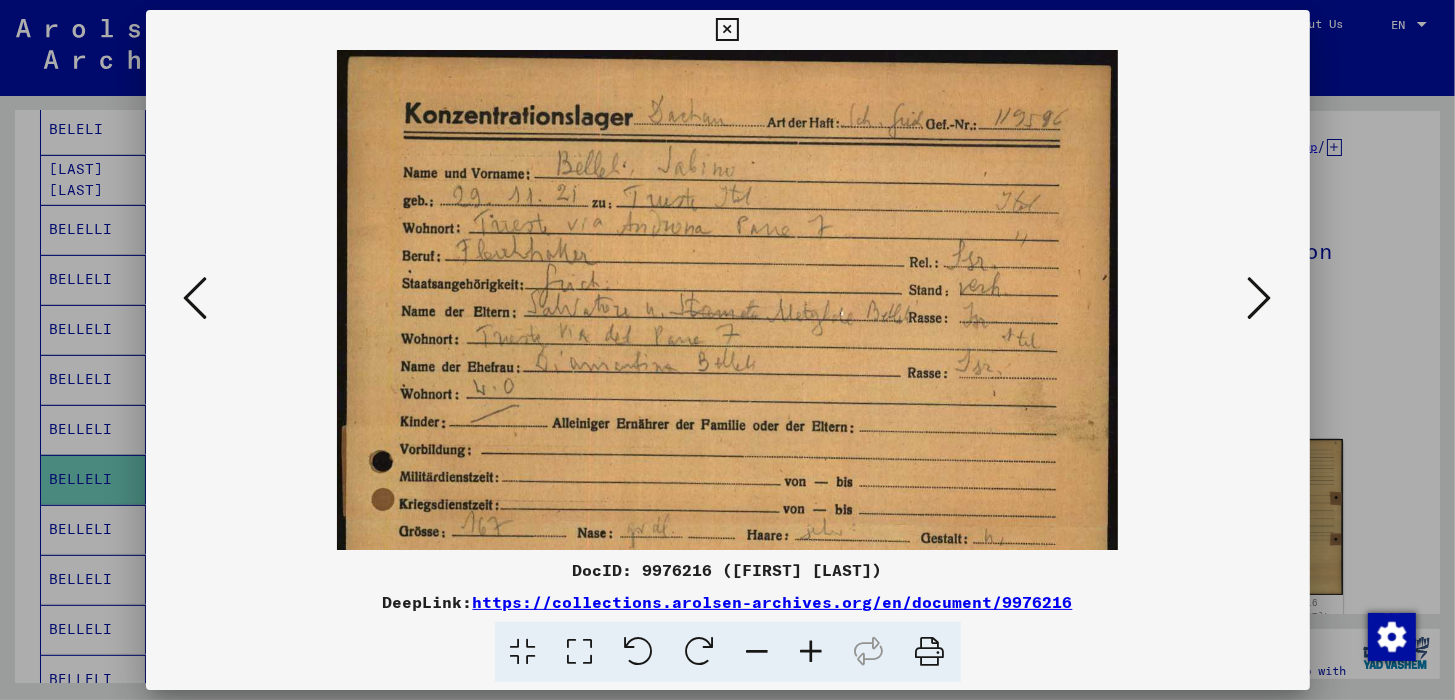 click at bounding box center (812, 652) 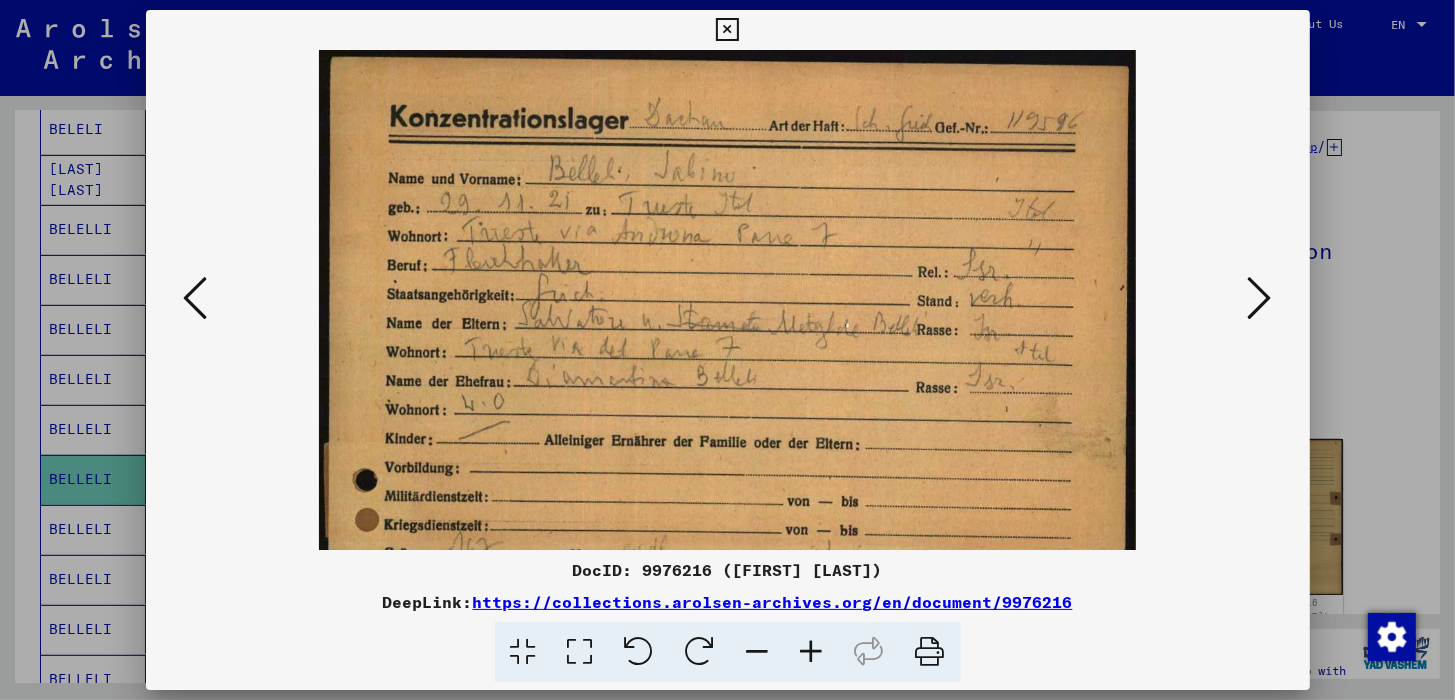 click at bounding box center [812, 652] 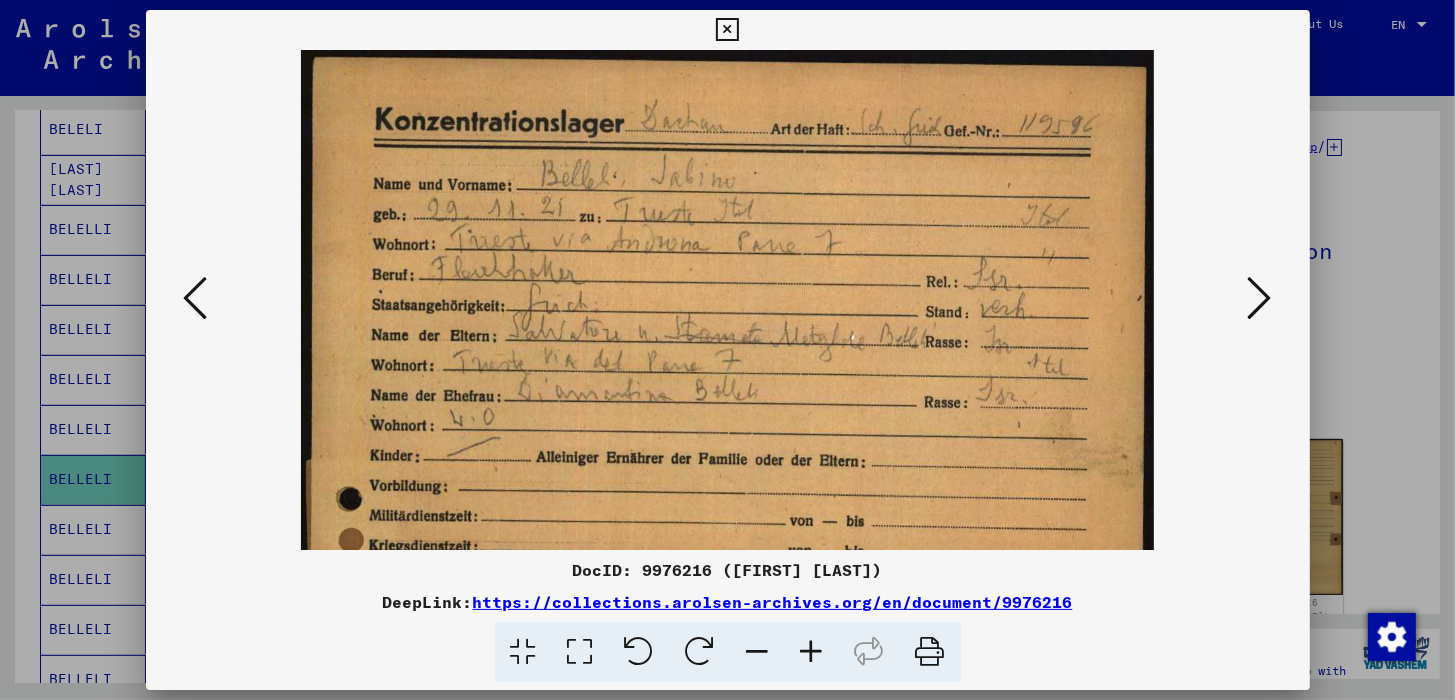 click at bounding box center [812, 652] 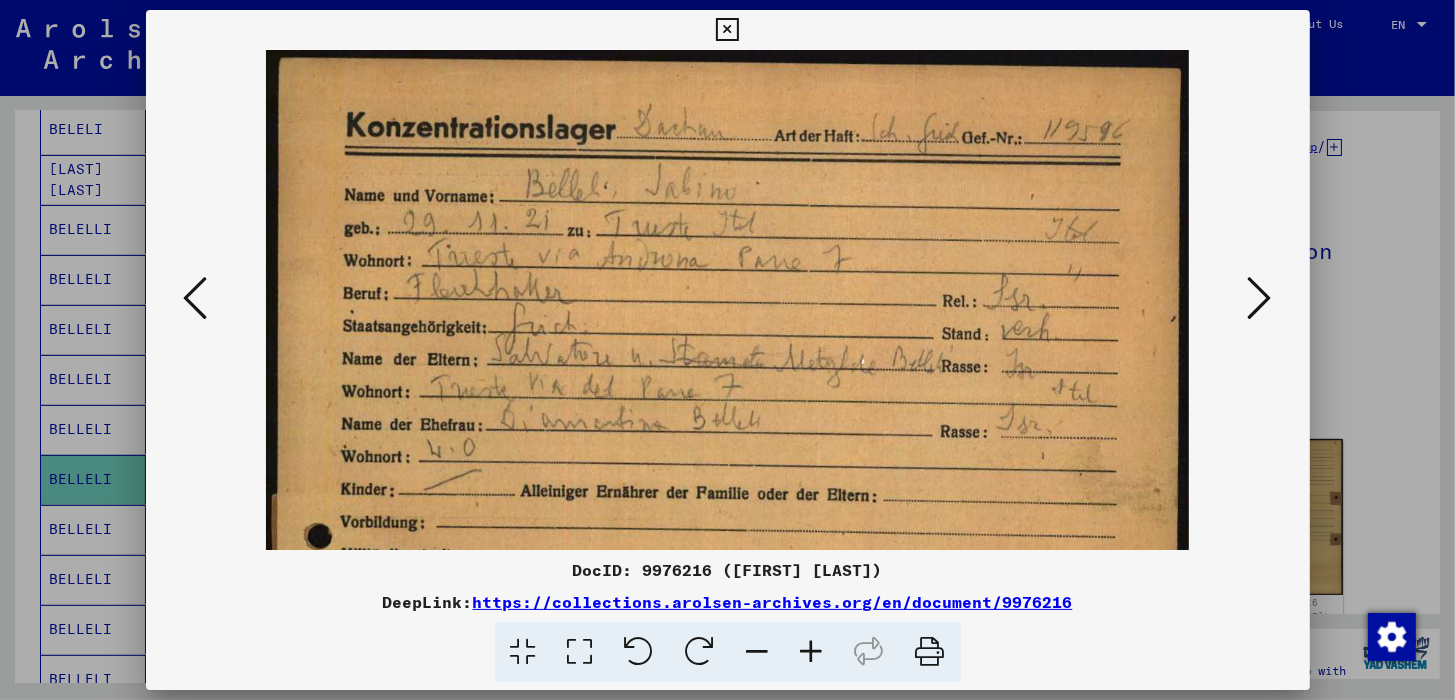 click at bounding box center [812, 652] 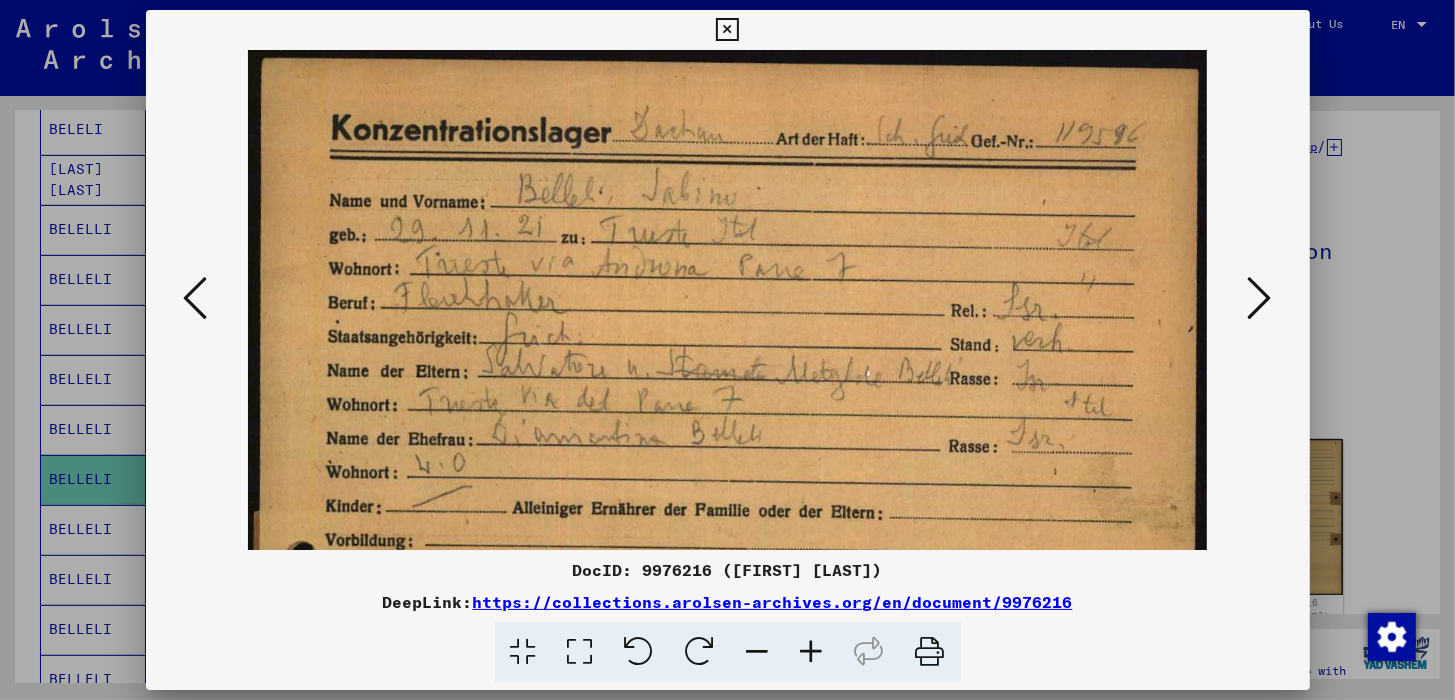 click at bounding box center [812, 652] 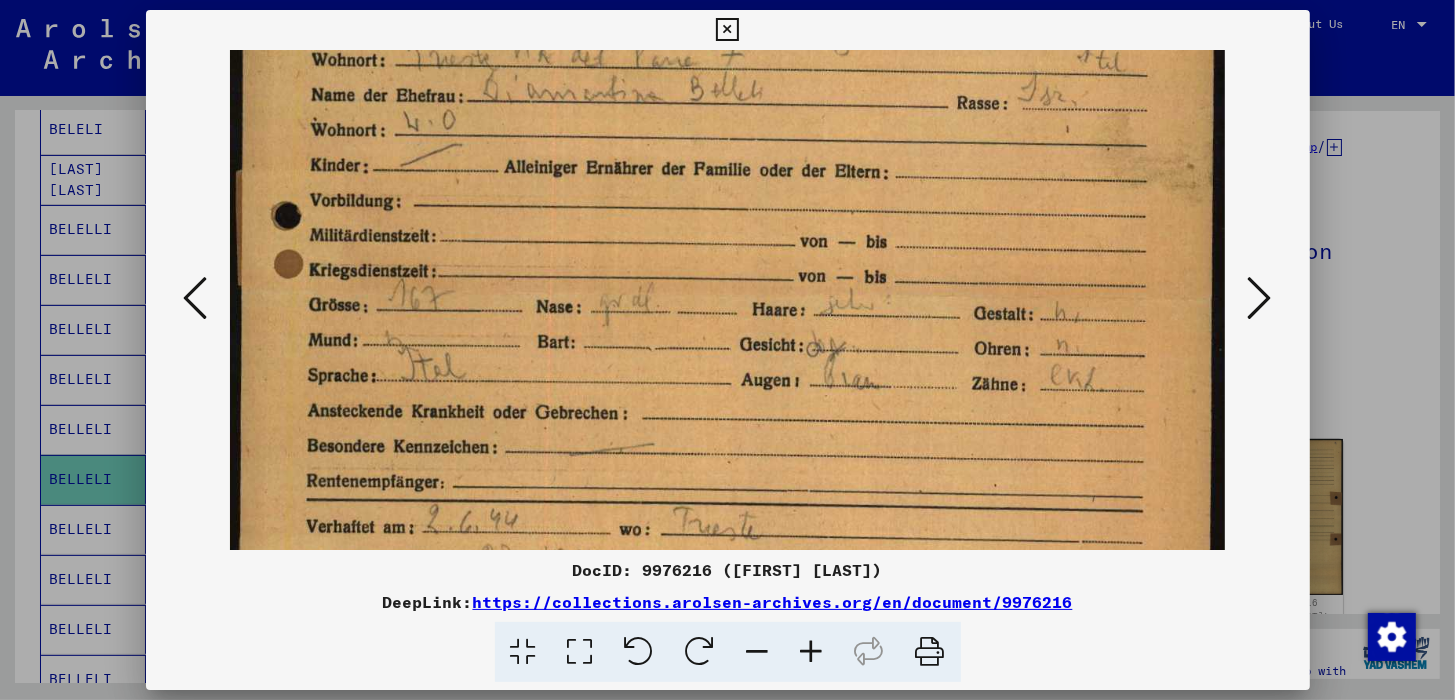 drag, startPoint x: 821, startPoint y: 463, endPoint x: 891, endPoint y: 103, distance: 366.74243 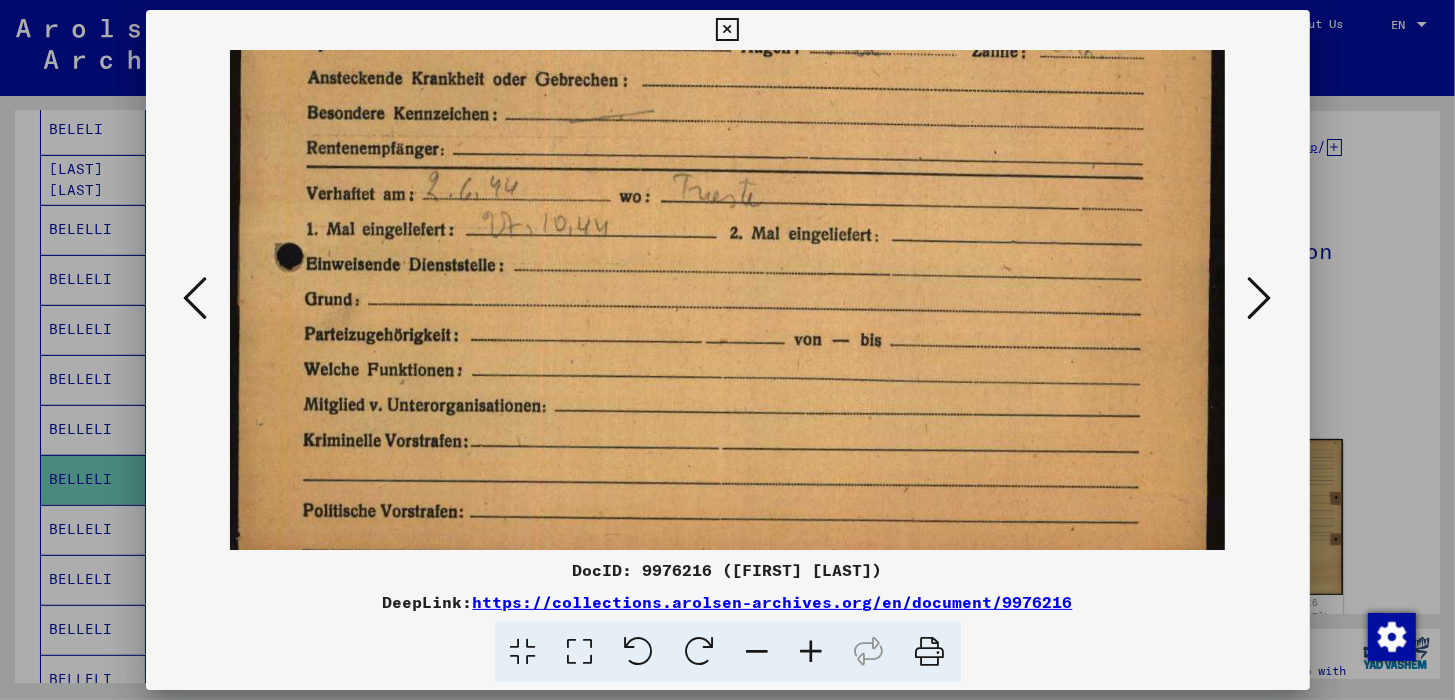 drag, startPoint x: 872, startPoint y: 275, endPoint x: 890, endPoint y: 22, distance: 253.63951 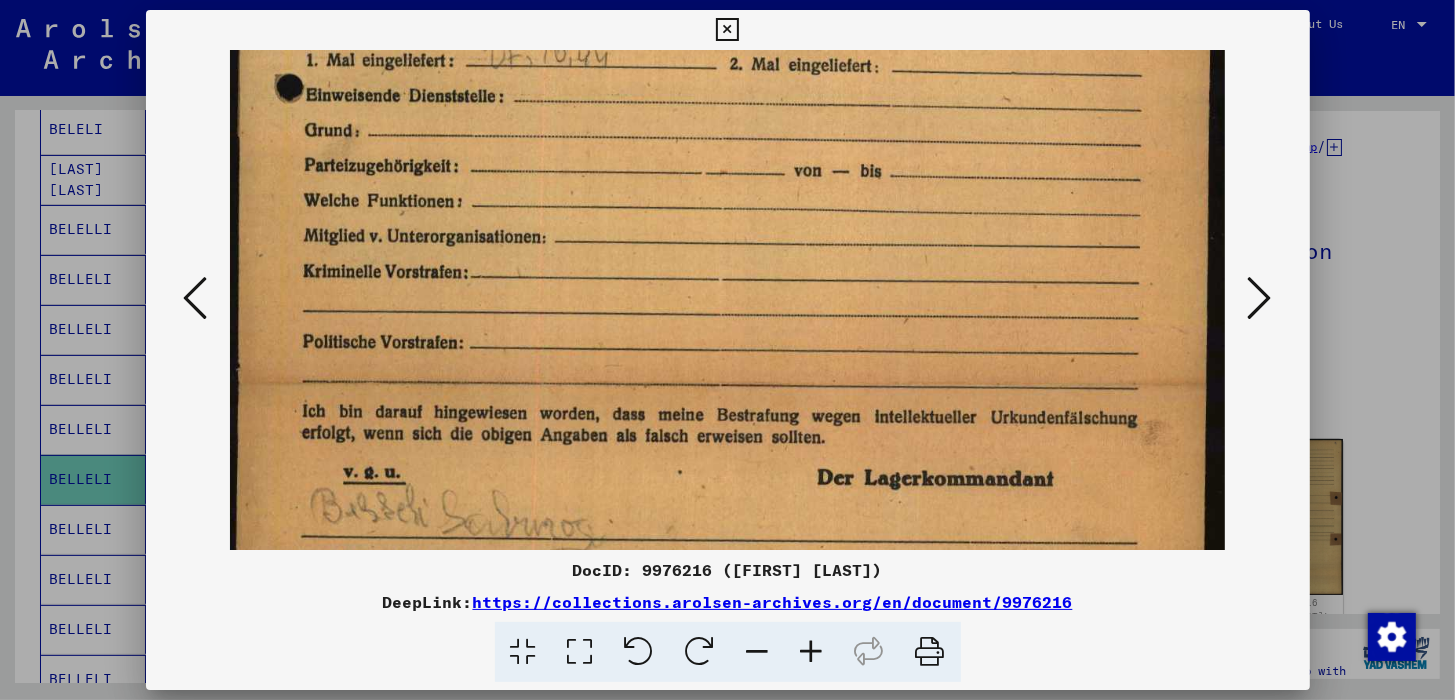 scroll, scrollTop: 900, scrollLeft: 0, axis: vertical 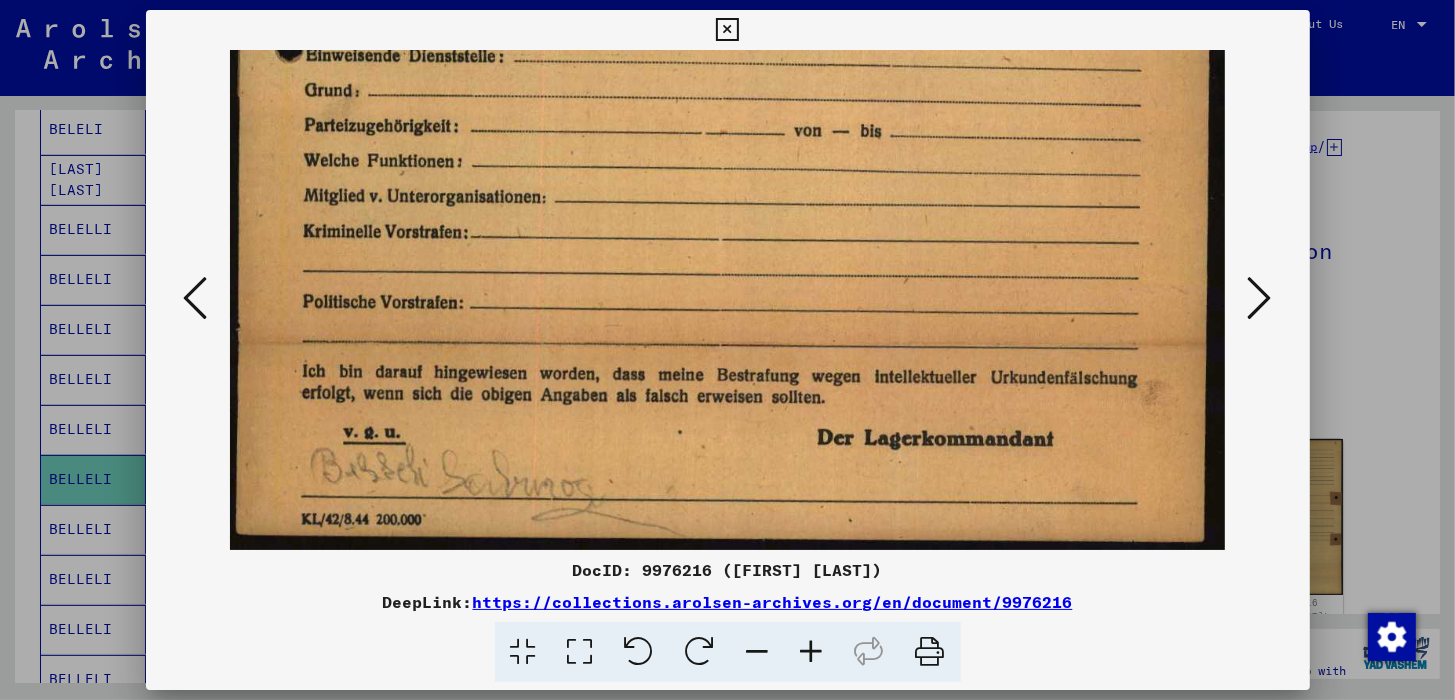 drag, startPoint x: 769, startPoint y: 369, endPoint x: 802, endPoint y: 108, distance: 263.07794 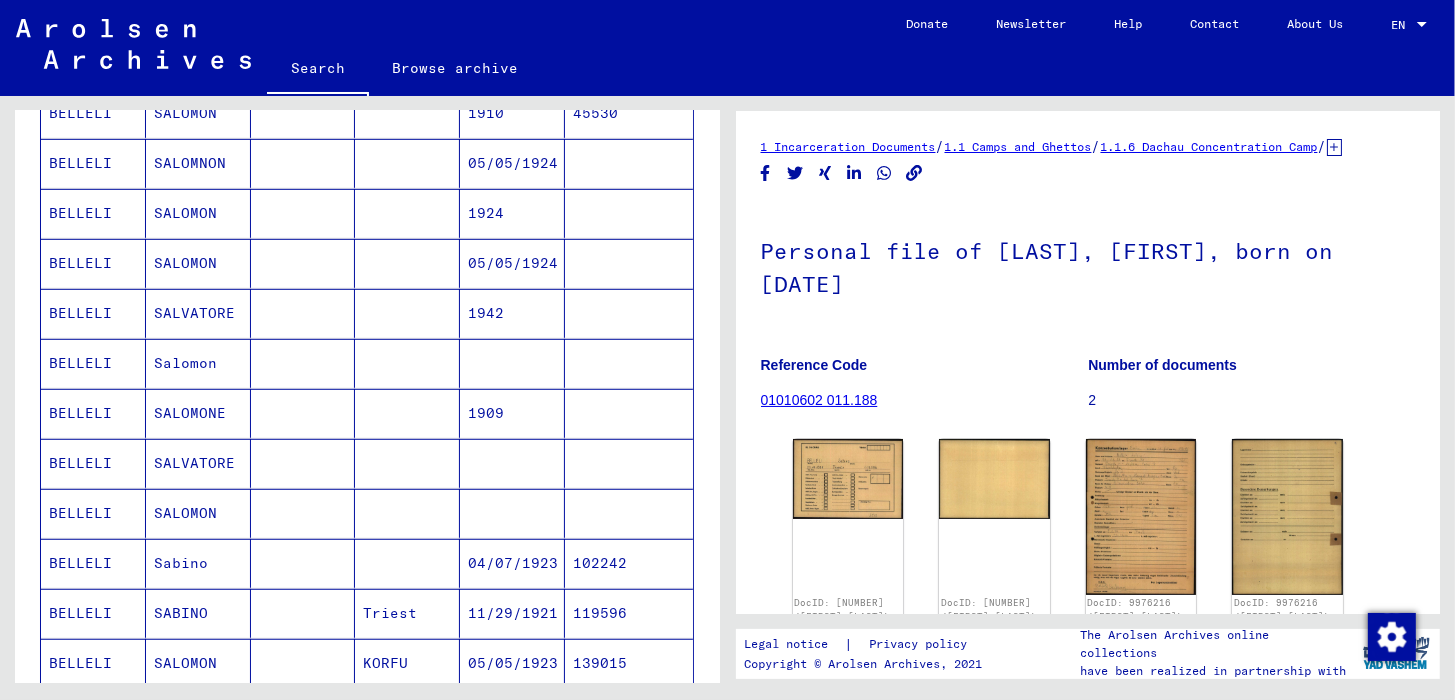 scroll, scrollTop: 1000, scrollLeft: 0, axis: vertical 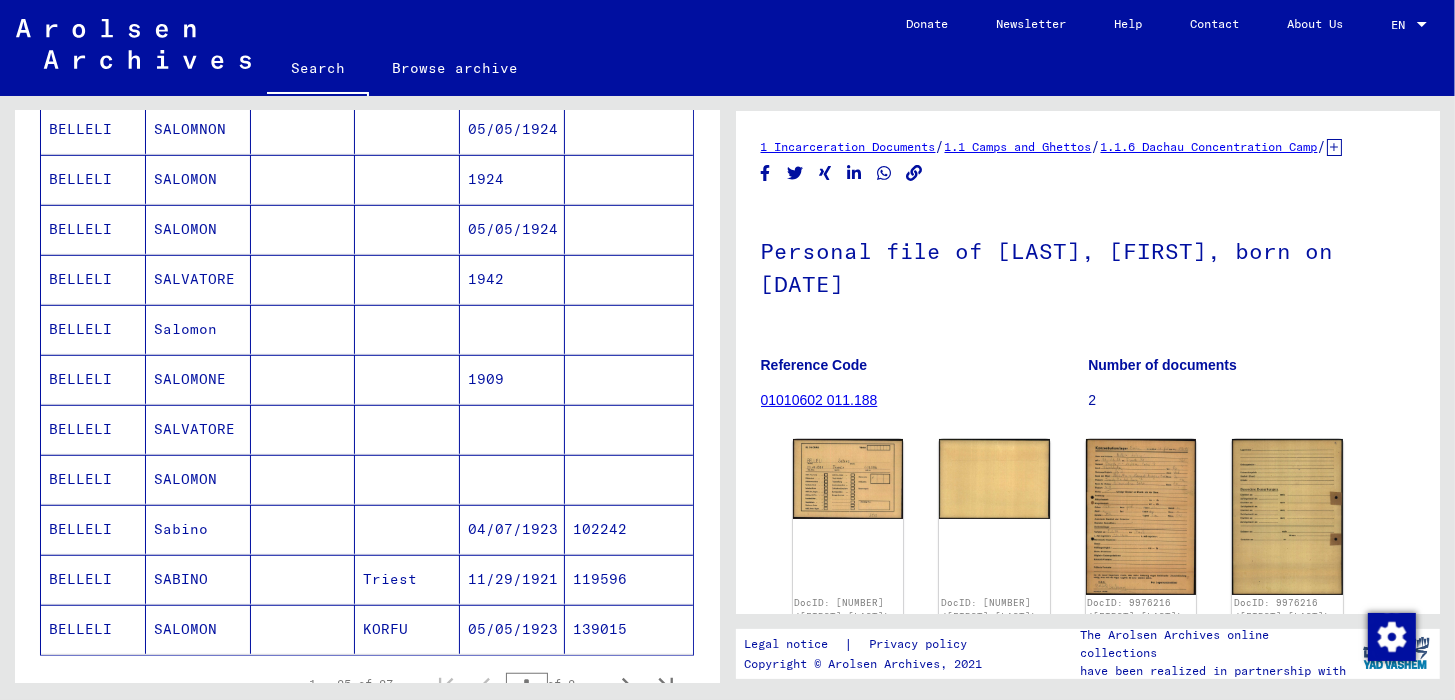 click 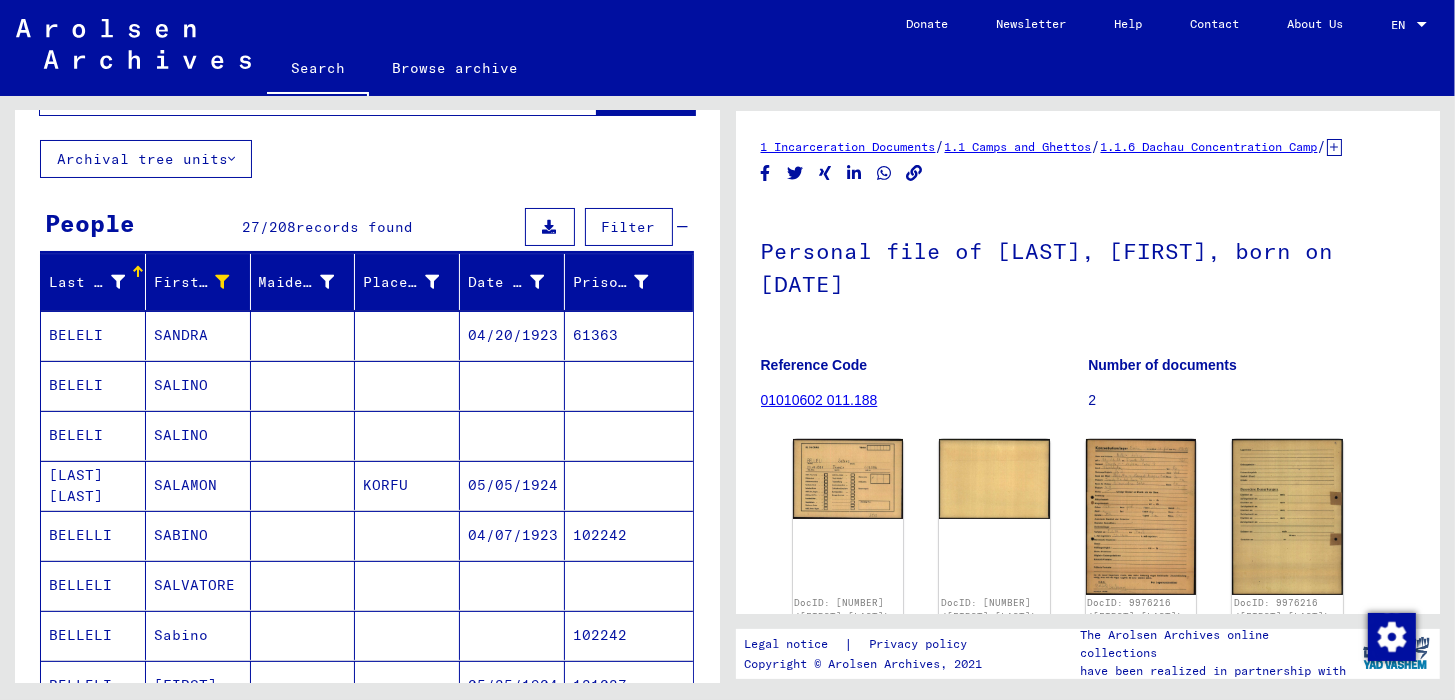 scroll, scrollTop: 0, scrollLeft: 0, axis: both 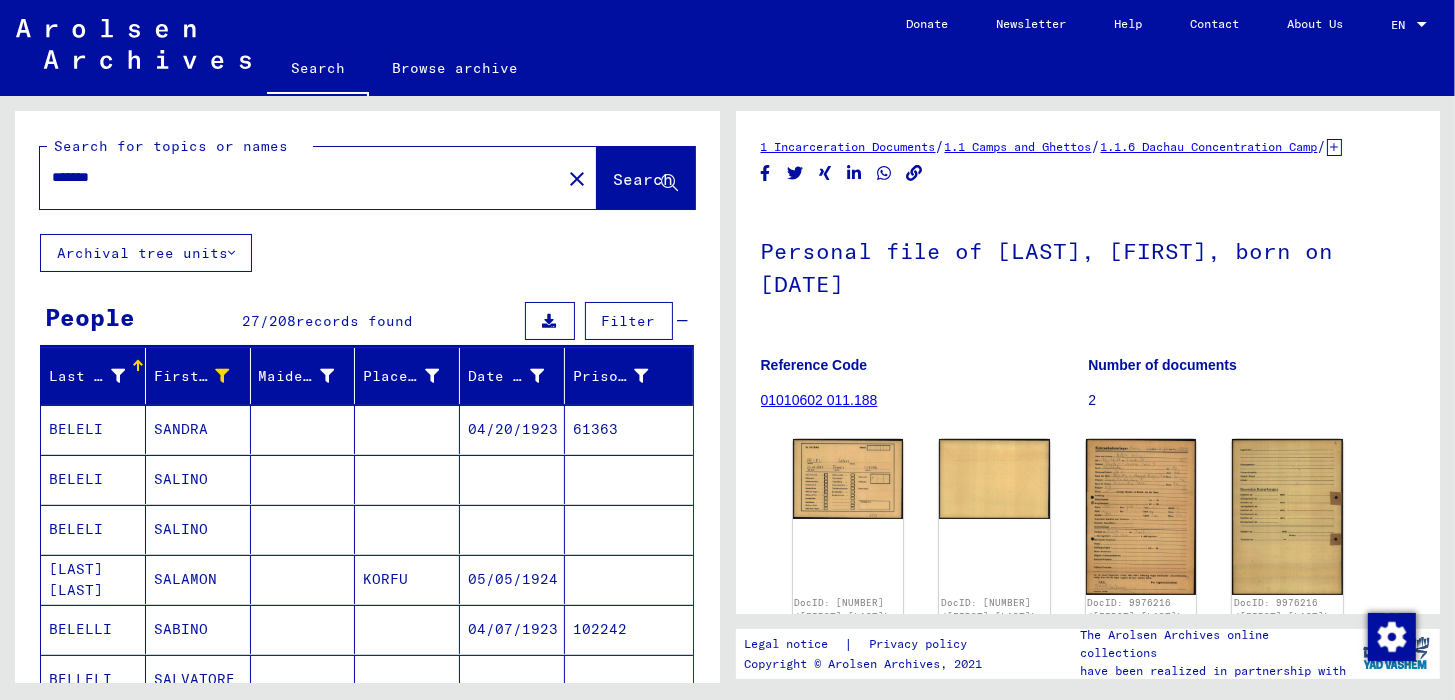 click on "BELELI" at bounding box center (93, 529) 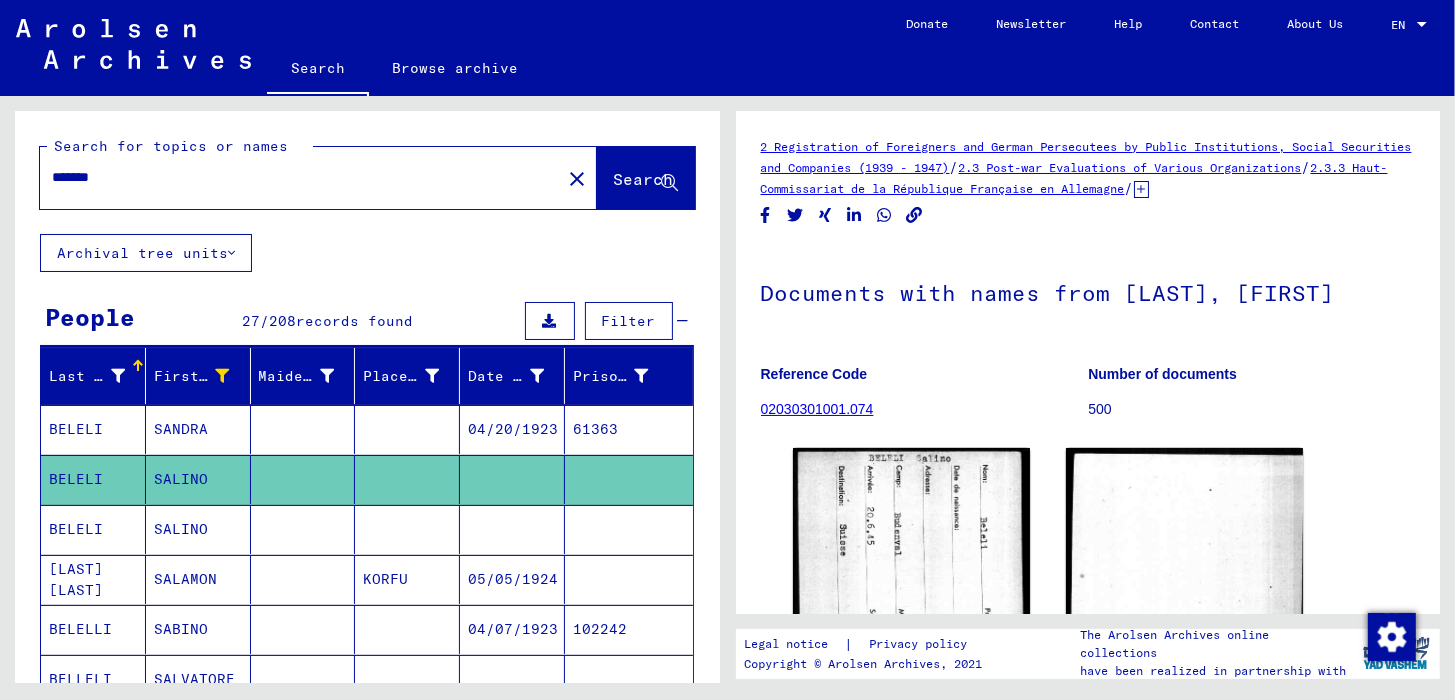 scroll, scrollTop: 0, scrollLeft: 0, axis: both 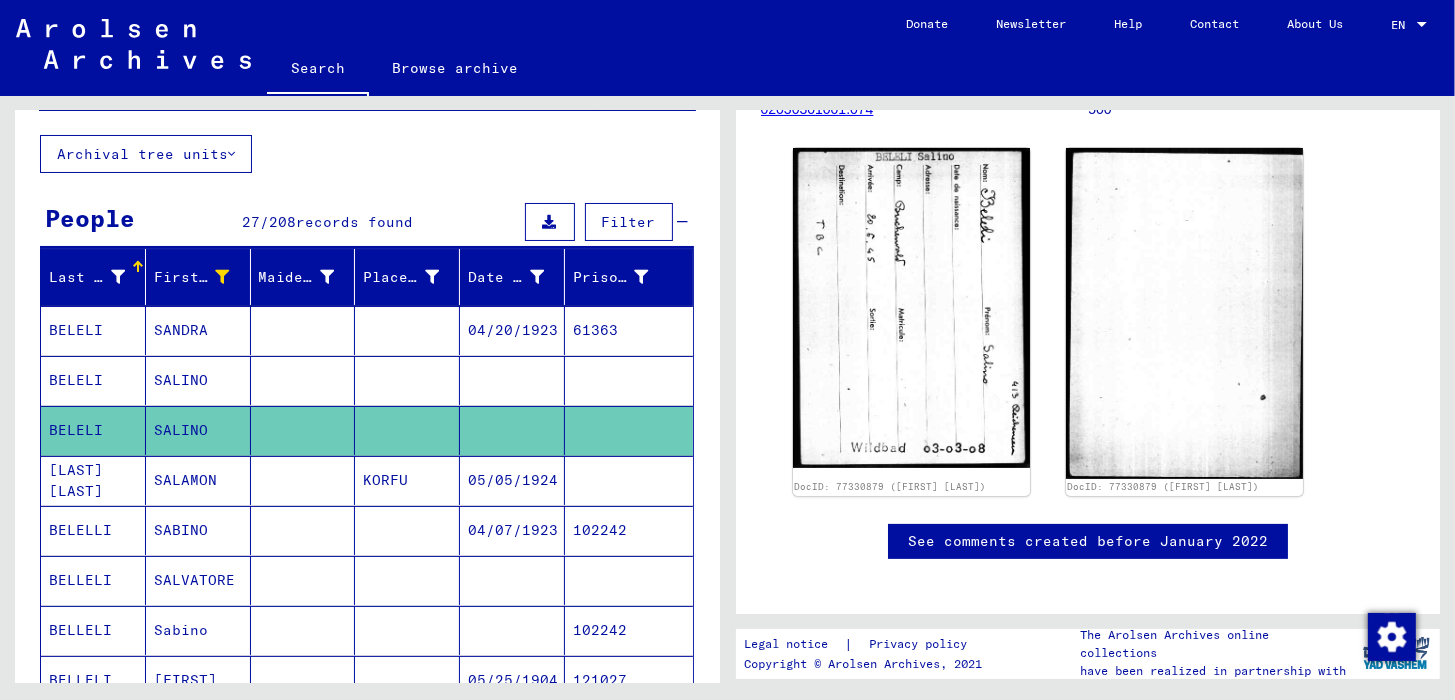 click on "BELELLI" at bounding box center [93, 580] 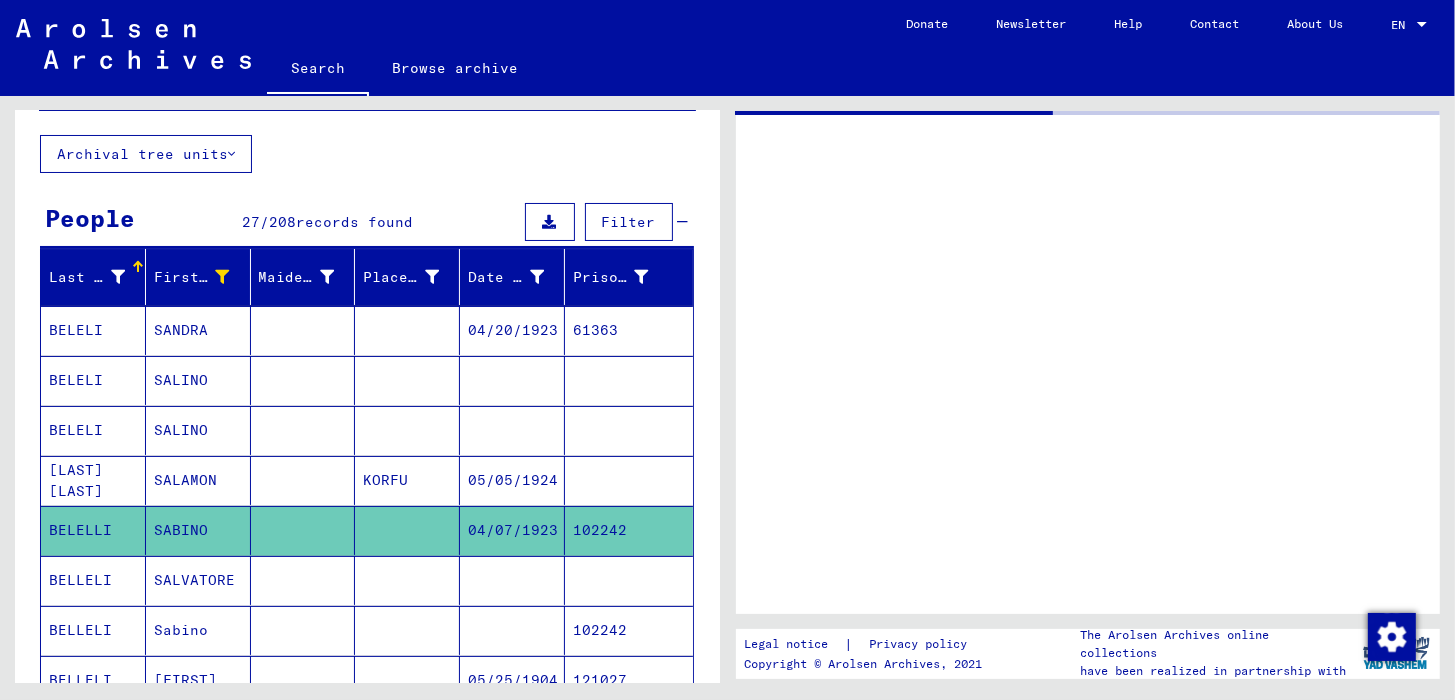 scroll, scrollTop: 0, scrollLeft: 0, axis: both 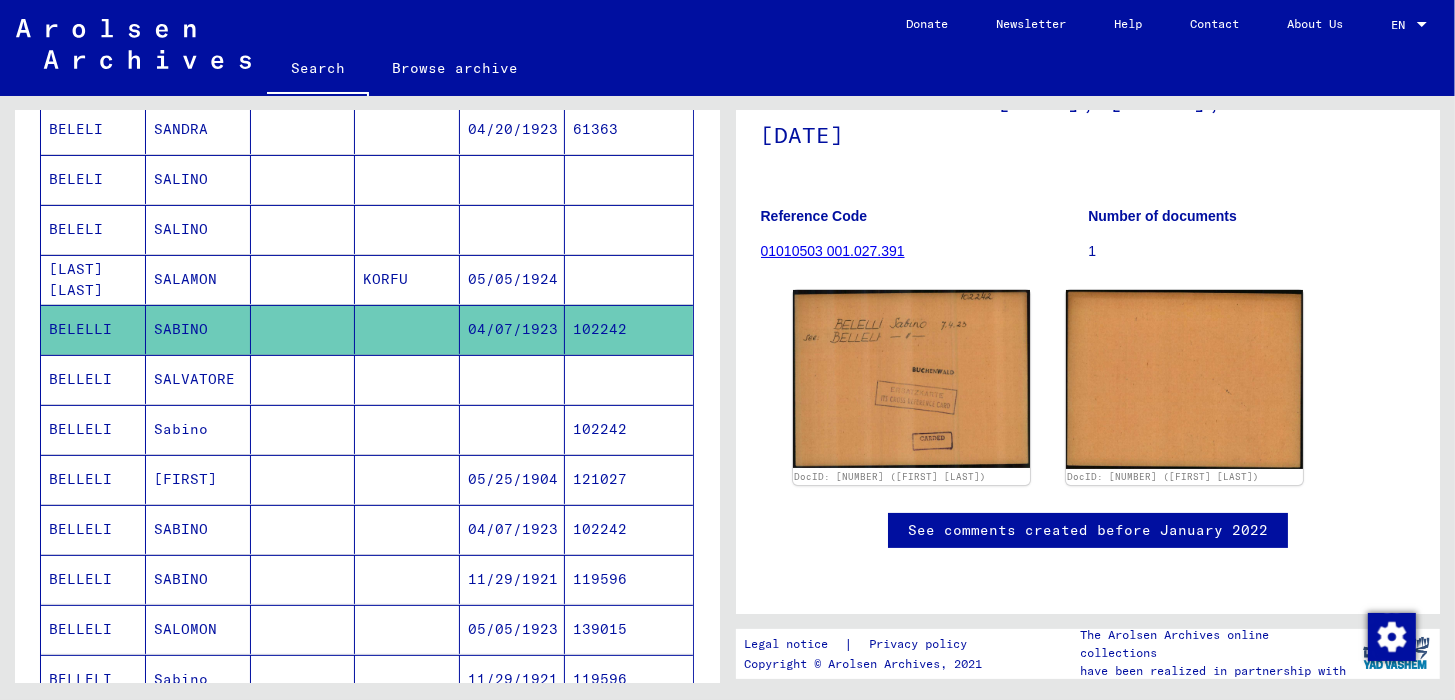 click on "BELLELI" at bounding box center [93, 529] 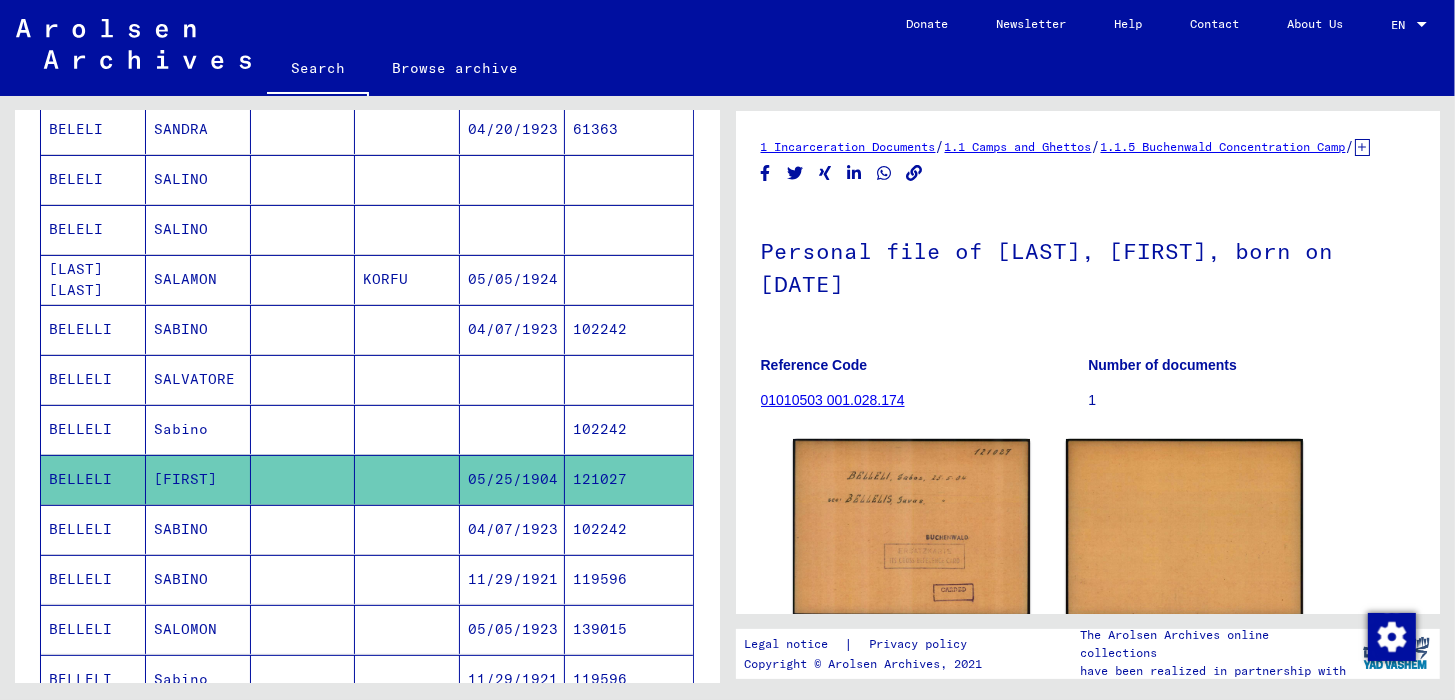 scroll, scrollTop: 0, scrollLeft: 0, axis: both 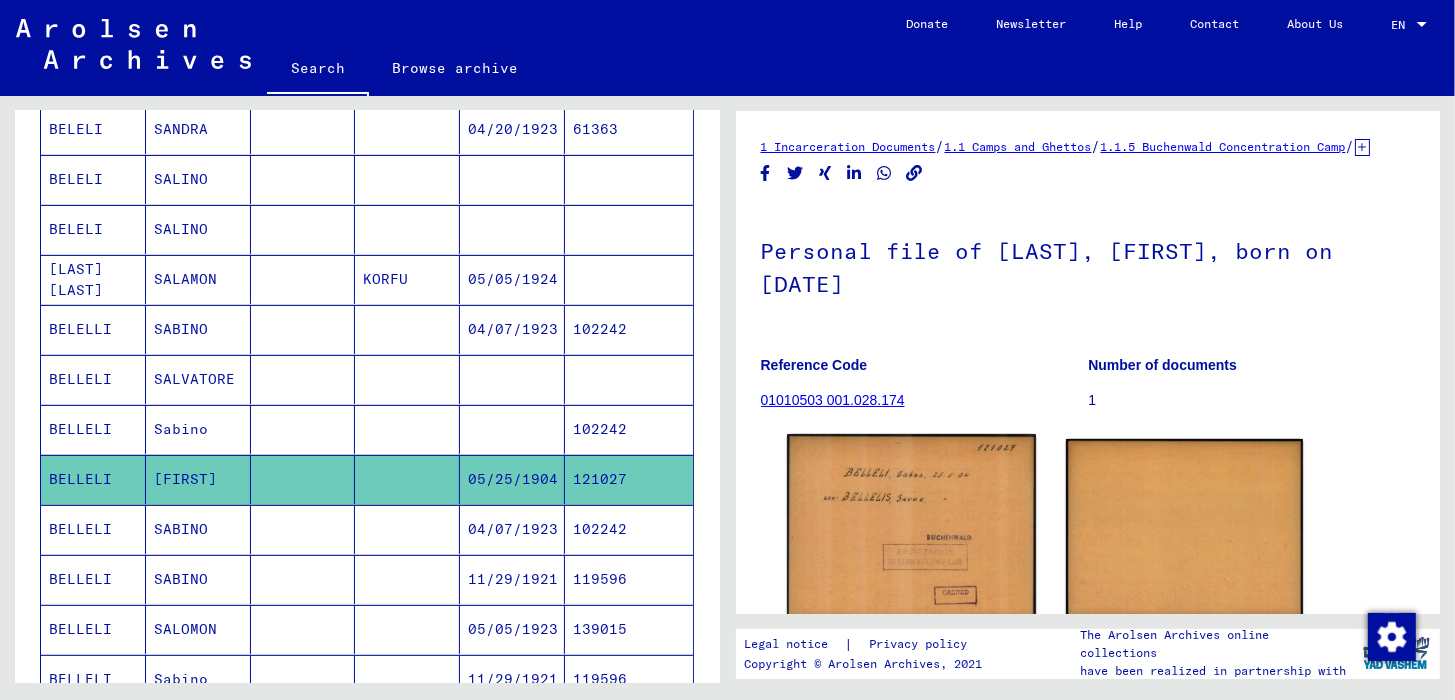 click 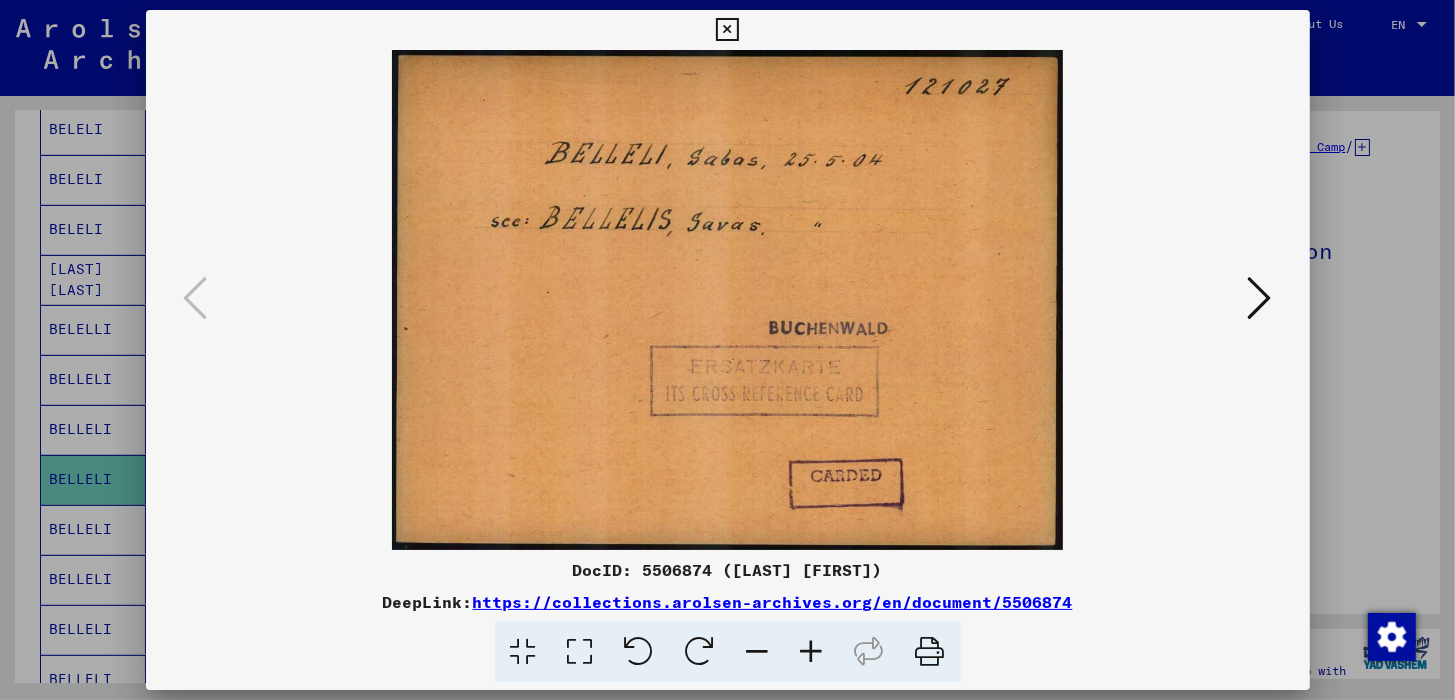click at bounding box center [727, 30] 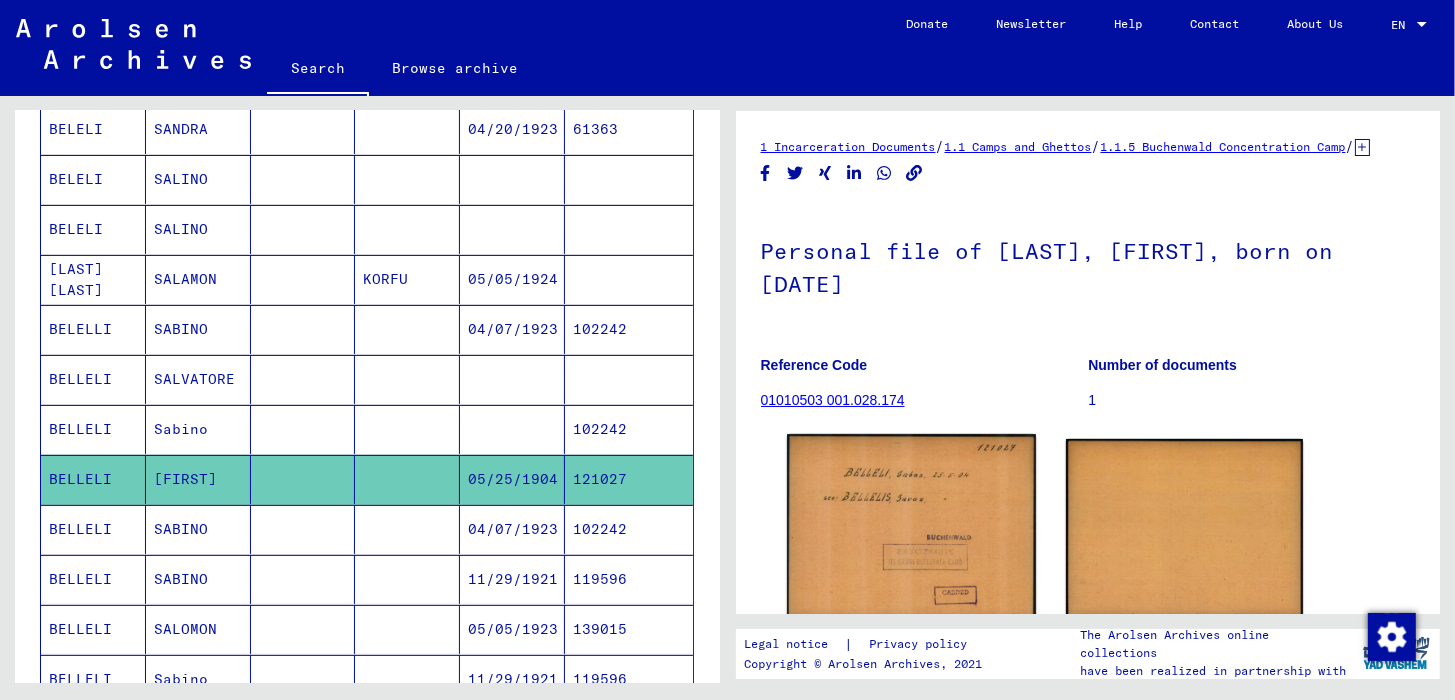 click 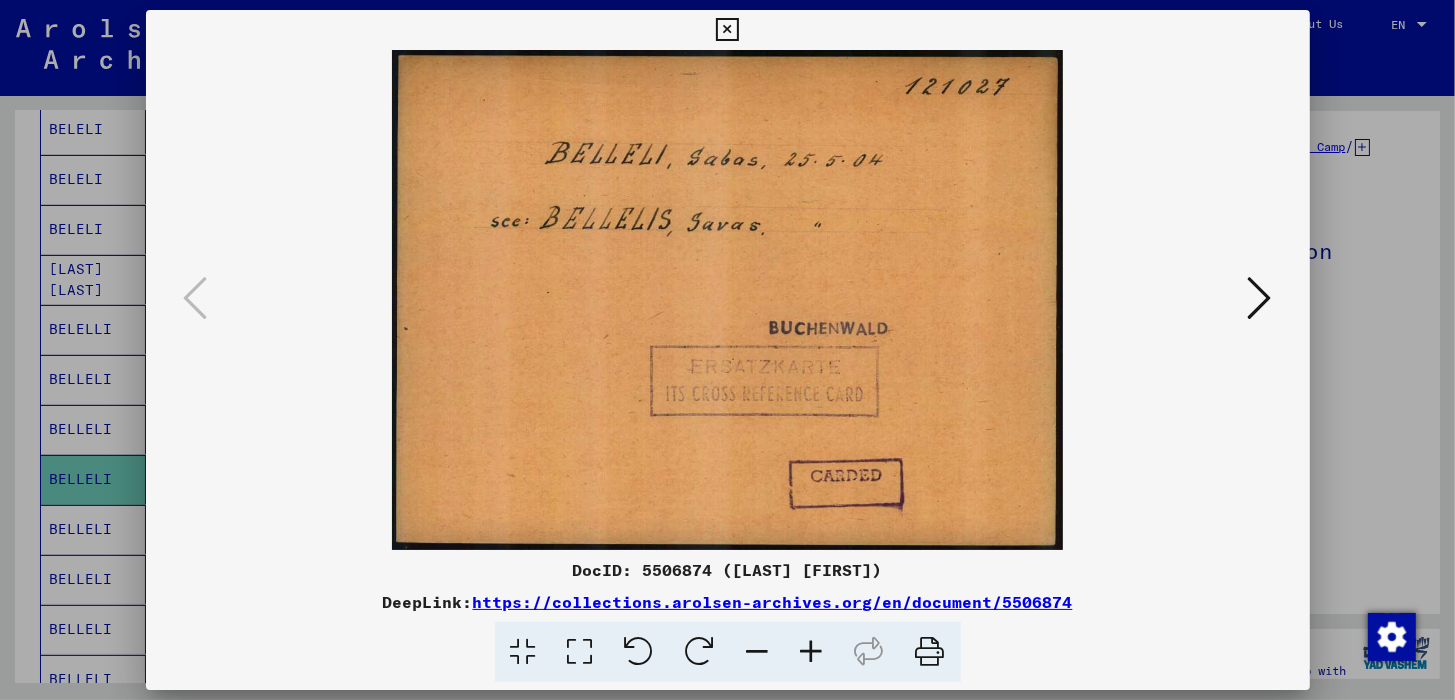 click at bounding box center (727, 30) 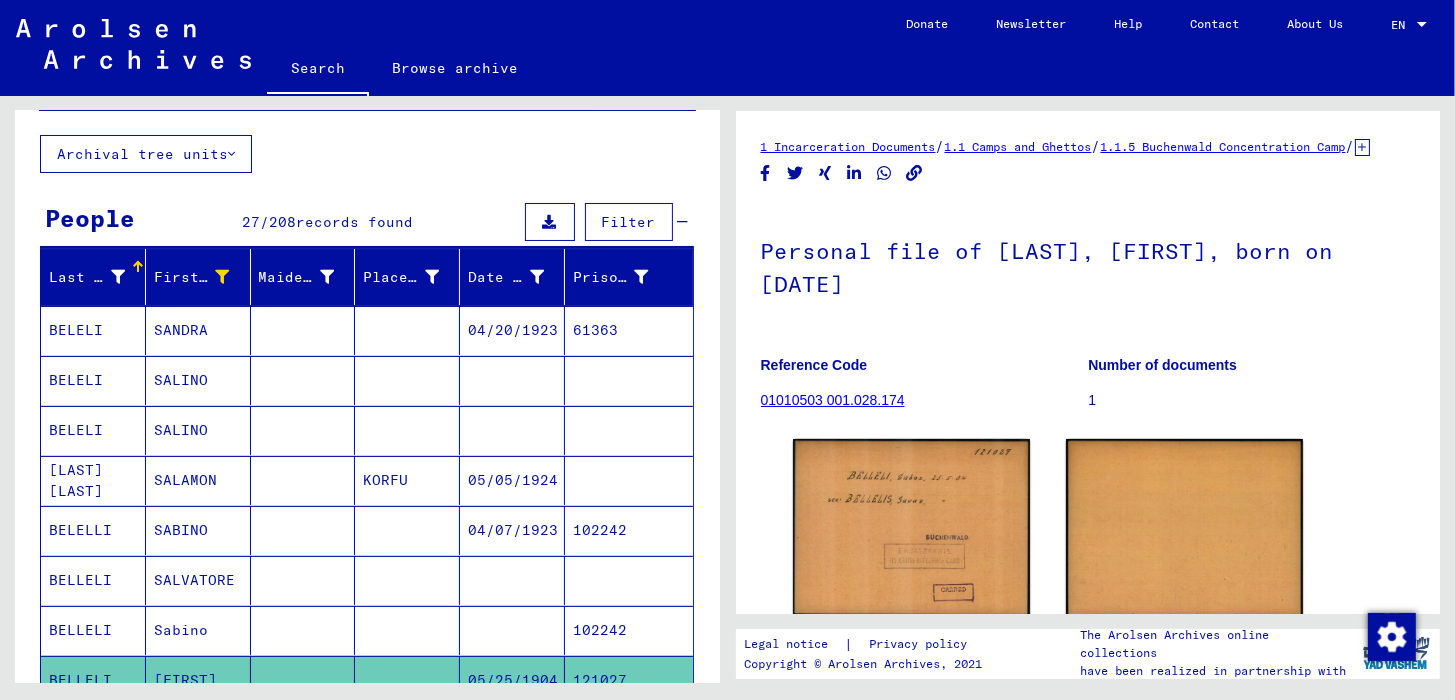 scroll, scrollTop: 0, scrollLeft: 0, axis: both 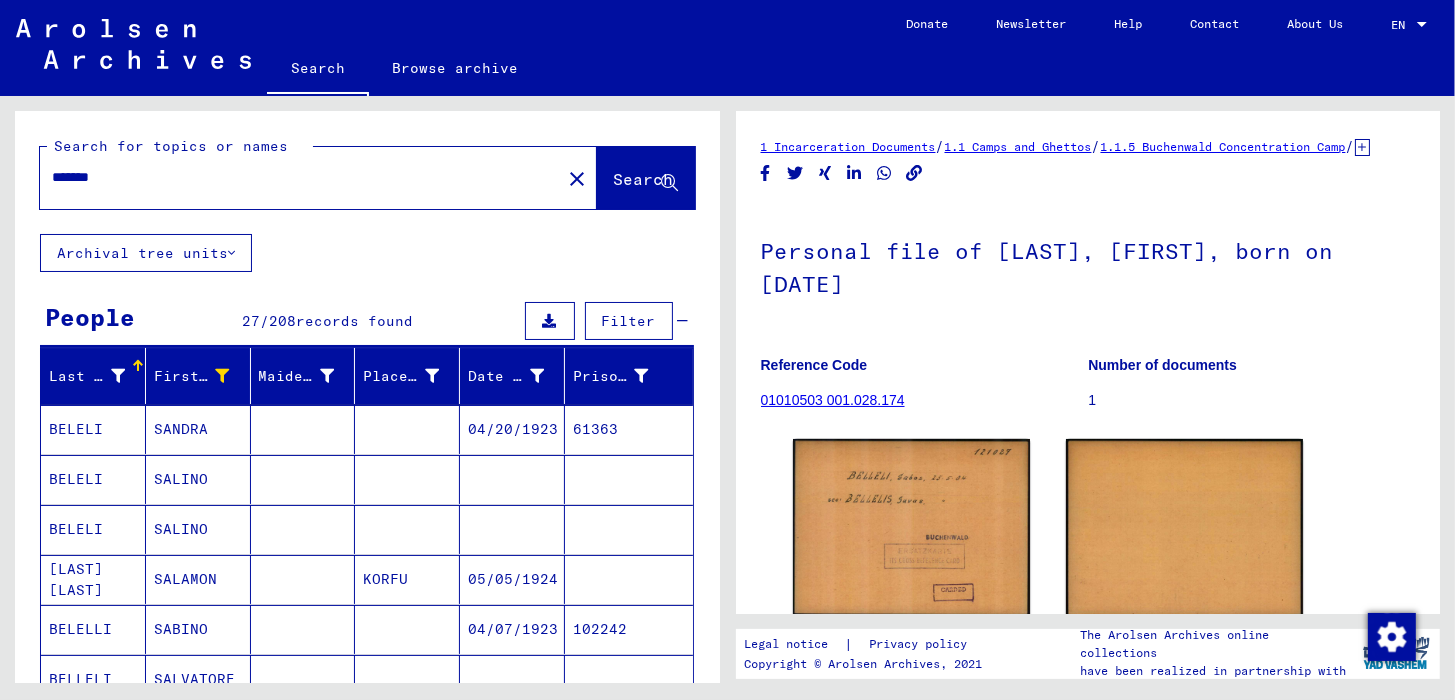 drag, startPoint x: 157, startPoint y: 166, endPoint x: -4, endPoint y: 201, distance: 164.76044 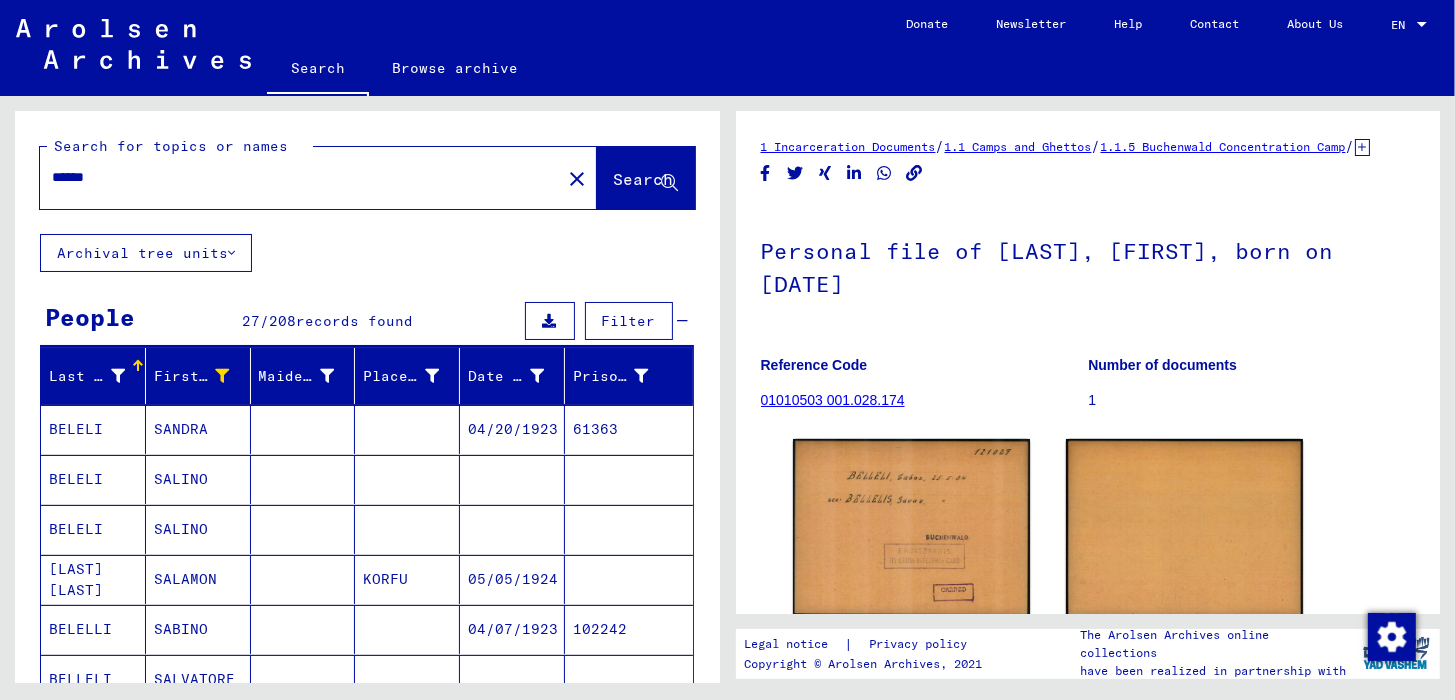 type on "******" 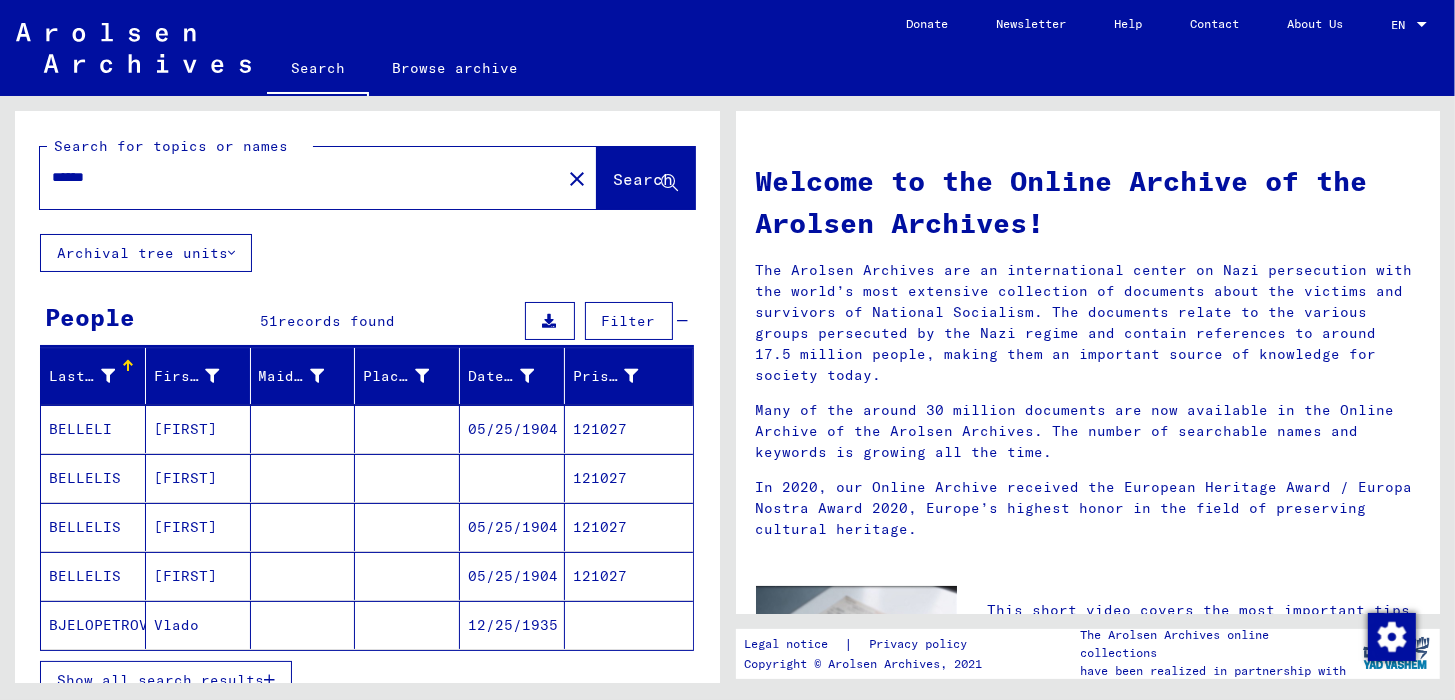 click on "BELLELI" at bounding box center (93, 478) 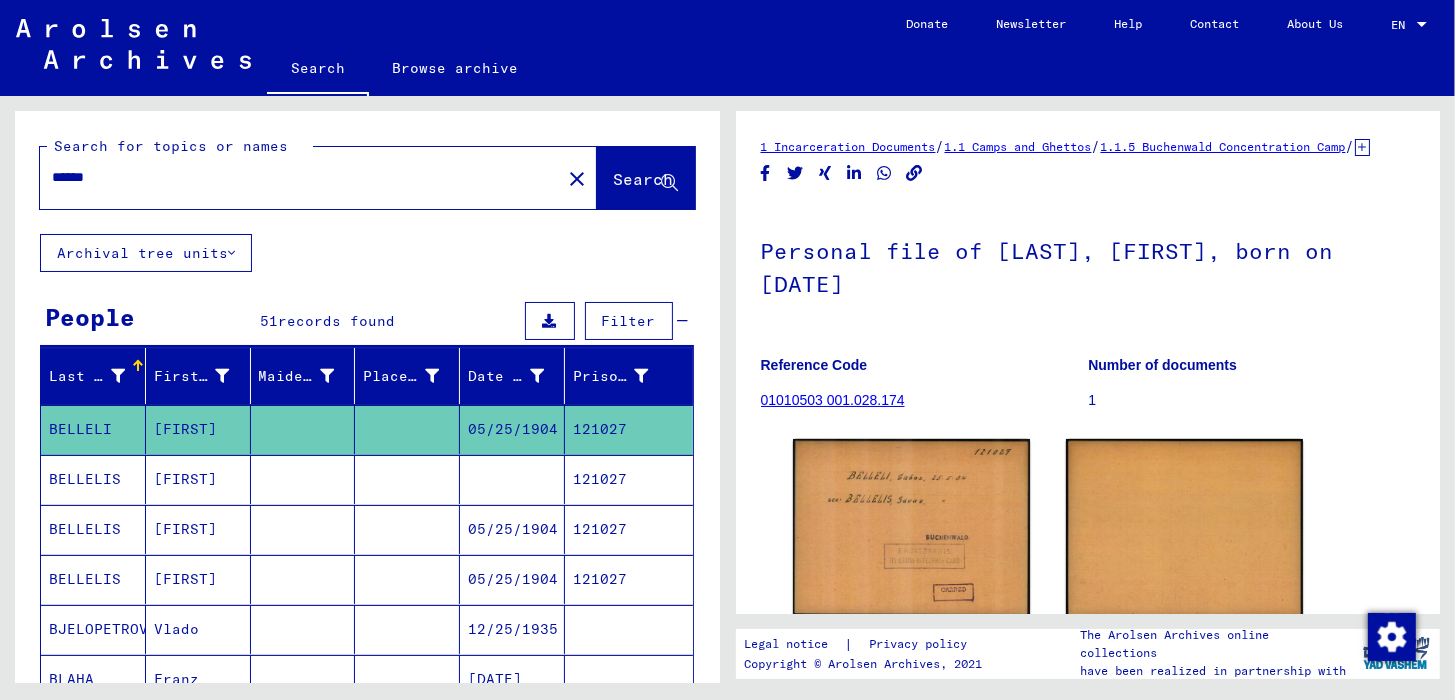 click on "BELLELIS" at bounding box center [93, 529] 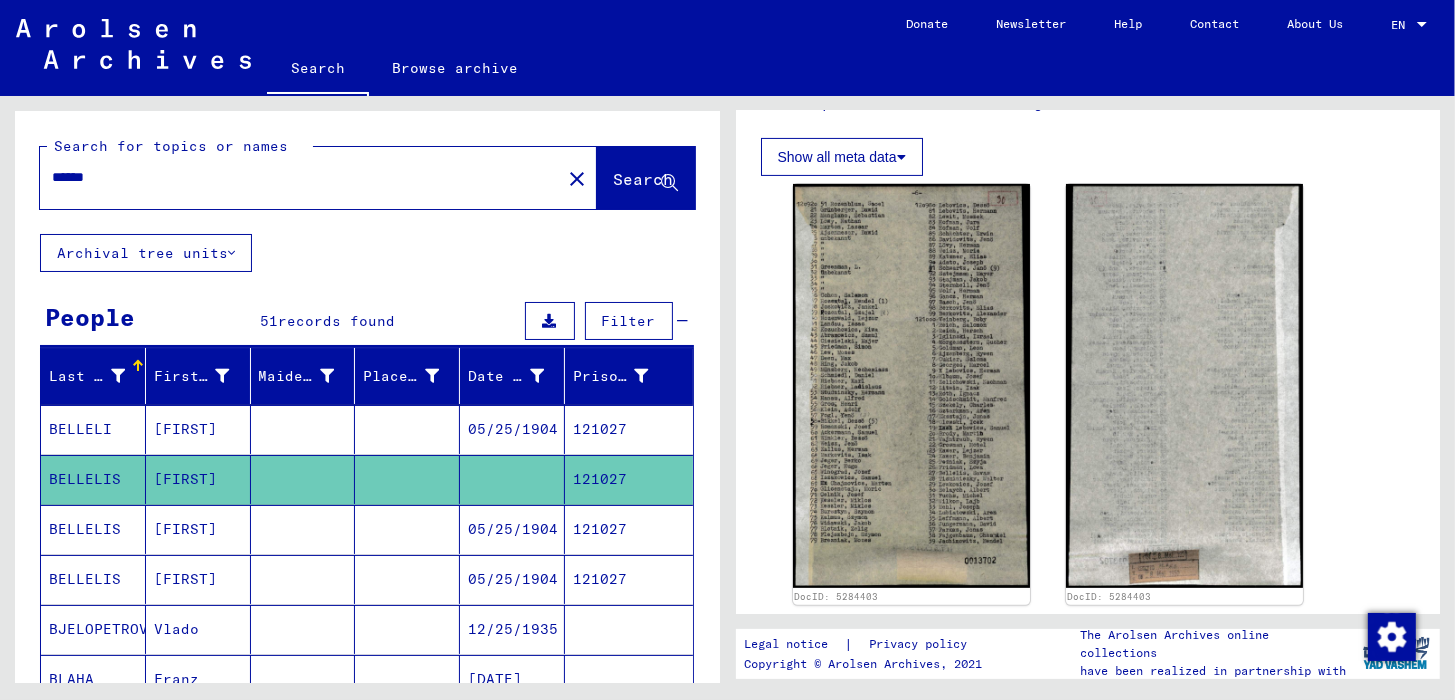 scroll, scrollTop: 499, scrollLeft: 0, axis: vertical 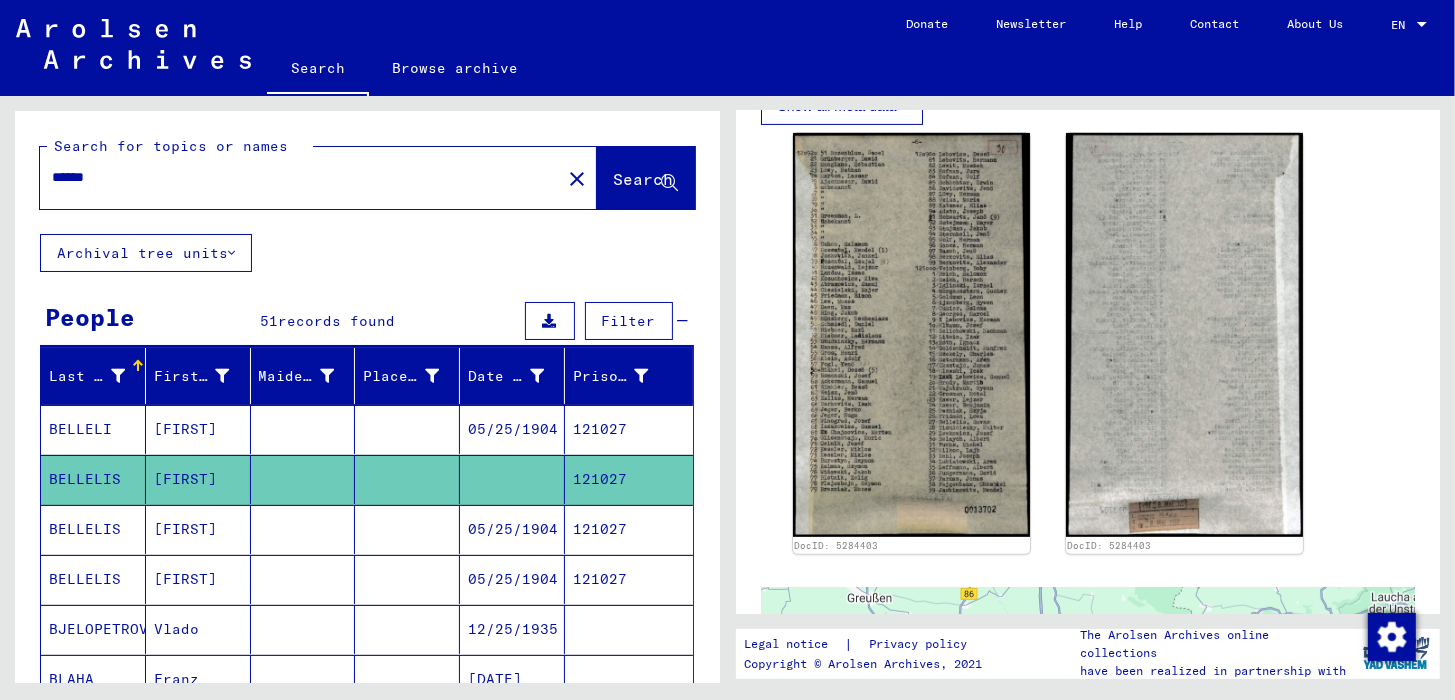 click on "BELLELIS" at bounding box center (93, 579) 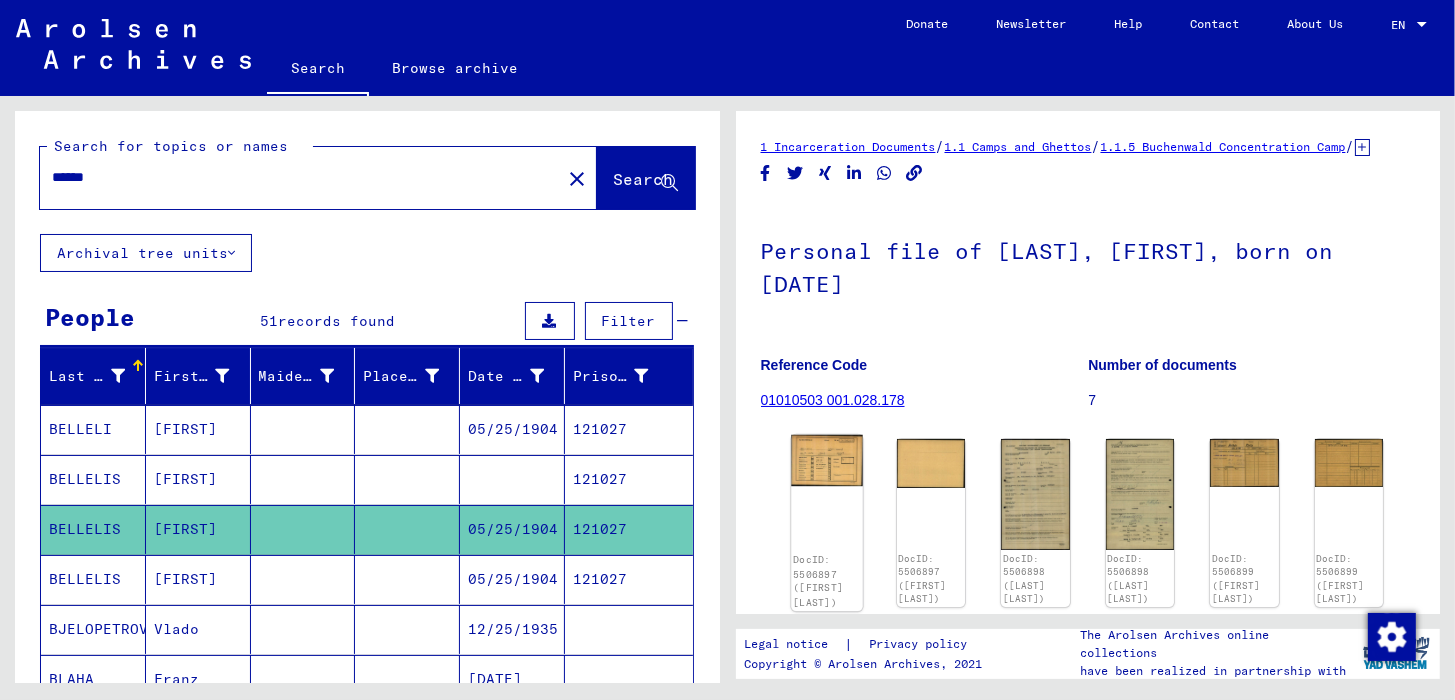 click 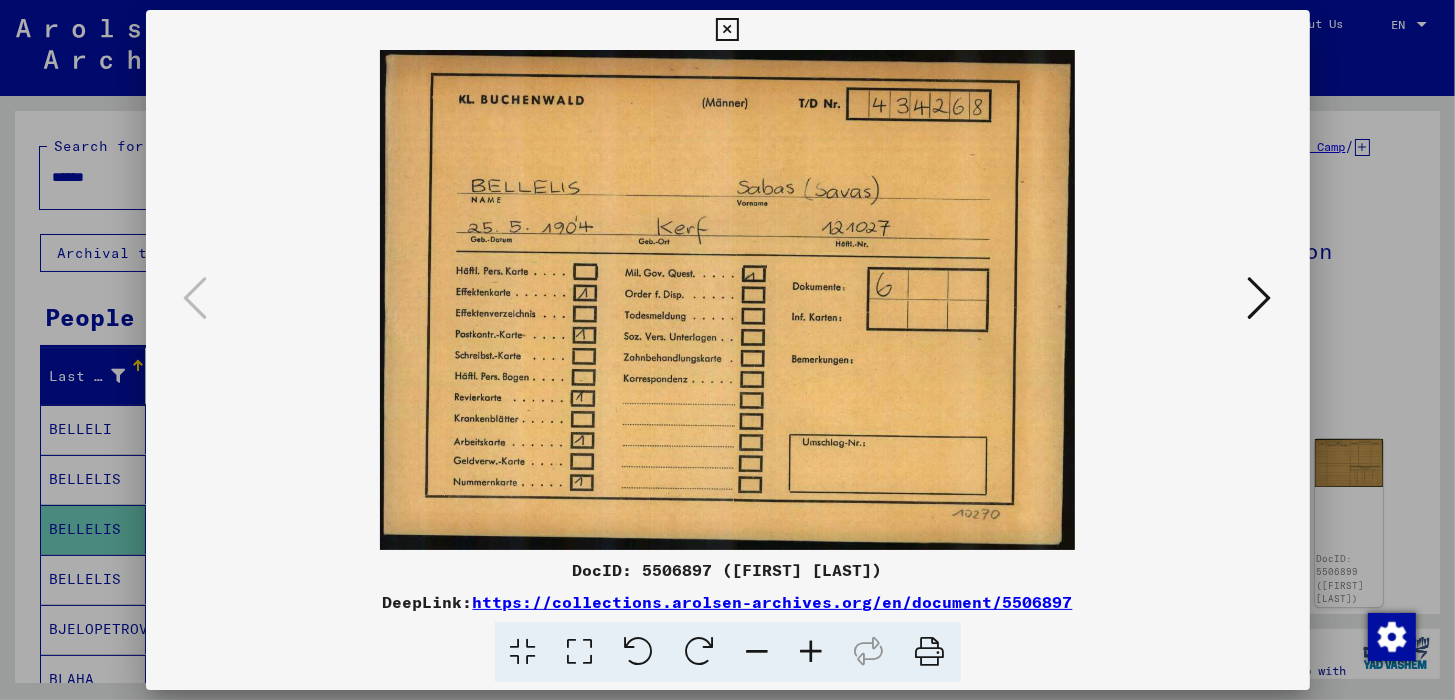 click at bounding box center [1260, 298] 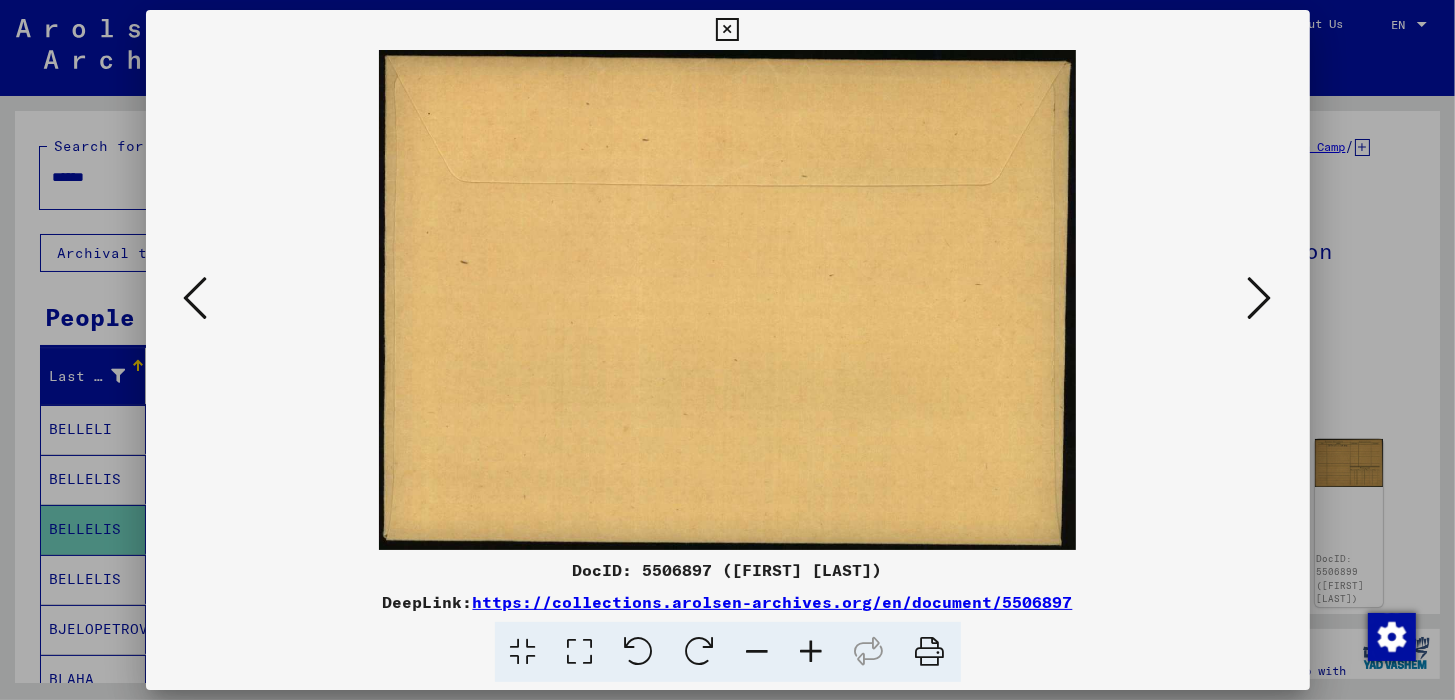 click at bounding box center (1260, 298) 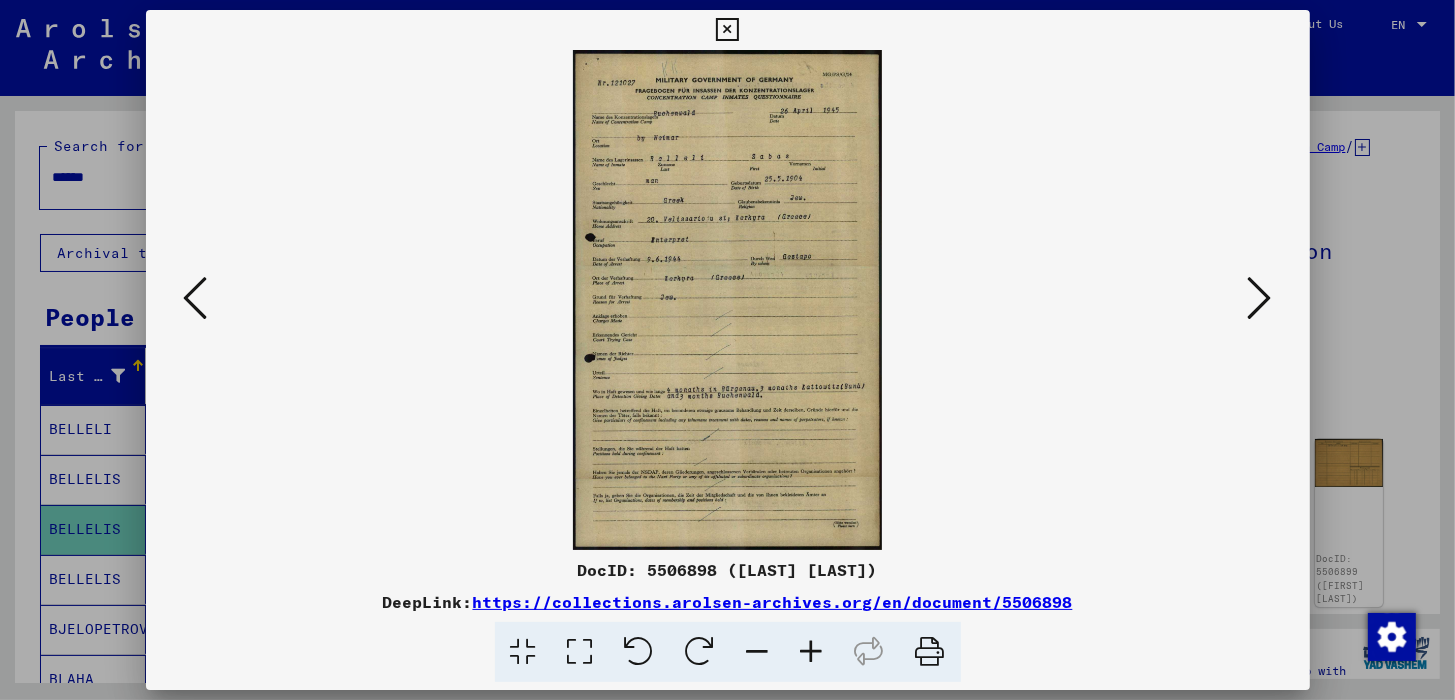 click at bounding box center [812, 652] 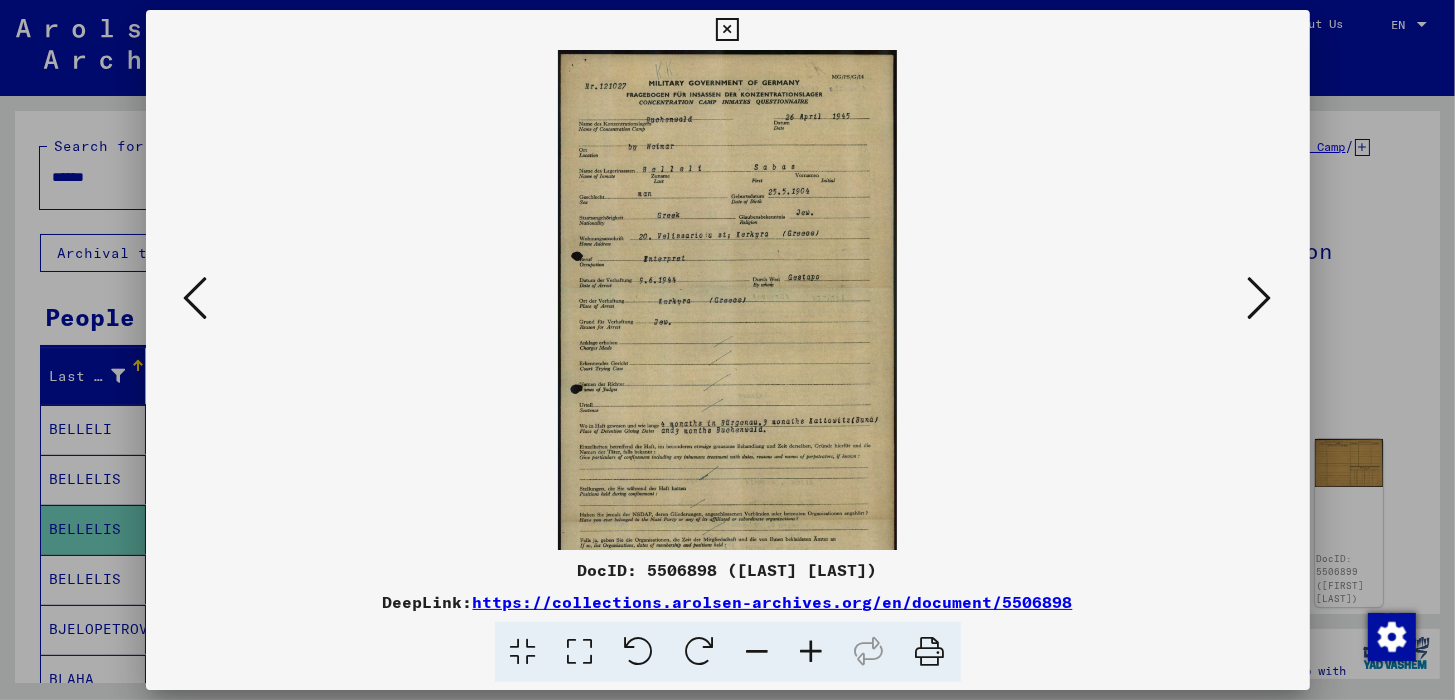 click at bounding box center [812, 652] 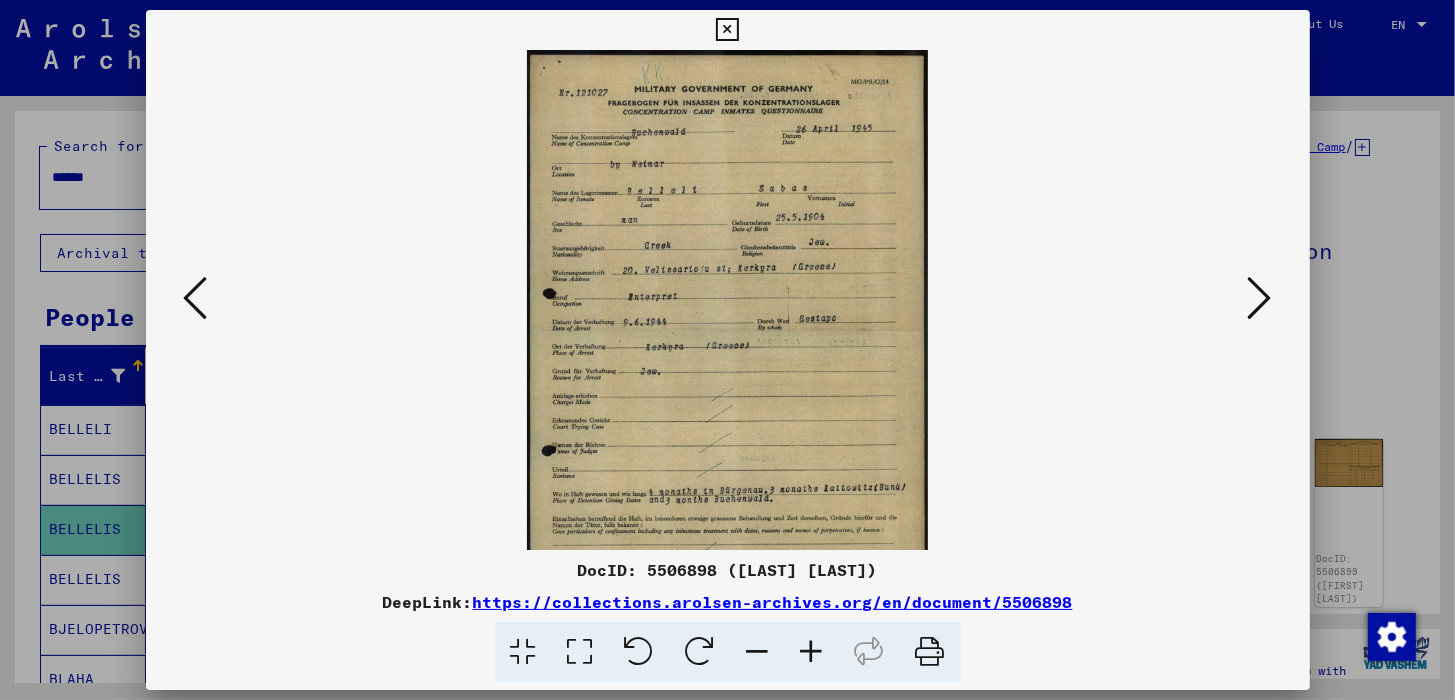 click at bounding box center [812, 652] 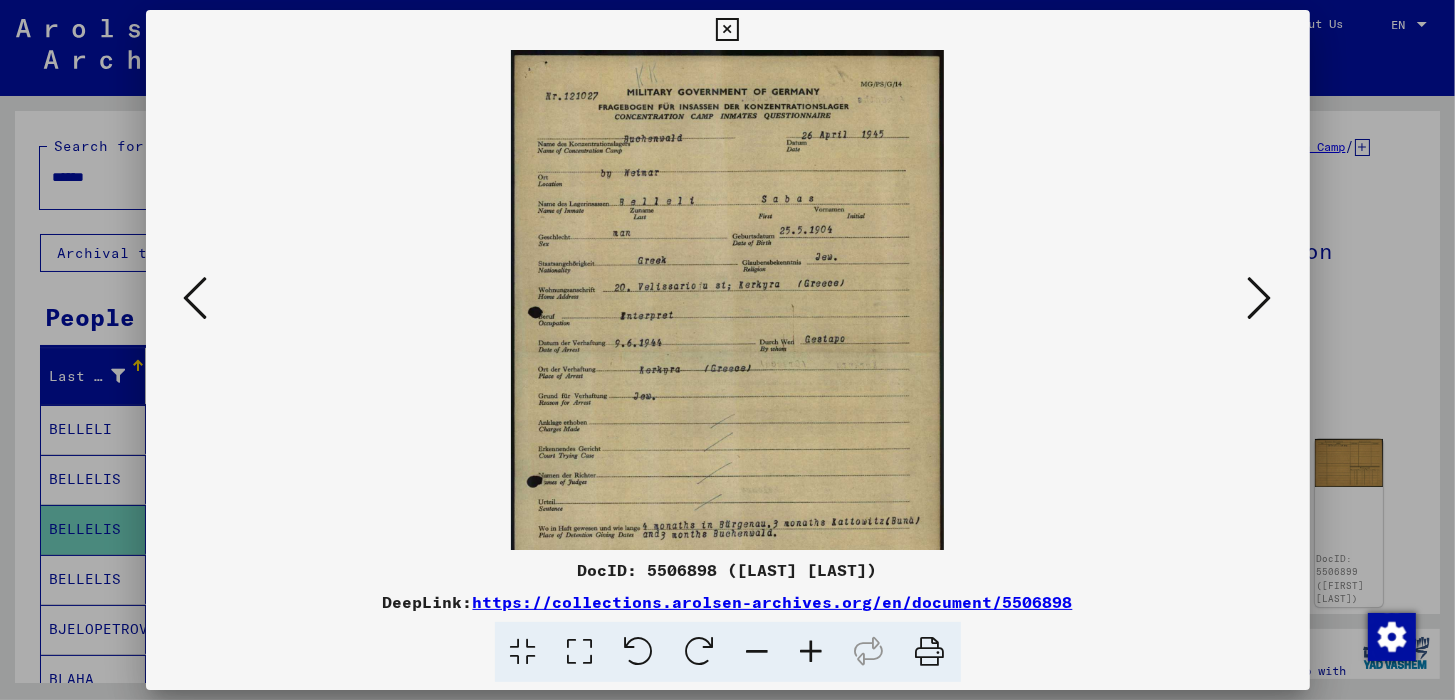 click at bounding box center (812, 652) 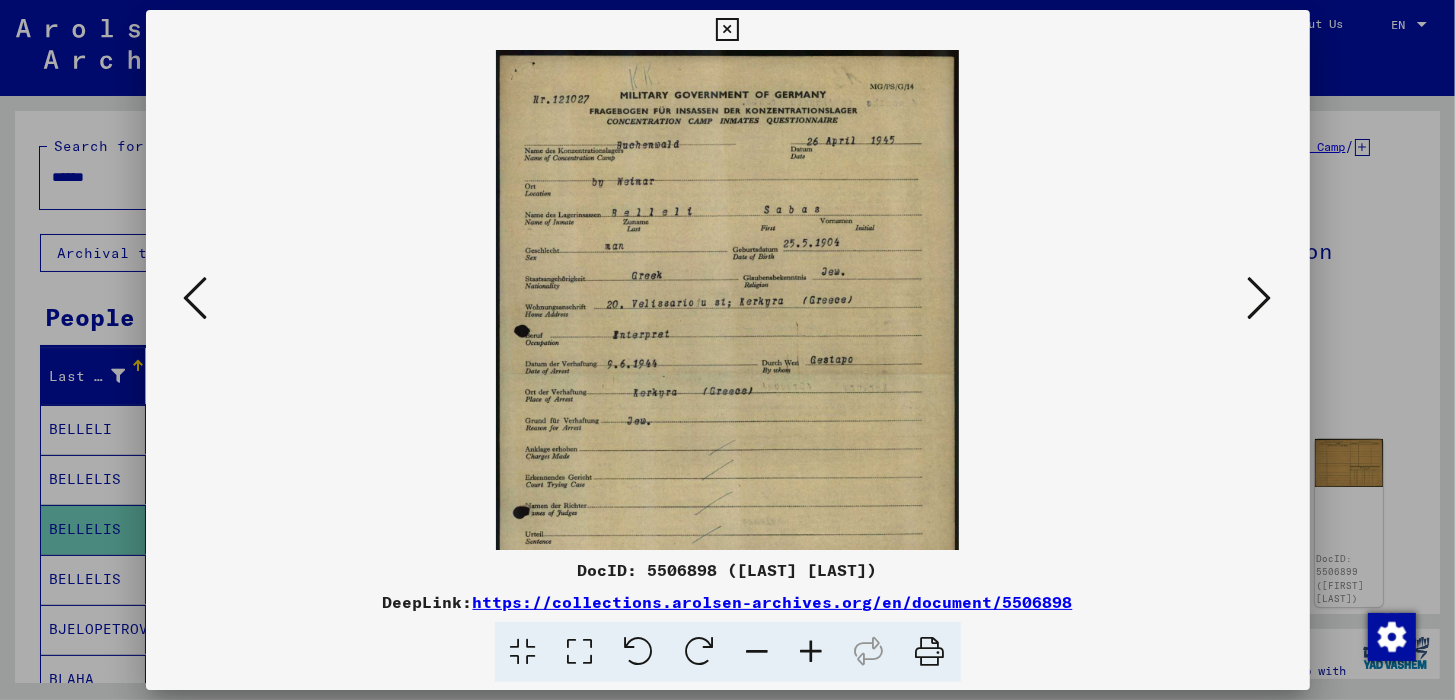 click at bounding box center (812, 652) 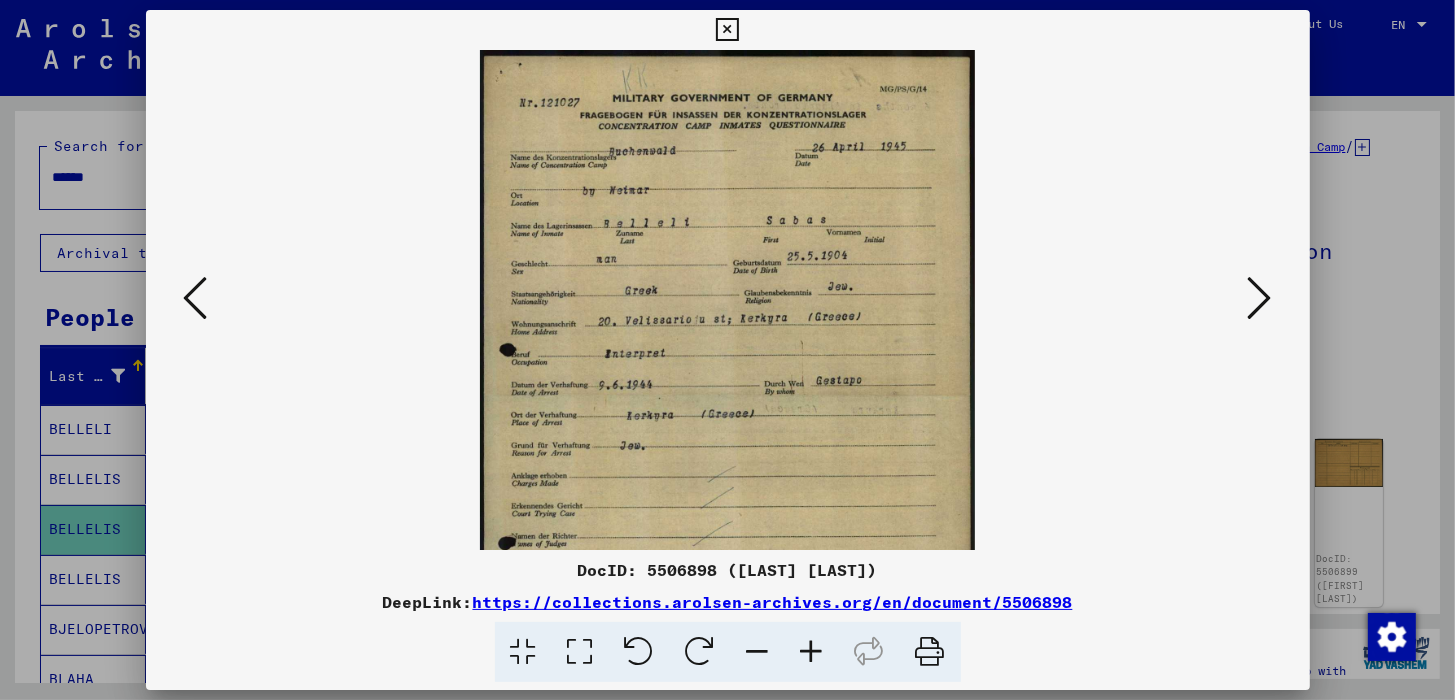 click at bounding box center [812, 652] 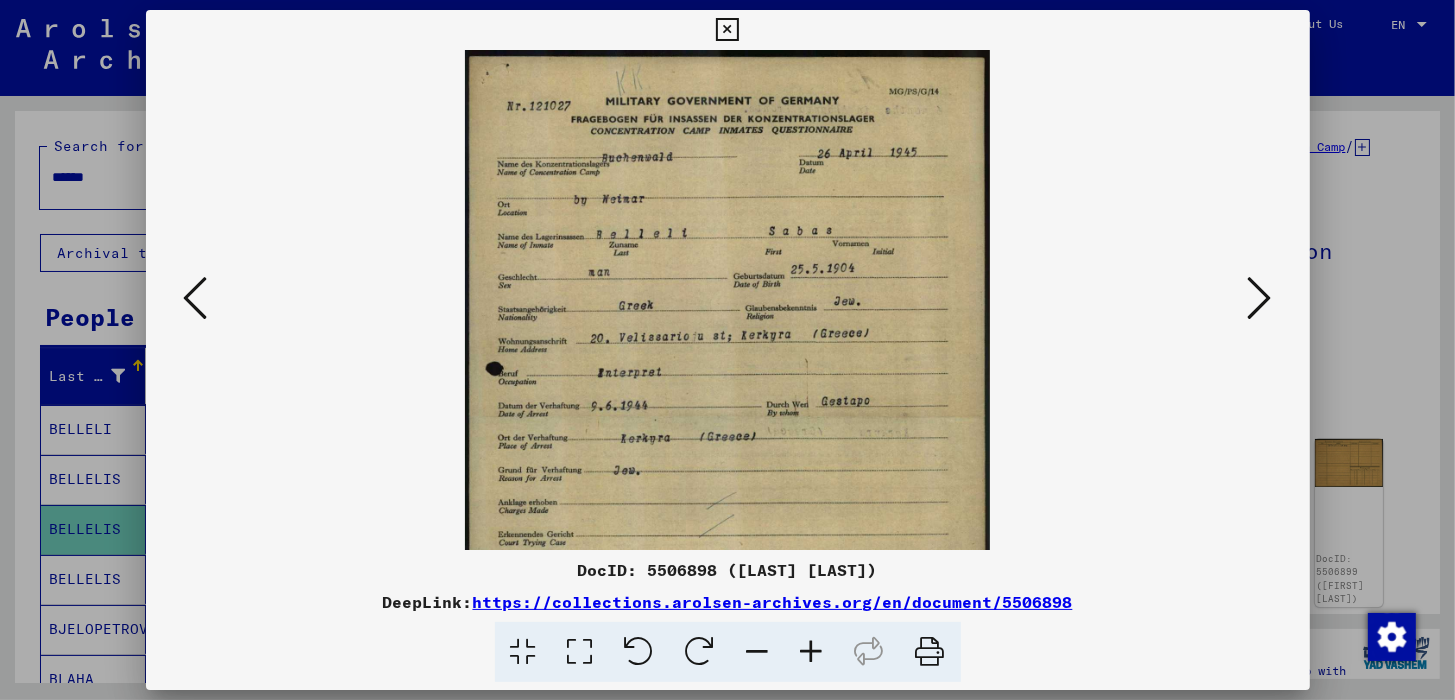 click at bounding box center [812, 652] 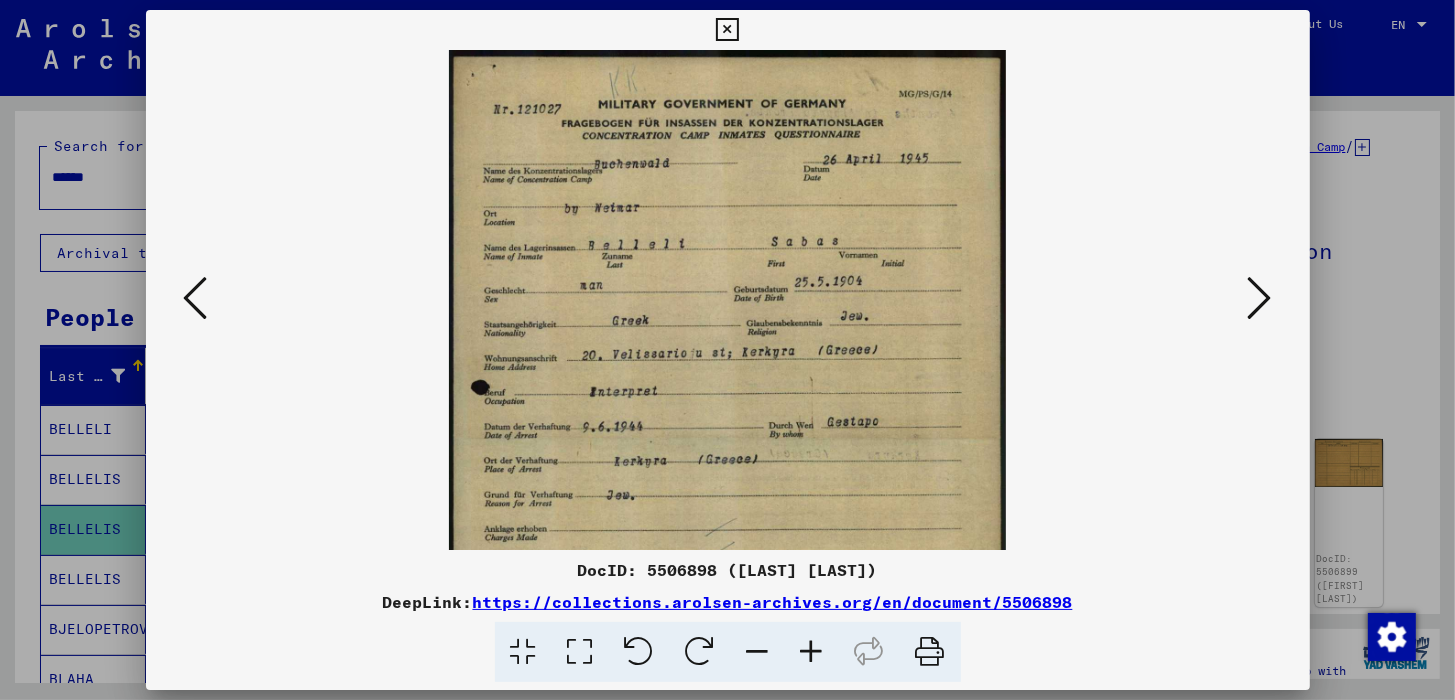 click at bounding box center (812, 652) 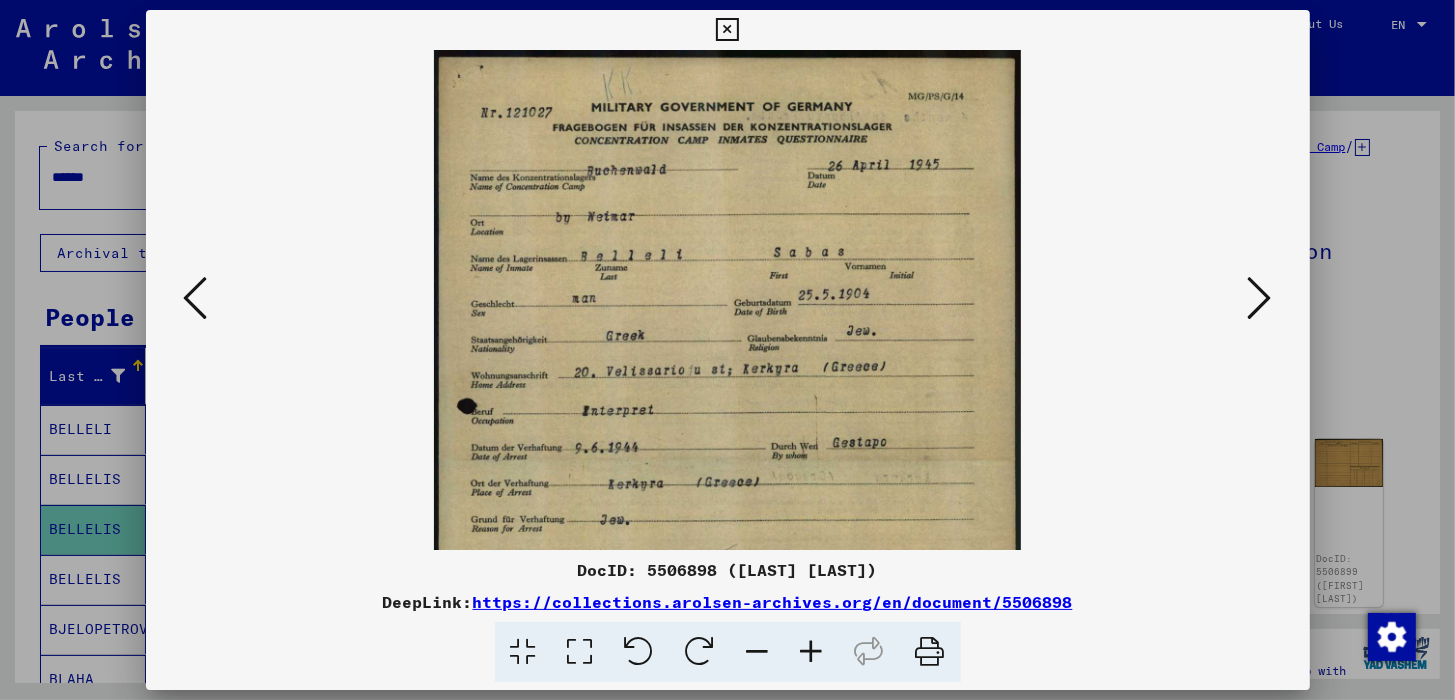click at bounding box center (812, 652) 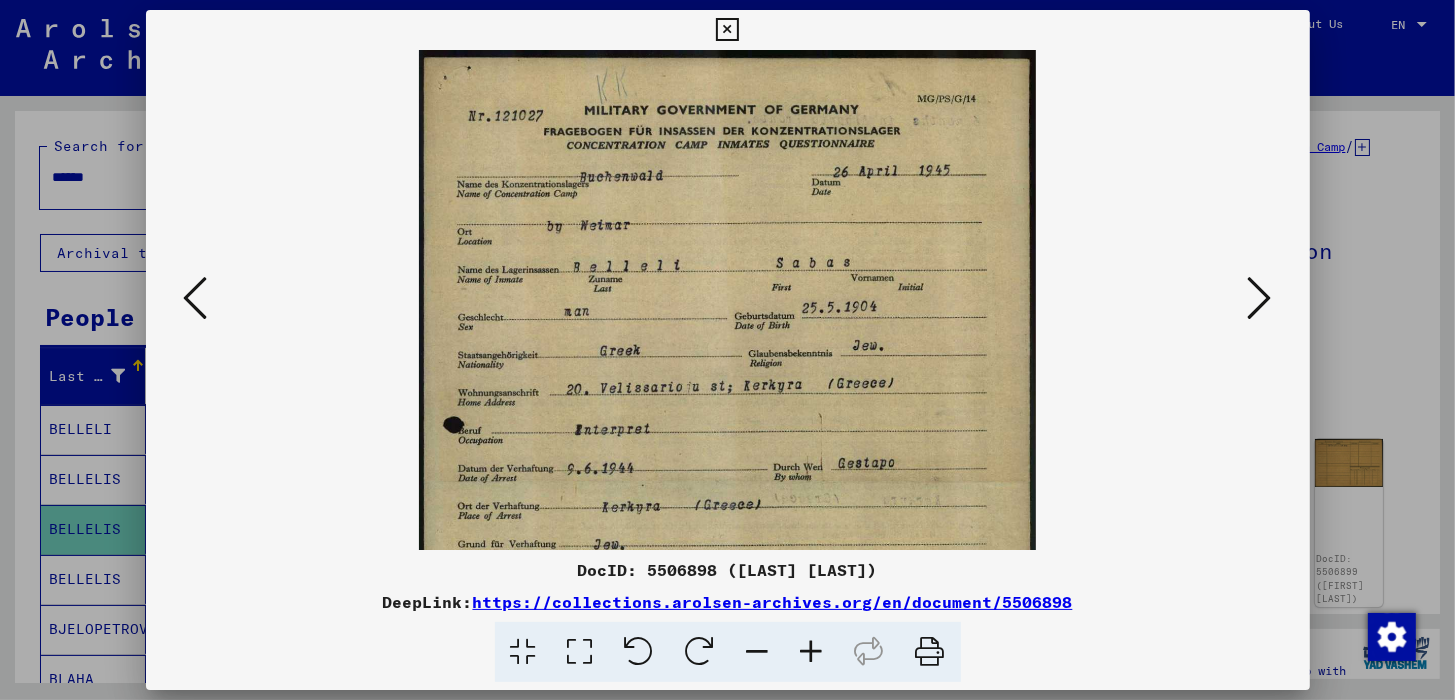 click at bounding box center (812, 652) 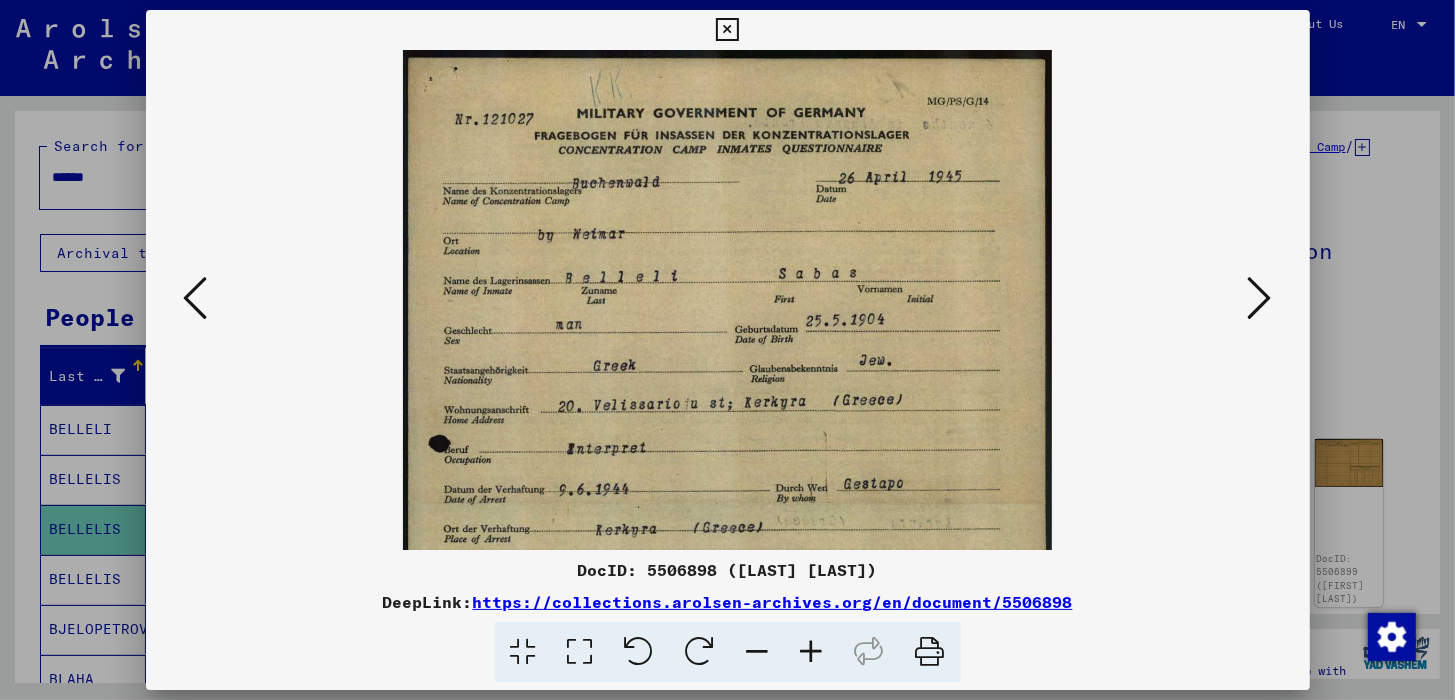 drag, startPoint x: 805, startPoint y: 640, endPoint x: 818, endPoint y: 593, distance: 48.76474 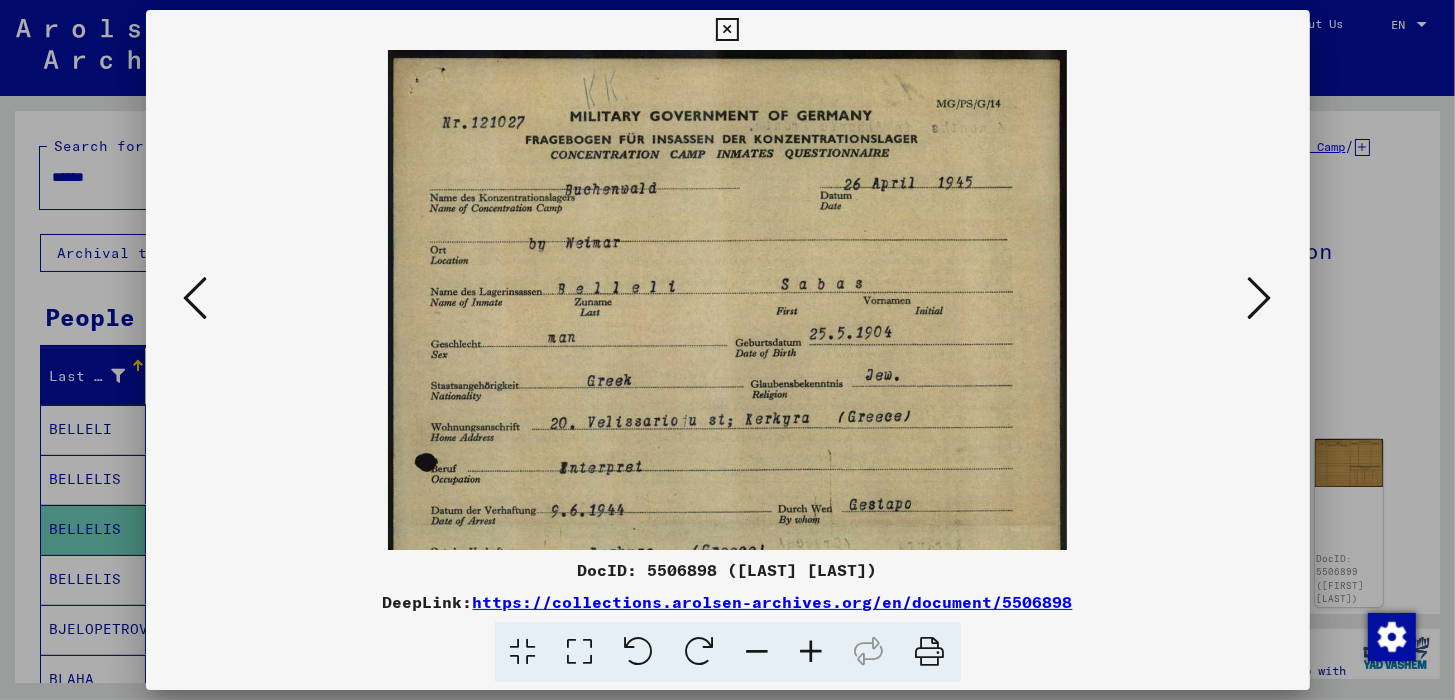 click at bounding box center (1260, 298) 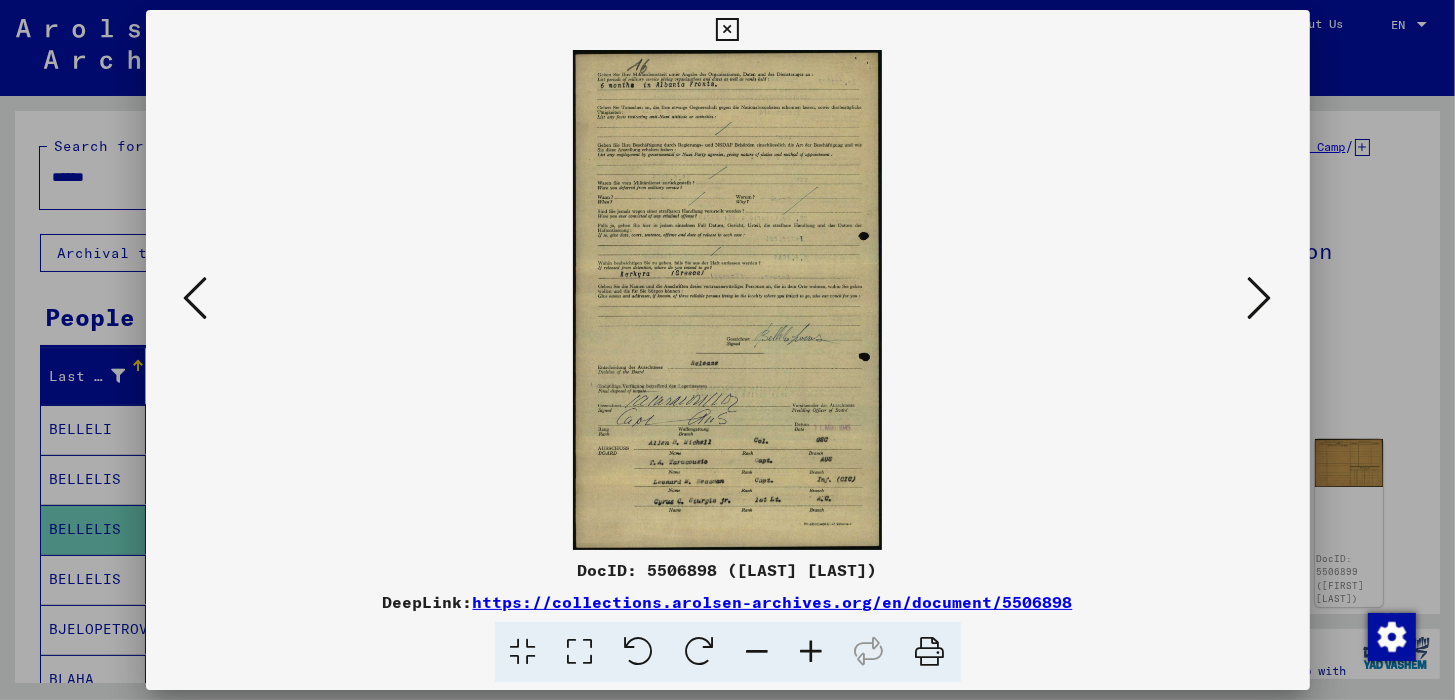 click at bounding box center [1260, 298] 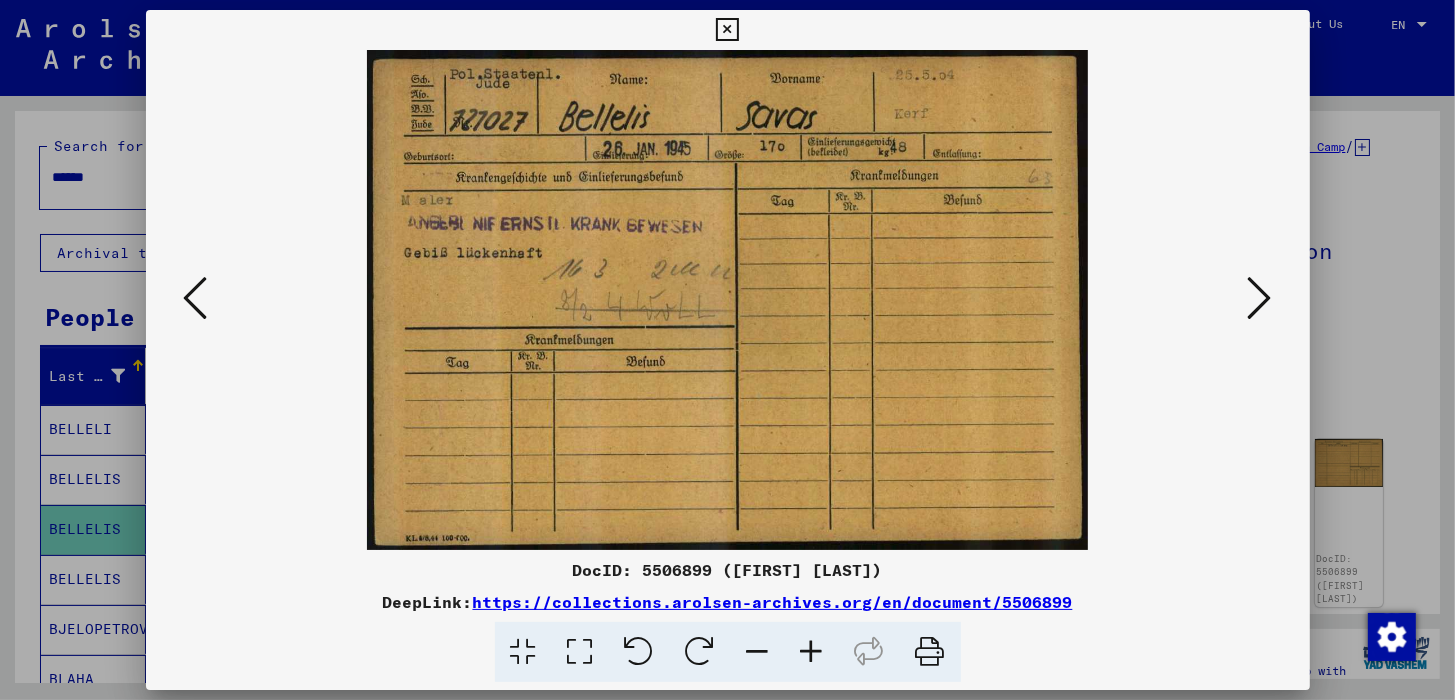 click at bounding box center (1260, 298) 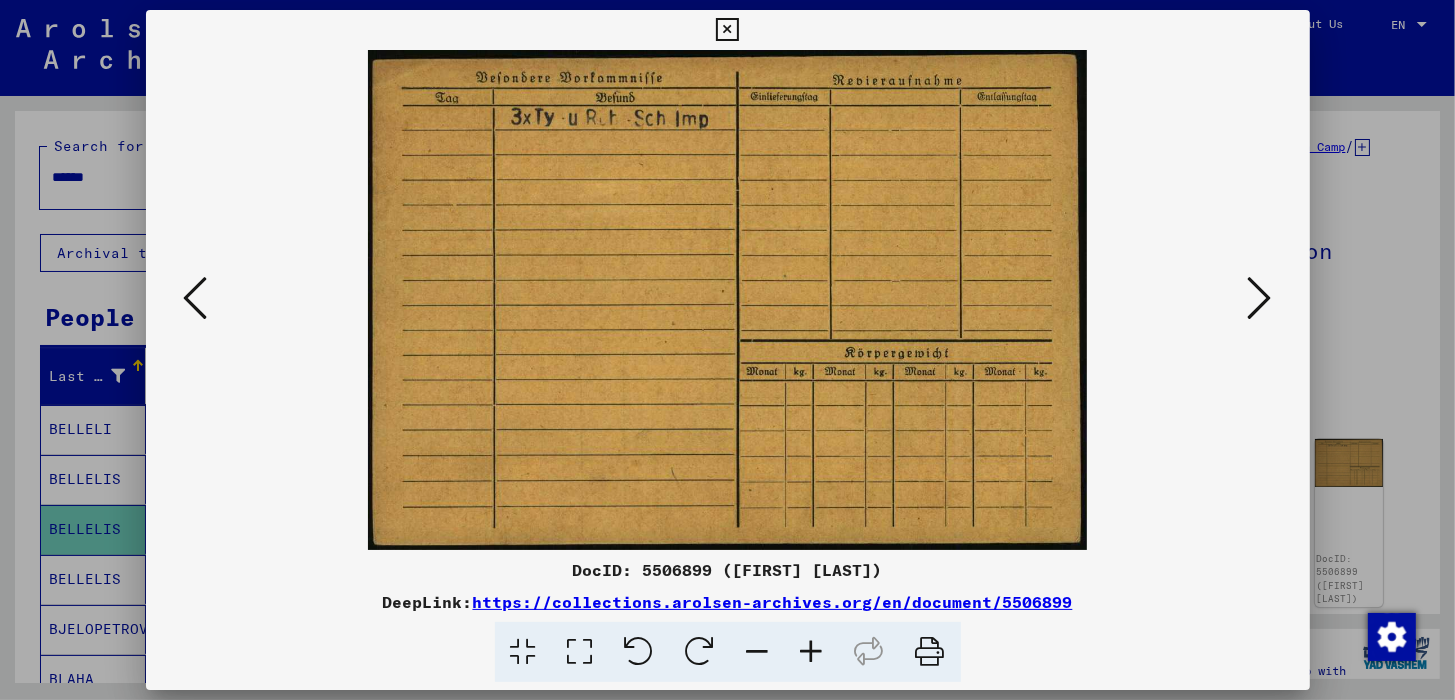 click at bounding box center [1260, 298] 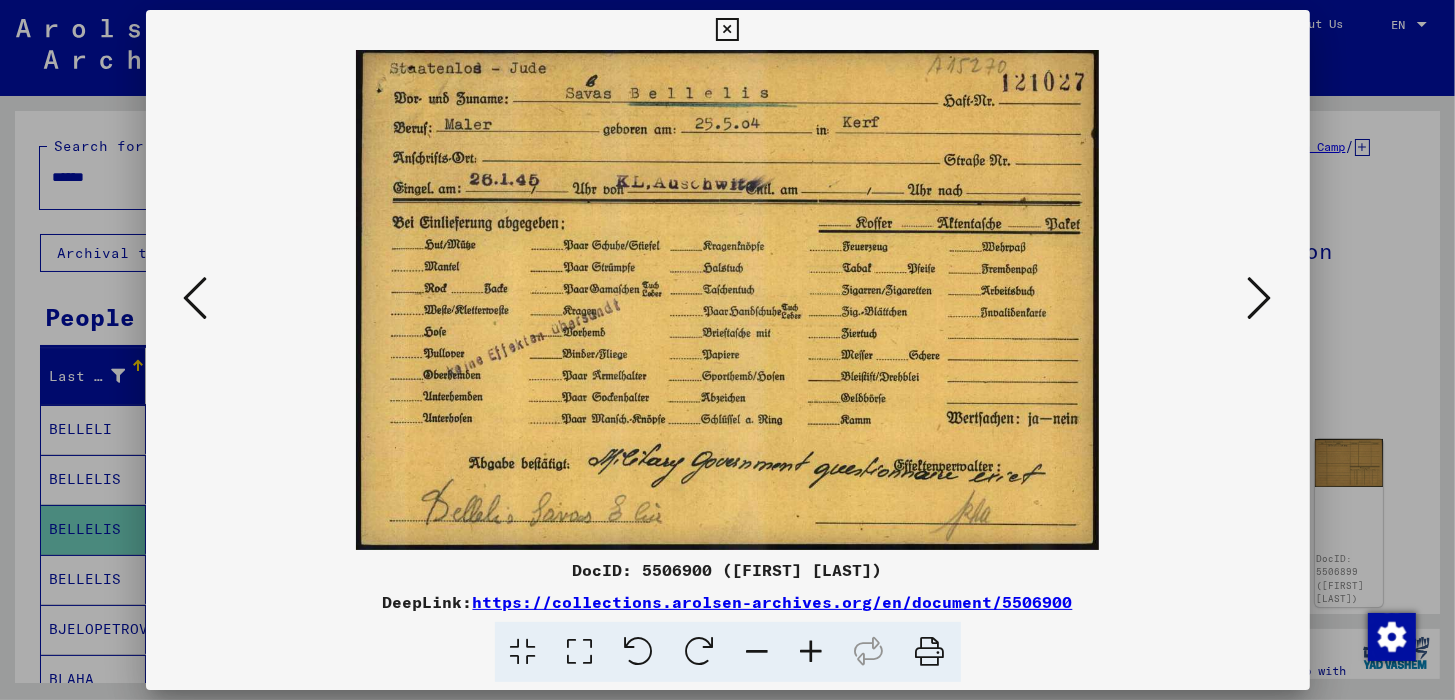click at bounding box center [1260, 298] 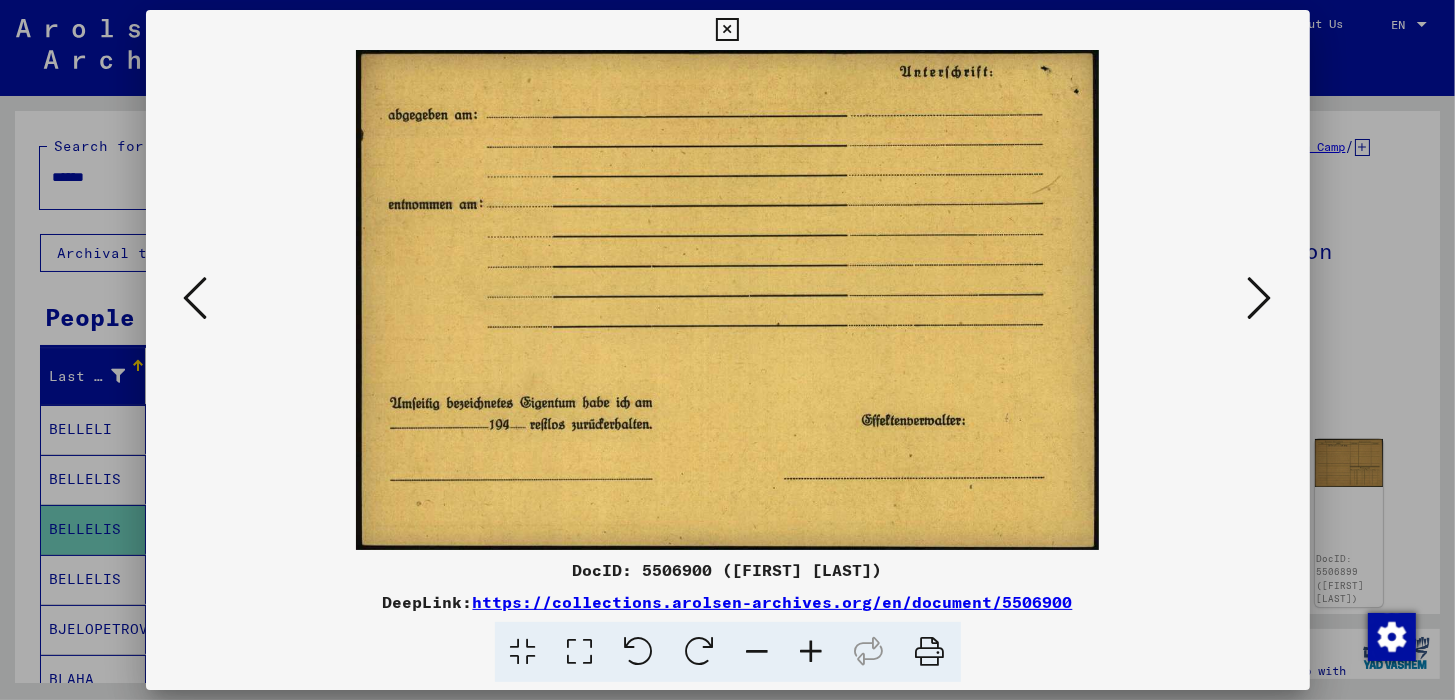 click at bounding box center [1260, 298] 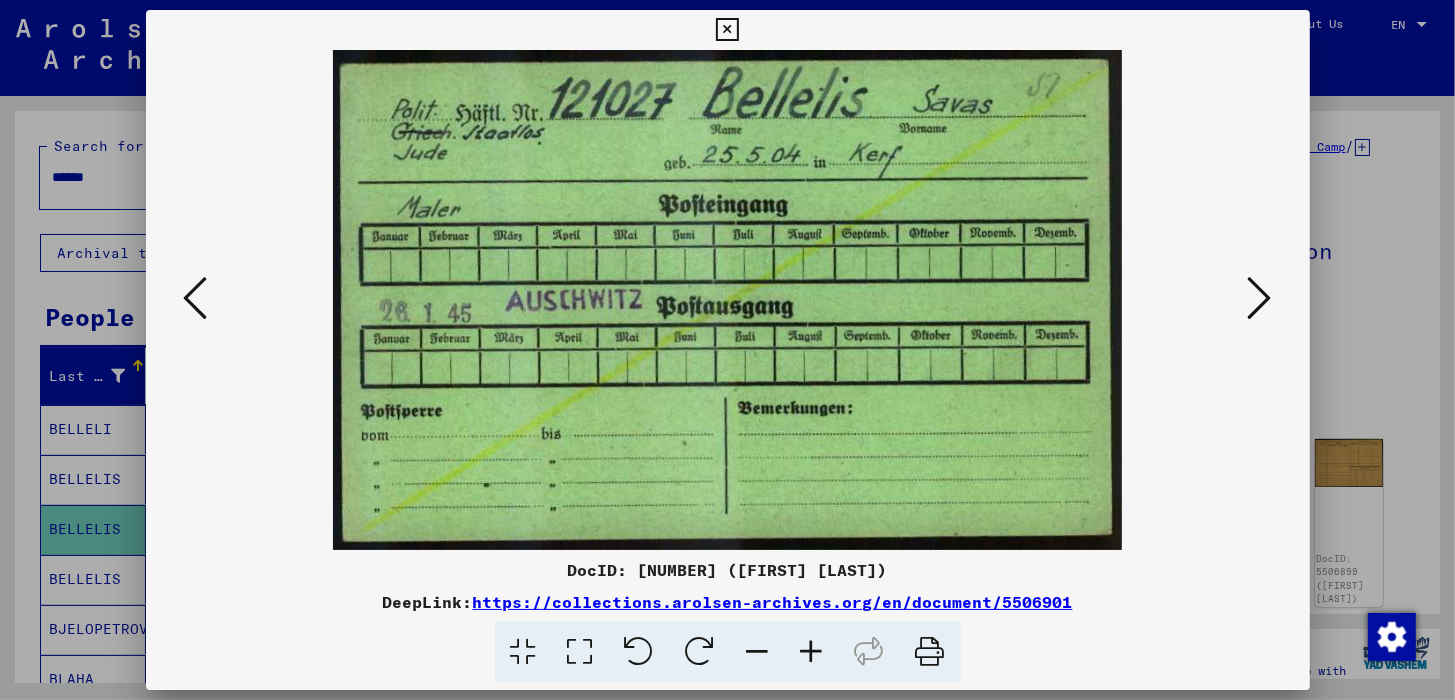 click at bounding box center [1260, 298] 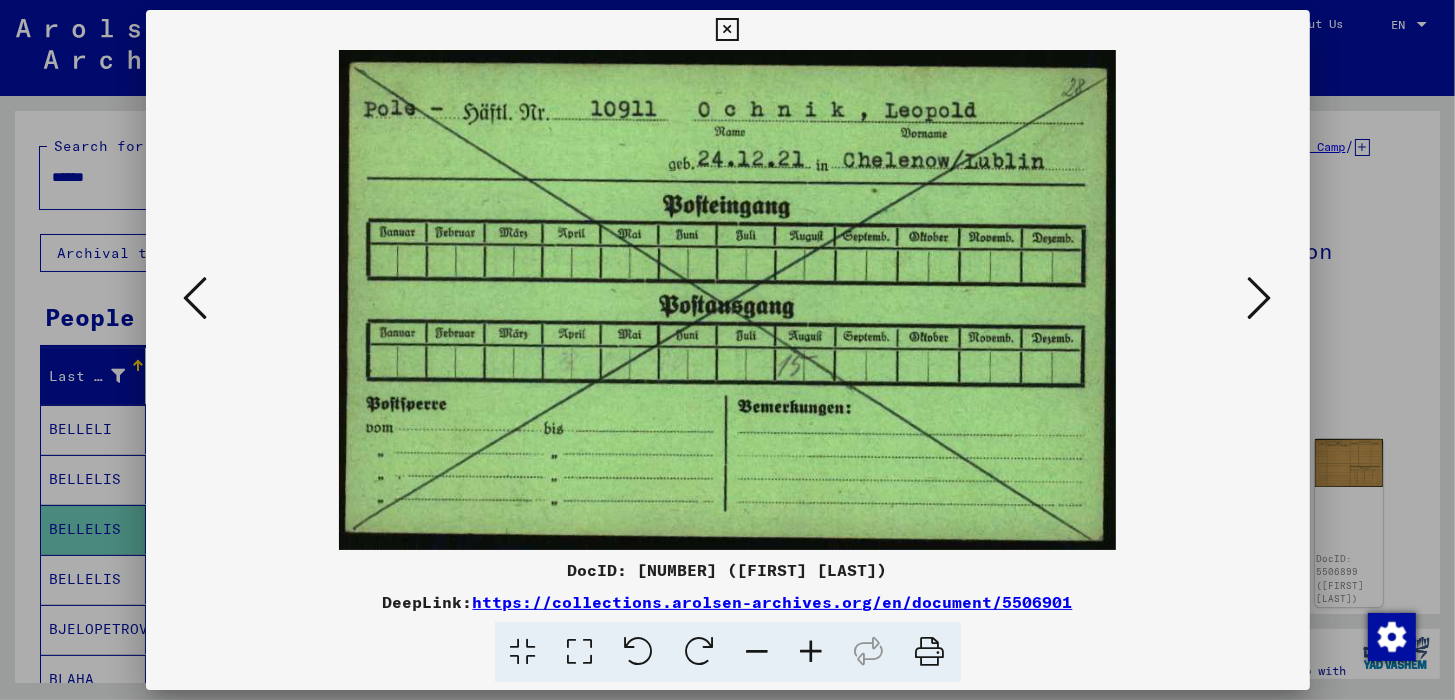click at bounding box center [1260, 298] 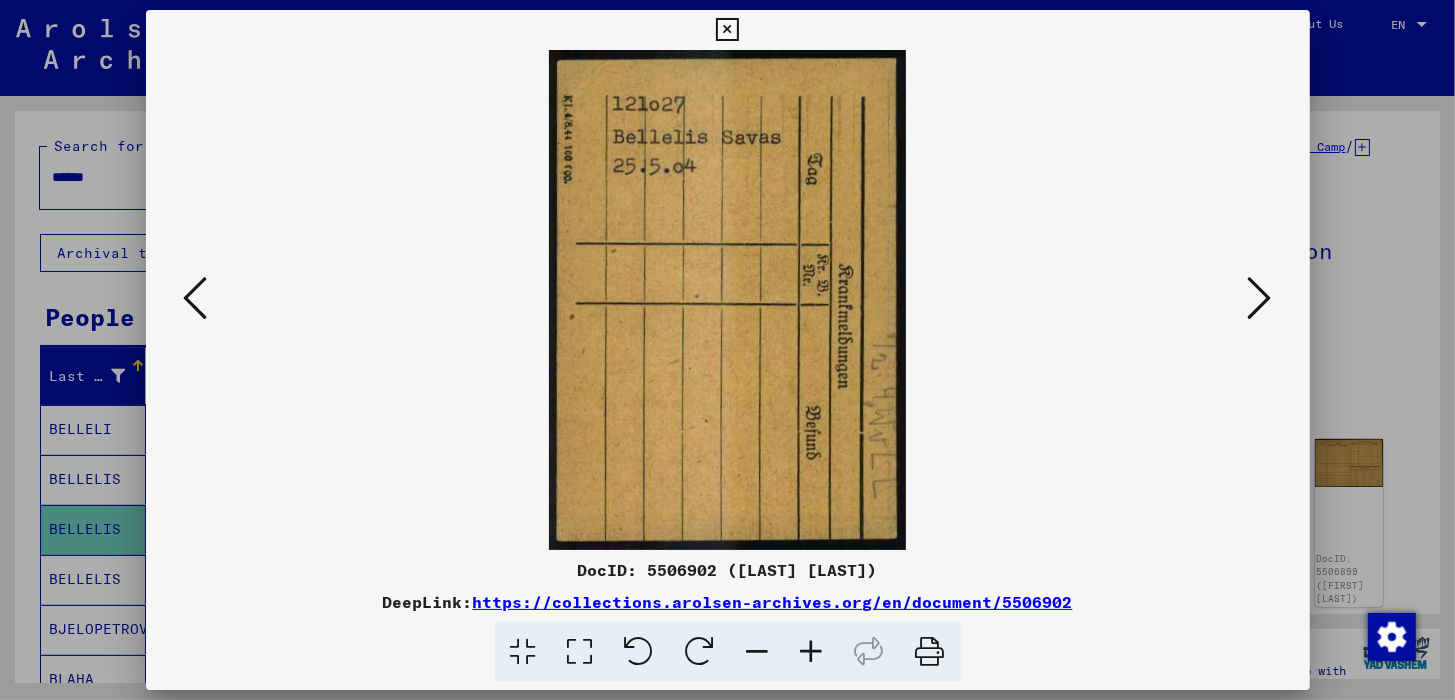 click at bounding box center [1260, 298] 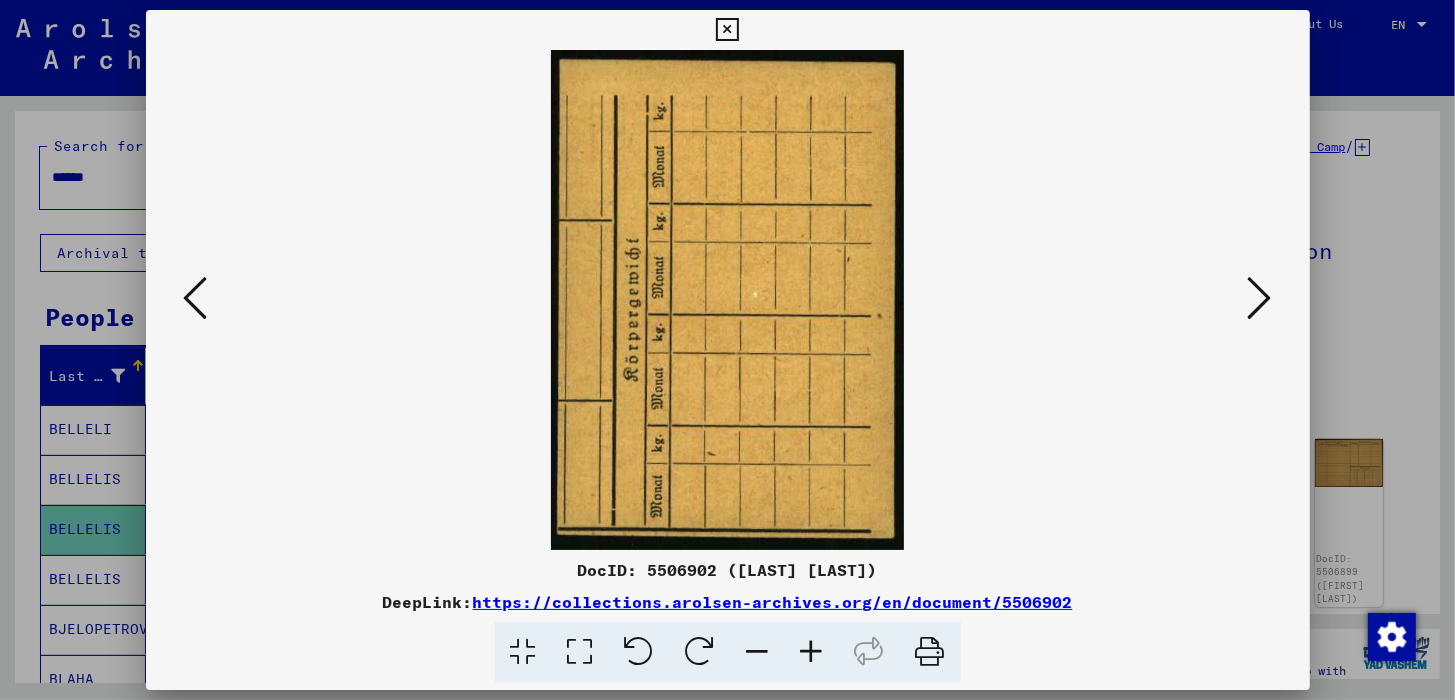 click at bounding box center [1260, 298] 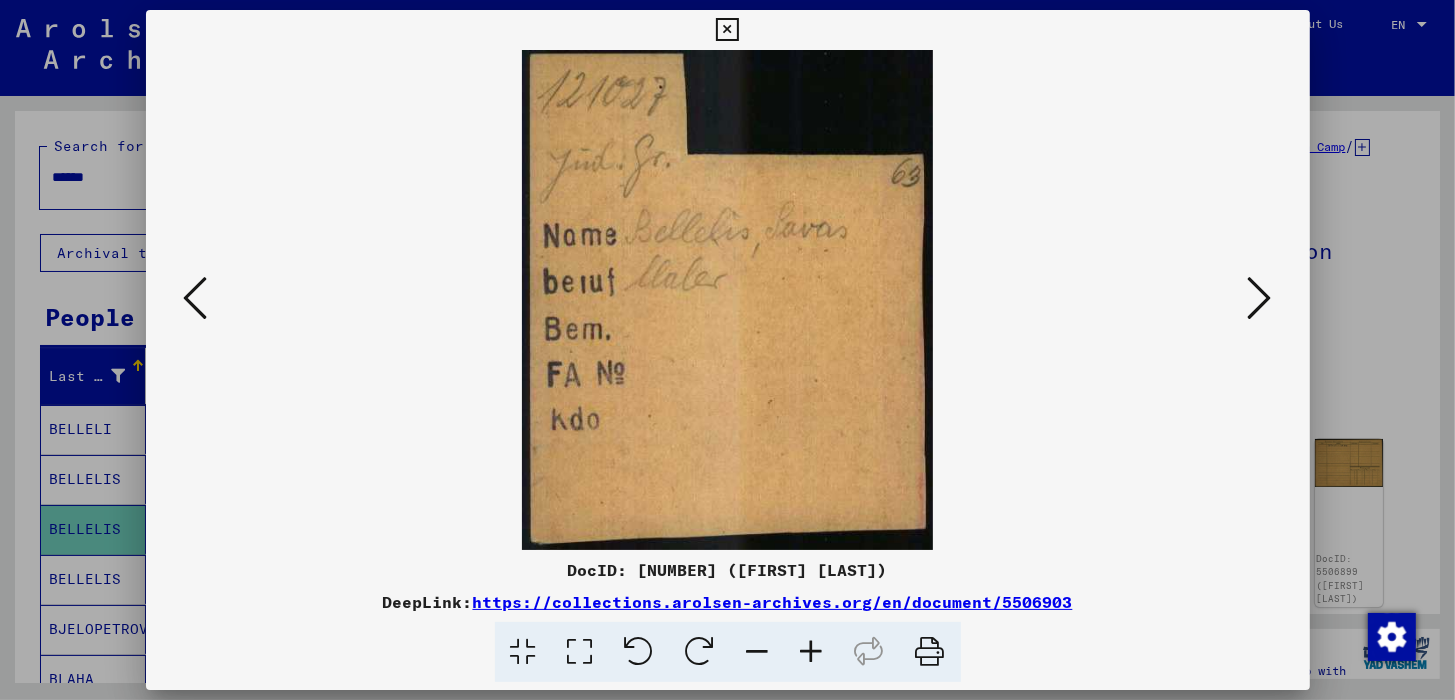 click at bounding box center [1260, 298] 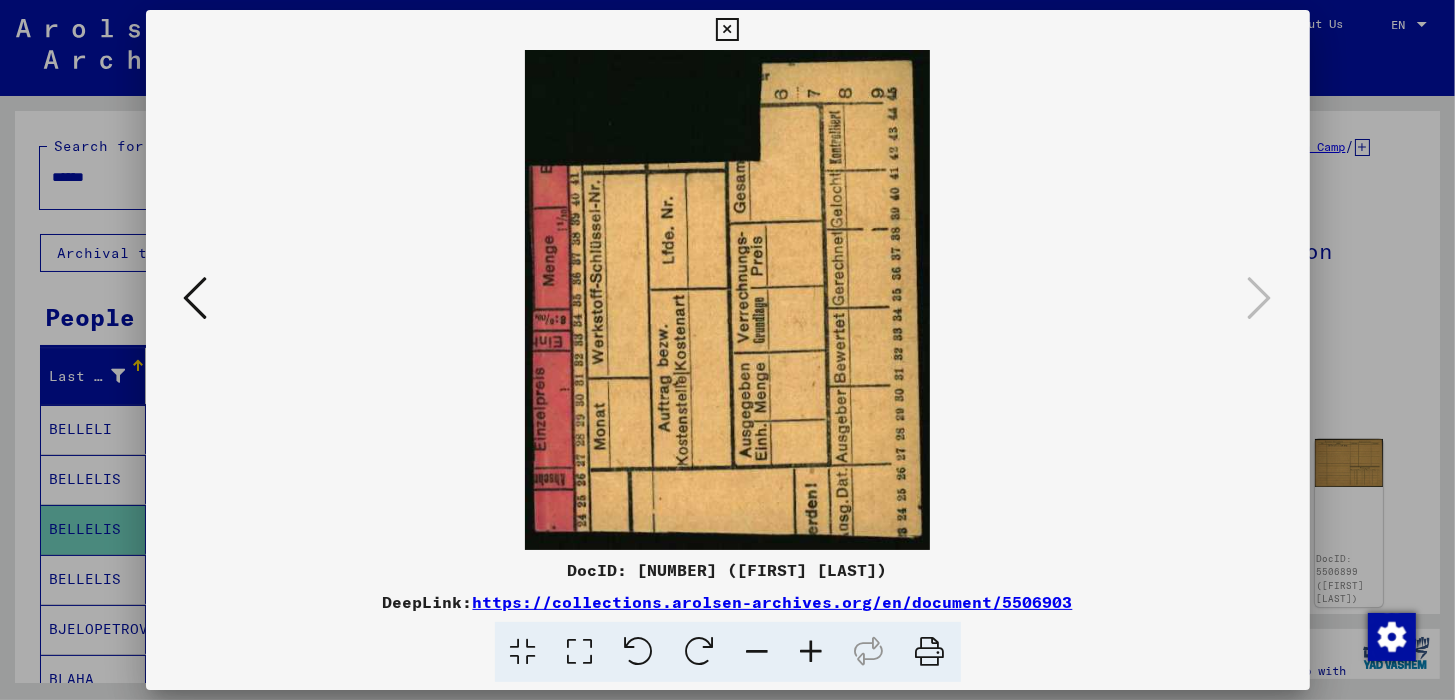 click at bounding box center (727, 30) 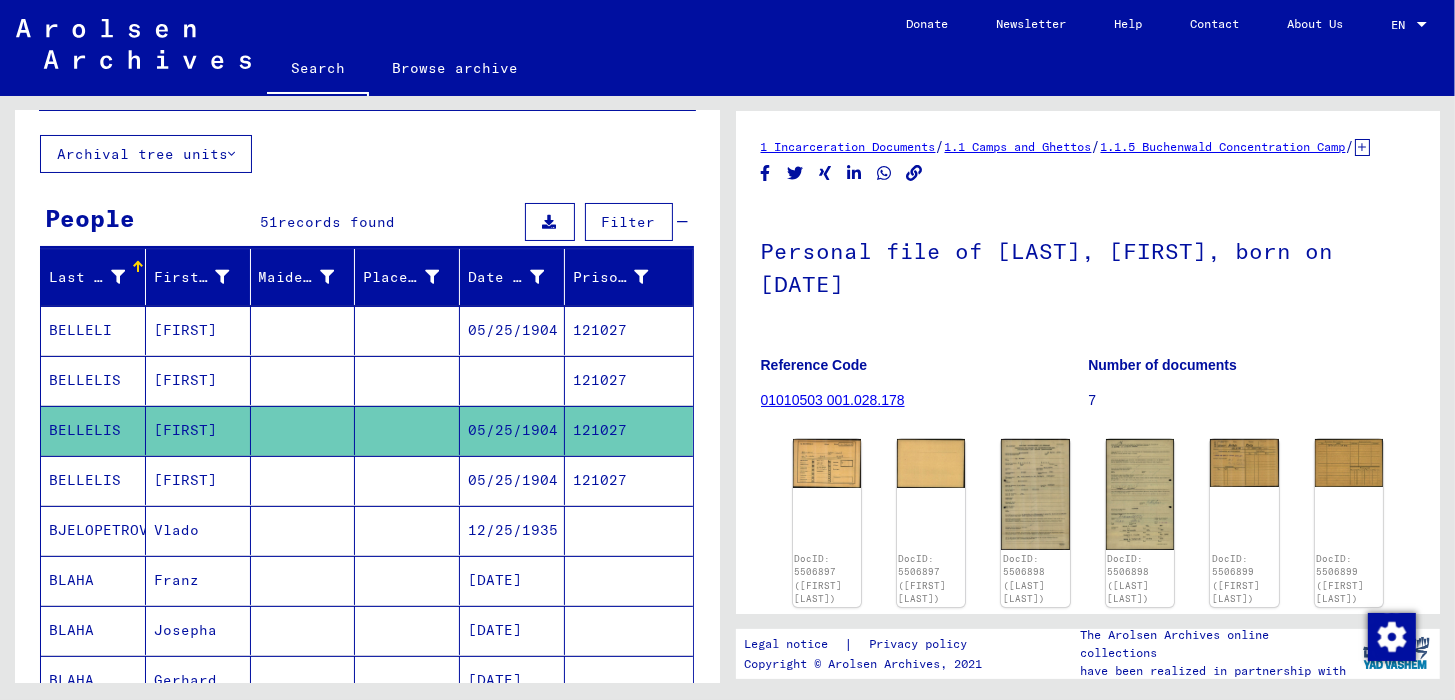 scroll, scrollTop: 99, scrollLeft: 0, axis: vertical 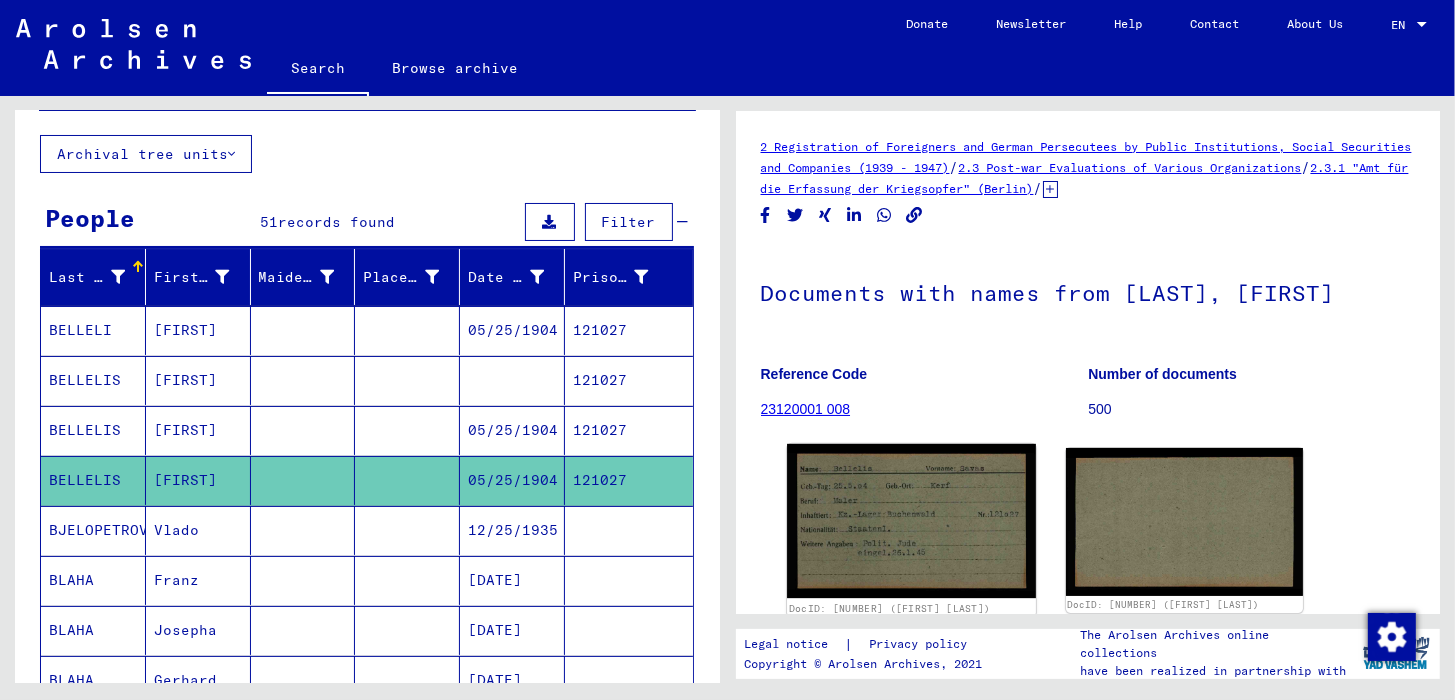 click 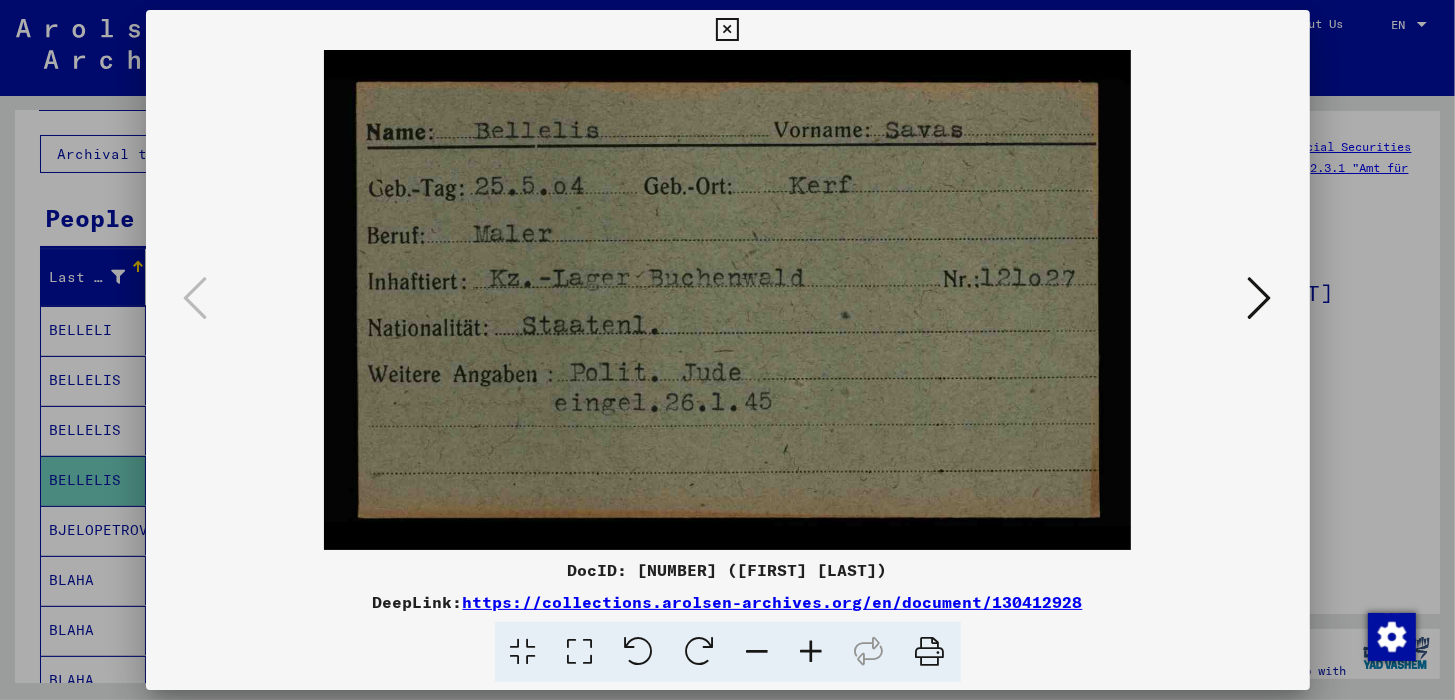 click at bounding box center [727, 30] 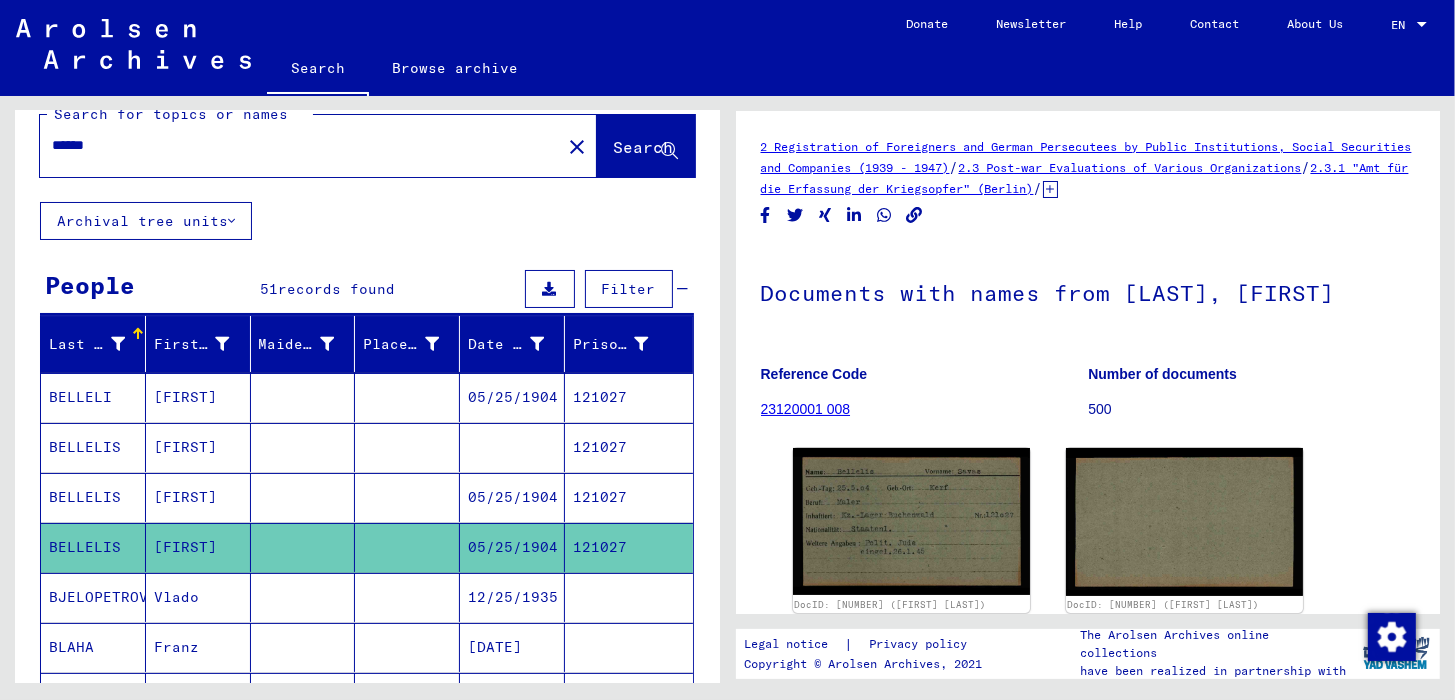 scroll, scrollTop: 0, scrollLeft: 0, axis: both 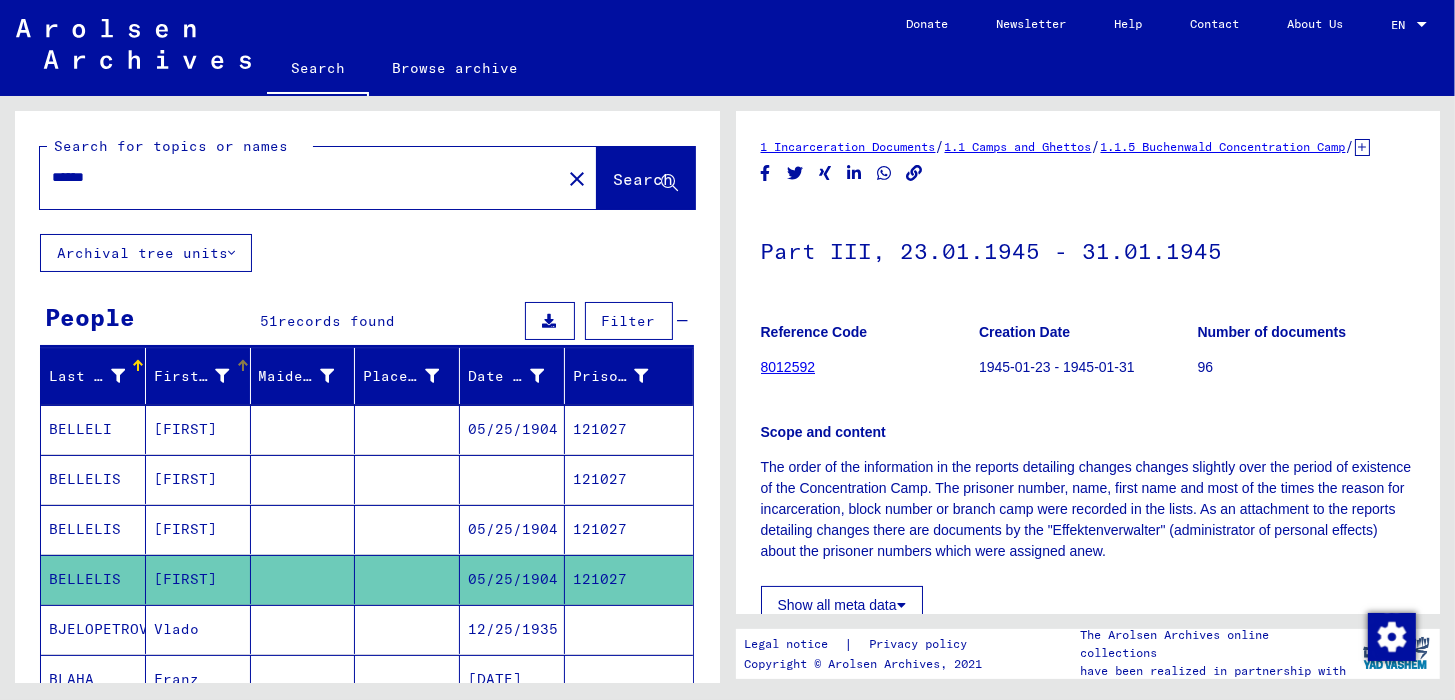 click at bounding box center [223, 376] 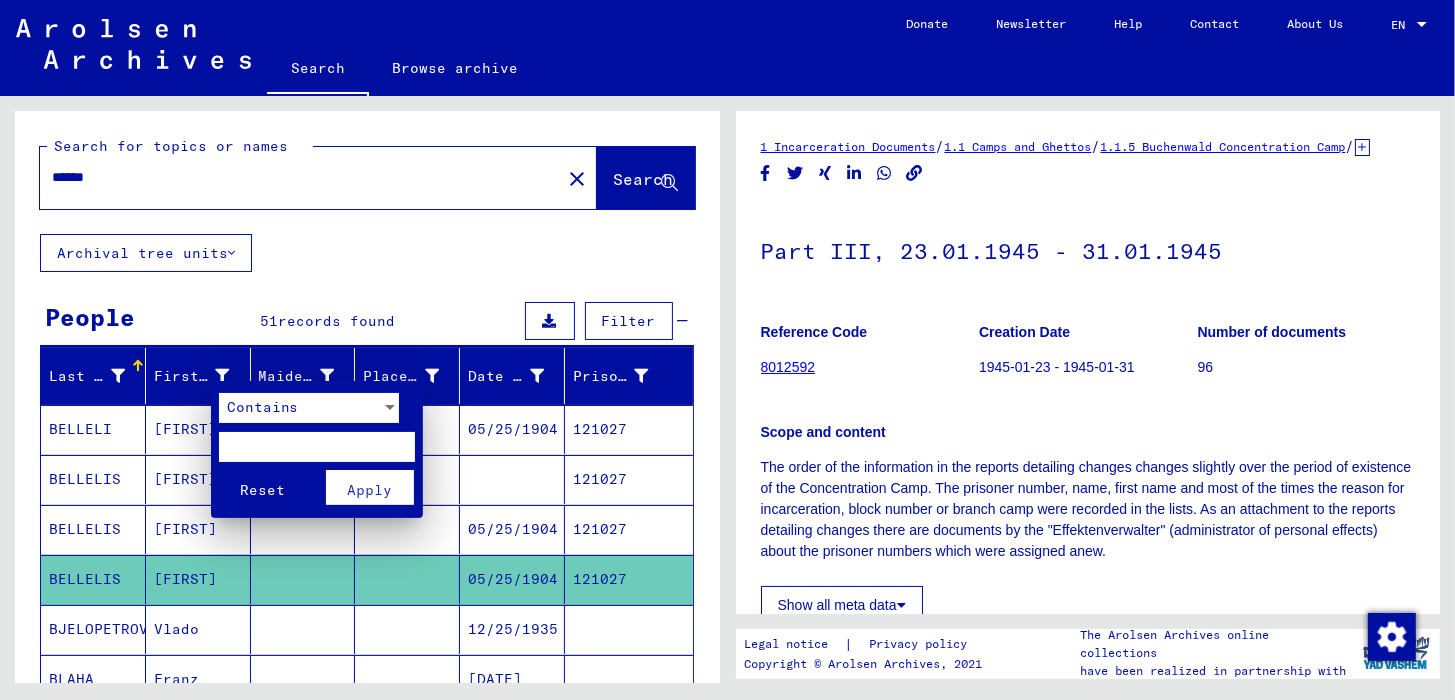 click on "Contains" at bounding box center (300, 408) 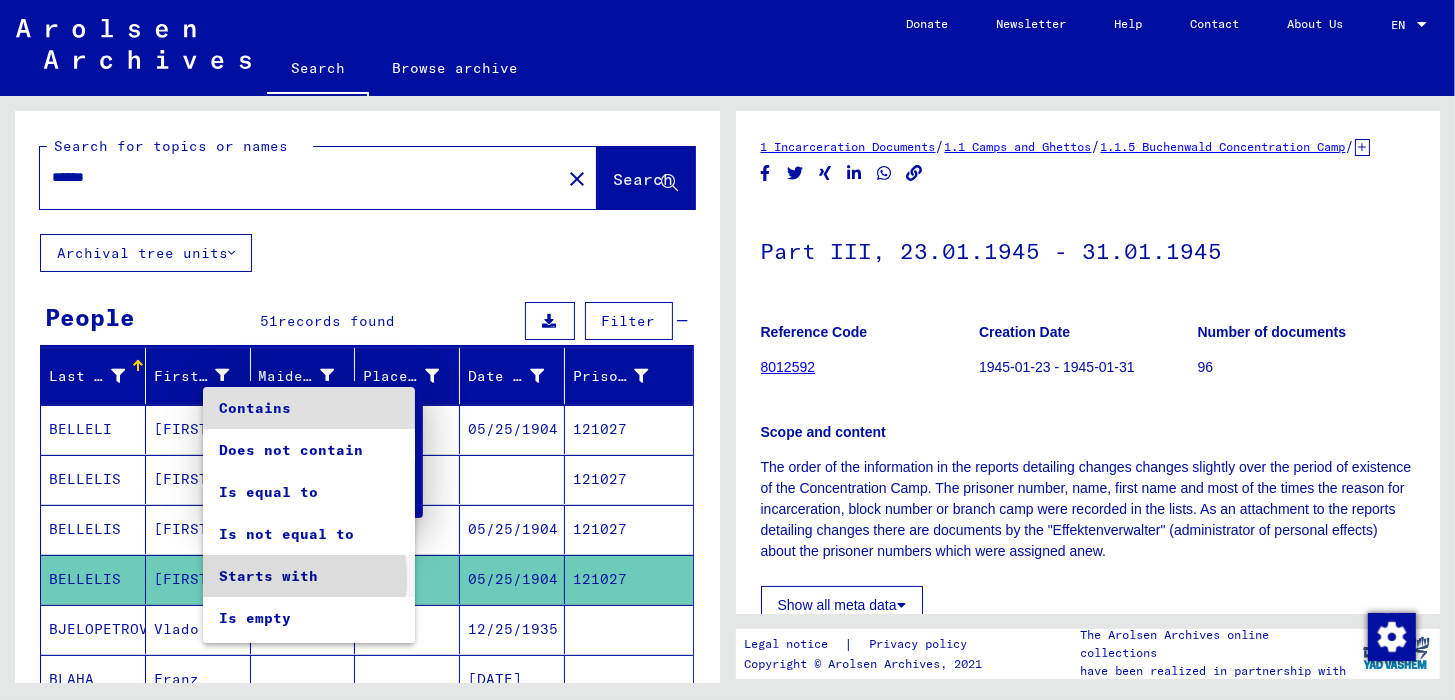 click on "Starts with" at bounding box center (309, 576) 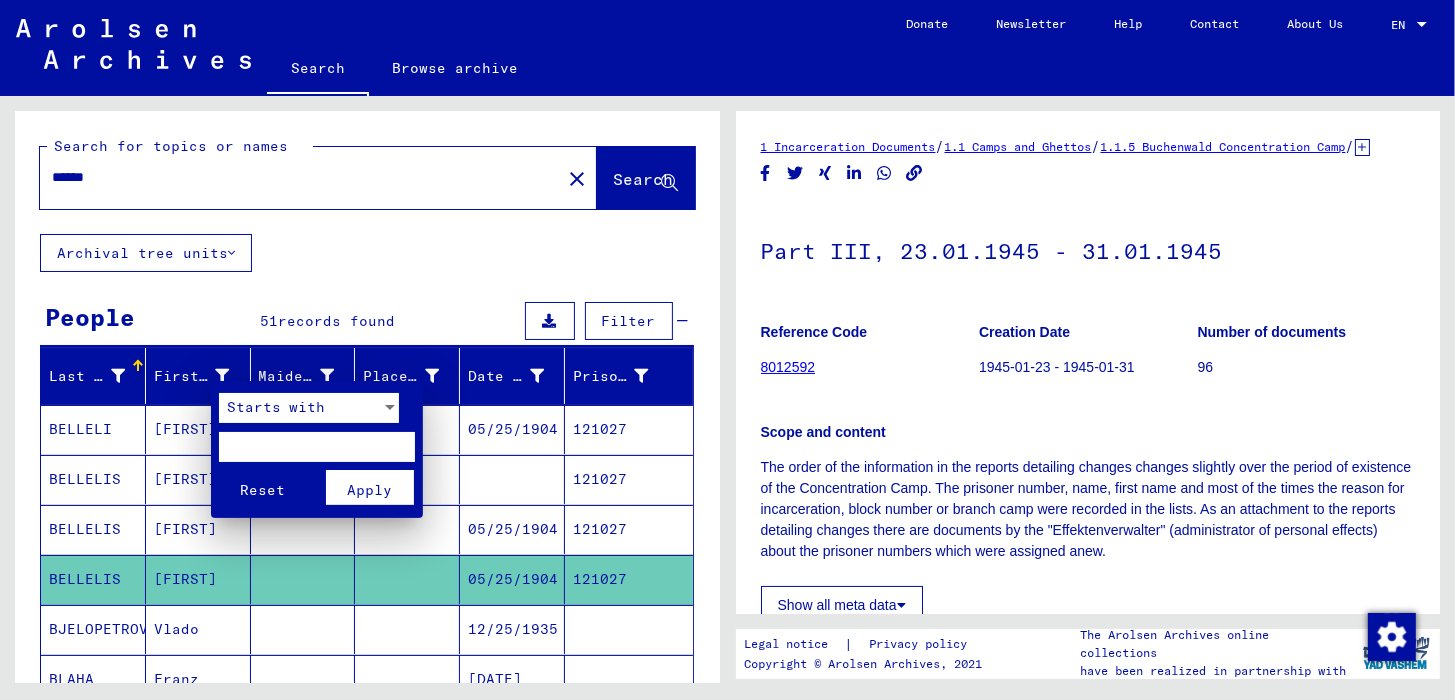 drag, startPoint x: 246, startPoint y: 569, endPoint x: 227, endPoint y: 448, distance: 122.48265 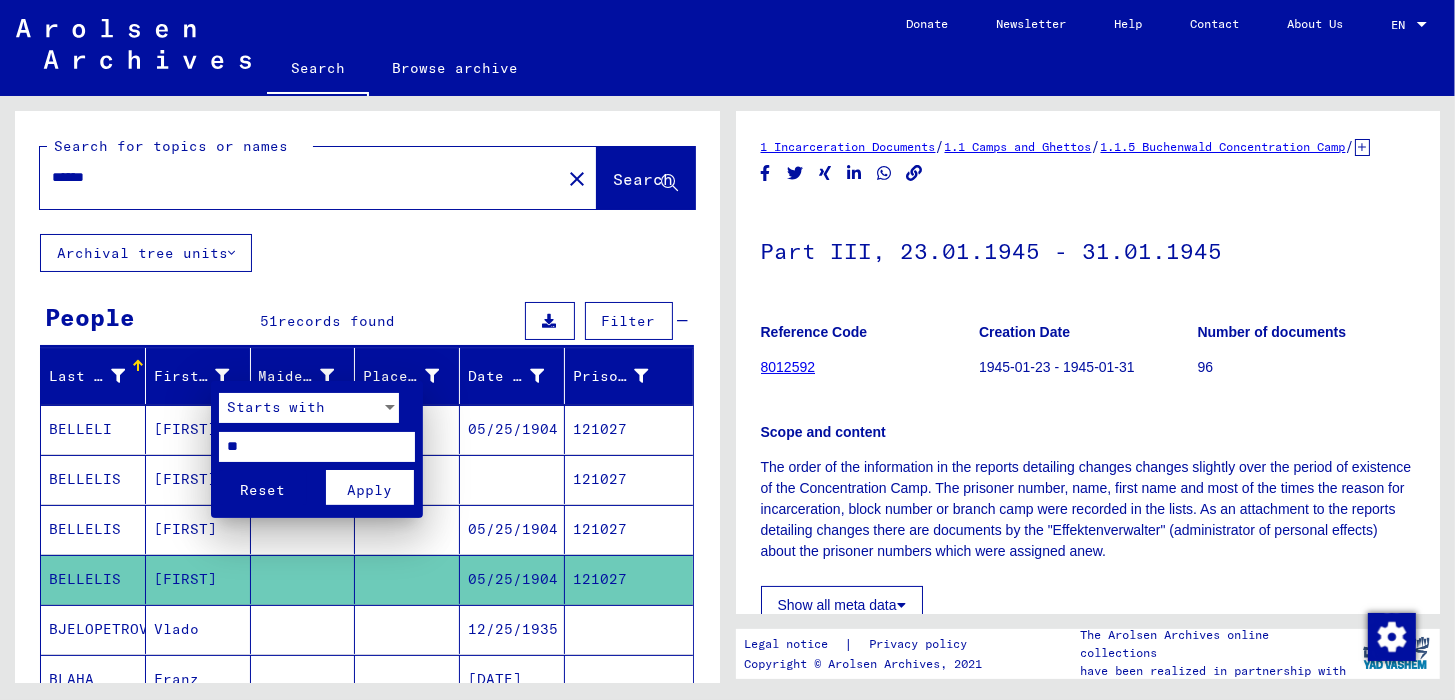 type on "**" 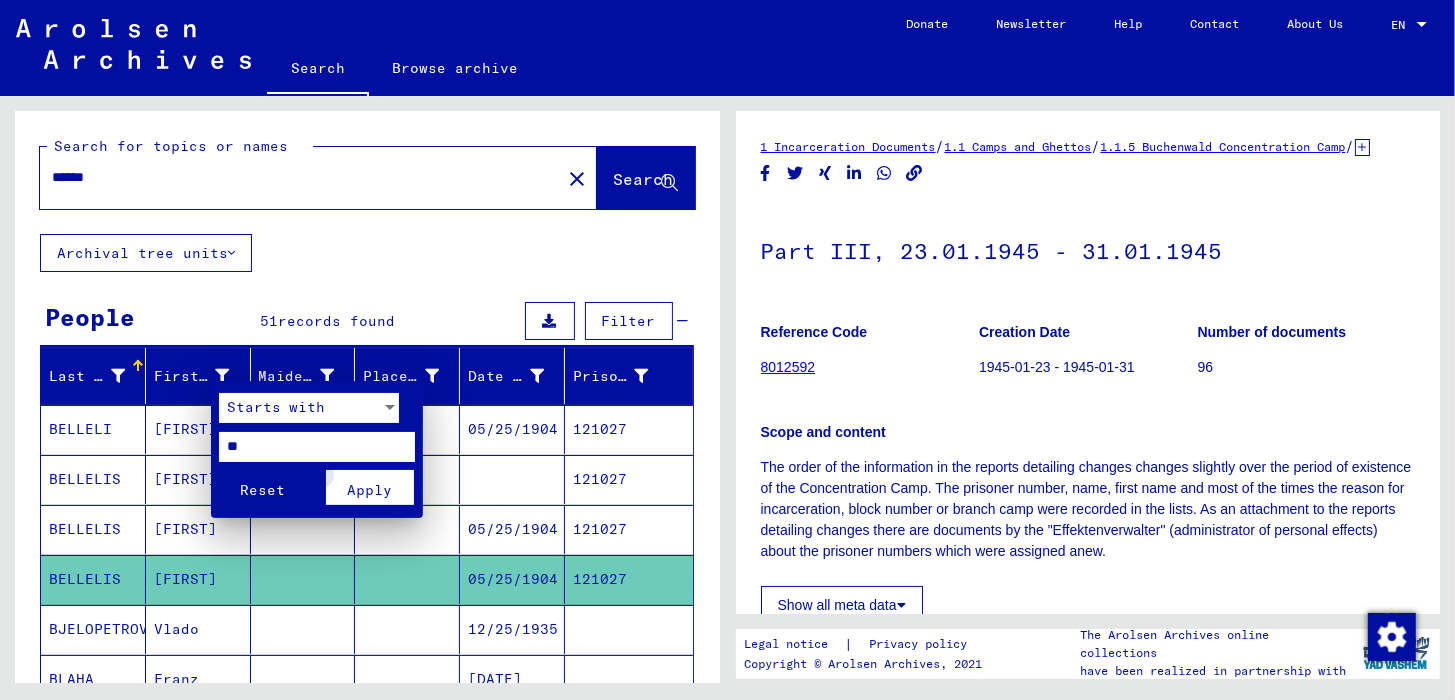 drag, startPoint x: 386, startPoint y: 486, endPoint x: 358, endPoint y: 462, distance: 36.878178 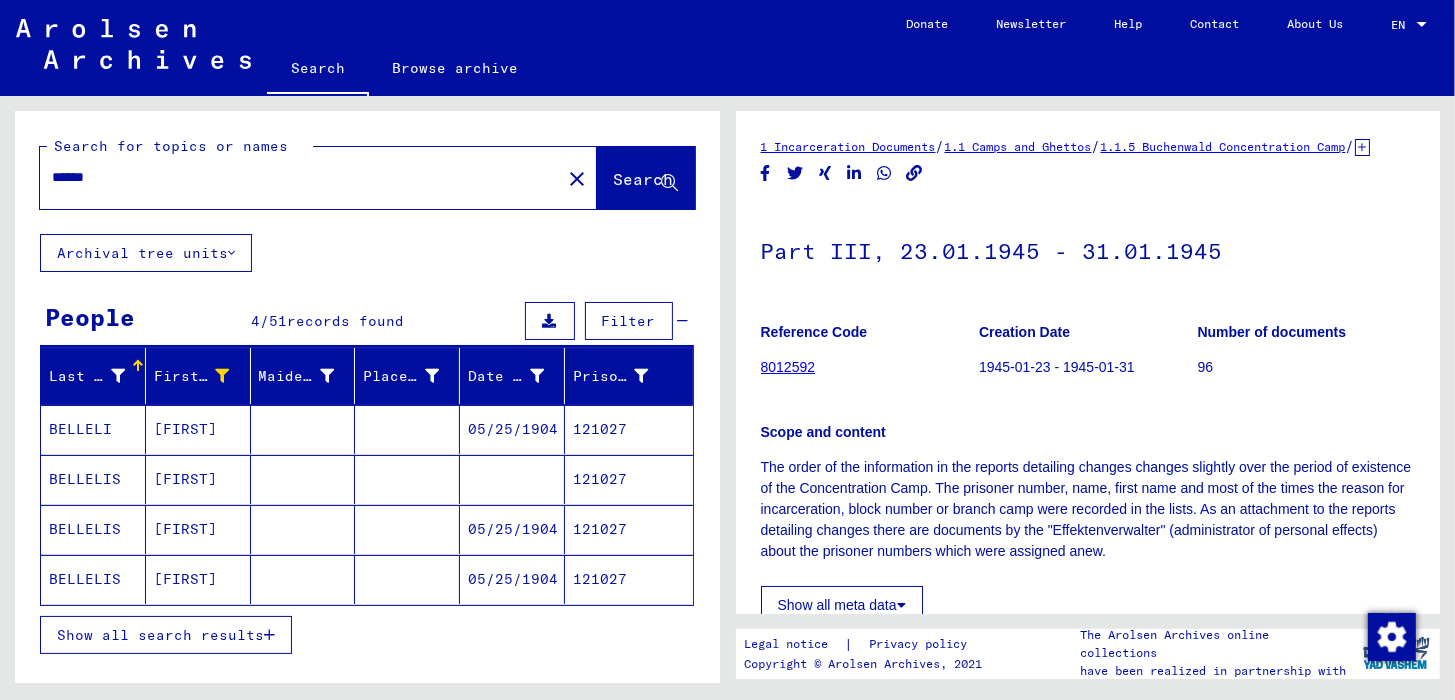 click on "Show all search results" at bounding box center (160, 635) 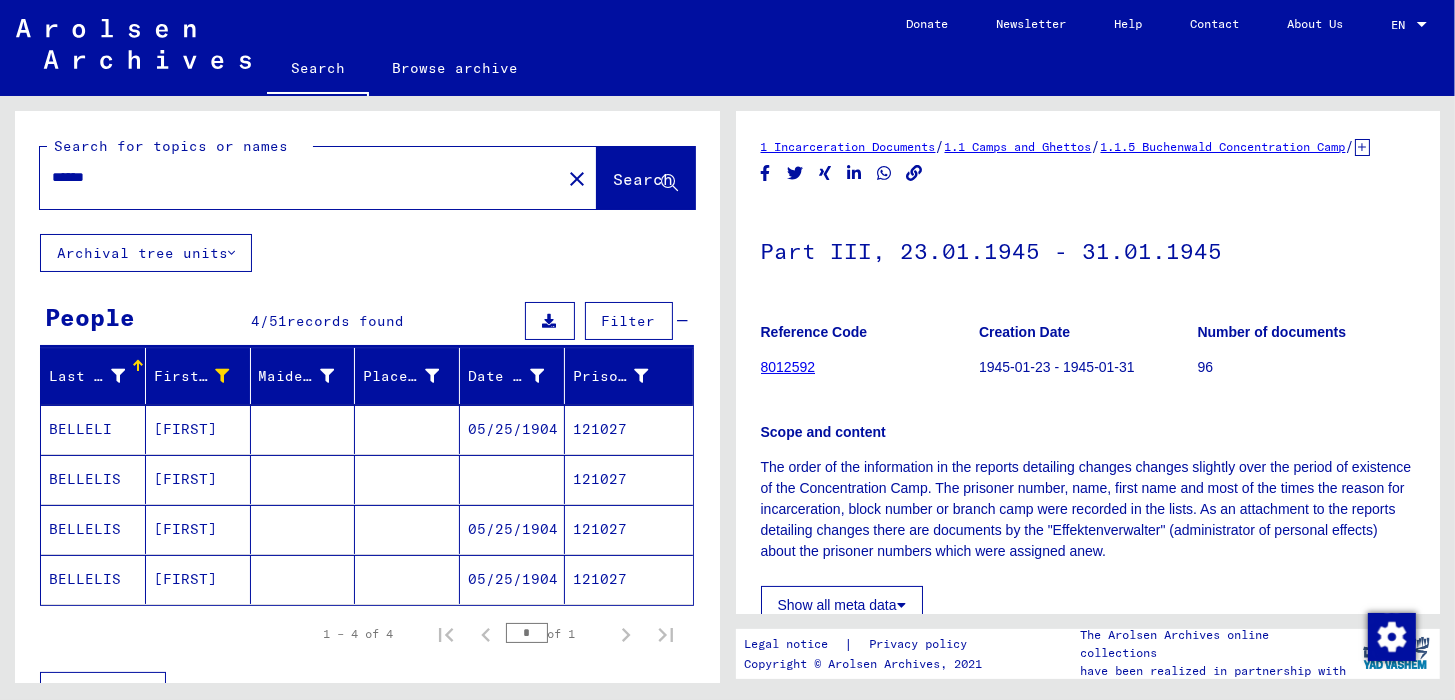 drag, startPoint x: 104, startPoint y: 178, endPoint x: 37, endPoint y: 180, distance: 67.02985 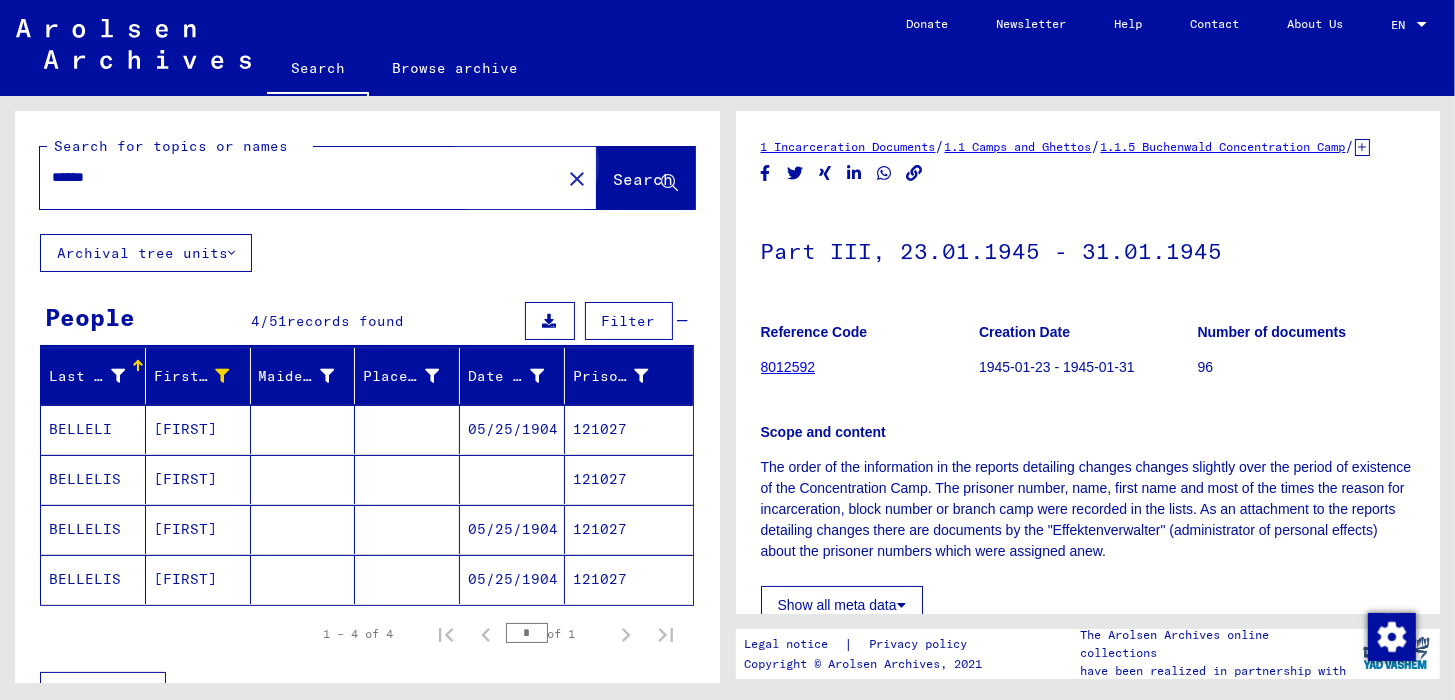 click on "Search" 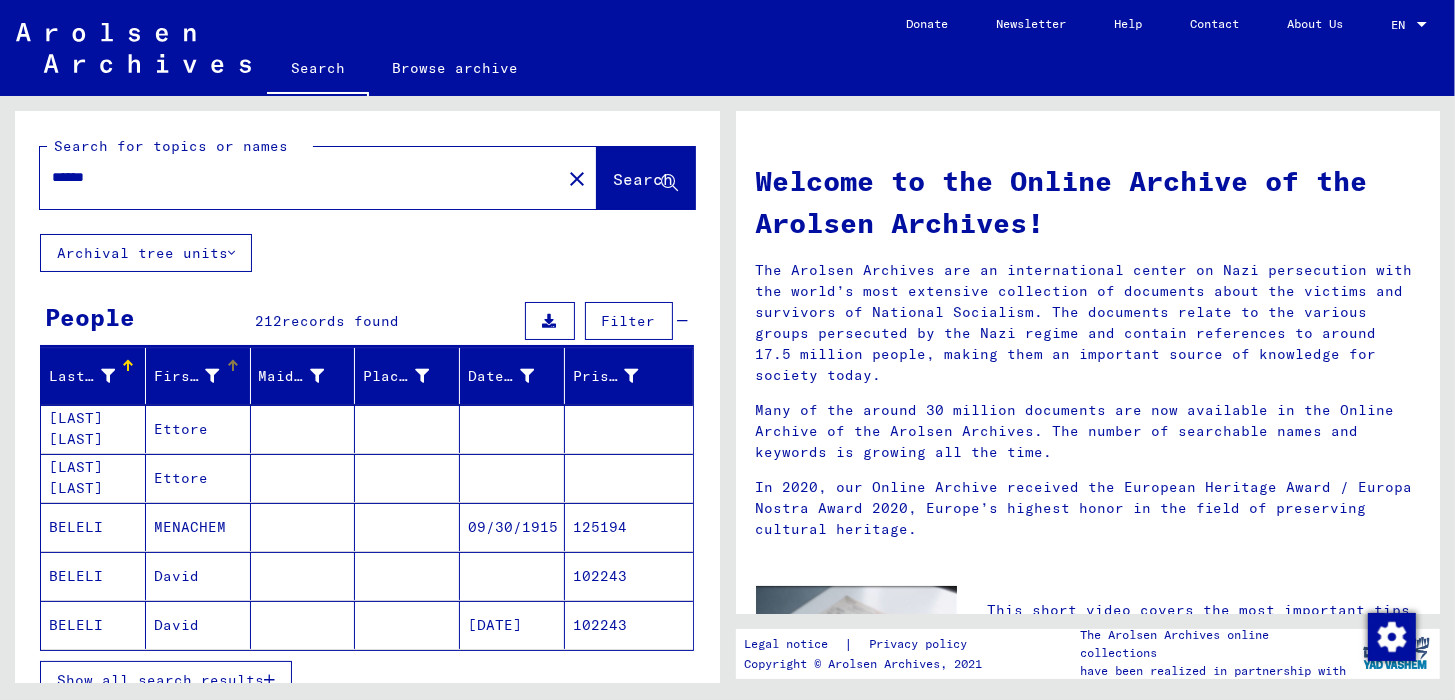 click at bounding box center (213, 376) 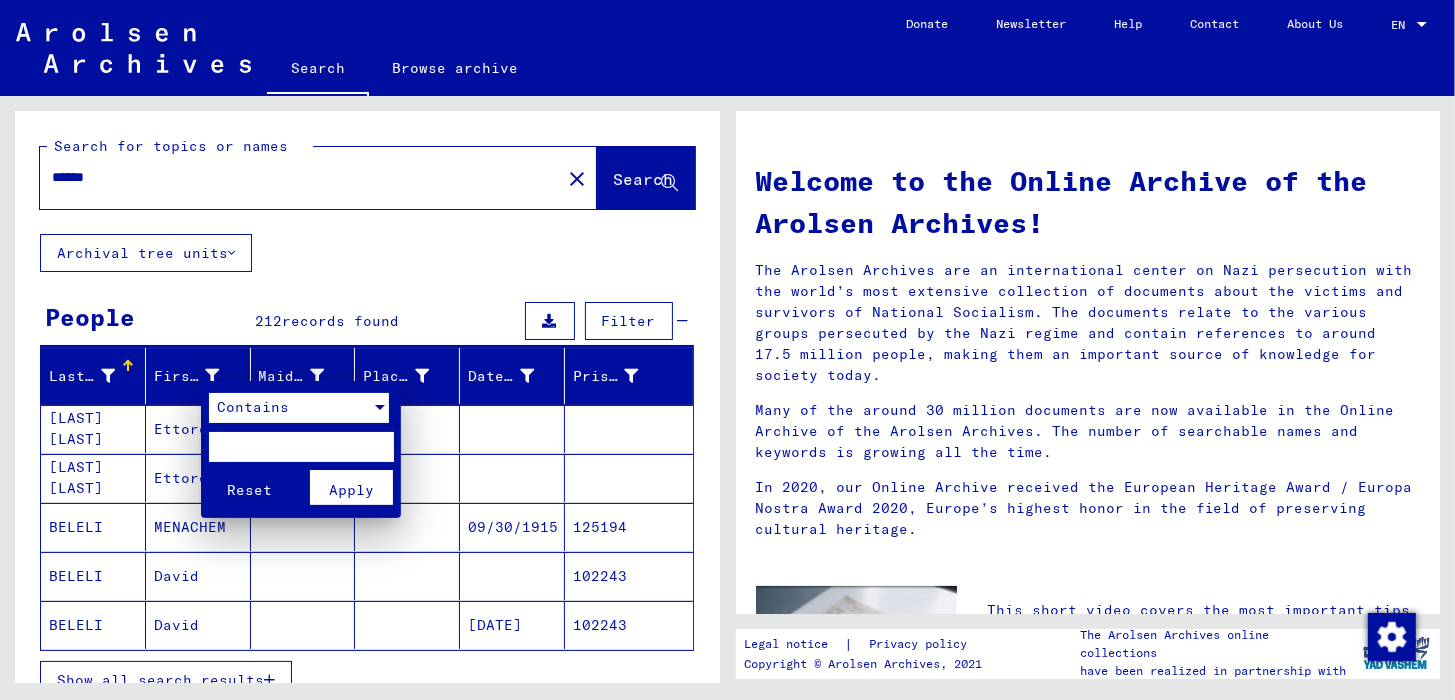 click on "Contains" at bounding box center (253, 407) 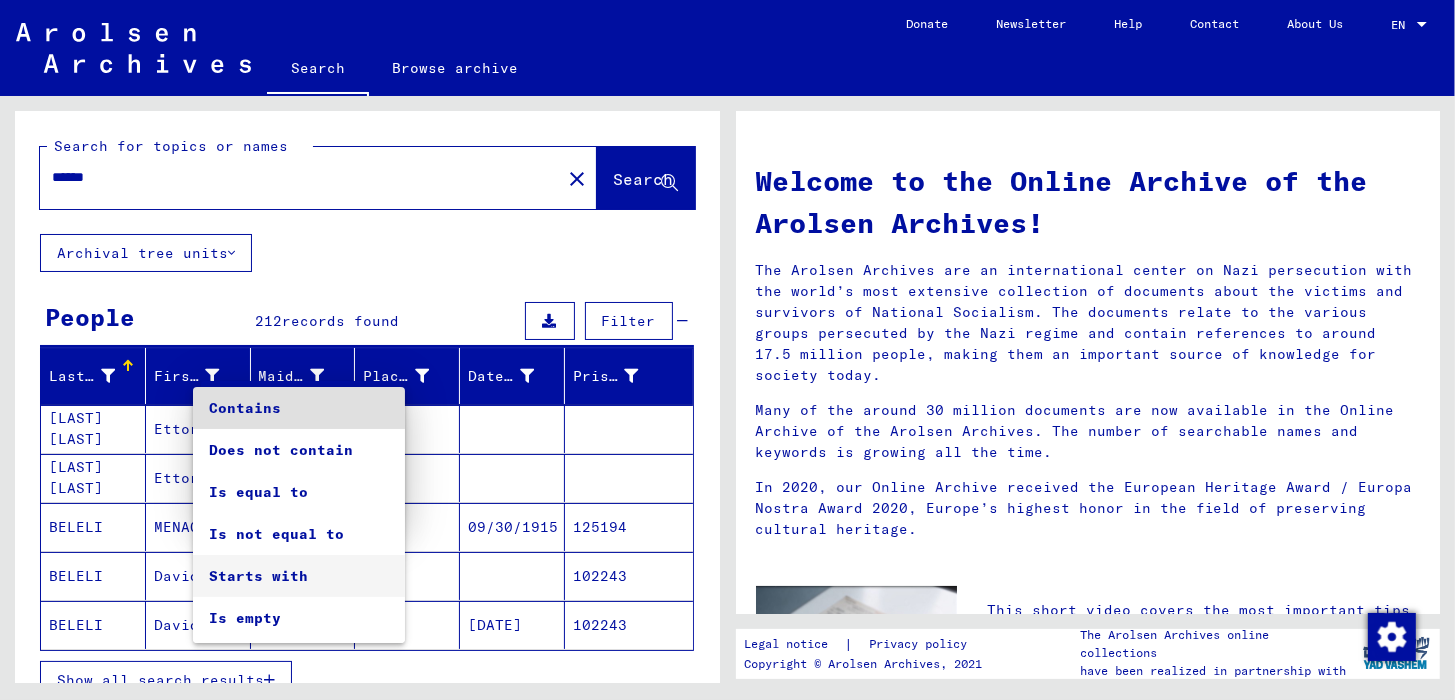 click on "Starts with" at bounding box center [299, 576] 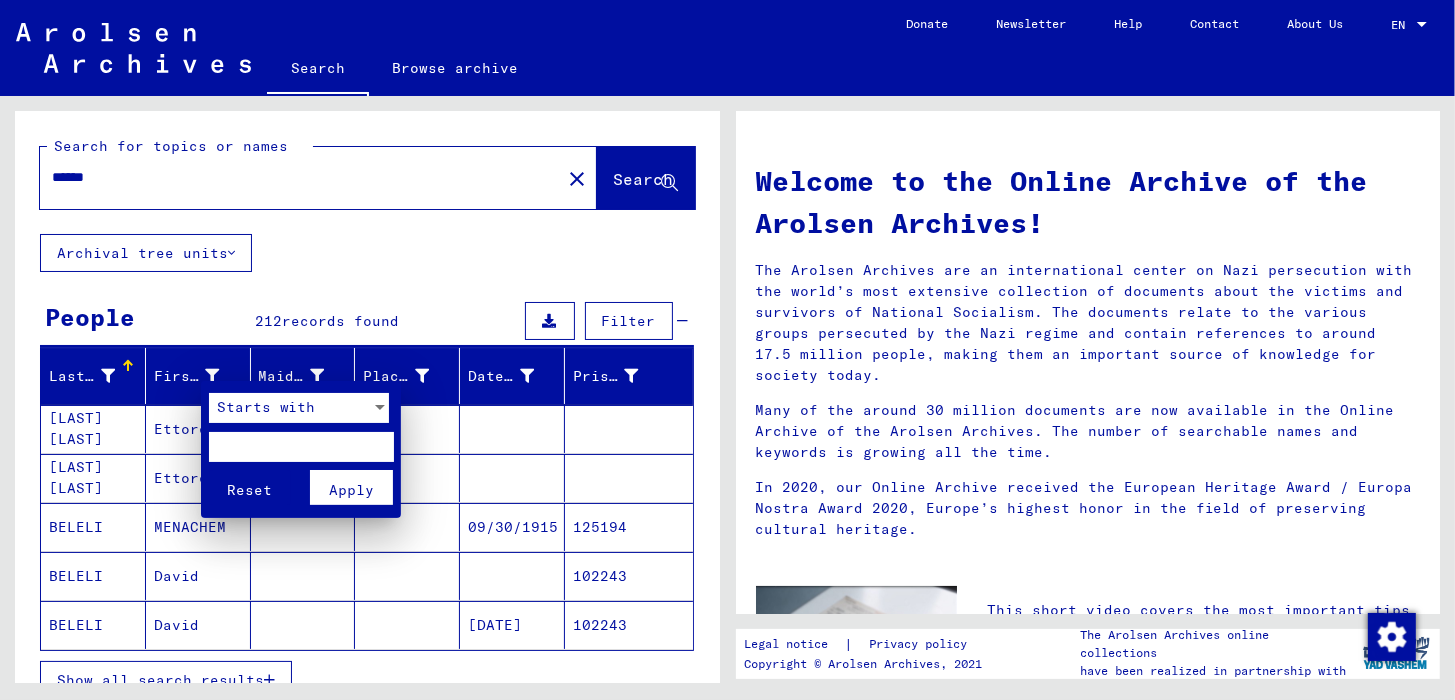 click at bounding box center [301, 447] 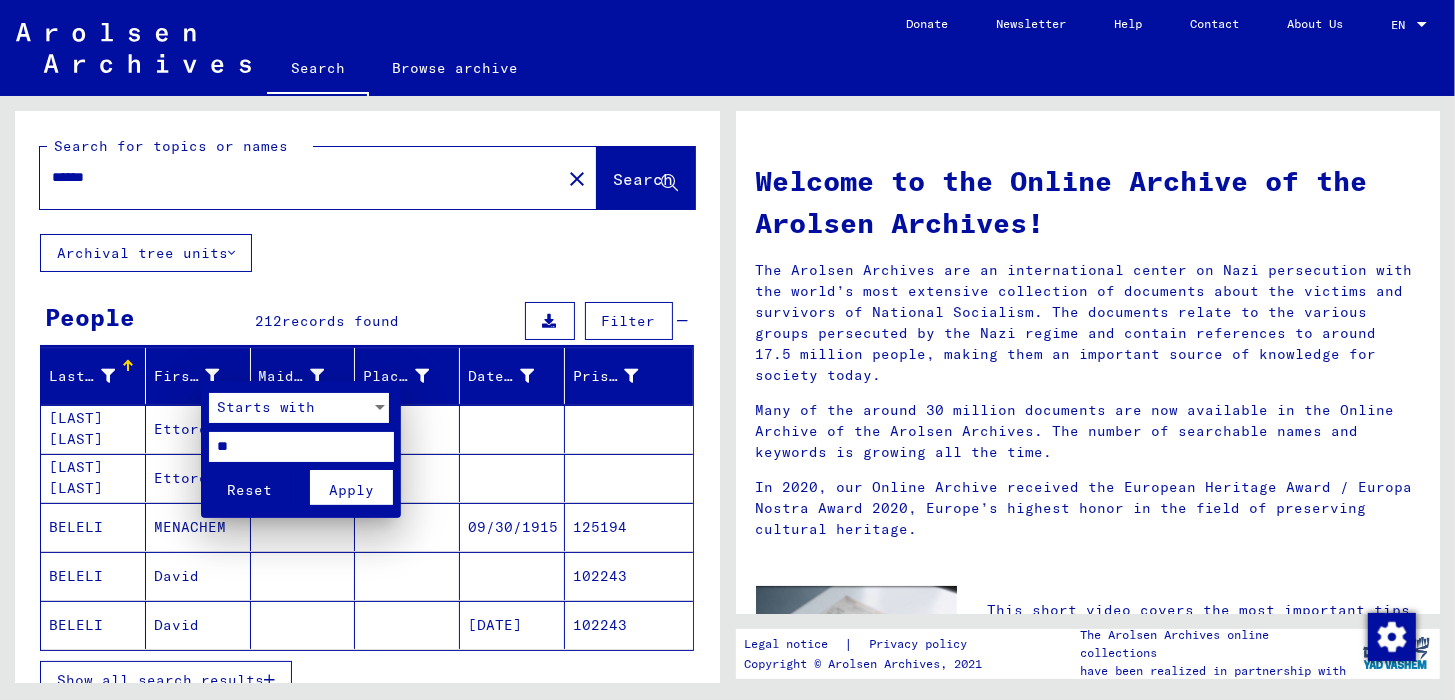 type on "**" 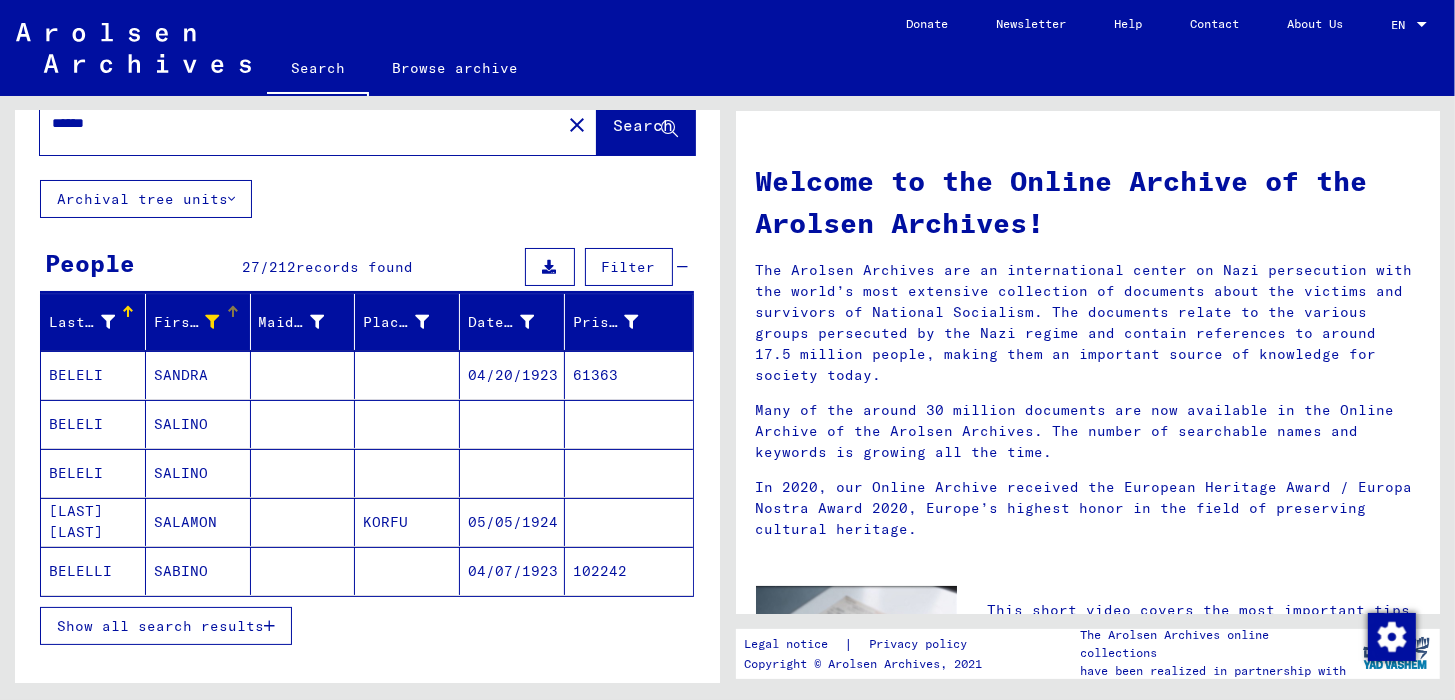 scroll, scrollTop: 99, scrollLeft: 0, axis: vertical 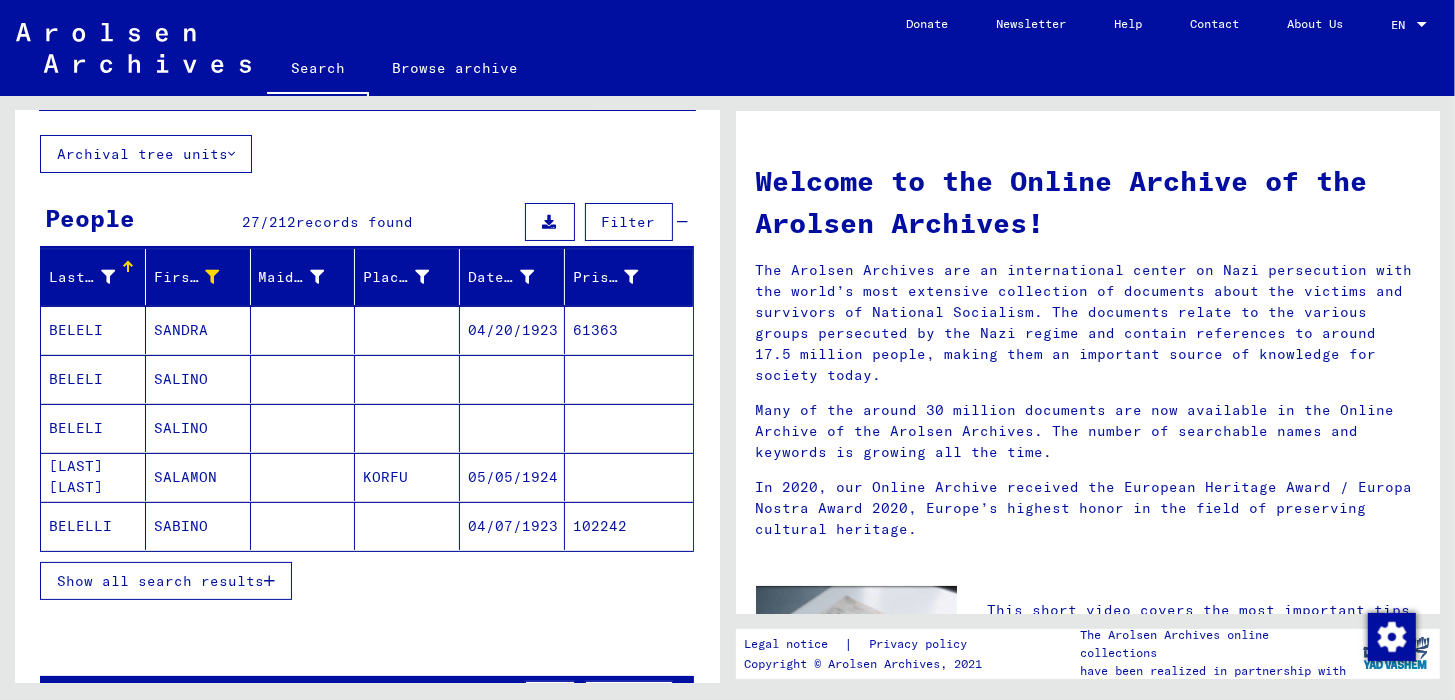click on "Show all search results" at bounding box center [160, 581] 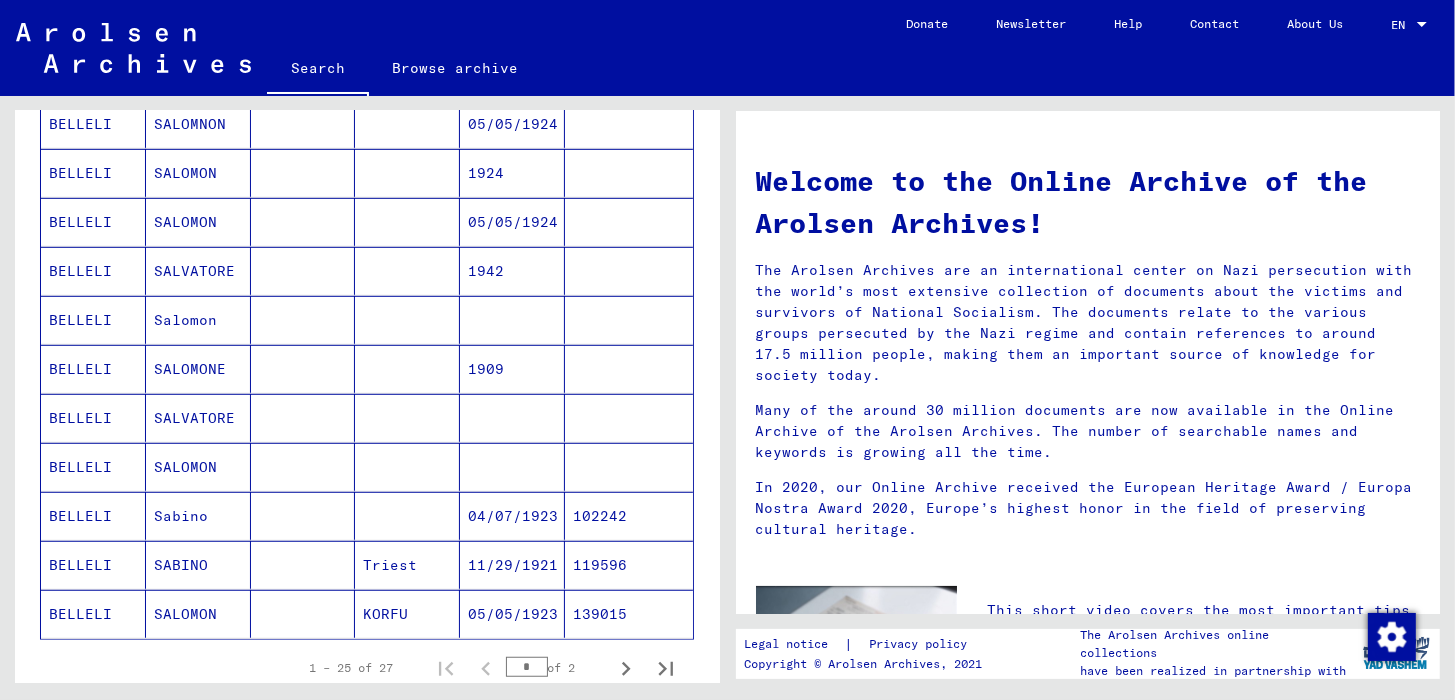scroll, scrollTop: 1000, scrollLeft: 0, axis: vertical 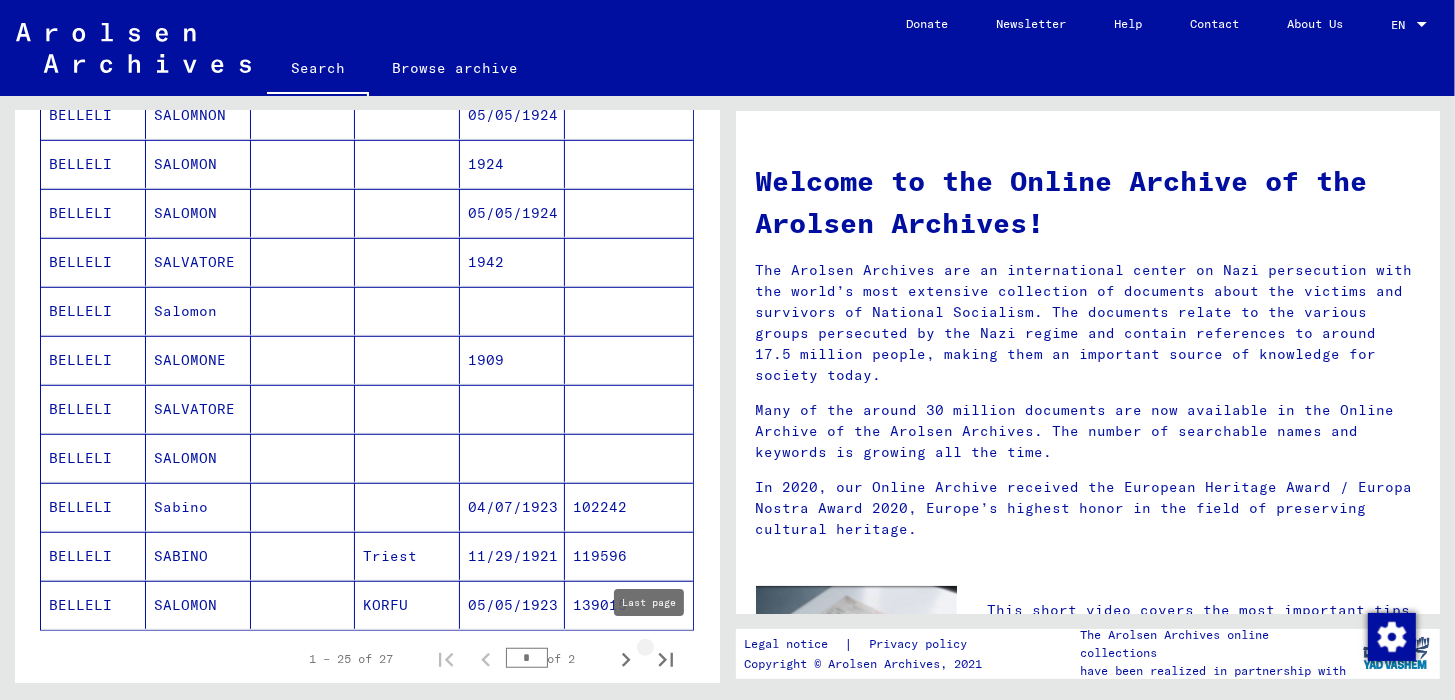 click 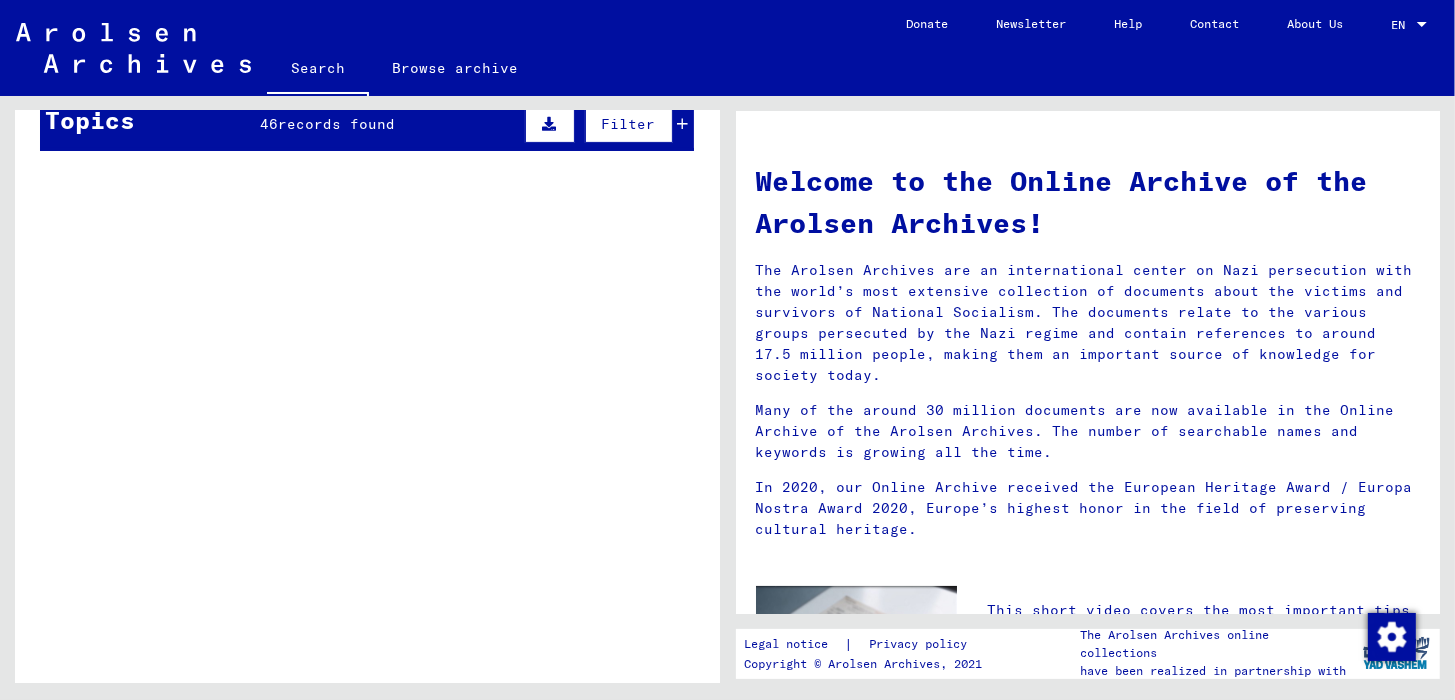scroll, scrollTop: 83, scrollLeft: 0, axis: vertical 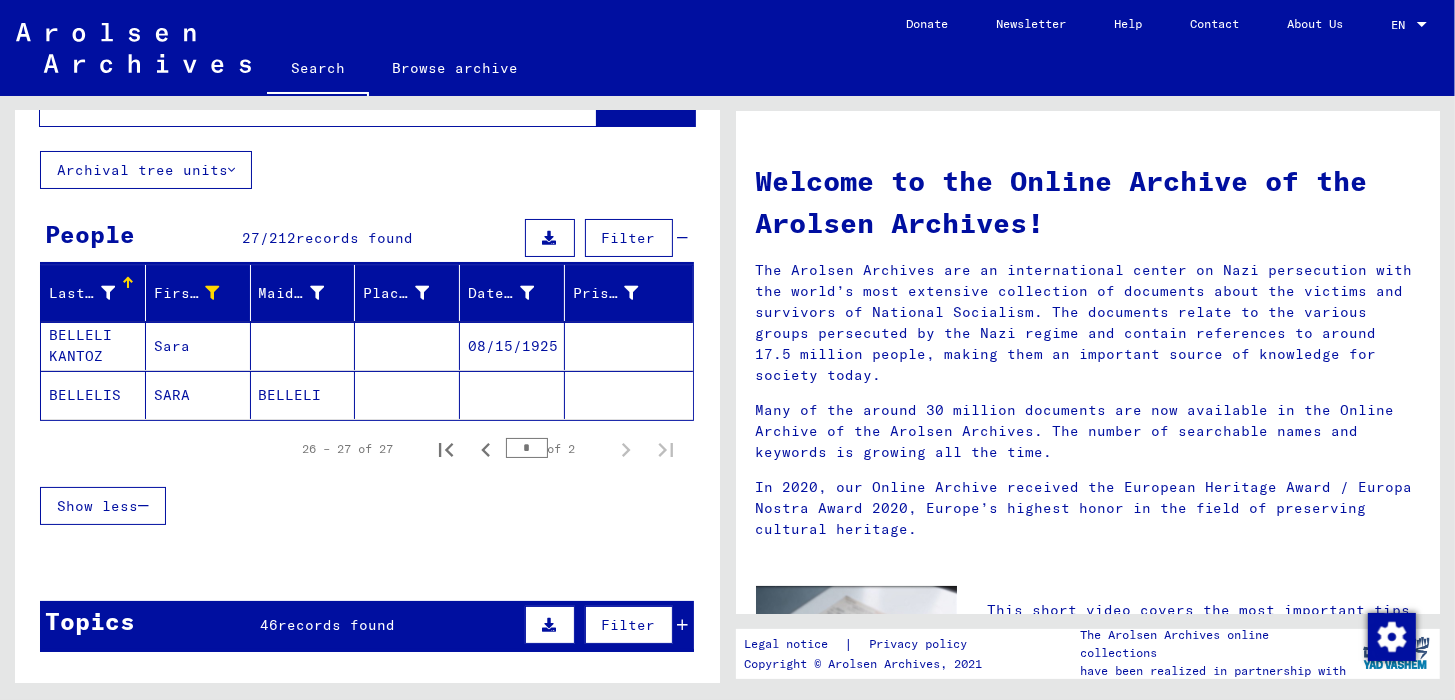 click on "BELLELIS" 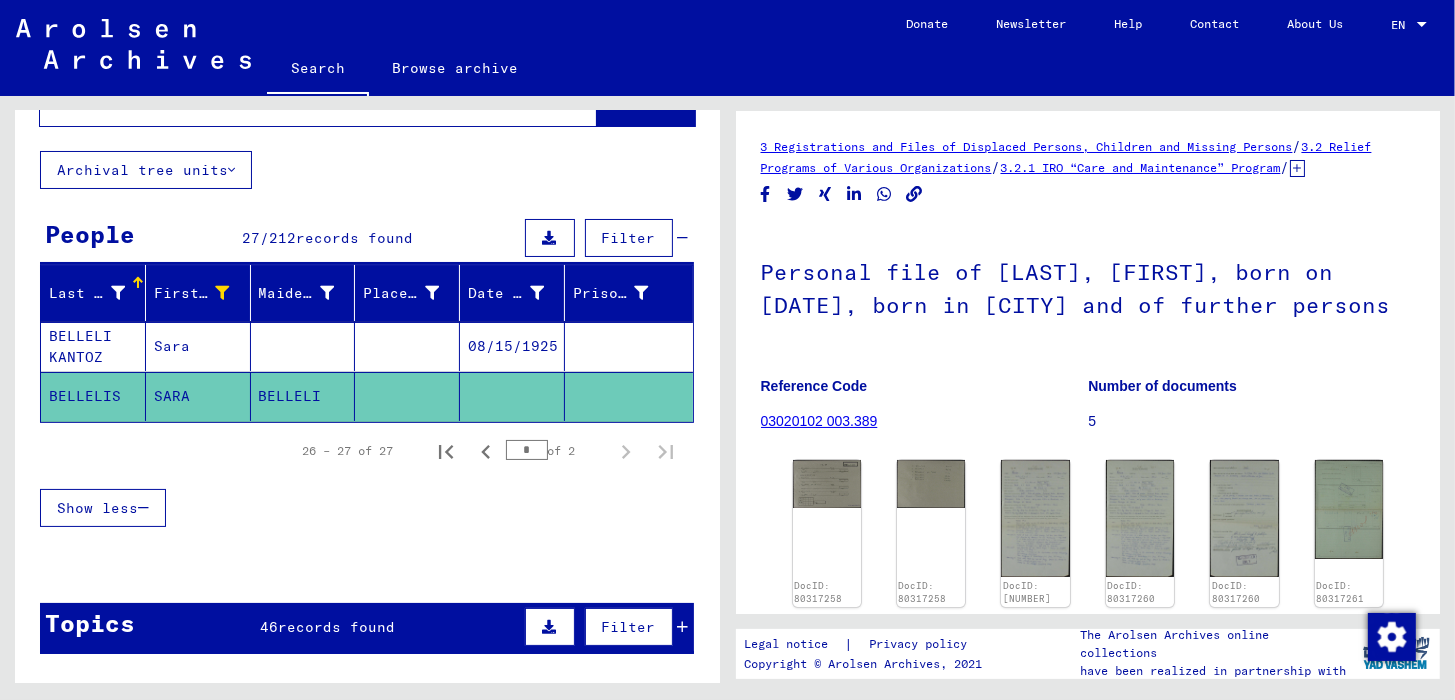 scroll, scrollTop: 0, scrollLeft: 0, axis: both 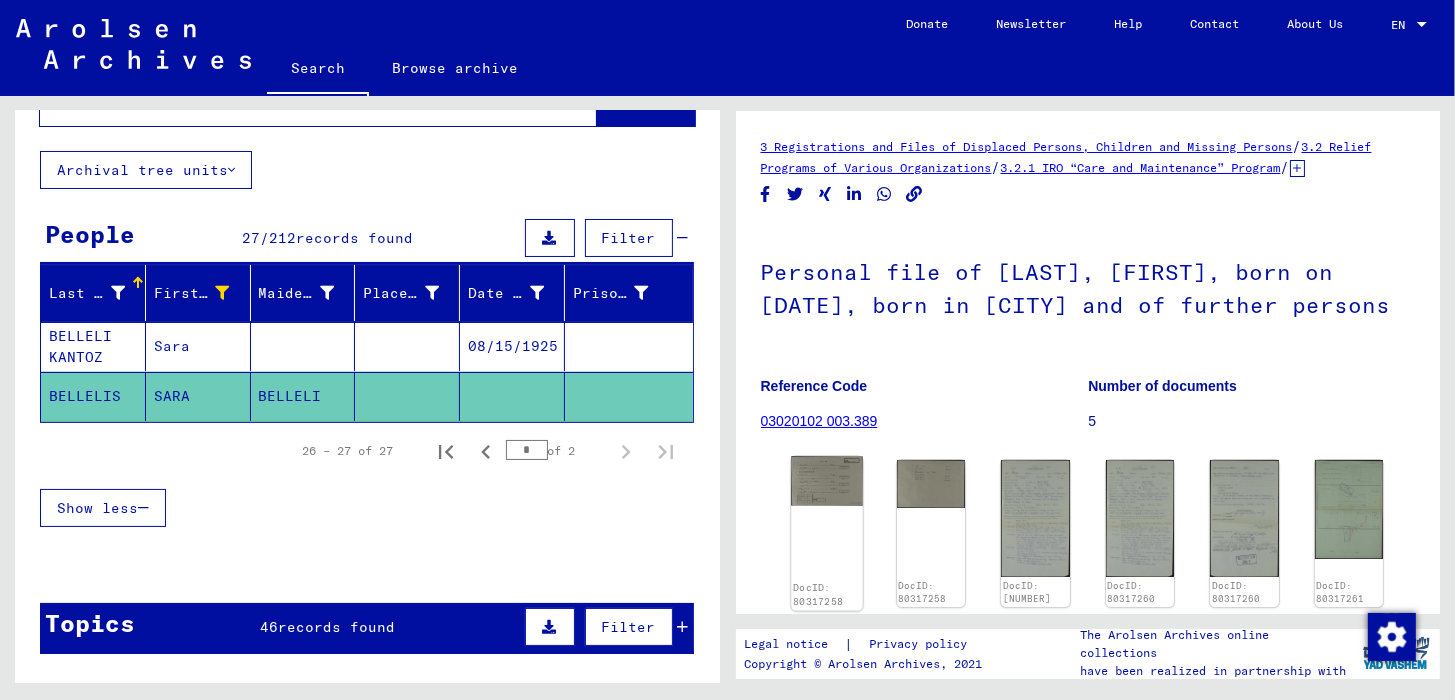 click 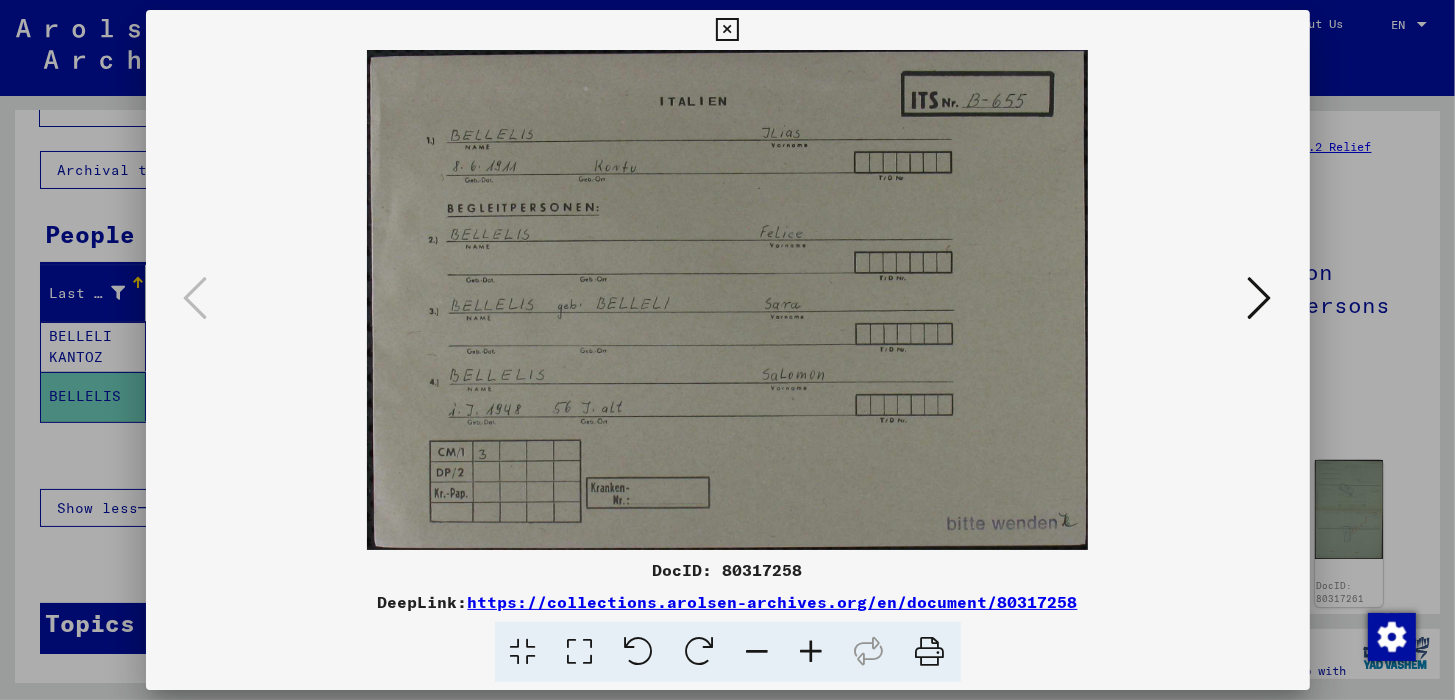 click at bounding box center (727, 30) 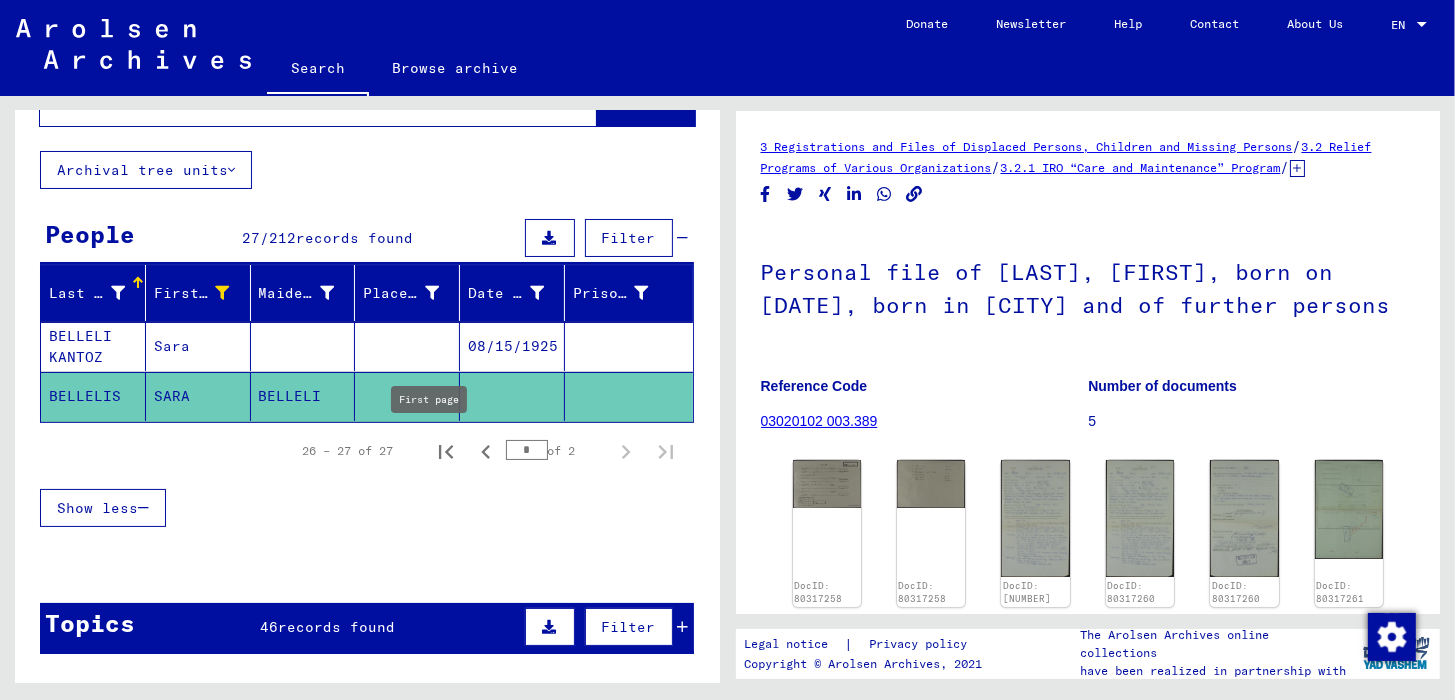 click 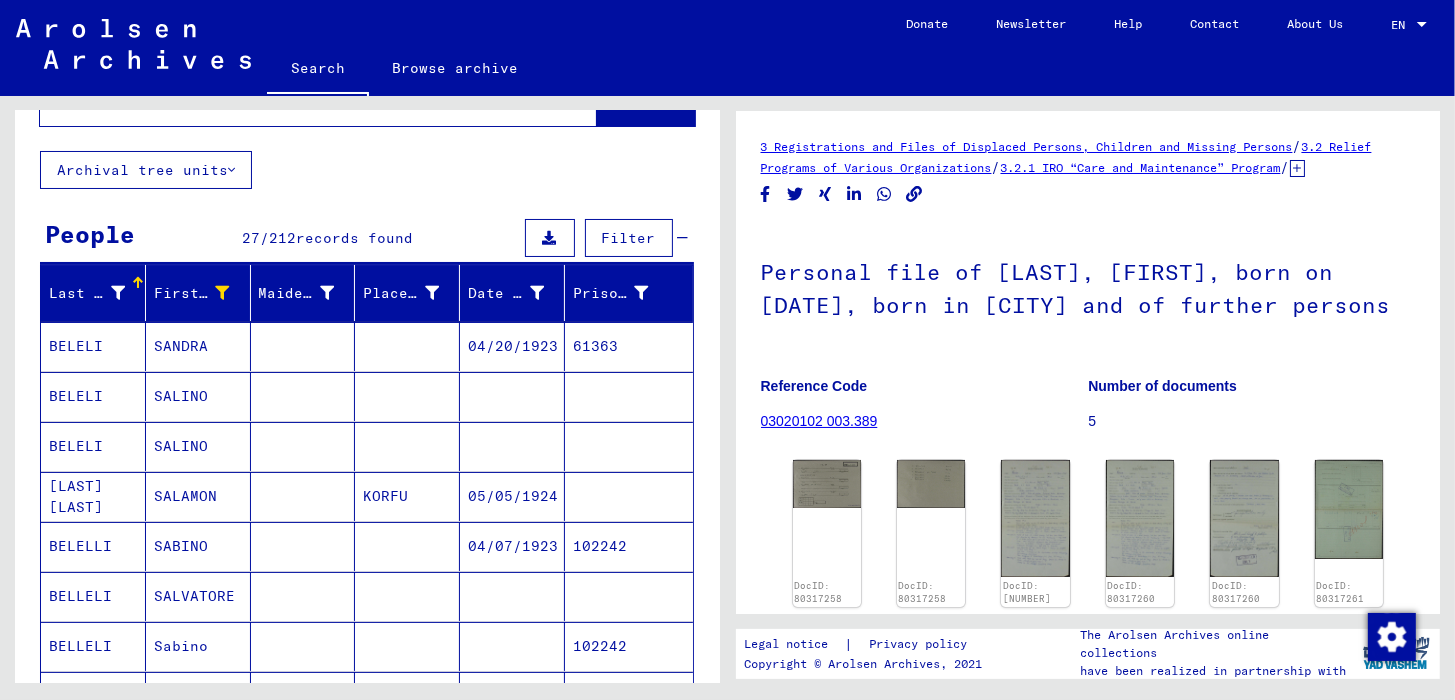 click on "BELELI" at bounding box center (93, 446) 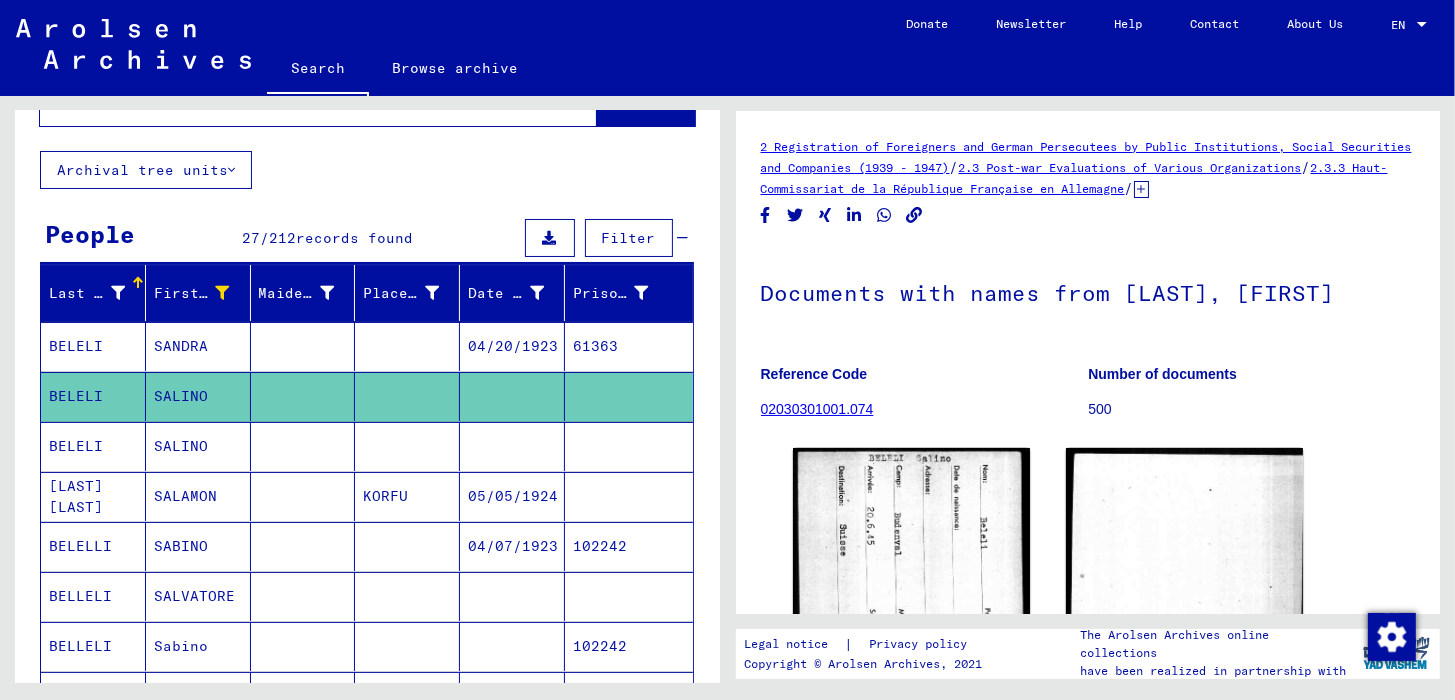 scroll, scrollTop: 0, scrollLeft: 0, axis: both 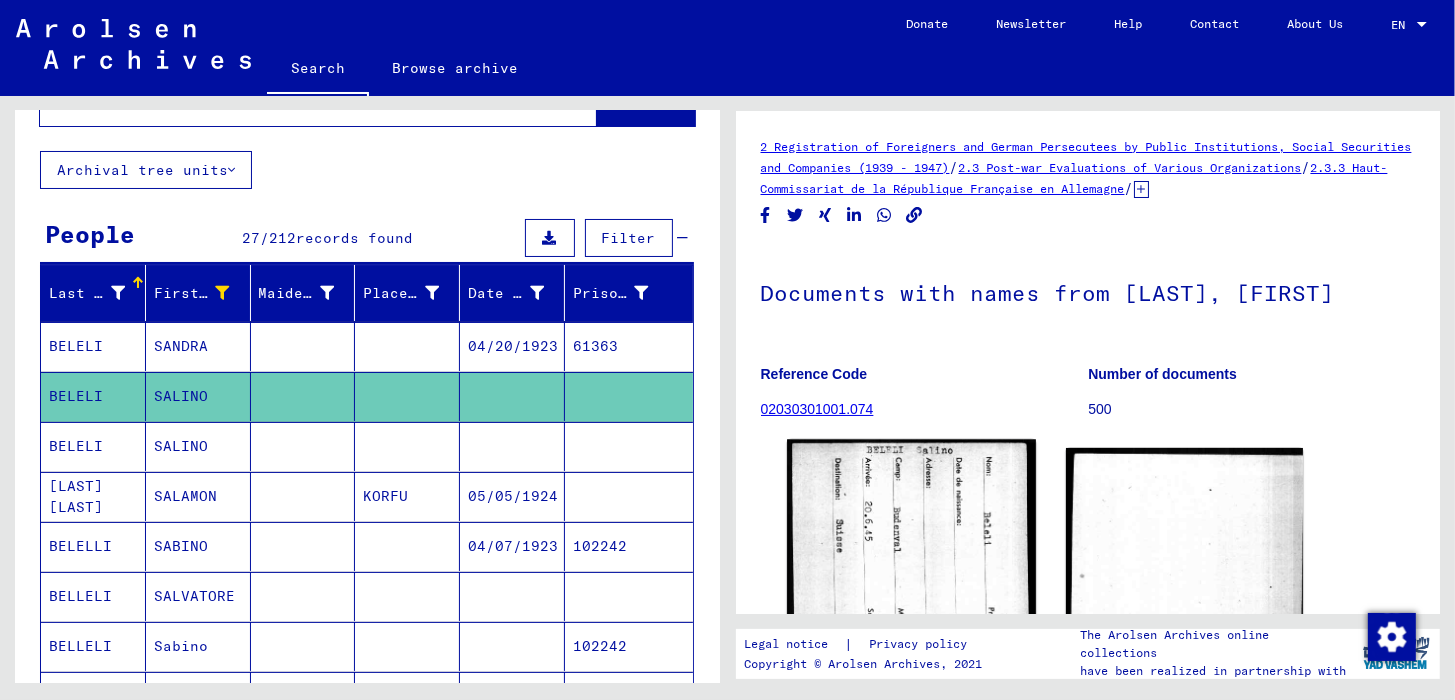 click 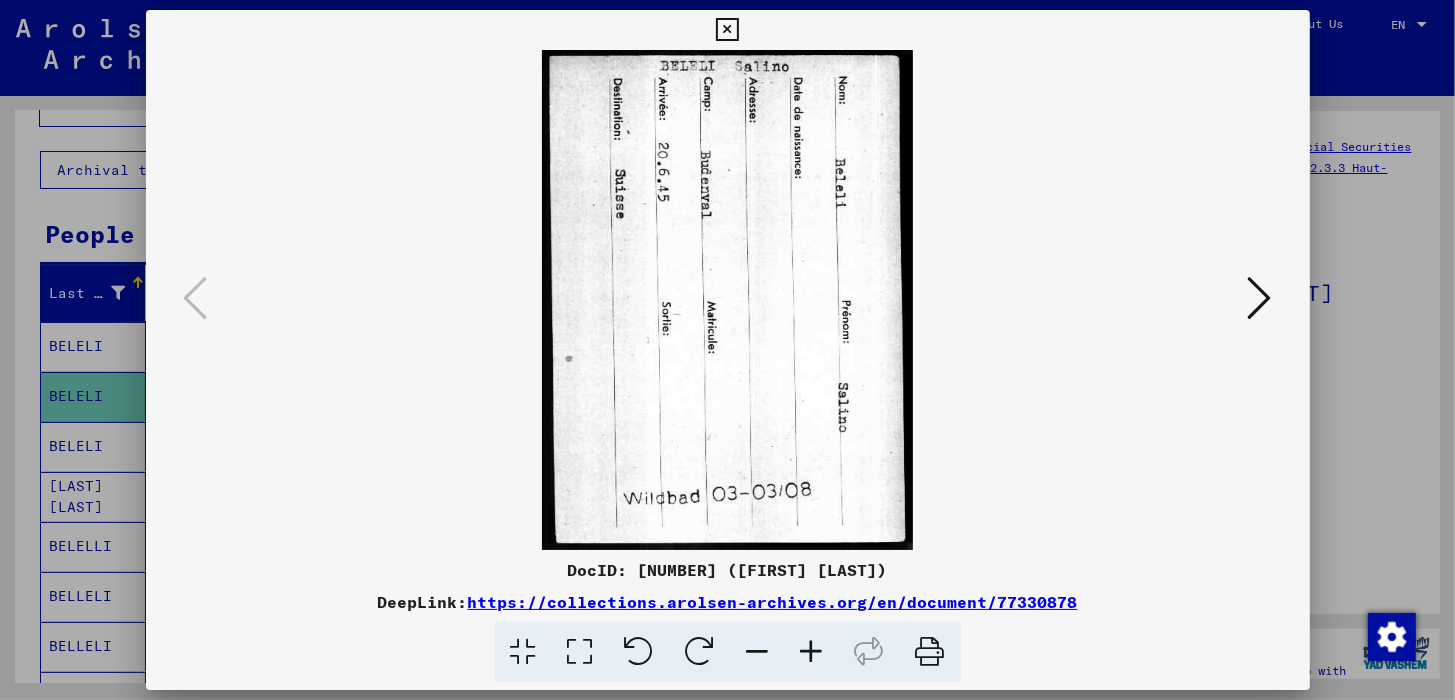 click at bounding box center [727, 30] 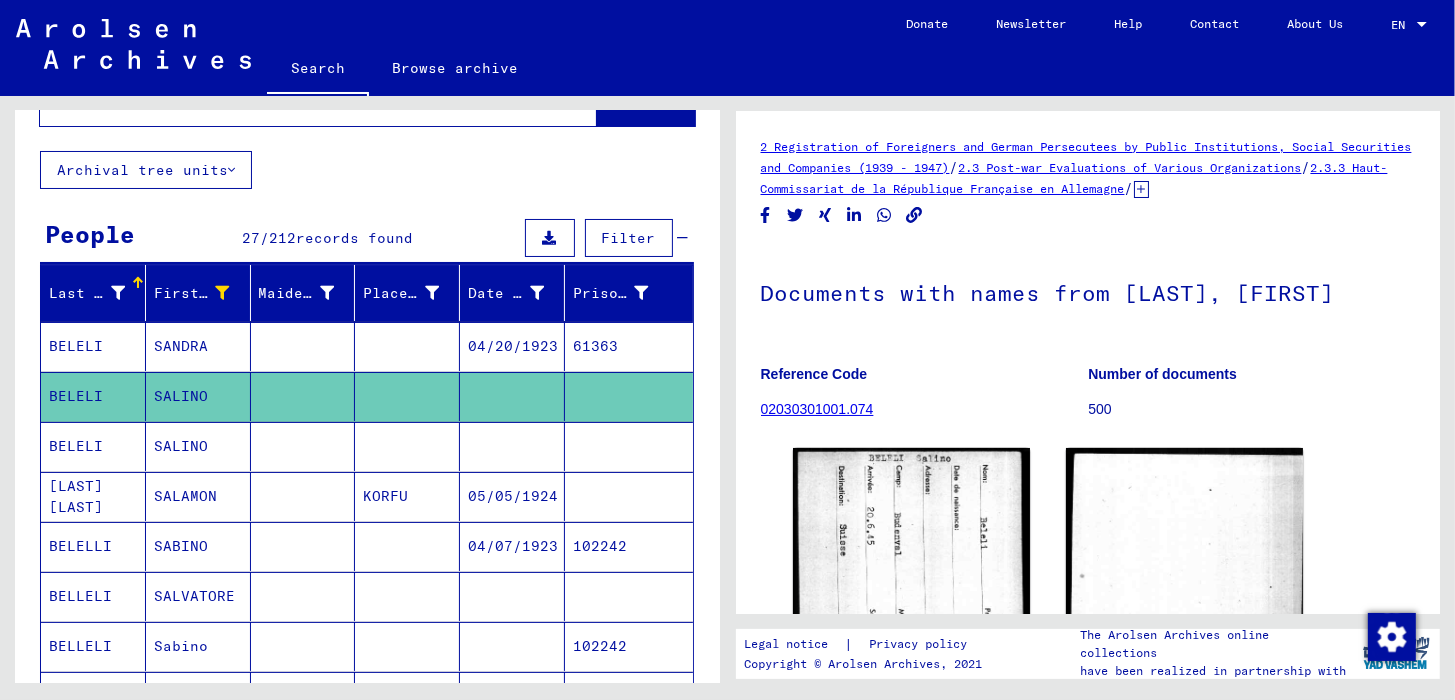 scroll, scrollTop: 184, scrollLeft: 0, axis: vertical 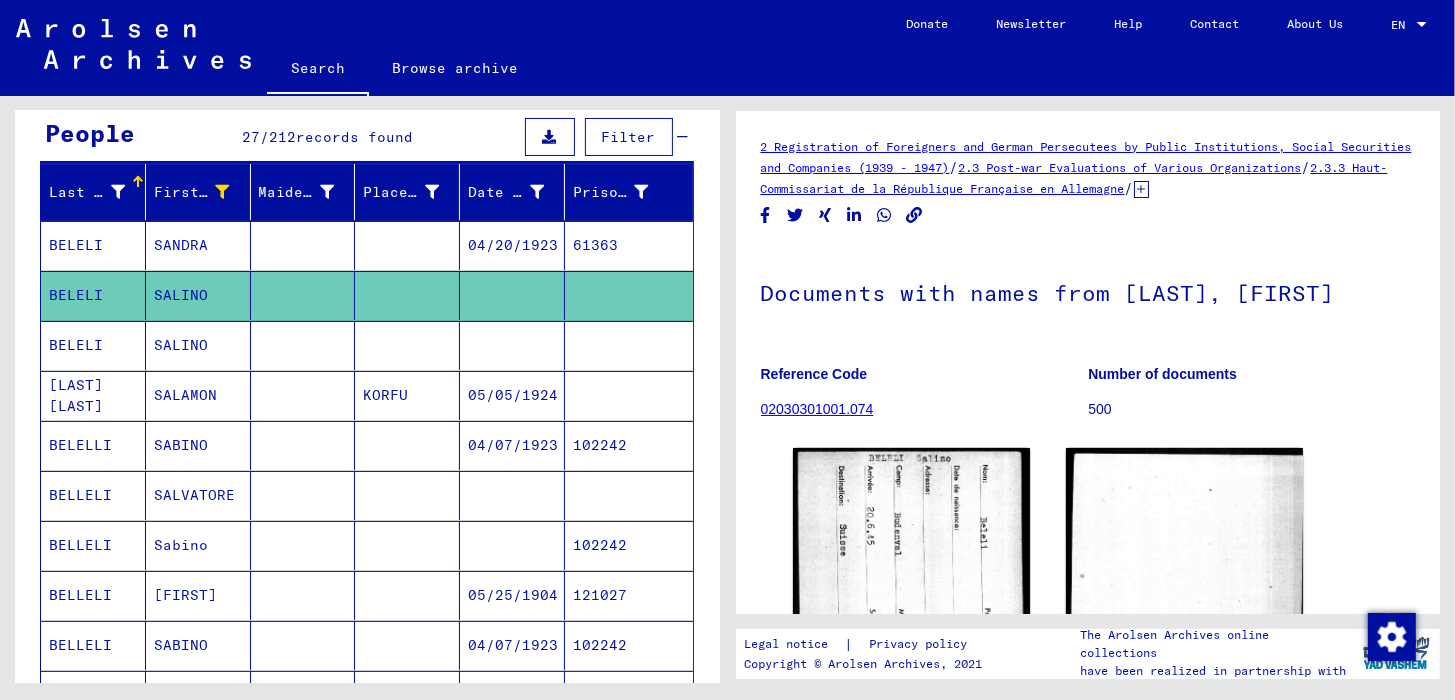 click on "BELELLI" at bounding box center (93, 495) 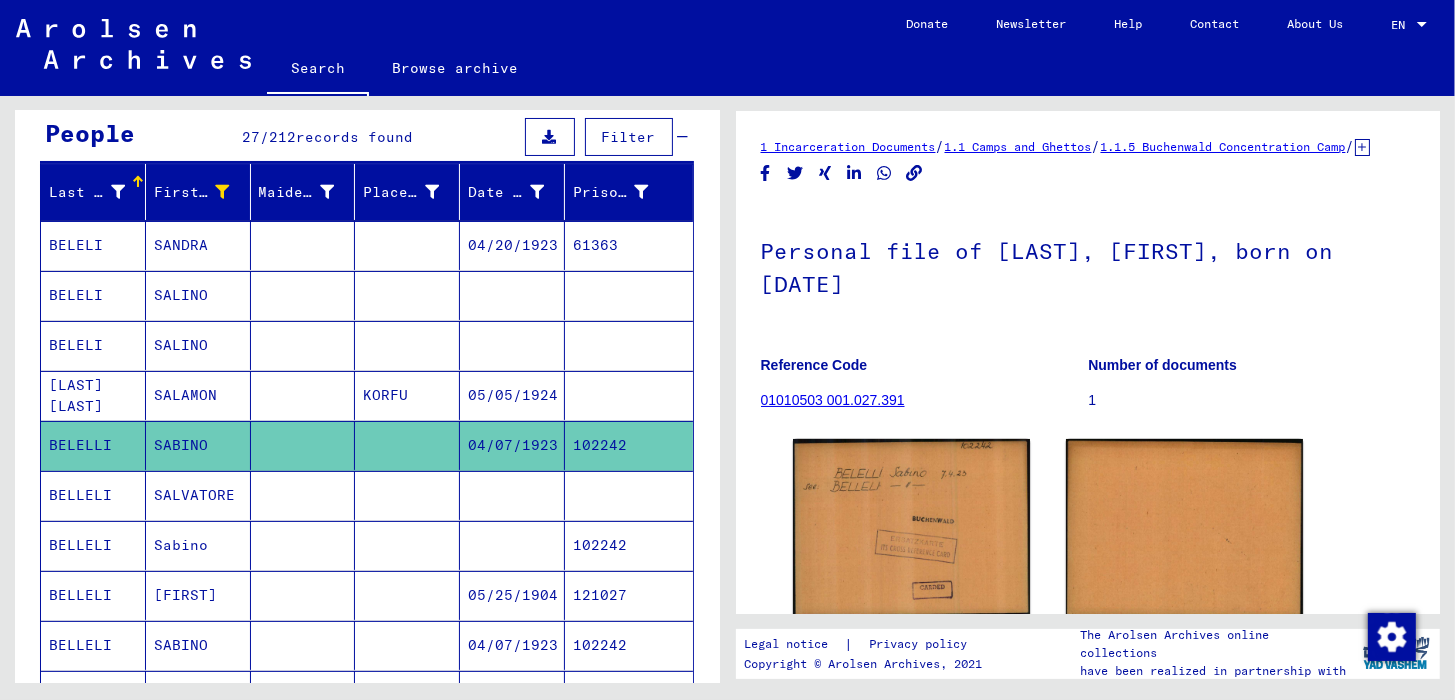 scroll, scrollTop: 0, scrollLeft: 0, axis: both 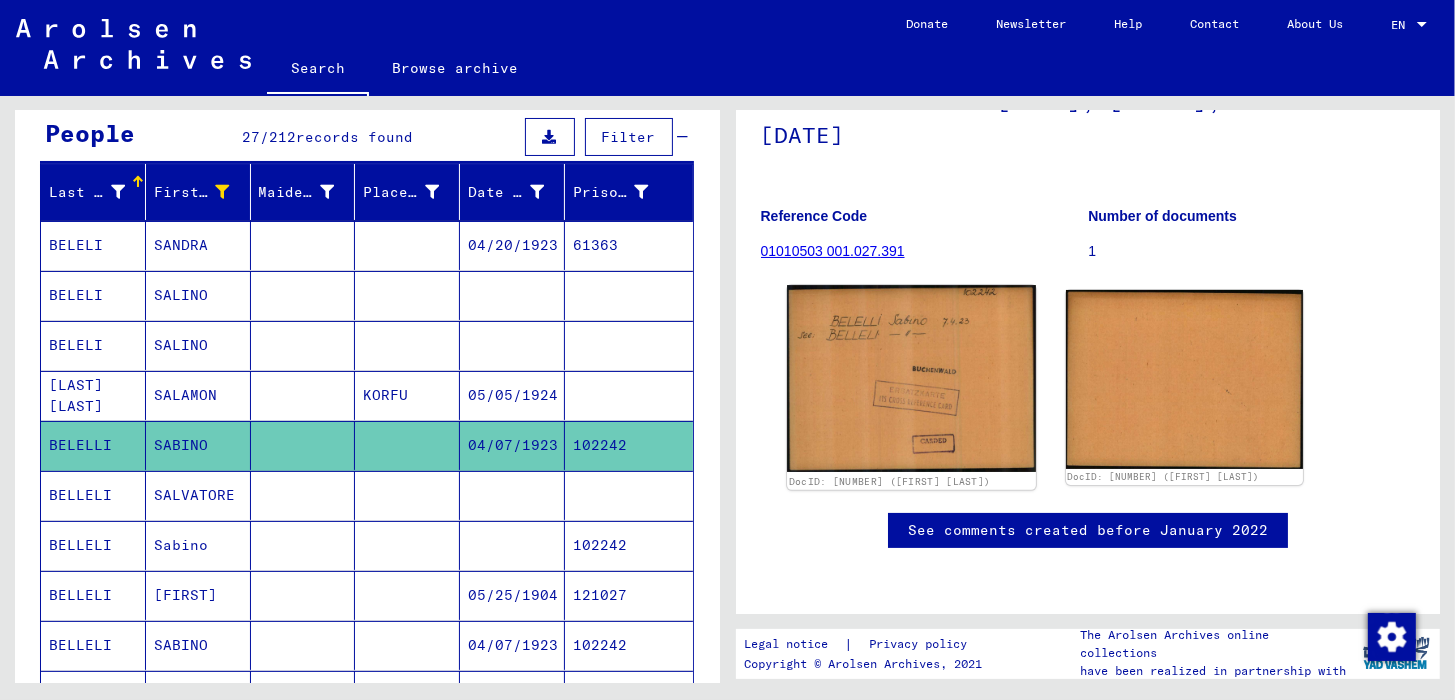 click 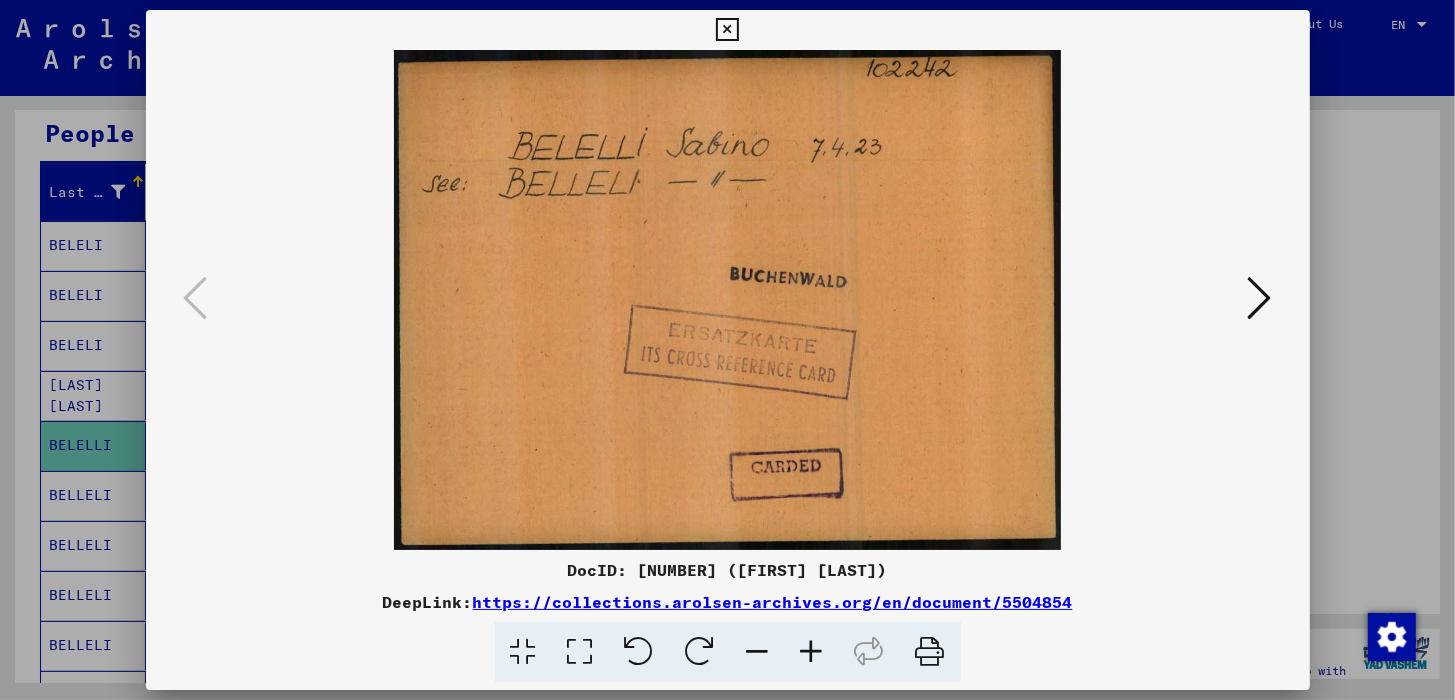 click at bounding box center [727, 30] 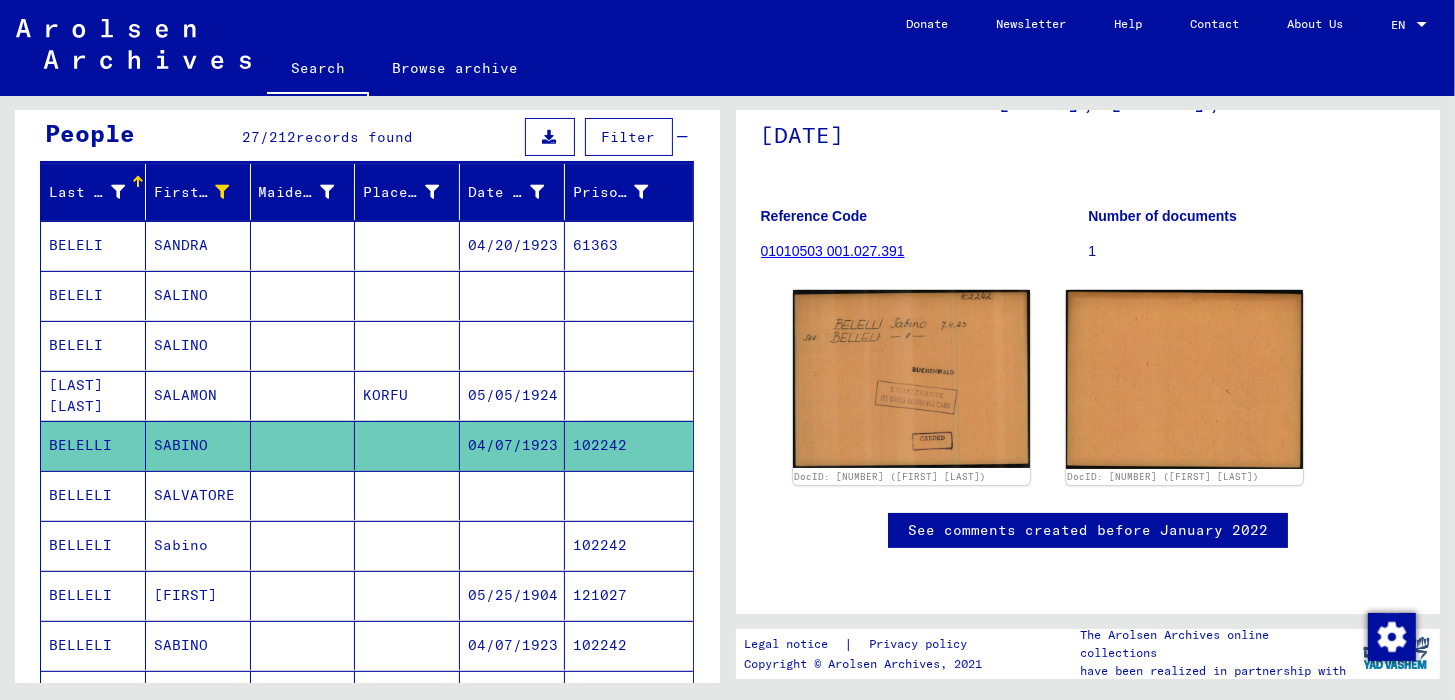 click on "BELLELI" at bounding box center [93, 595] 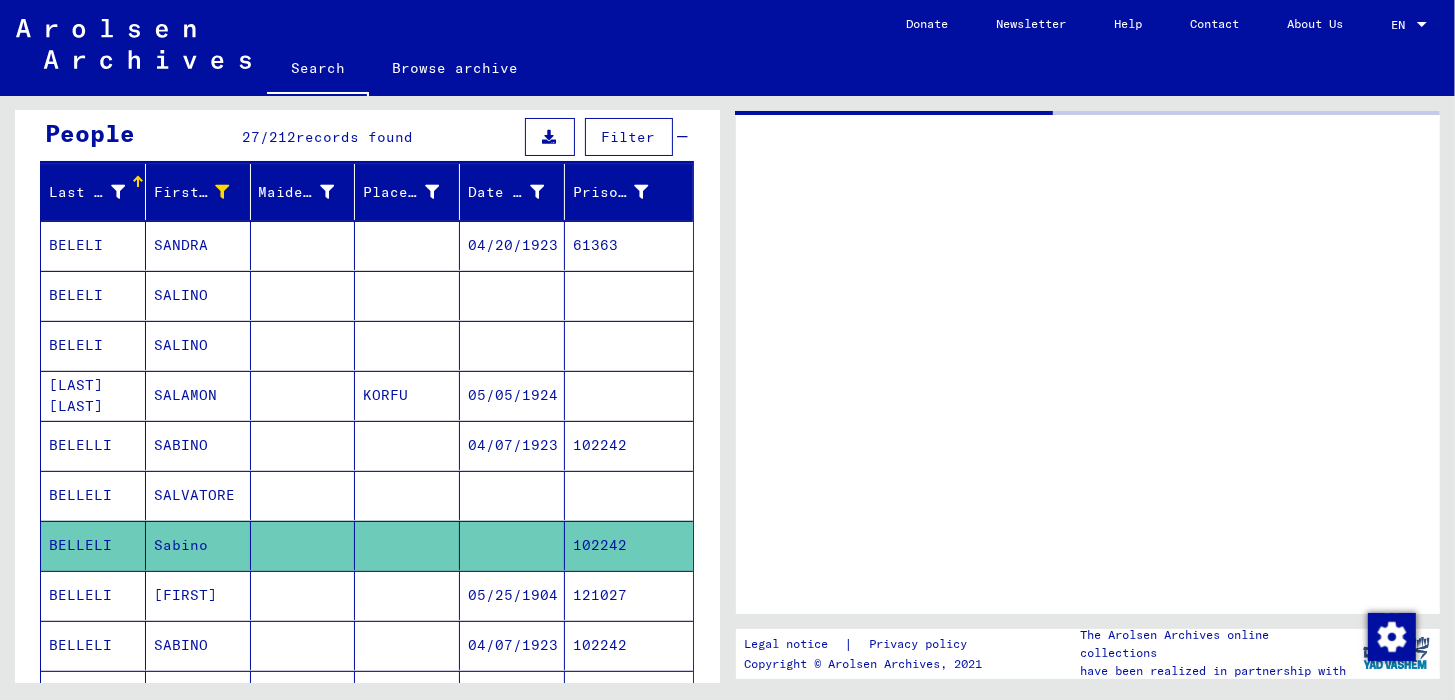 scroll, scrollTop: 0, scrollLeft: 0, axis: both 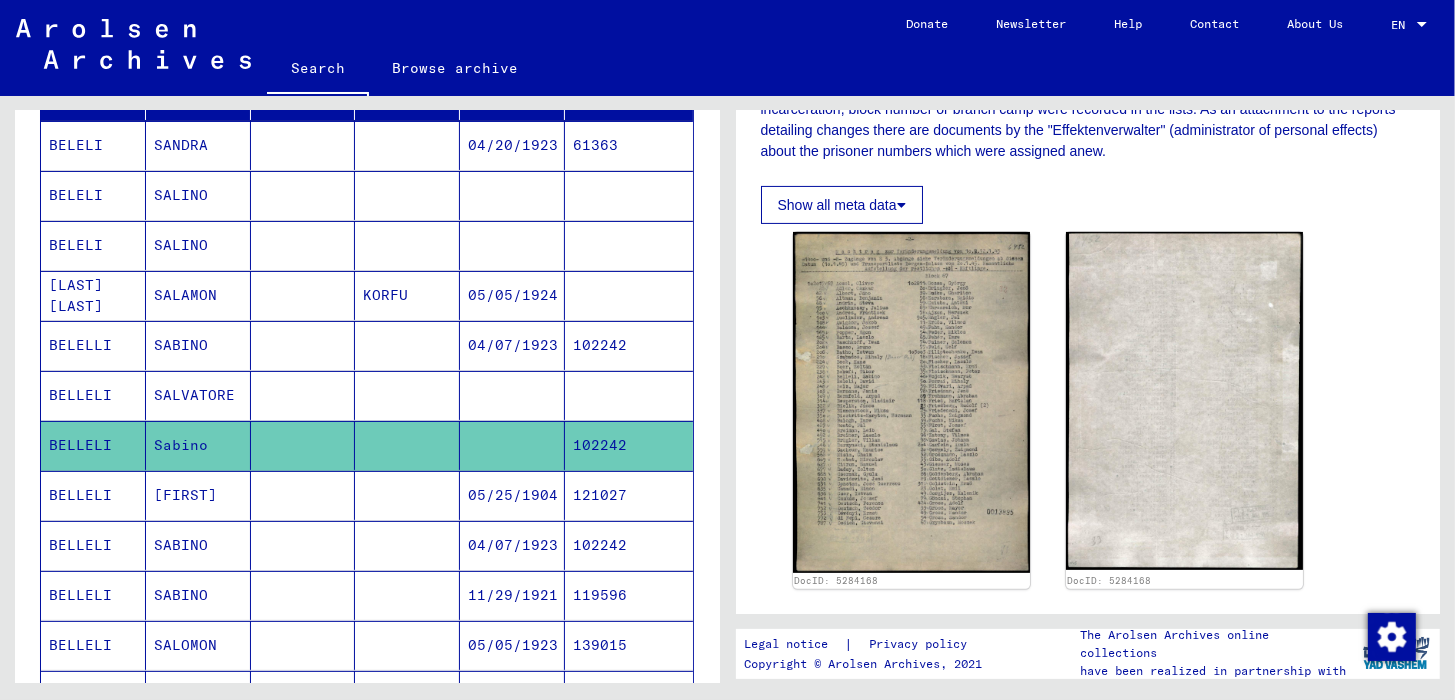 click on "BELLELI" at bounding box center (93, 545) 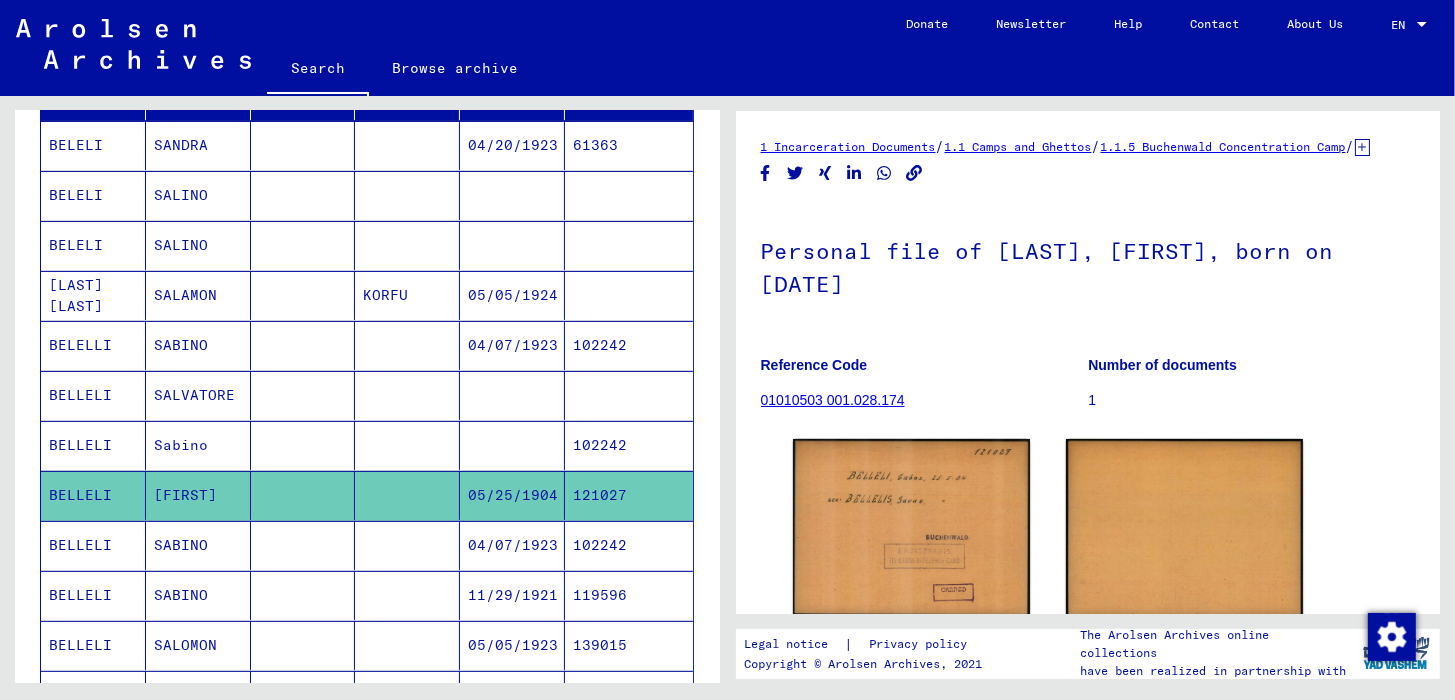 scroll, scrollTop: 0, scrollLeft: 0, axis: both 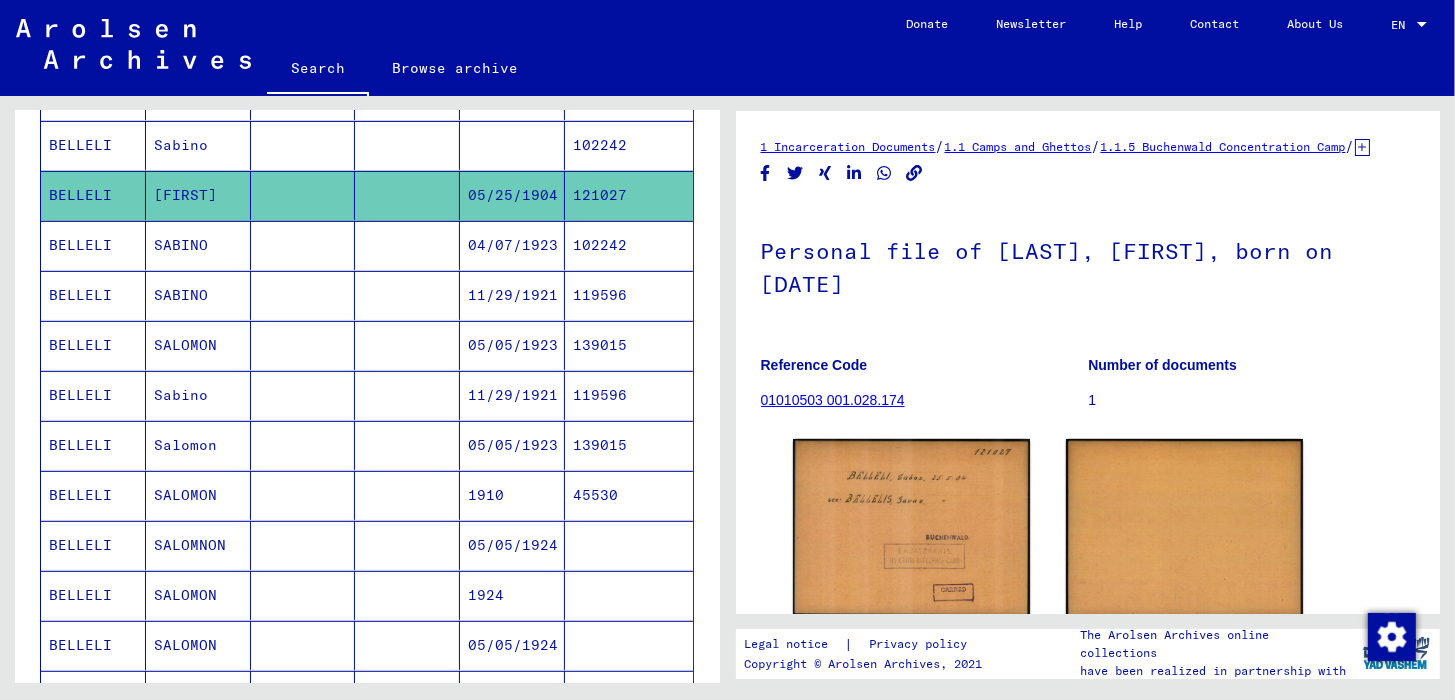 click on "BELLELI" 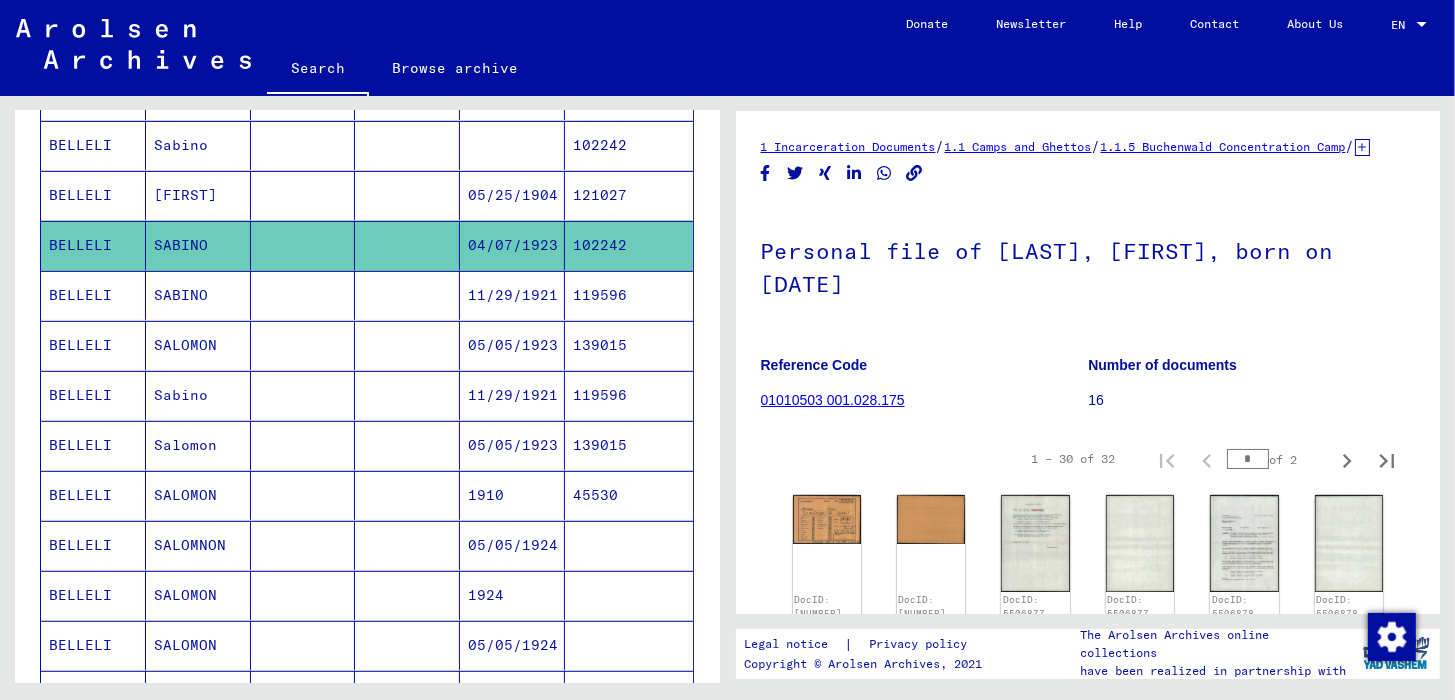 scroll, scrollTop: 0, scrollLeft: 0, axis: both 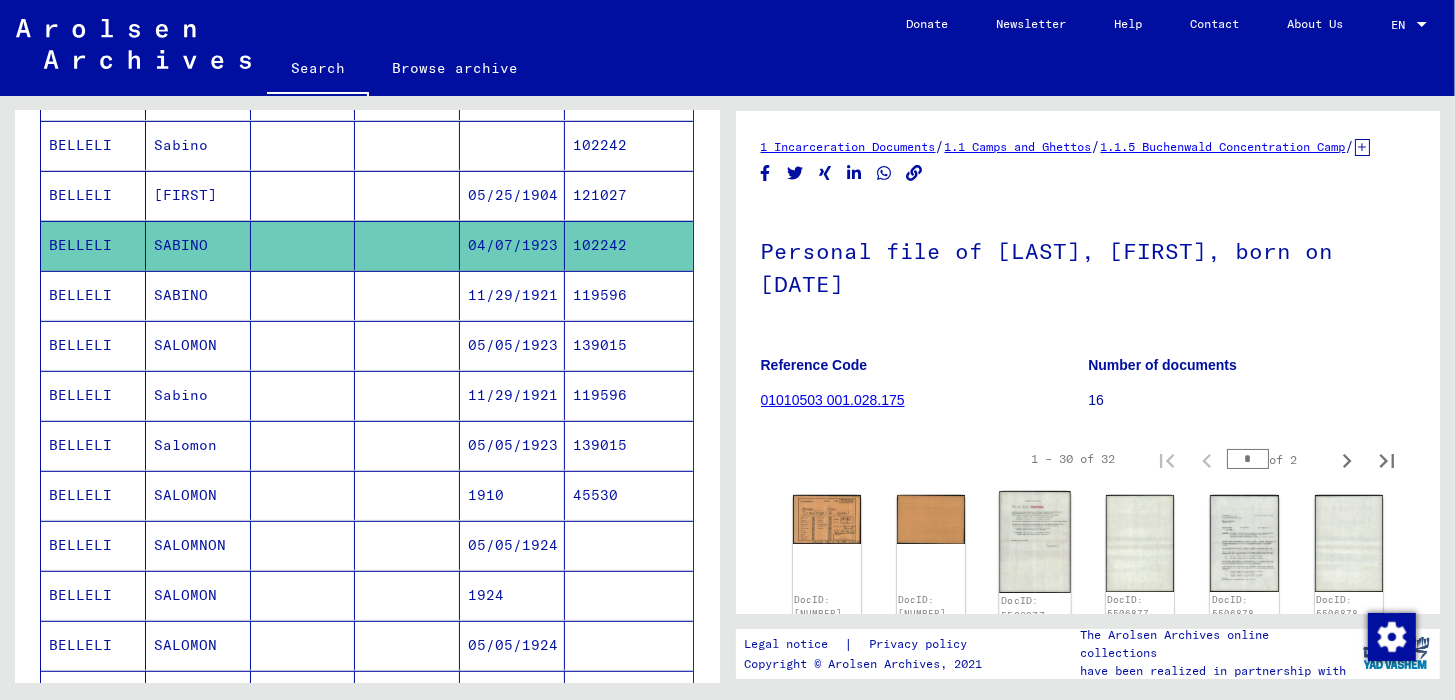 click 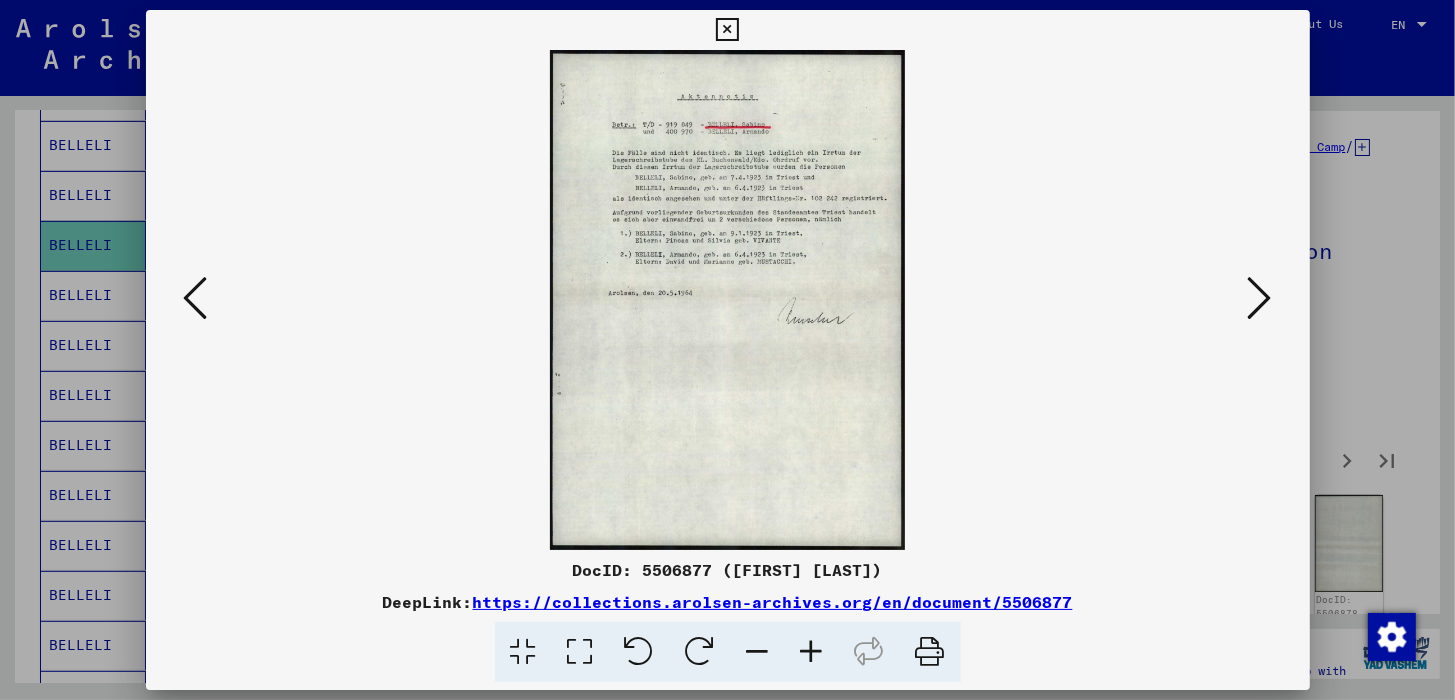 click at bounding box center [812, 652] 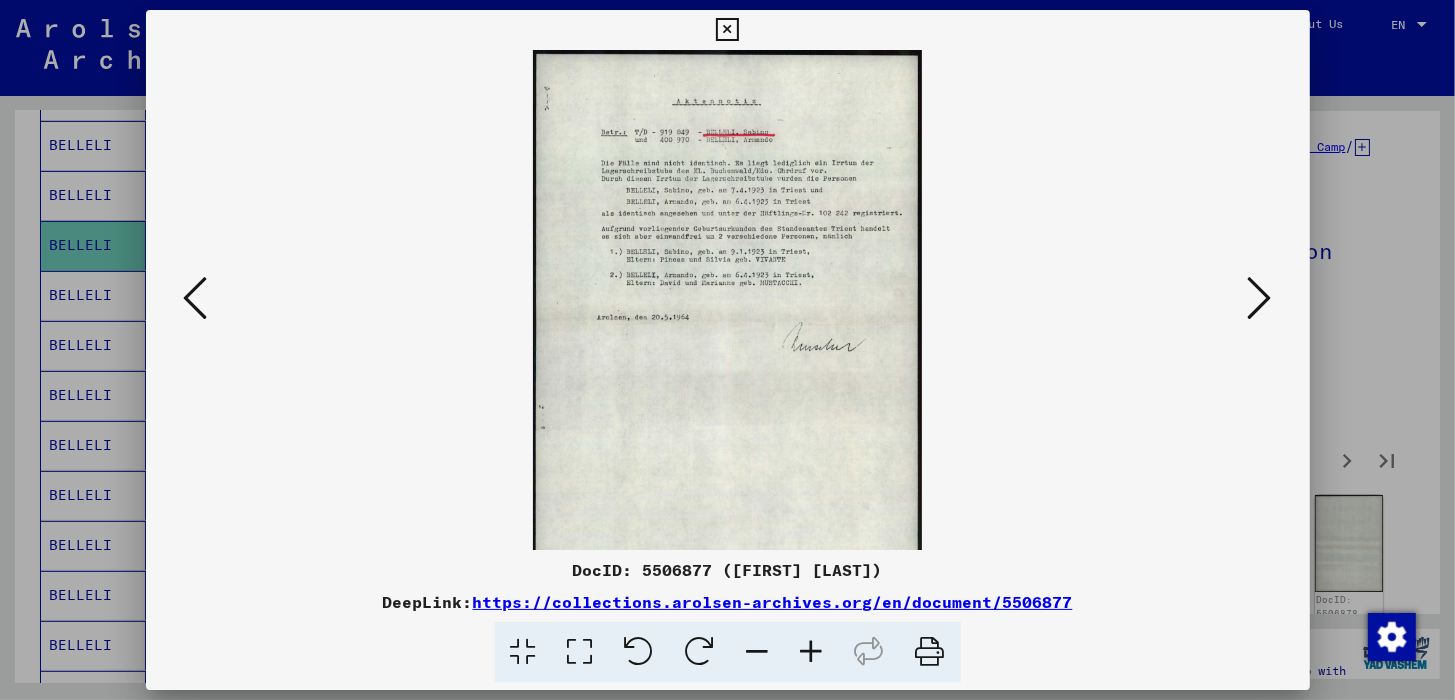 click at bounding box center [812, 652] 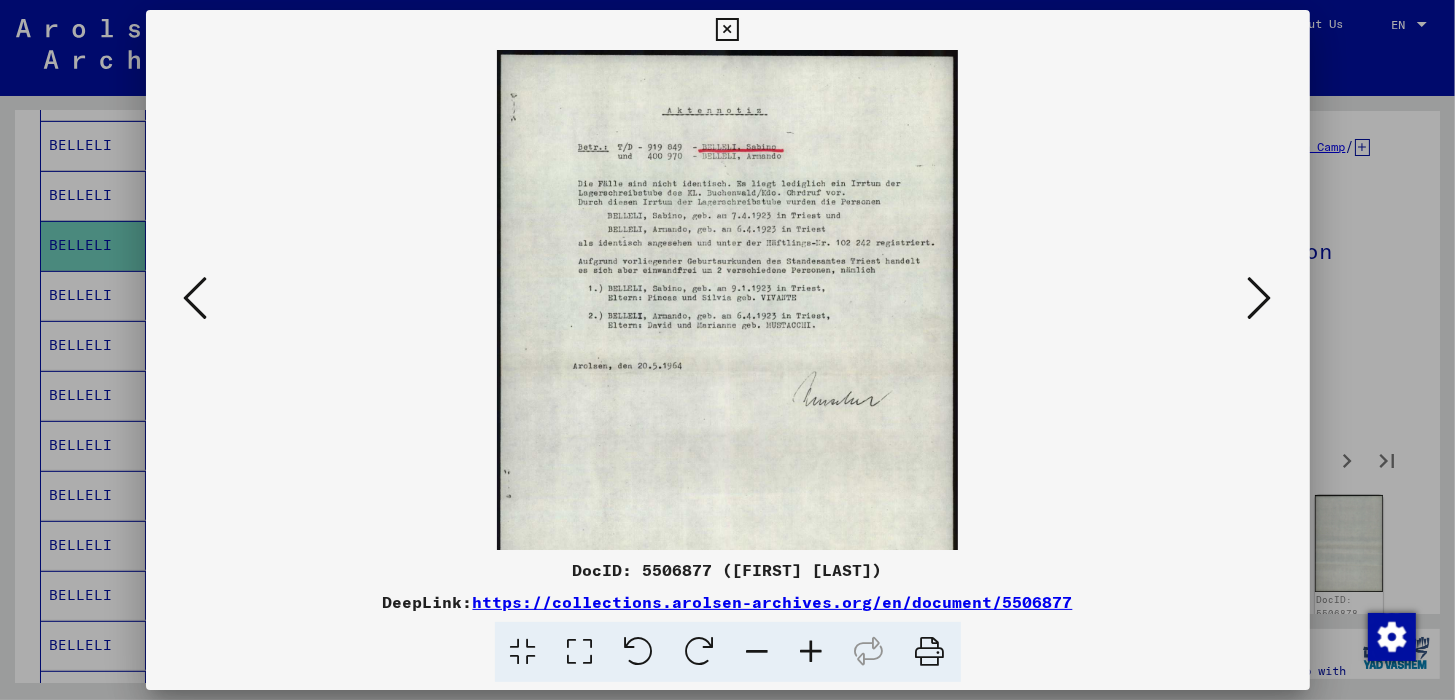click at bounding box center [812, 652] 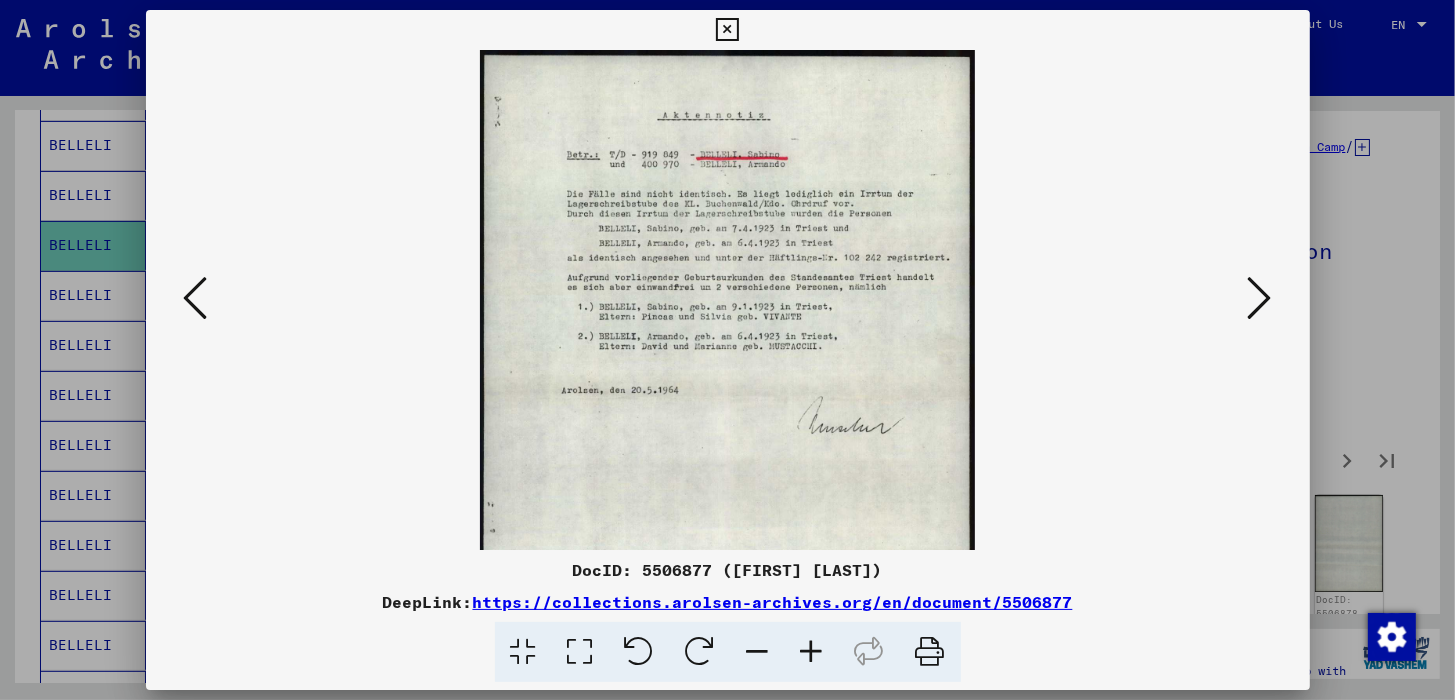 click at bounding box center [812, 652] 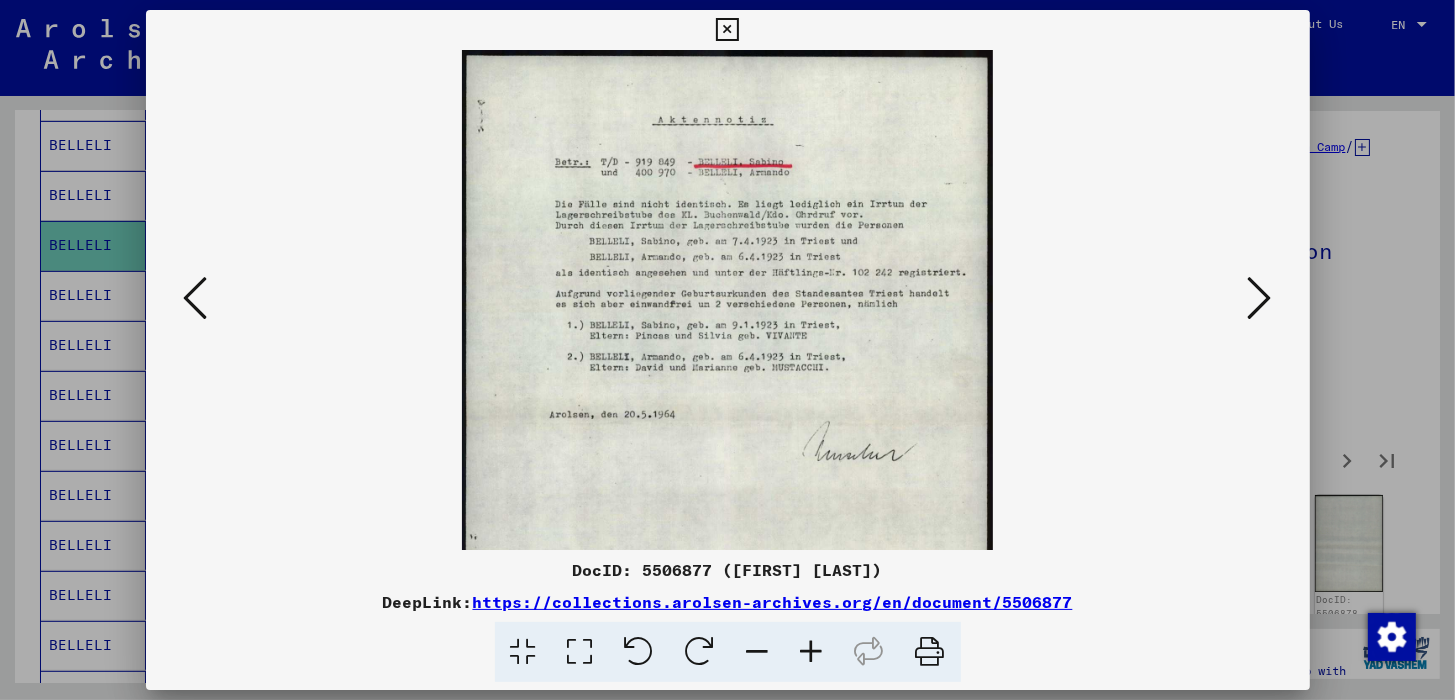 click at bounding box center (812, 652) 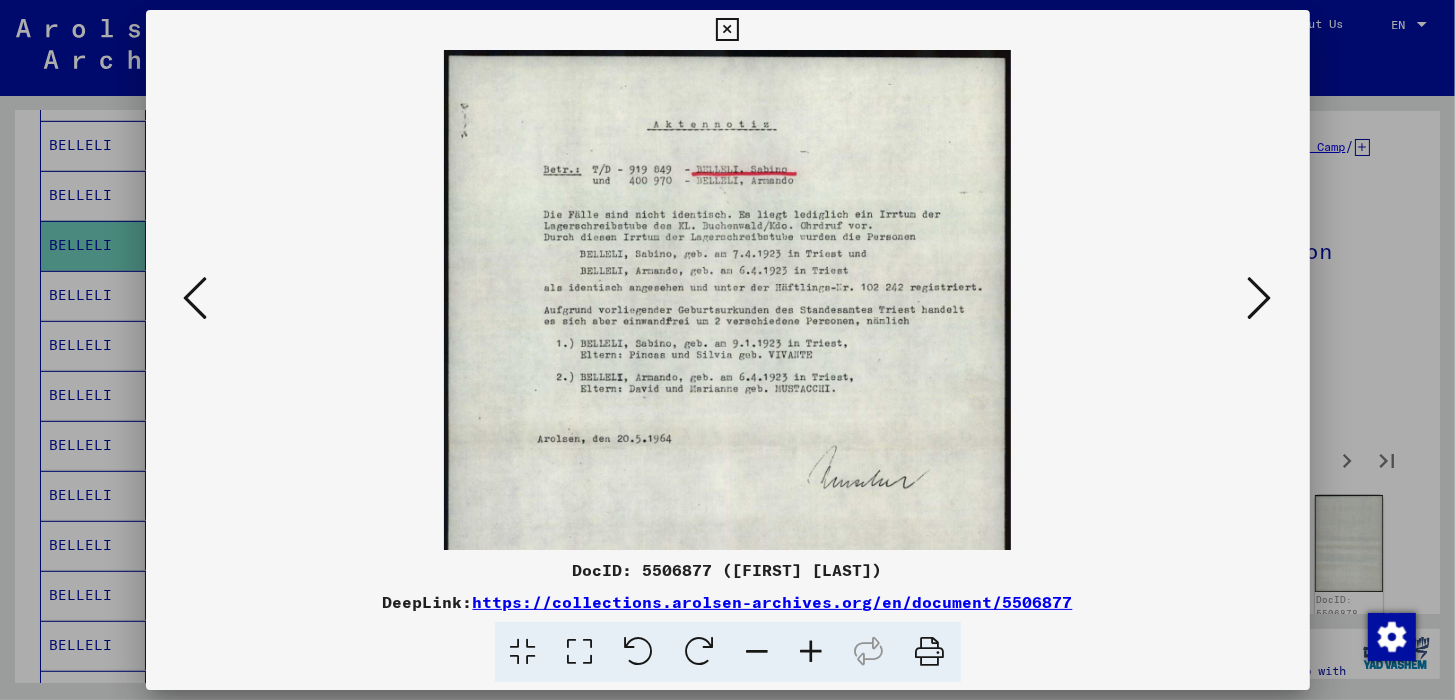 click at bounding box center [812, 652] 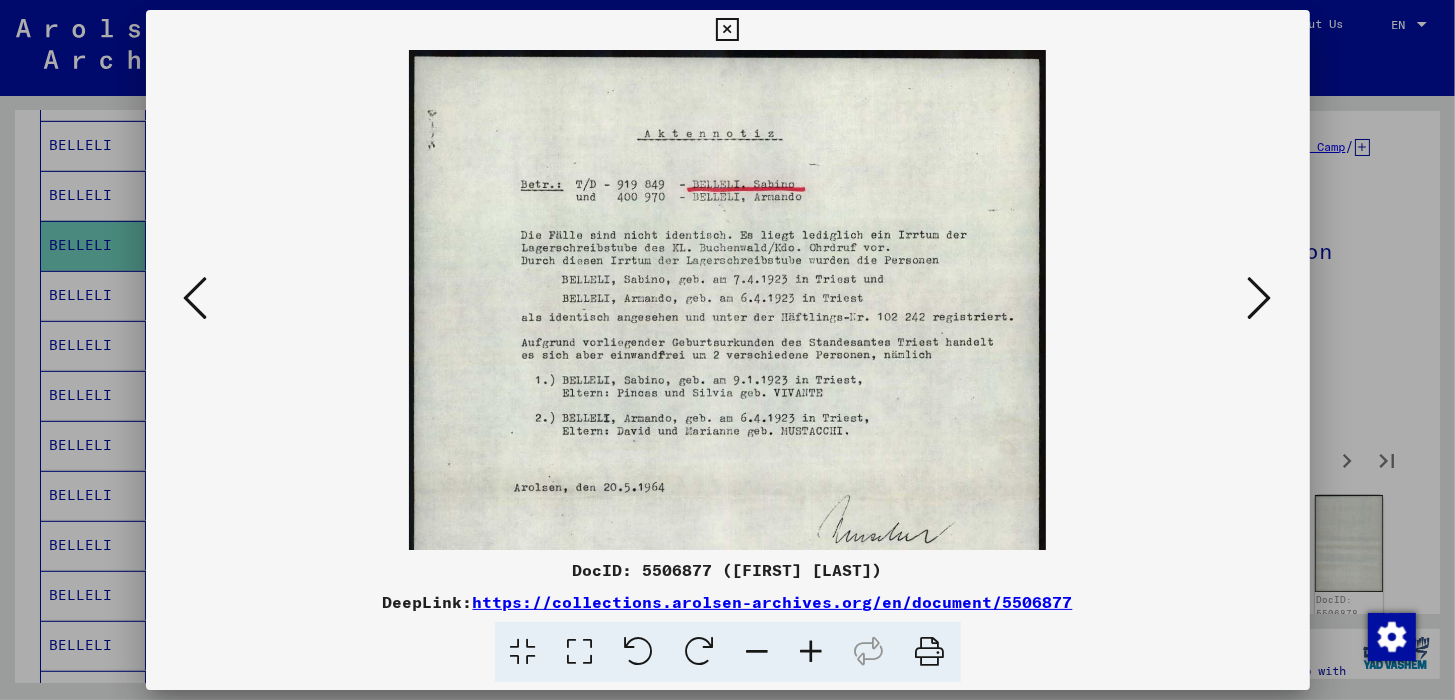 click at bounding box center [812, 652] 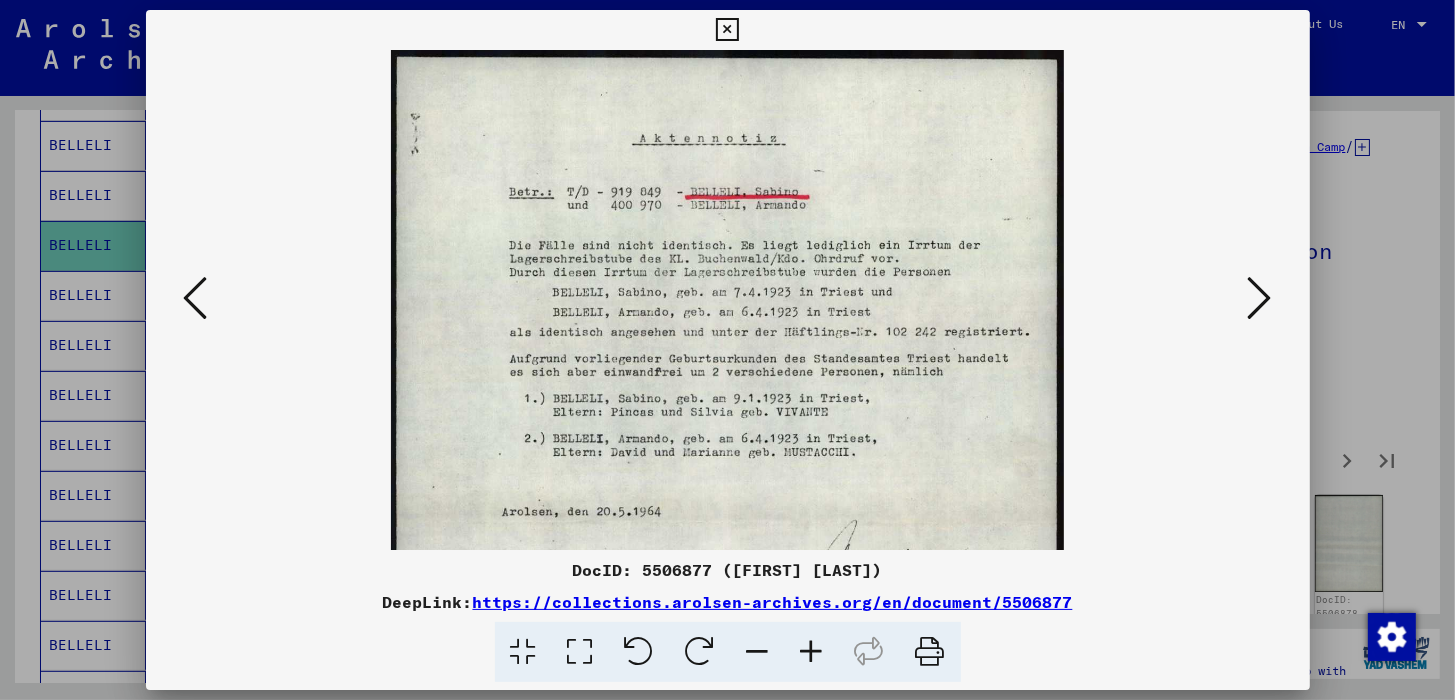click at bounding box center (812, 652) 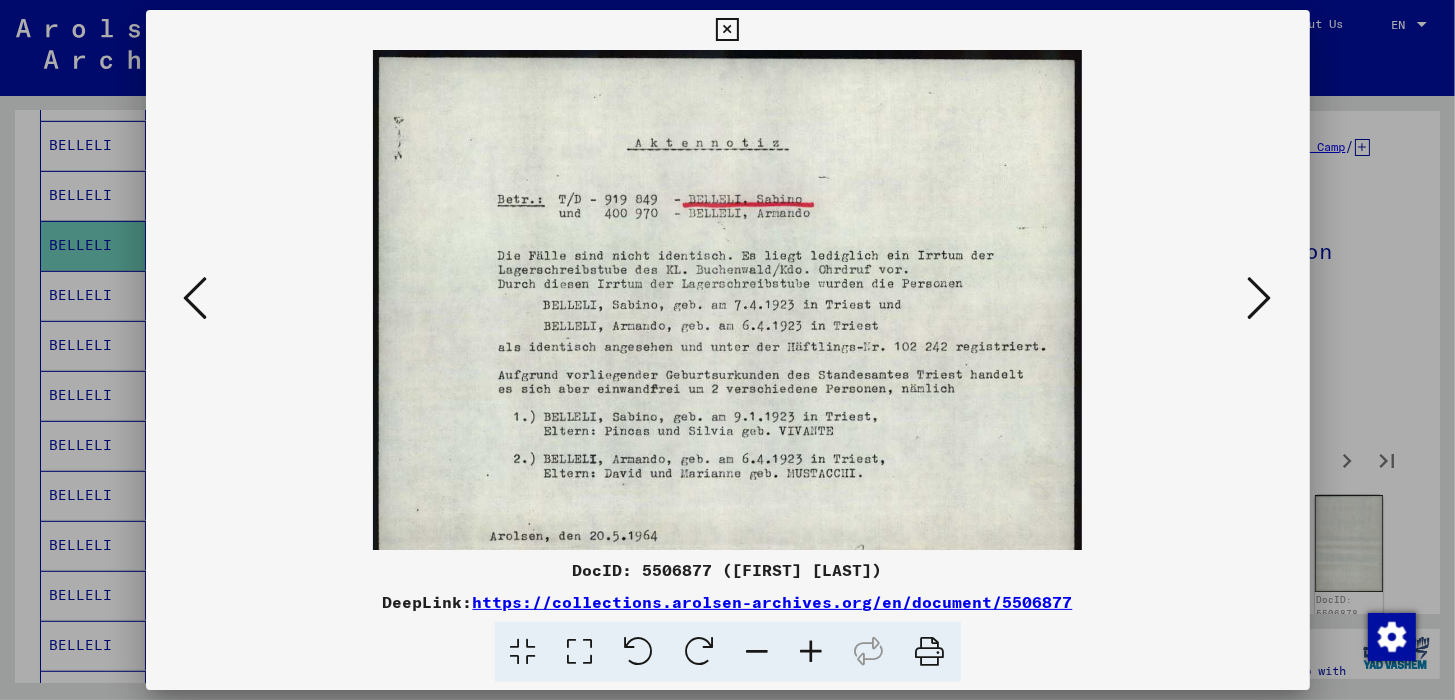 click at bounding box center (812, 652) 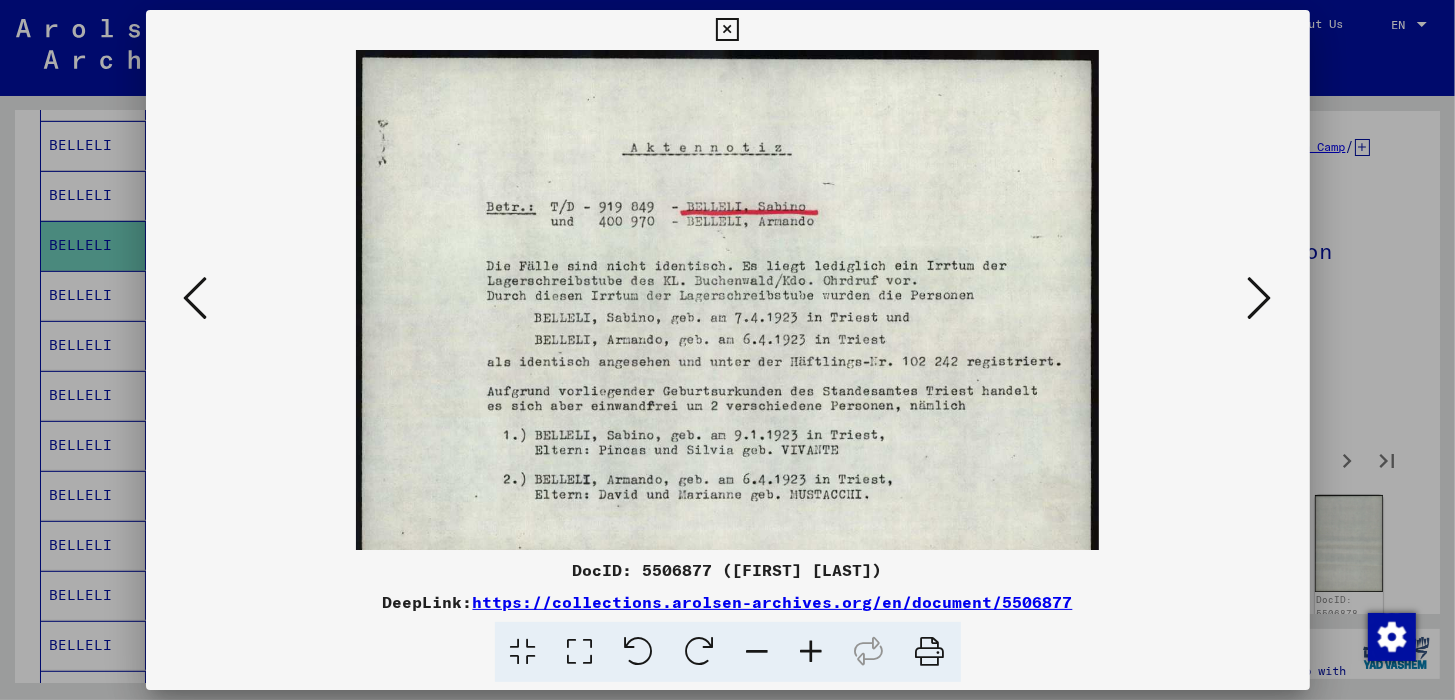 click at bounding box center [812, 652] 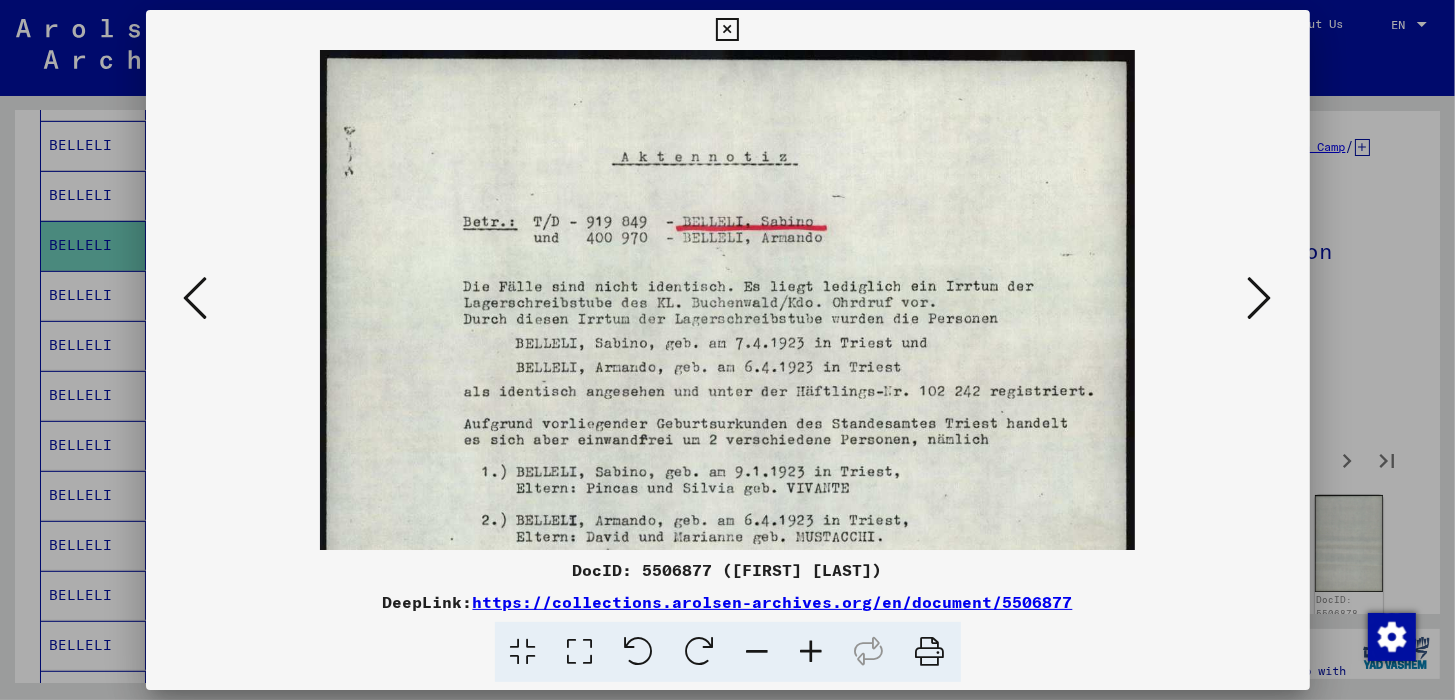 click at bounding box center (812, 652) 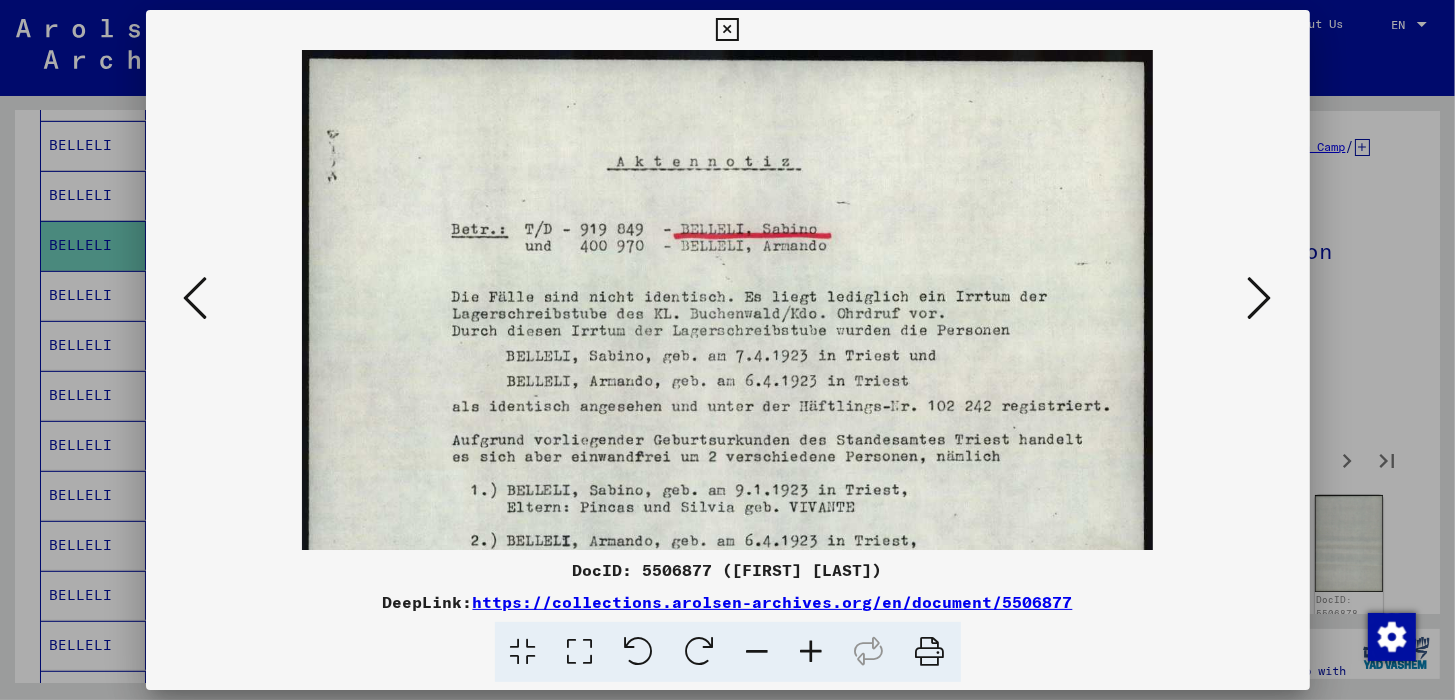 click at bounding box center (812, 652) 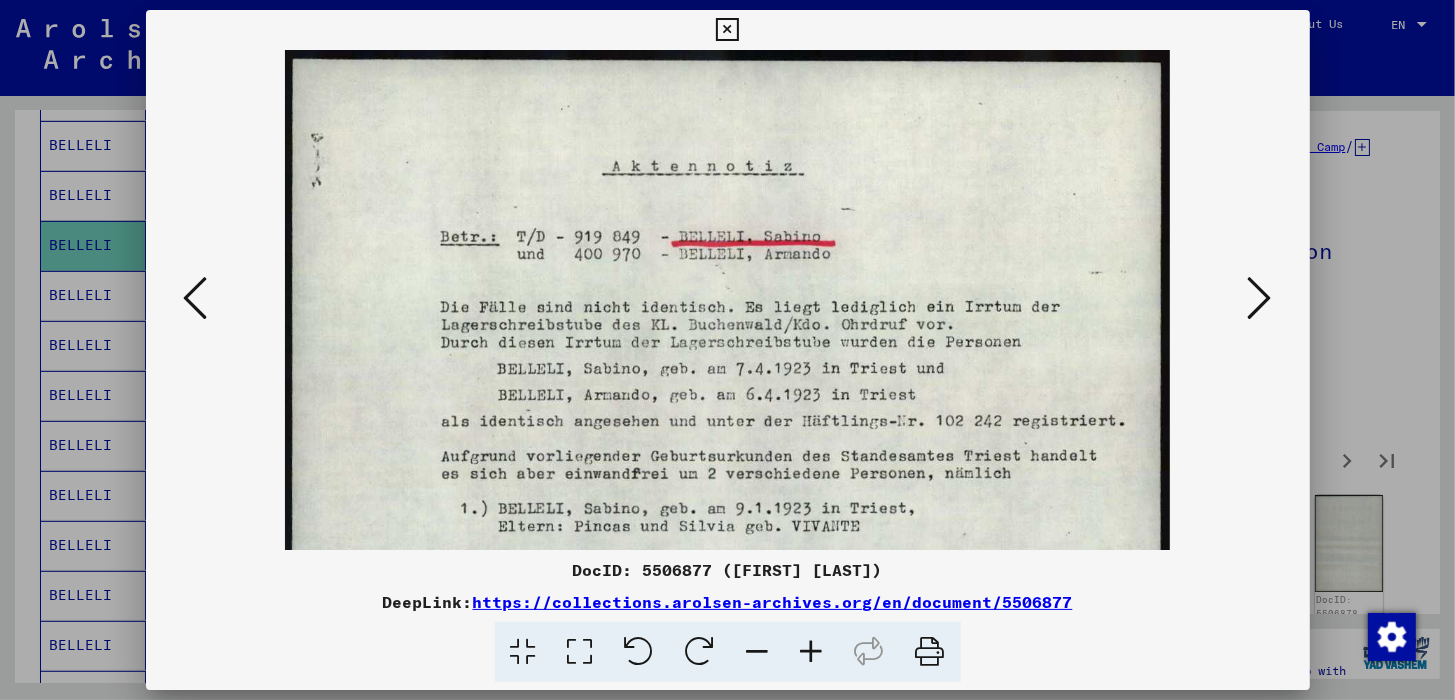 click at bounding box center (812, 652) 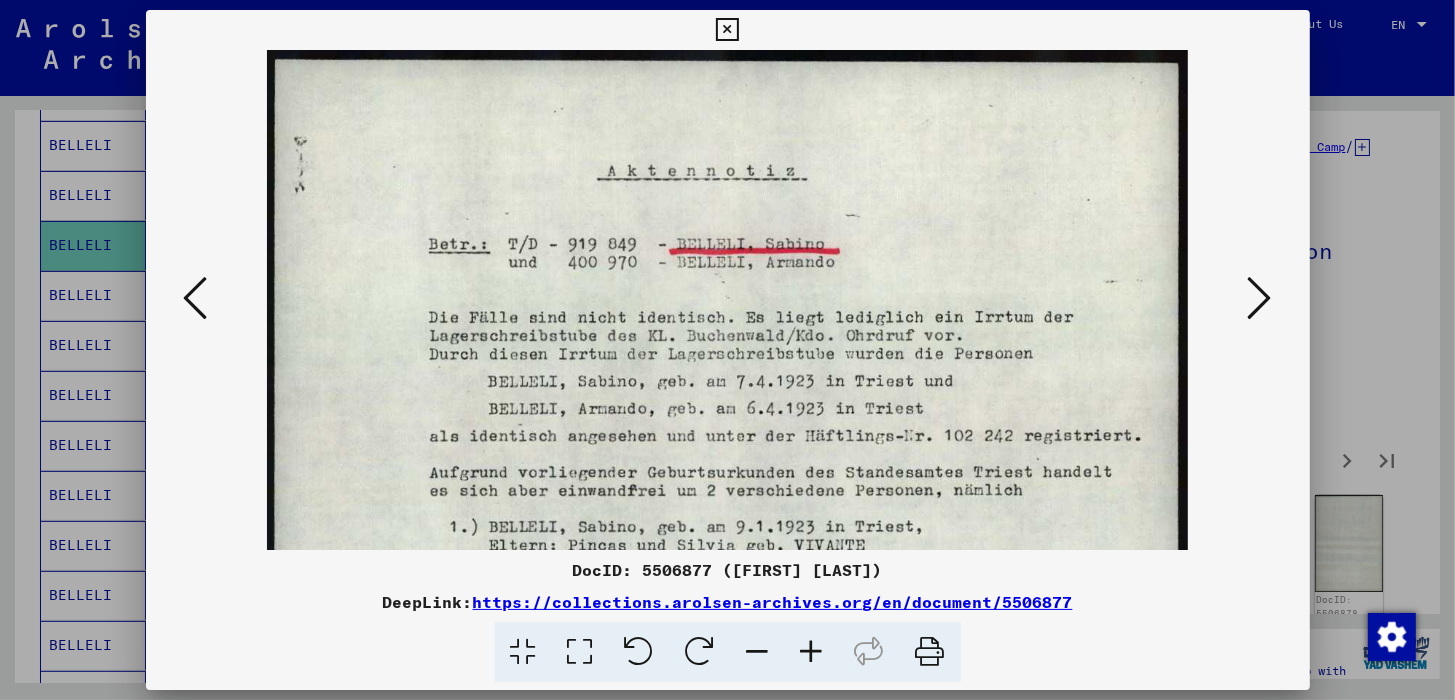 click at bounding box center (812, 652) 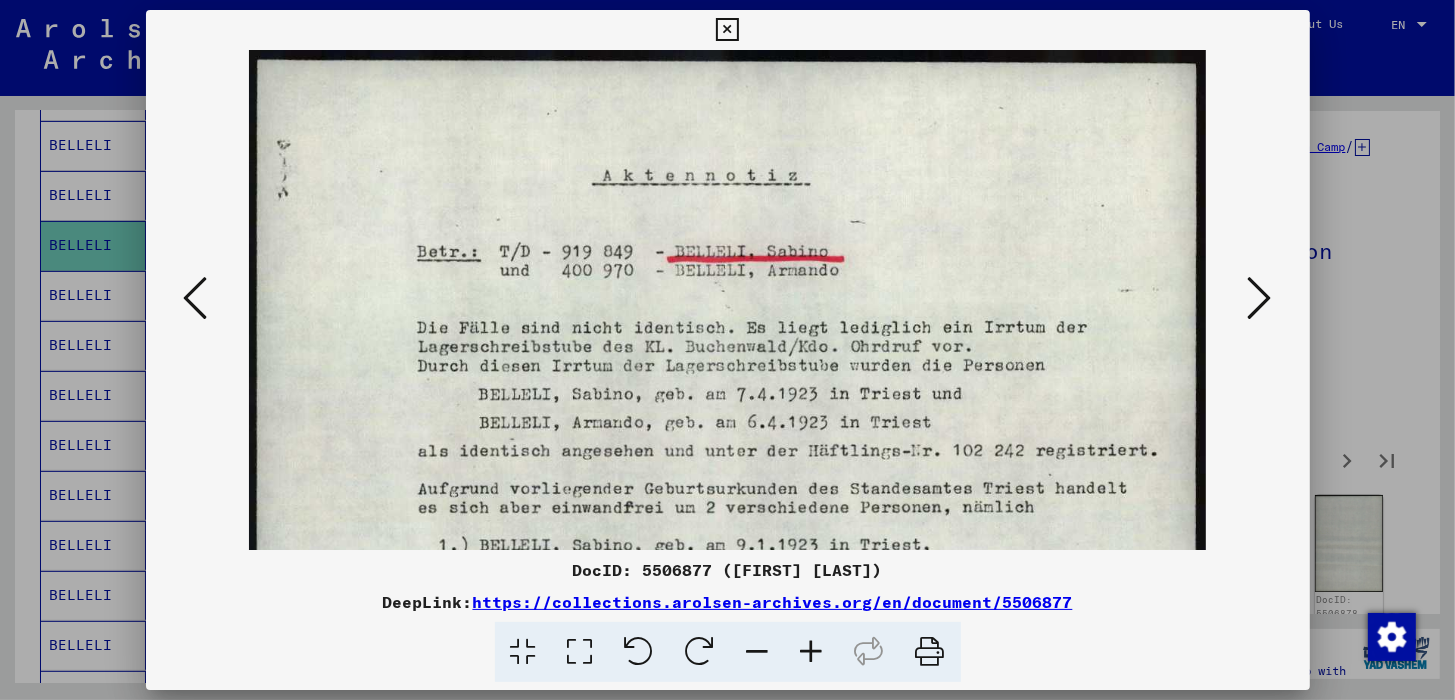 click at bounding box center (727, 725) 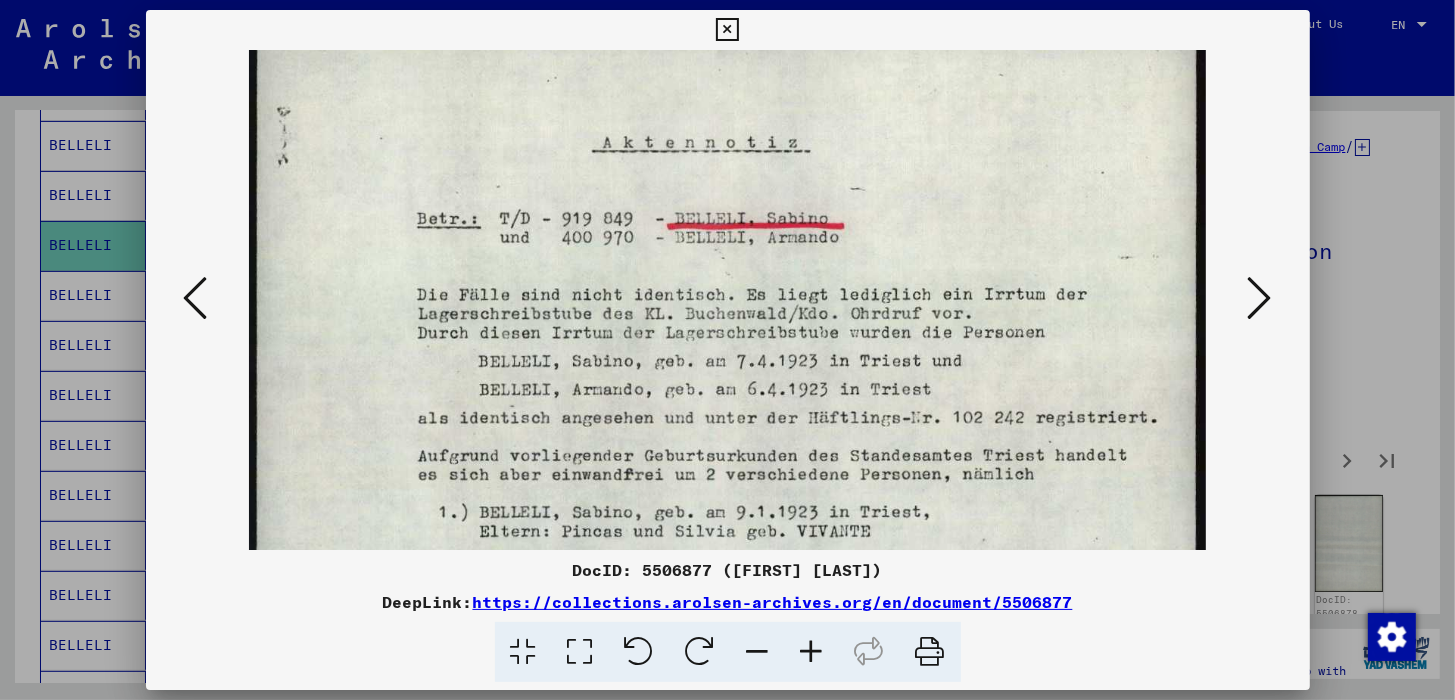 scroll, scrollTop: 116, scrollLeft: 0, axis: vertical 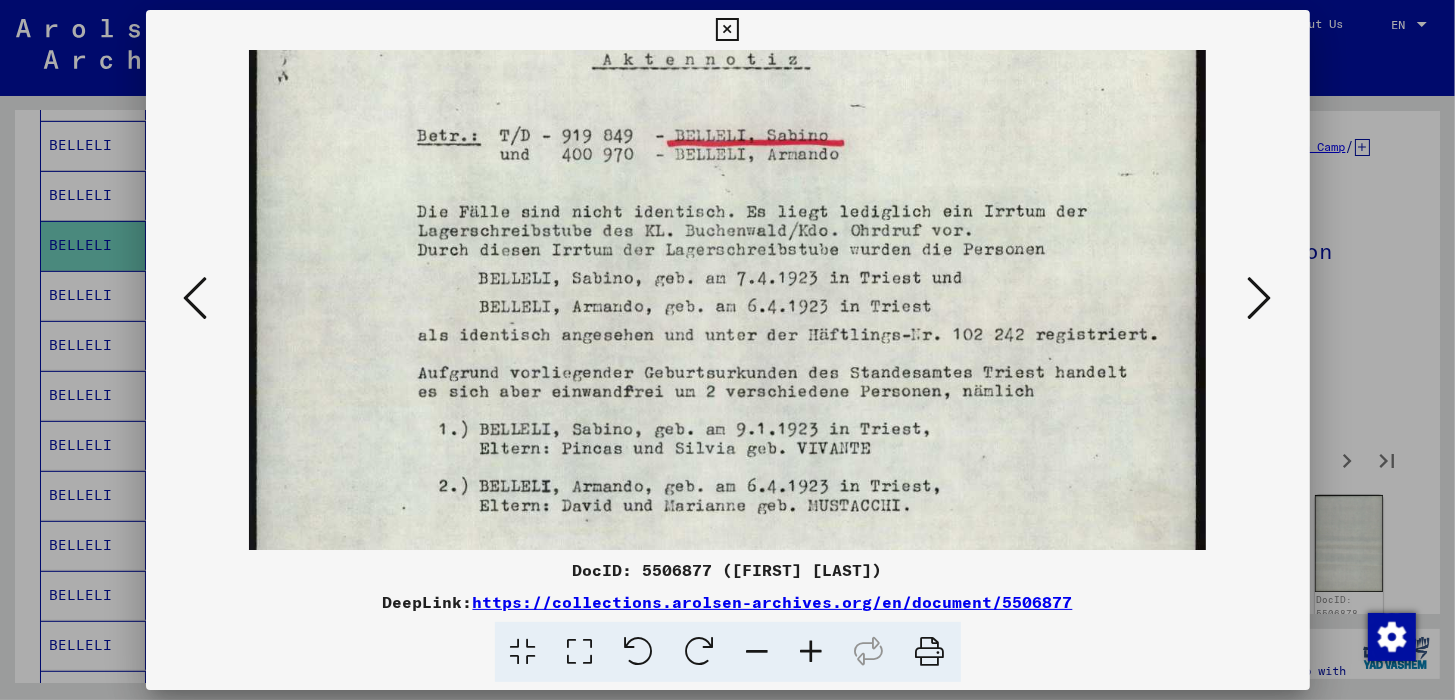 drag, startPoint x: 949, startPoint y: 522, endPoint x: 953, endPoint y: 406, distance: 116.06895 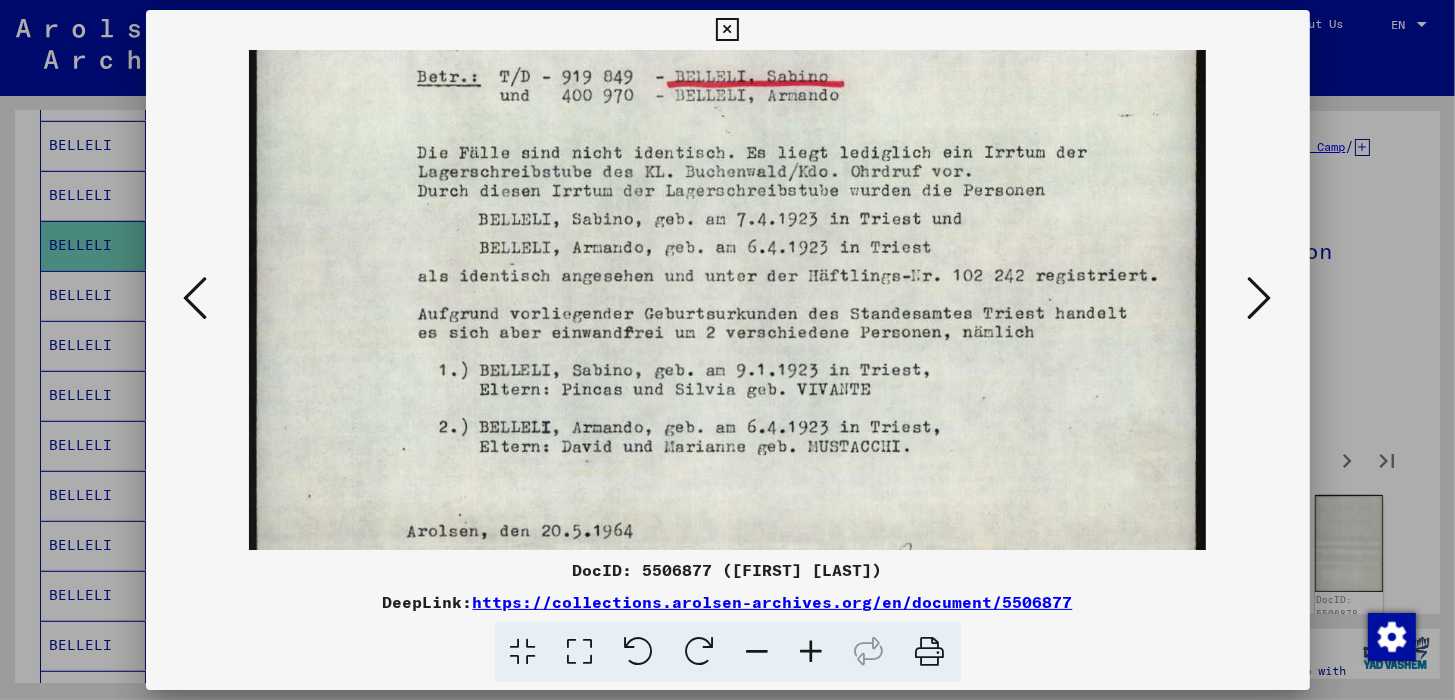 scroll, scrollTop: 181, scrollLeft: 0, axis: vertical 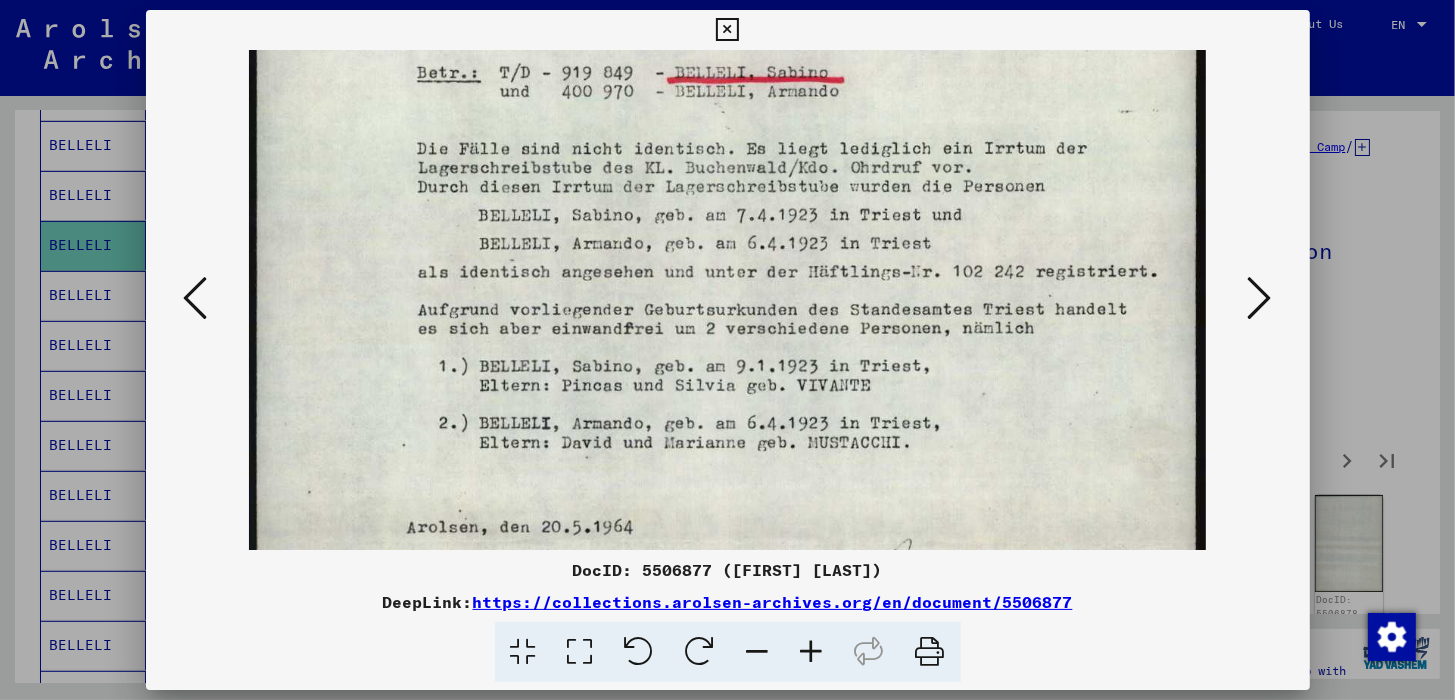 drag, startPoint x: 646, startPoint y: 157, endPoint x: 651, endPoint y: 294, distance: 137.09122 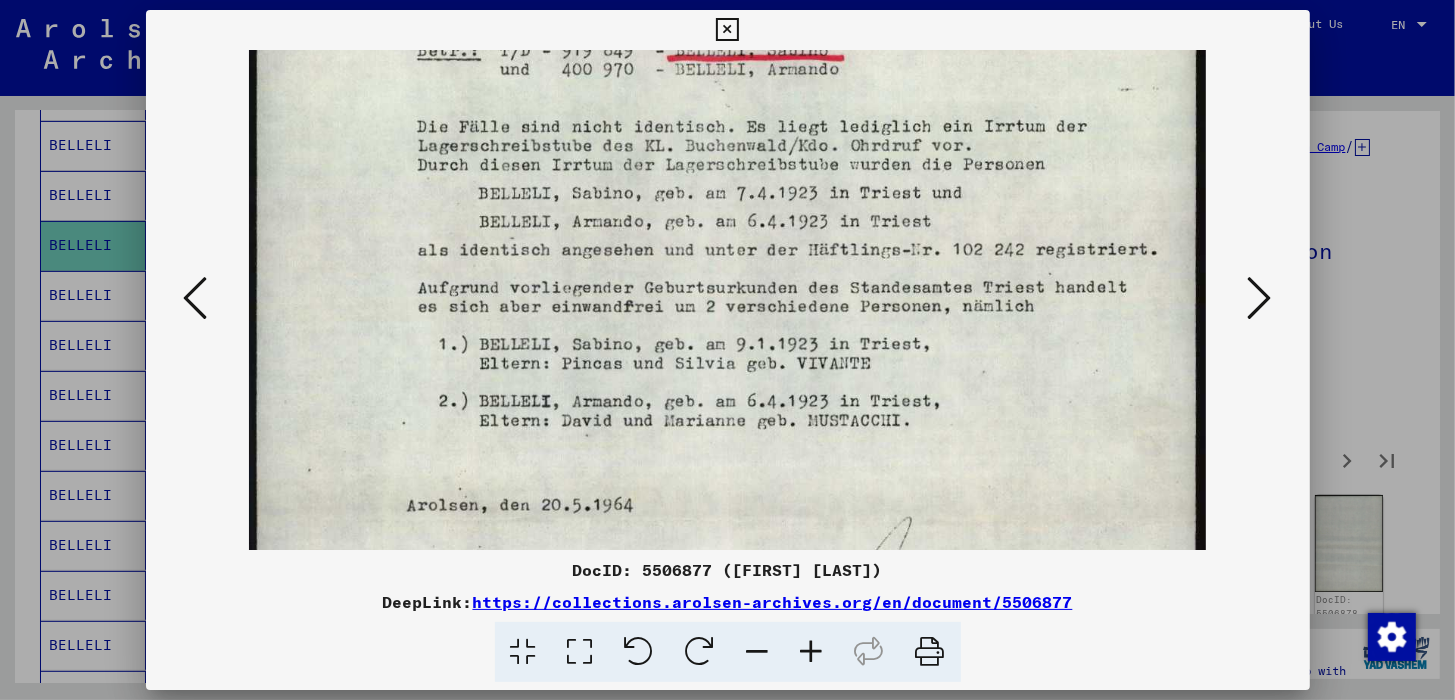 scroll, scrollTop: 206, scrollLeft: 0, axis: vertical 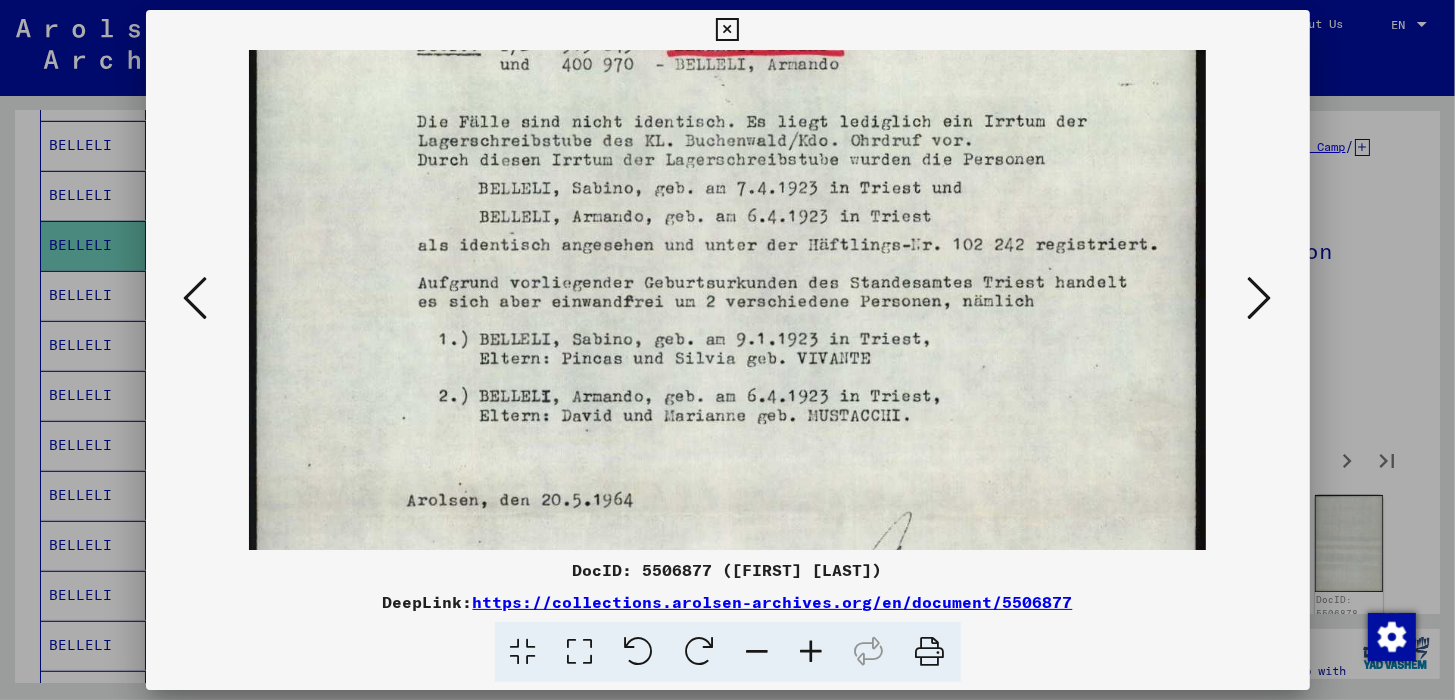 drag, startPoint x: 677, startPoint y: 492, endPoint x: 683, endPoint y: 466, distance: 26.683329 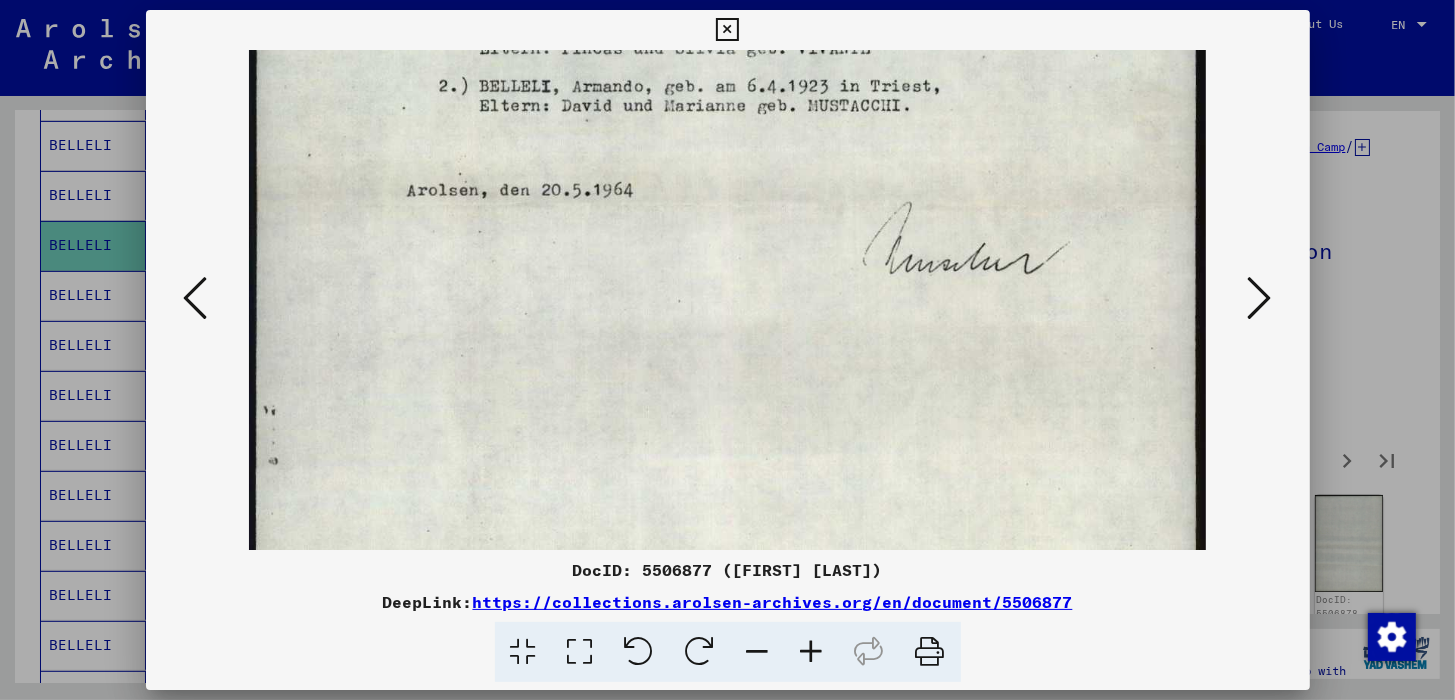 drag, startPoint x: 908, startPoint y: 491, endPoint x: 952, endPoint y: 212, distance: 282.4482 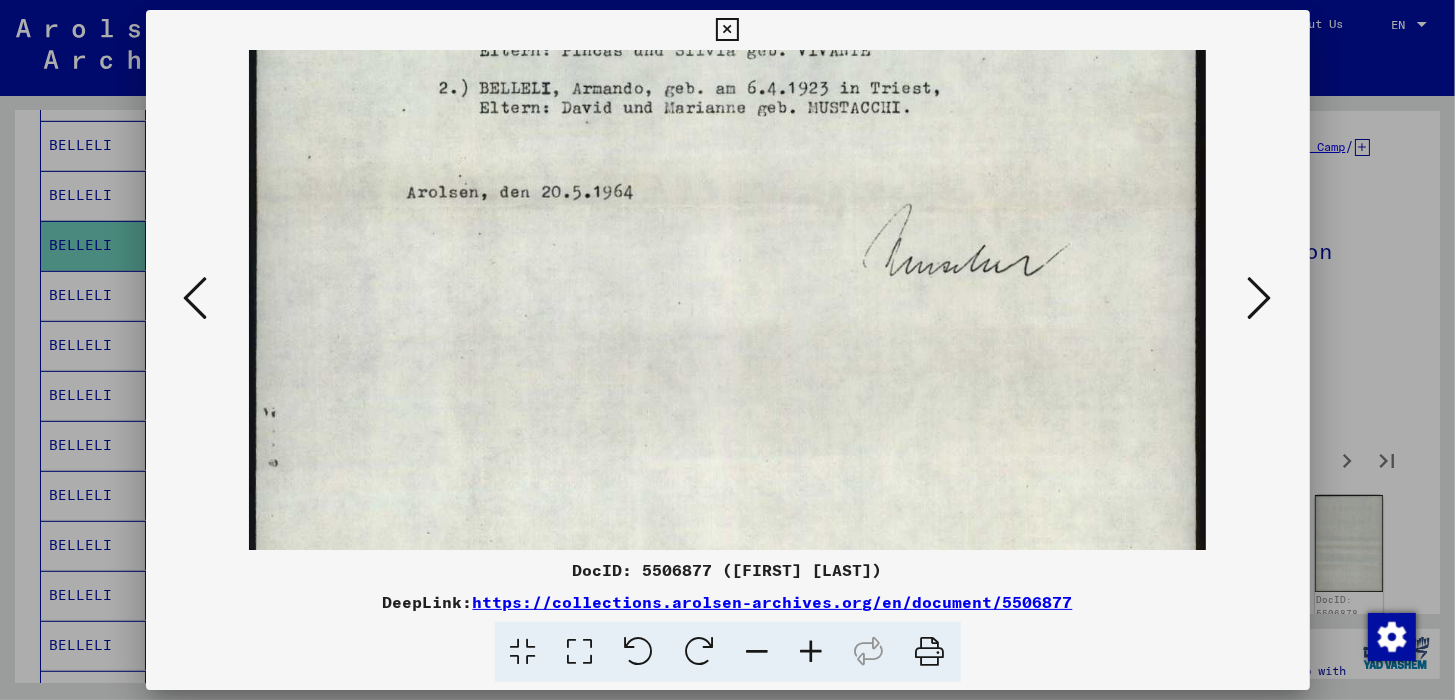 click at bounding box center [1260, 298] 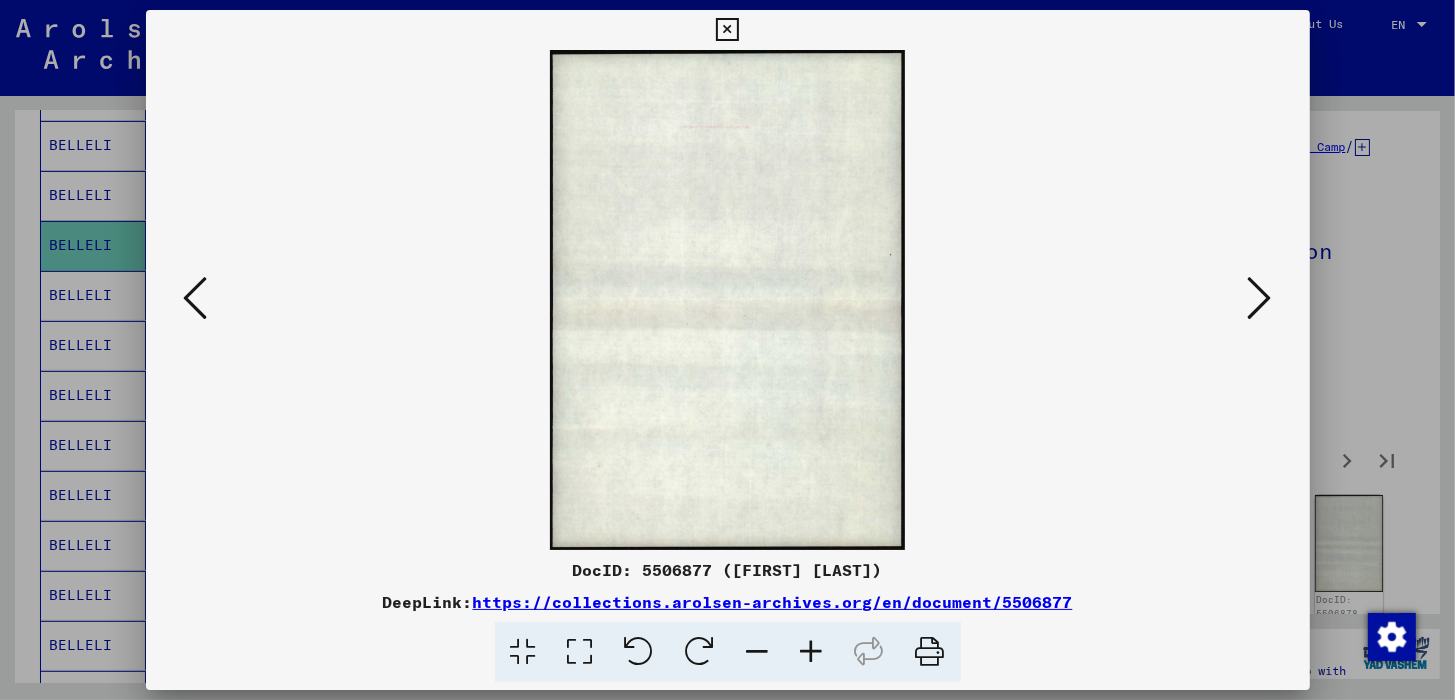 scroll, scrollTop: 0, scrollLeft: 0, axis: both 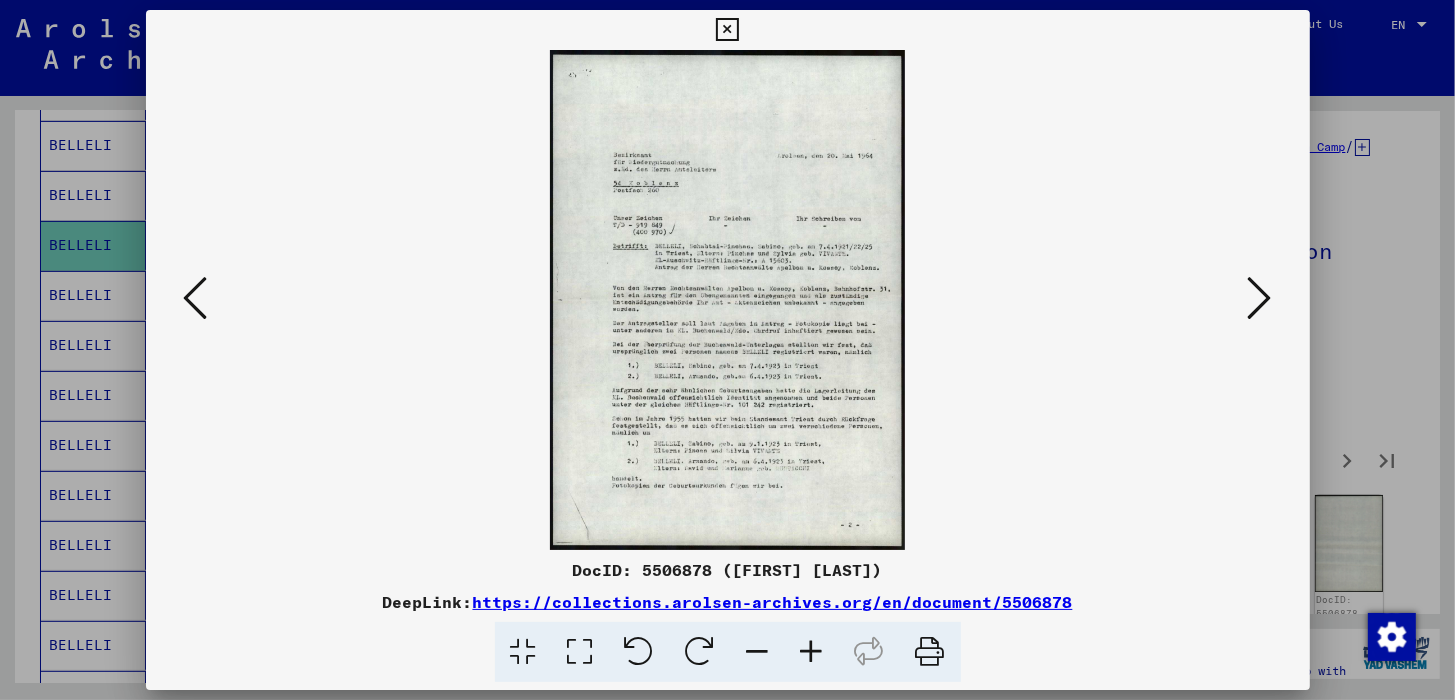 click at bounding box center [812, 652] 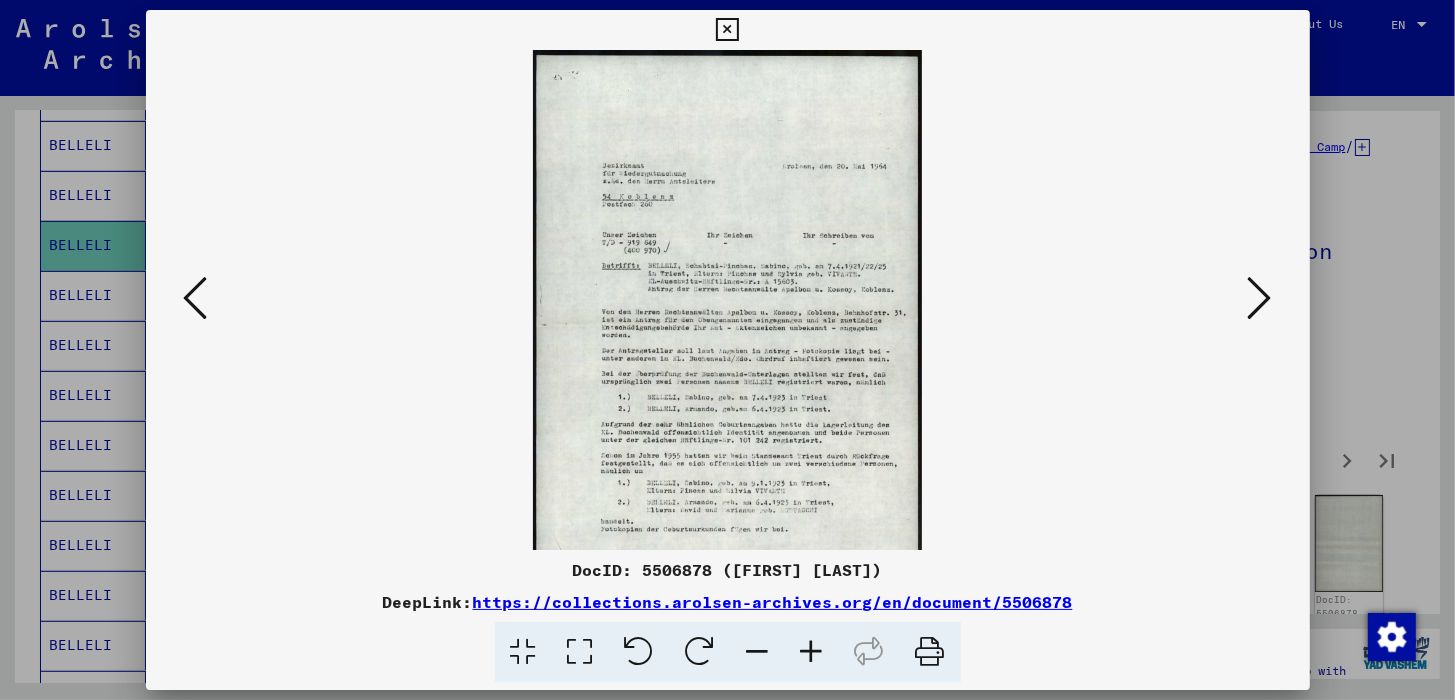 click at bounding box center (812, 652) 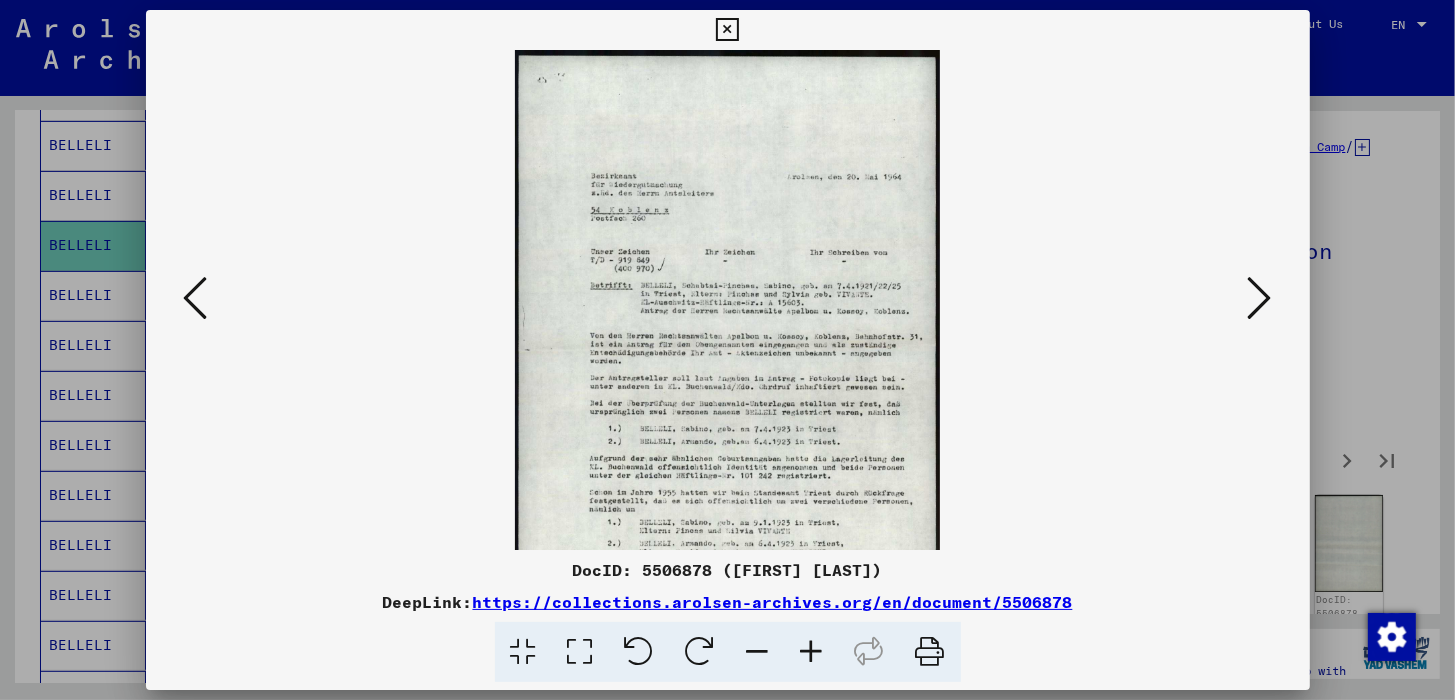 click at bounding box center (812, 652) 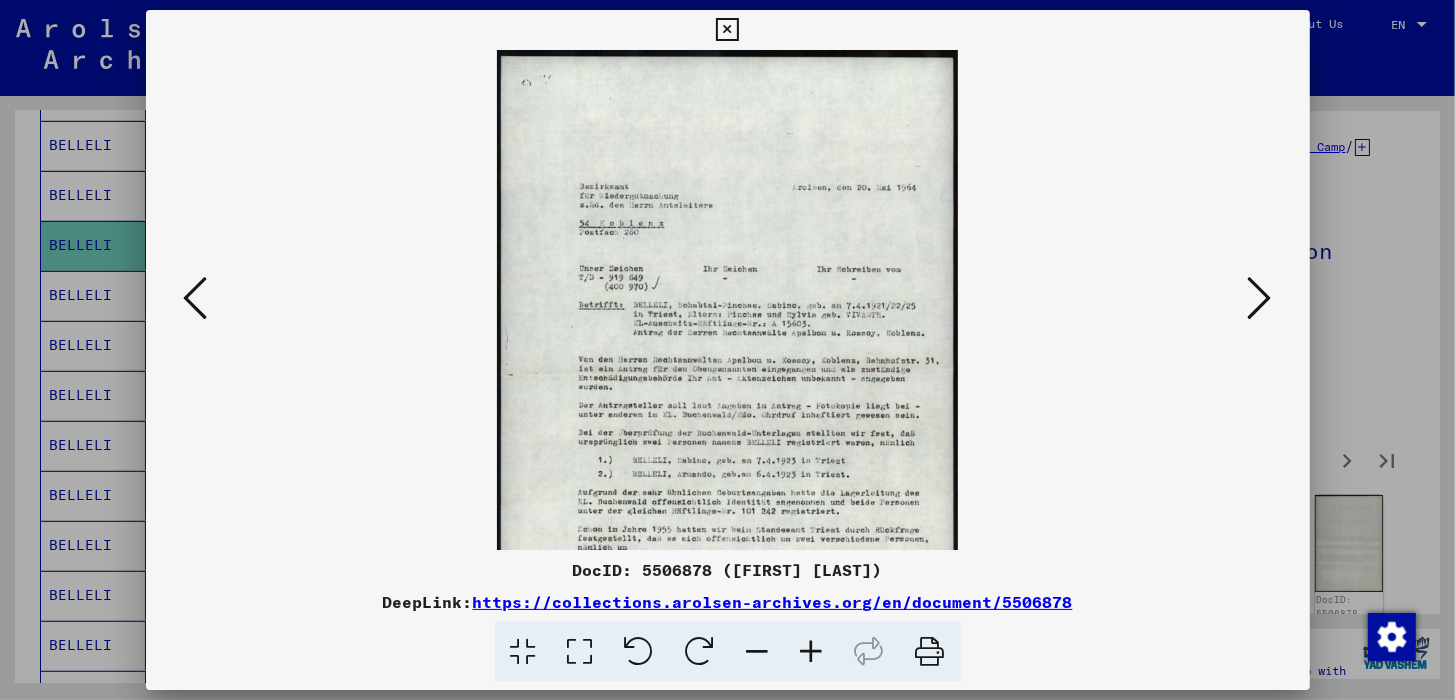 click at bounding box center [812, 652] 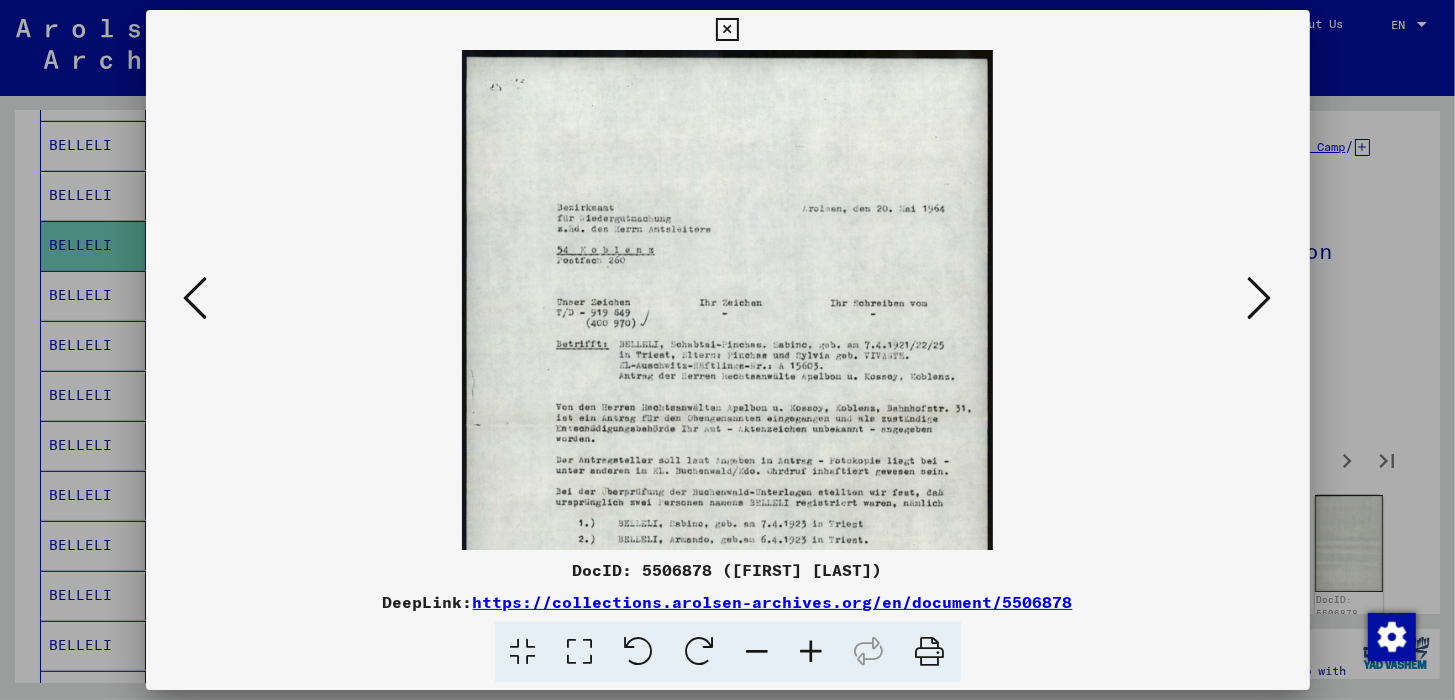 click at bounding box center (812, 652) 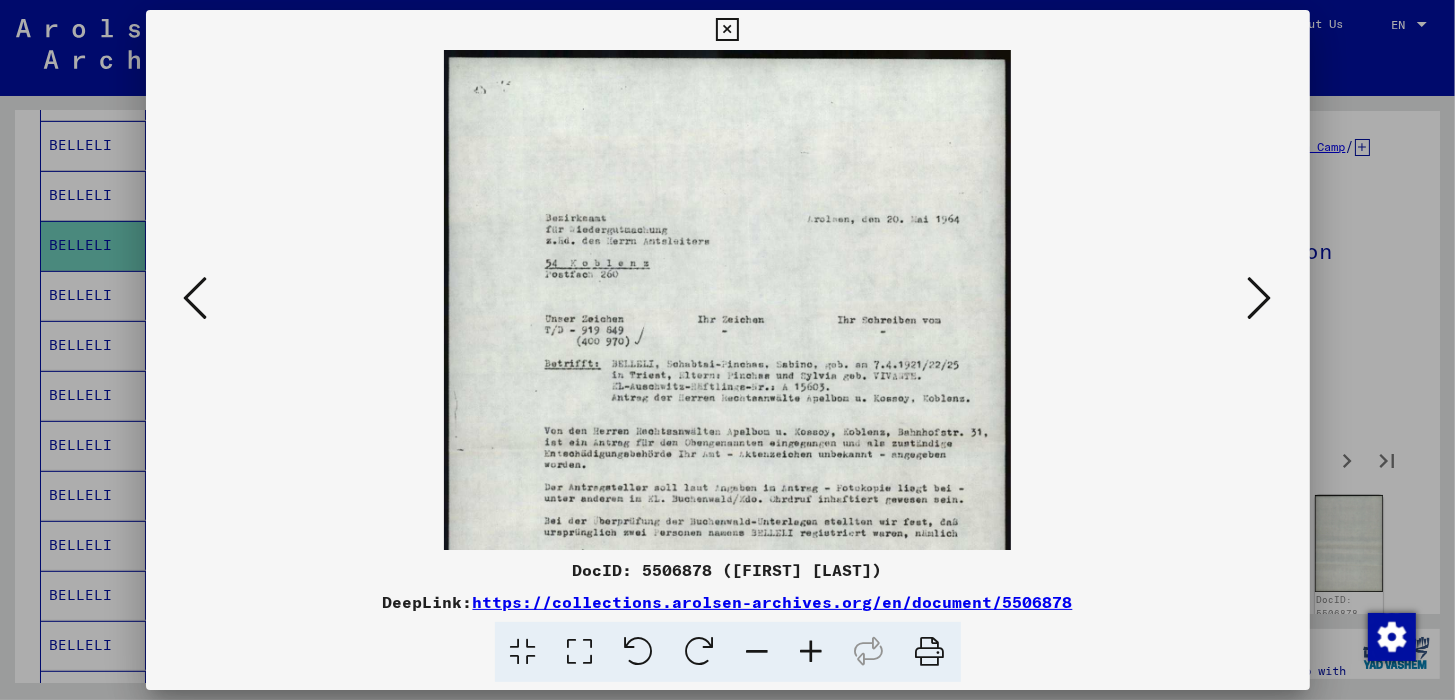 click at bounding box center [812, 652] 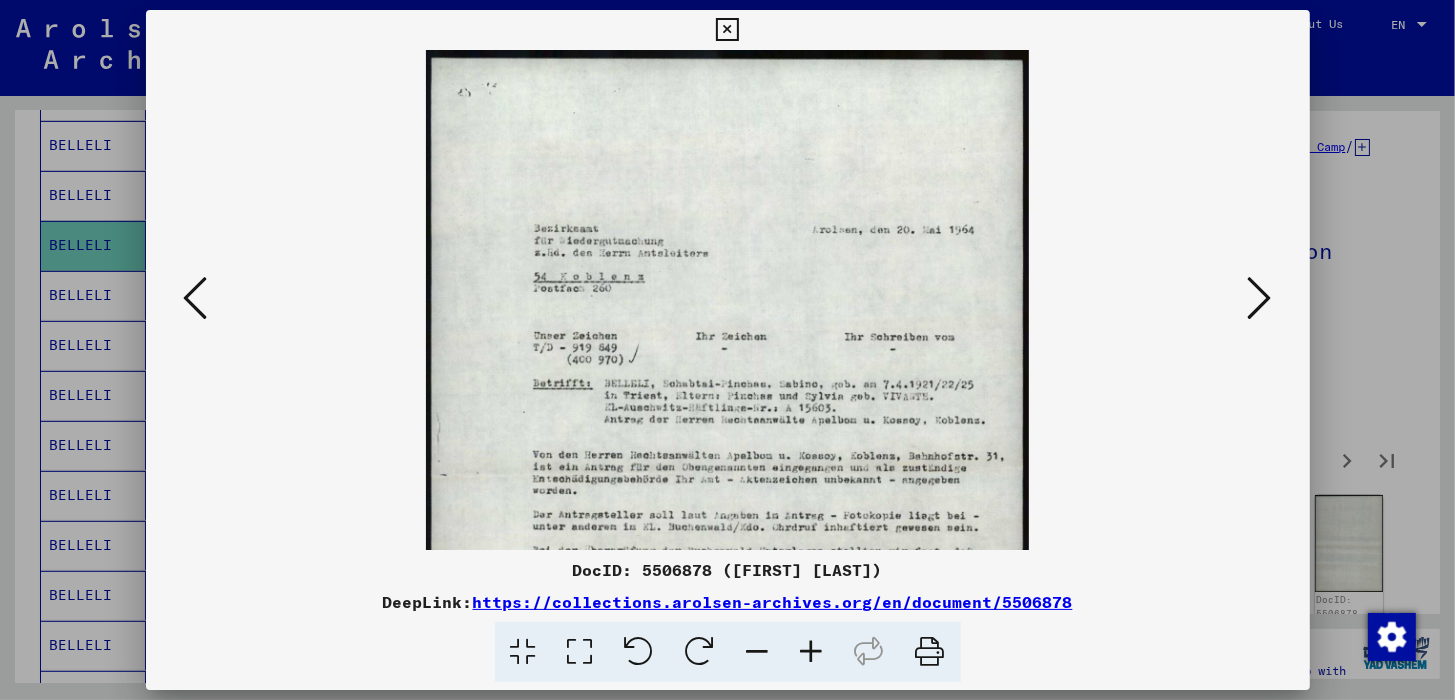 click at bounding box center [812, 652] 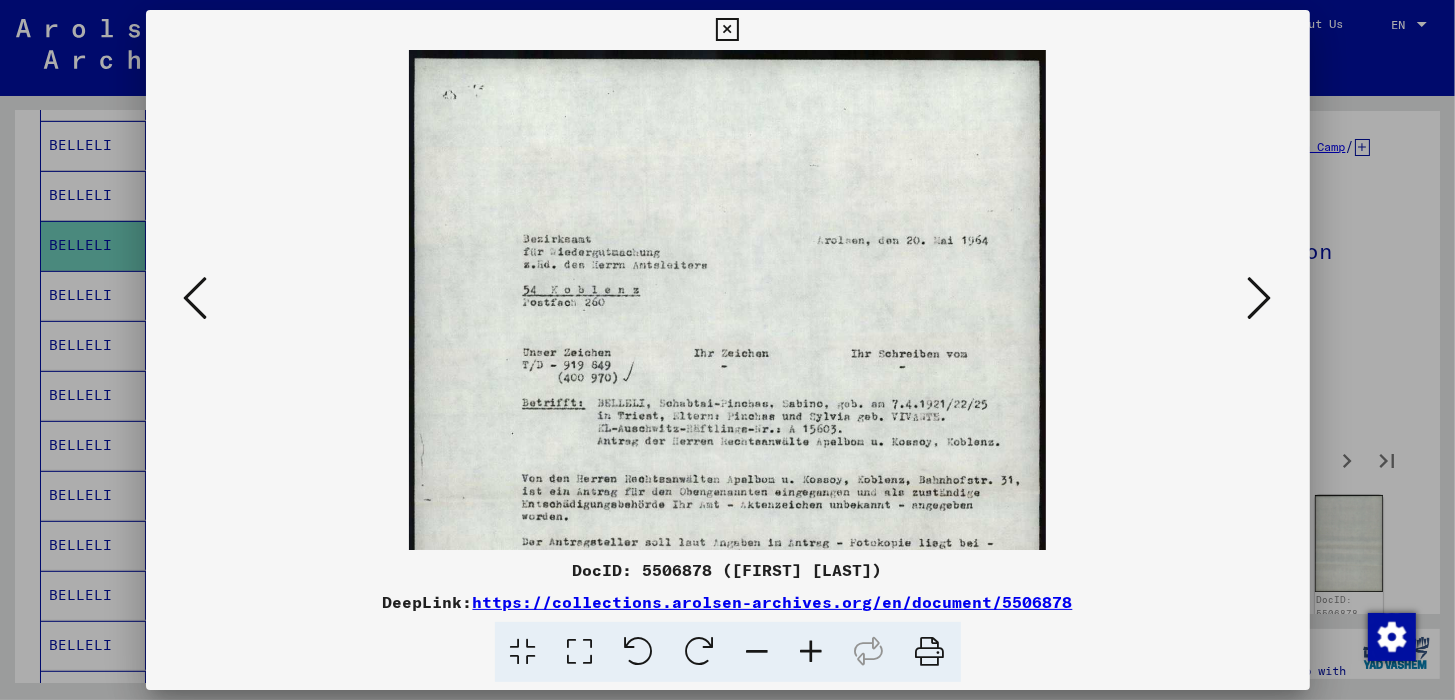click at bounding box center (812, 652) 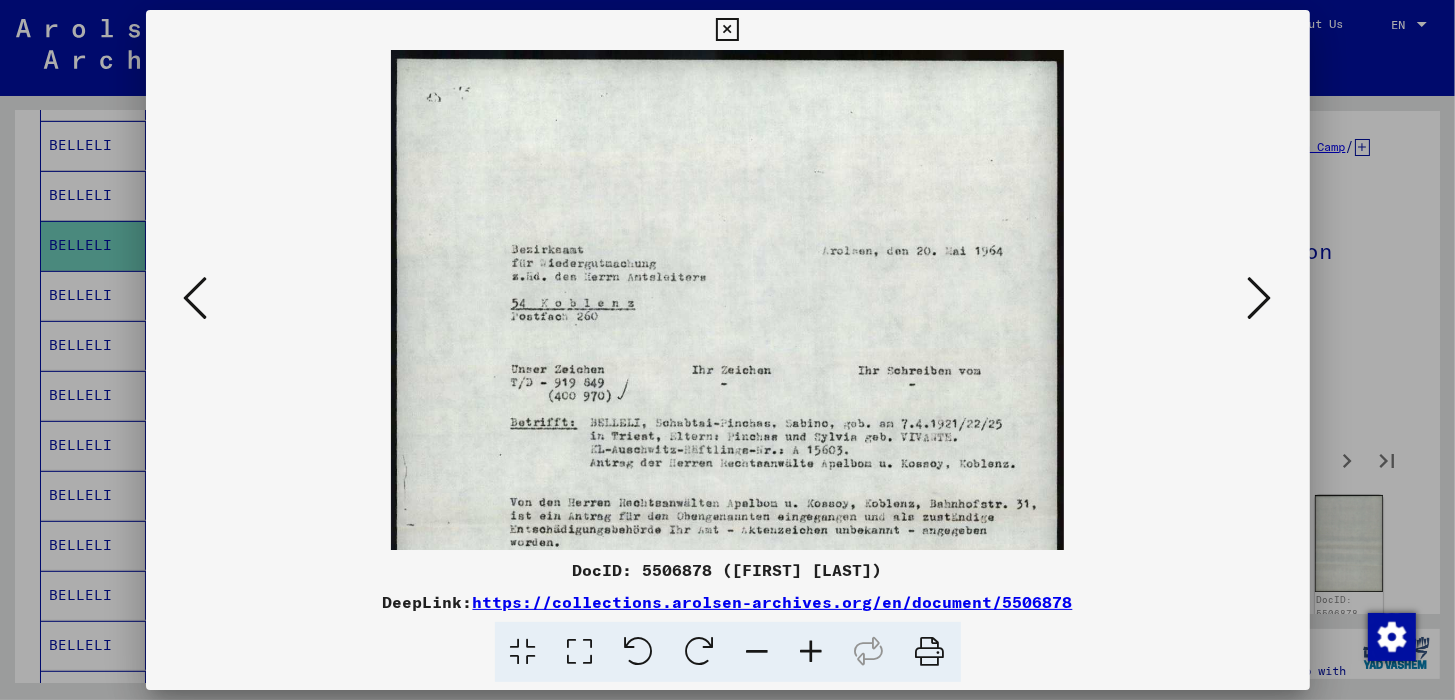 click at bounding box center [812, 652] 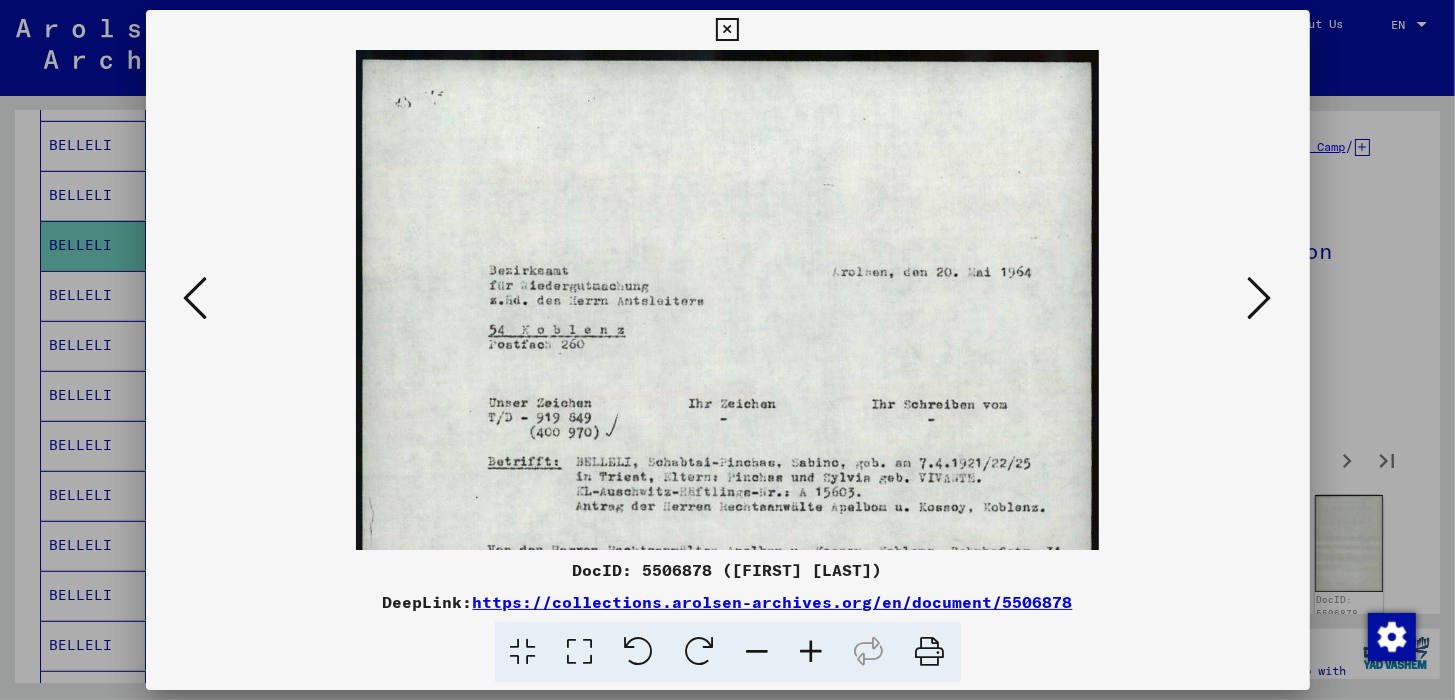 click at bounding box center [812, 652] 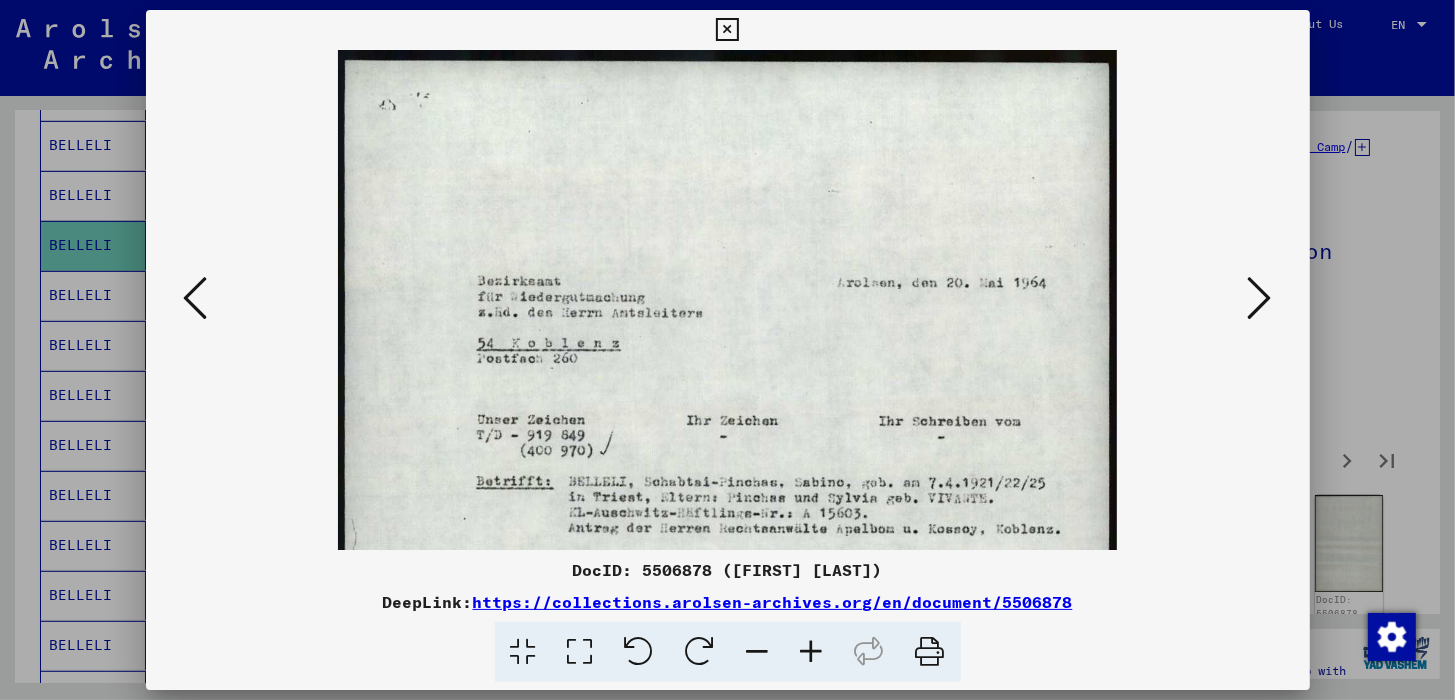 click at bounding box center (812, 652) 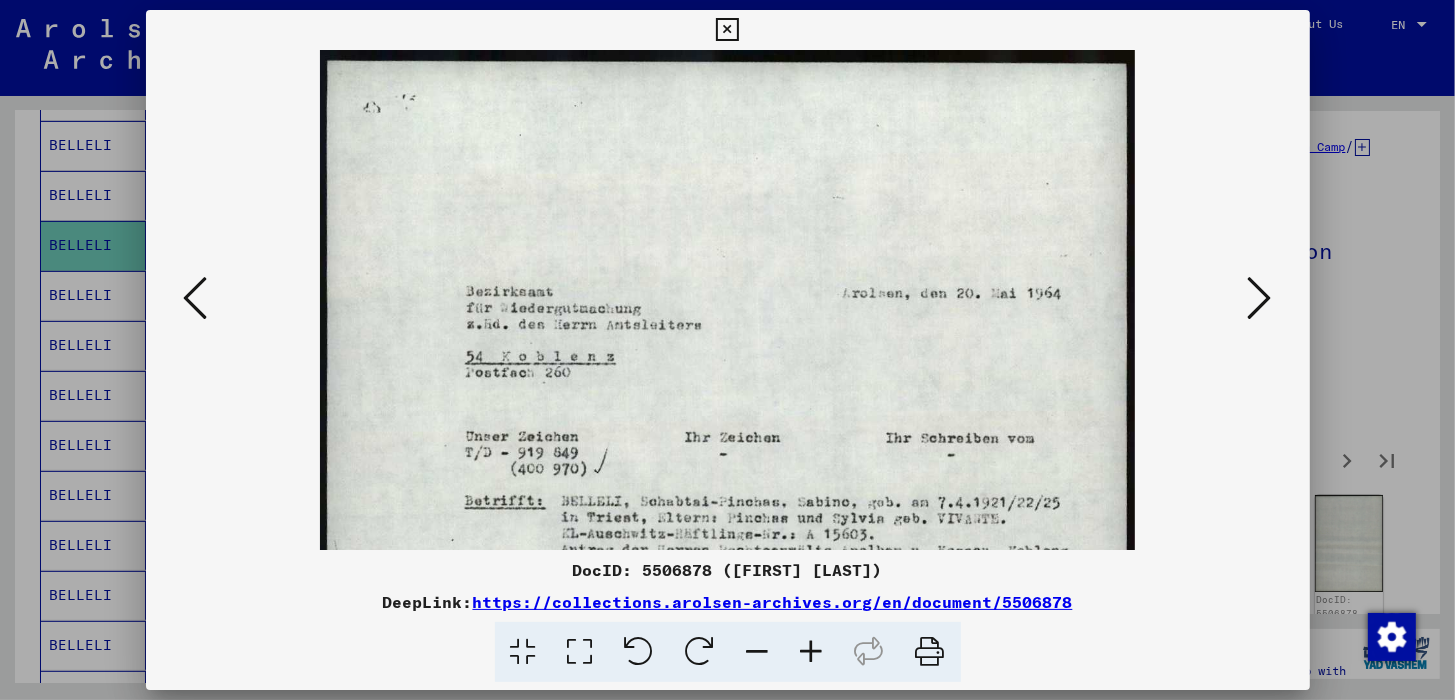 click at bounding box center [812, 652] 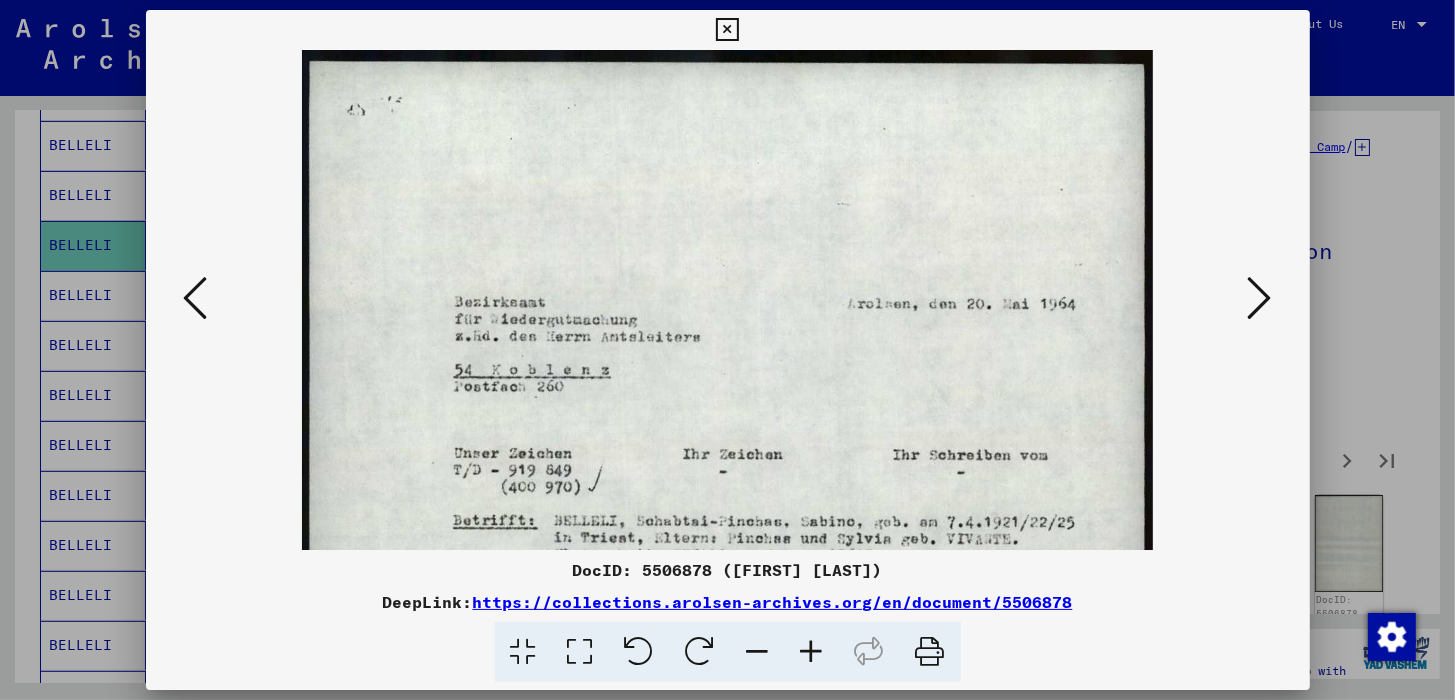 click at bounding box center [812, 652] 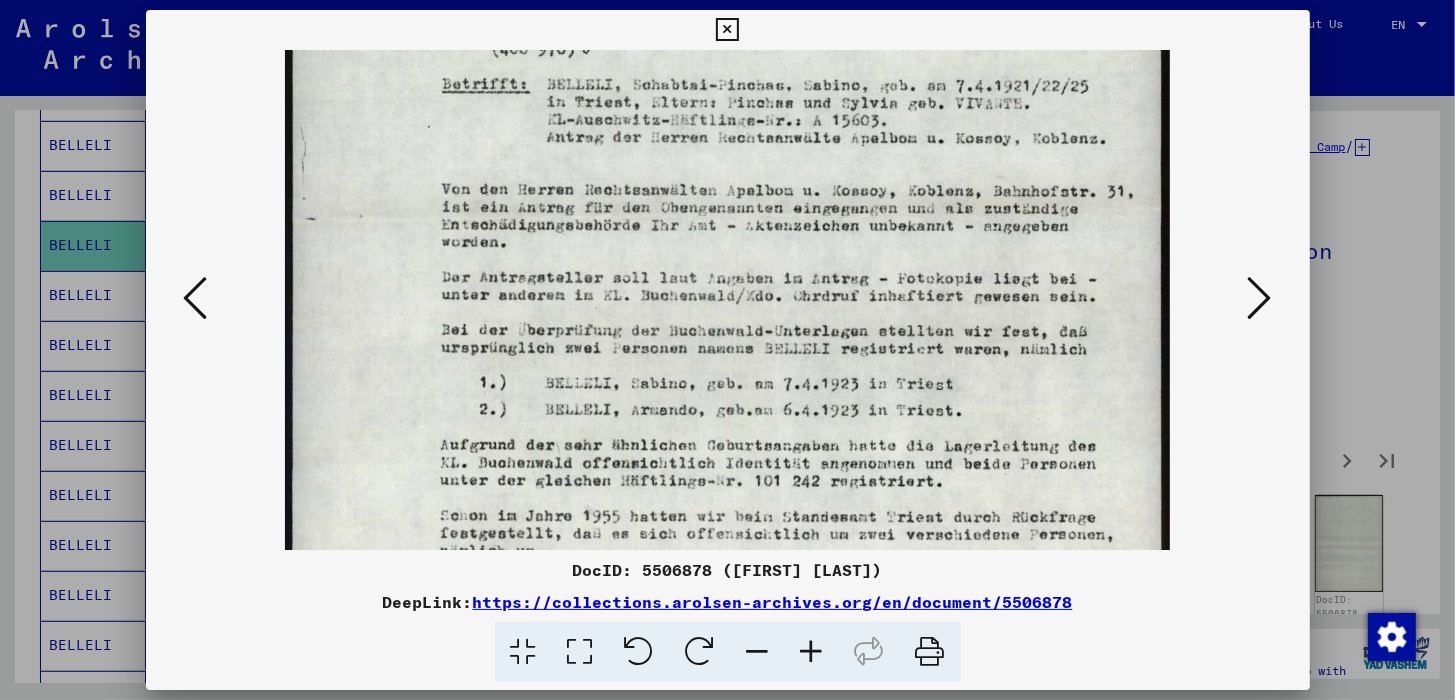 drag, startPoint x: 742, startPoint y: 411, endPoint x: 731, endPoint y: -42, distance: 453.13354 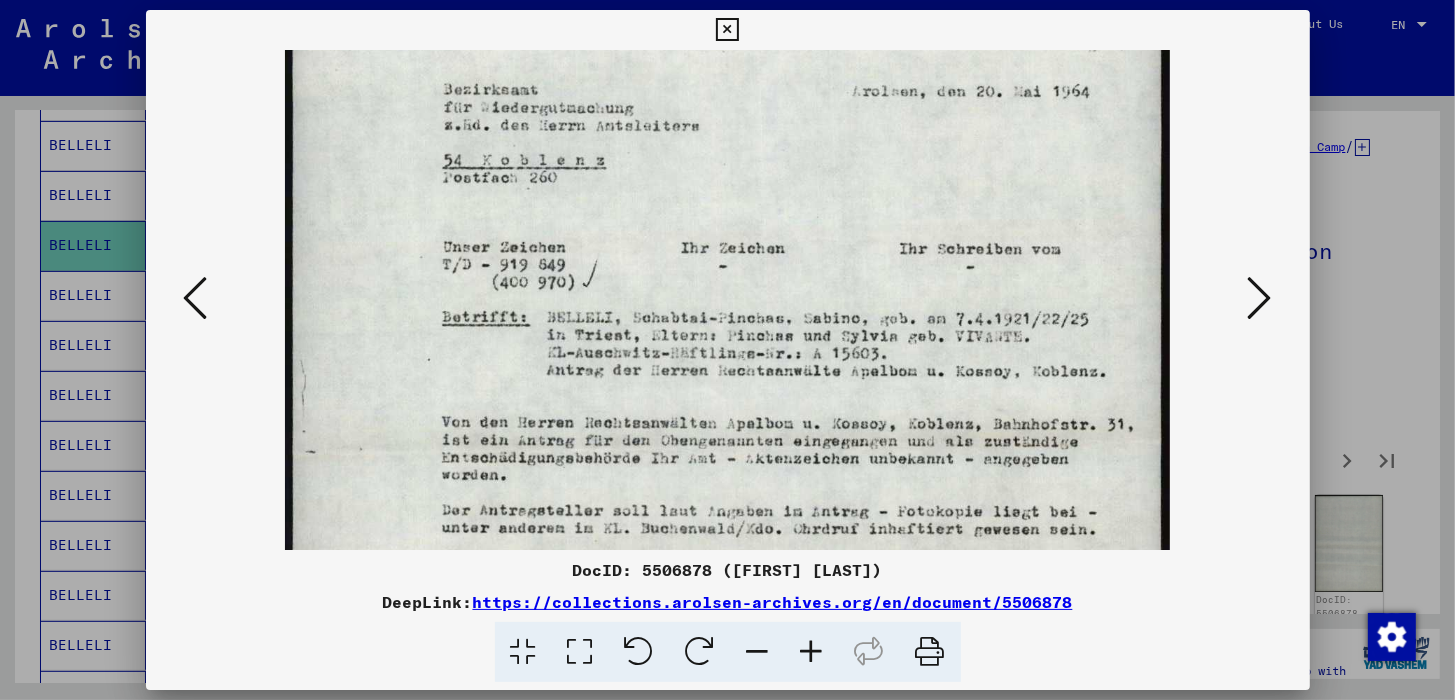 scroll, scrollTop: 213, scrollLeft: 0, axis: vertical 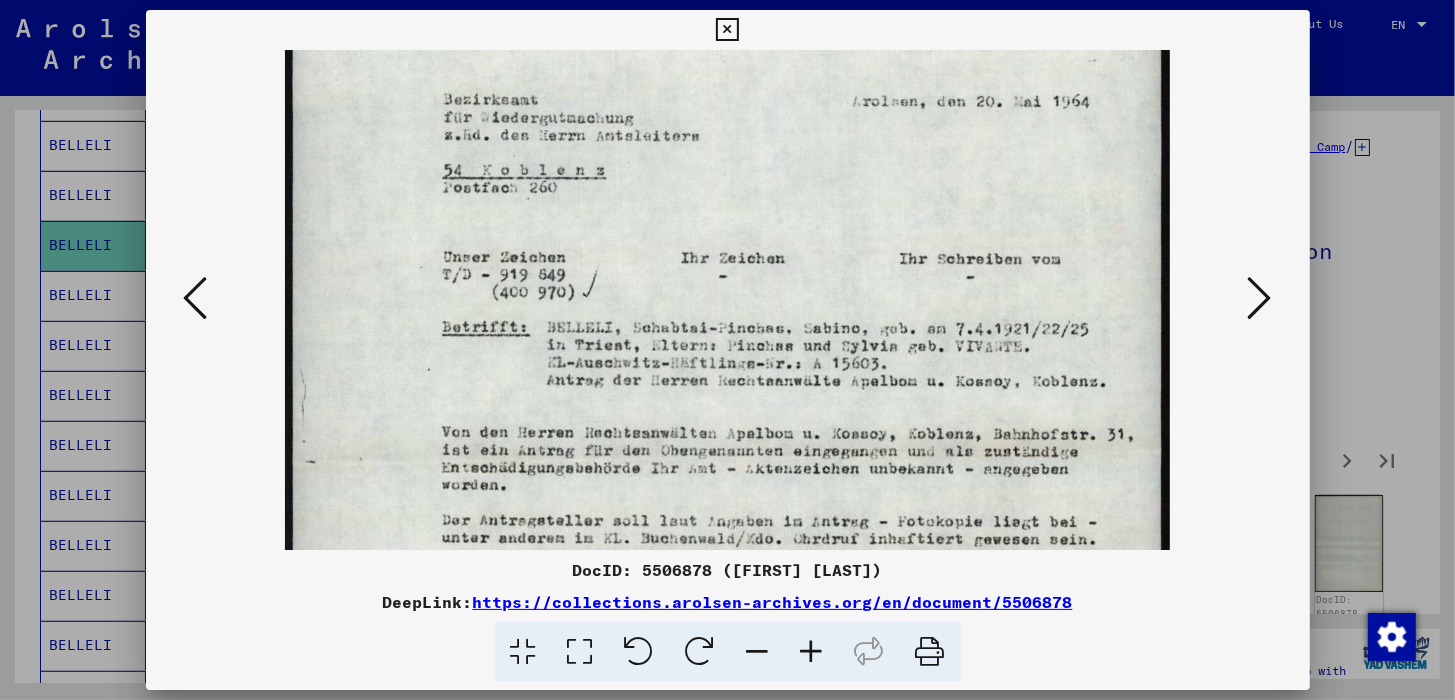 drag, startPoint x: 662, startPoint y: 249, endPoint x: 652, endPoint y: 492, distance: 243.20567 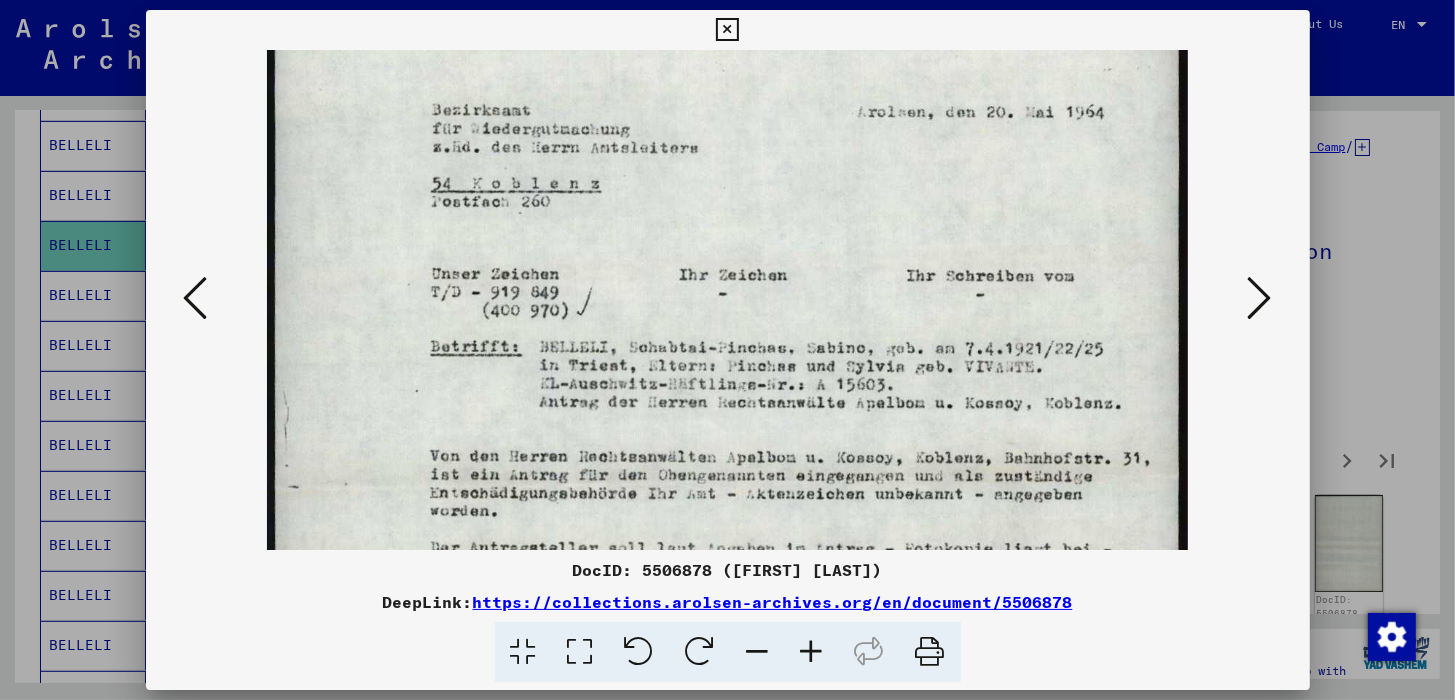 click at bounding box center (812, 652) 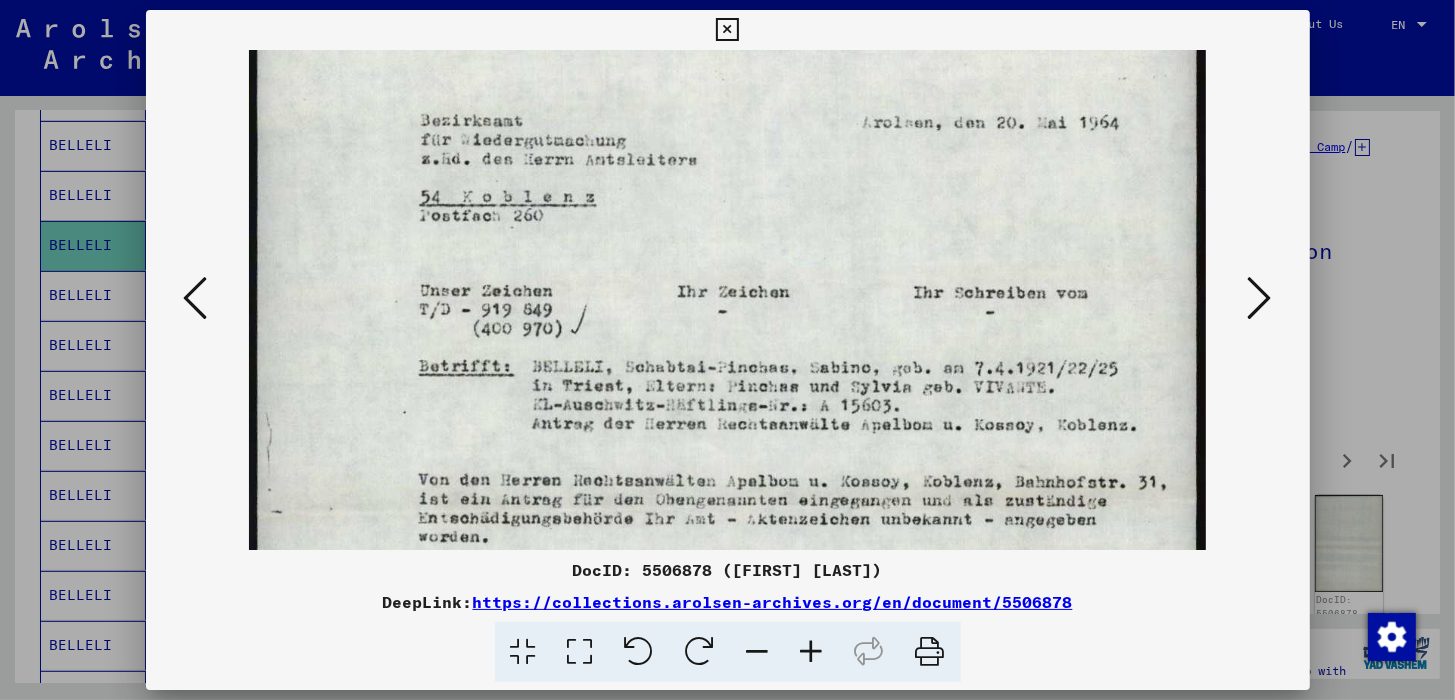 click at bounding box center (812, 652) 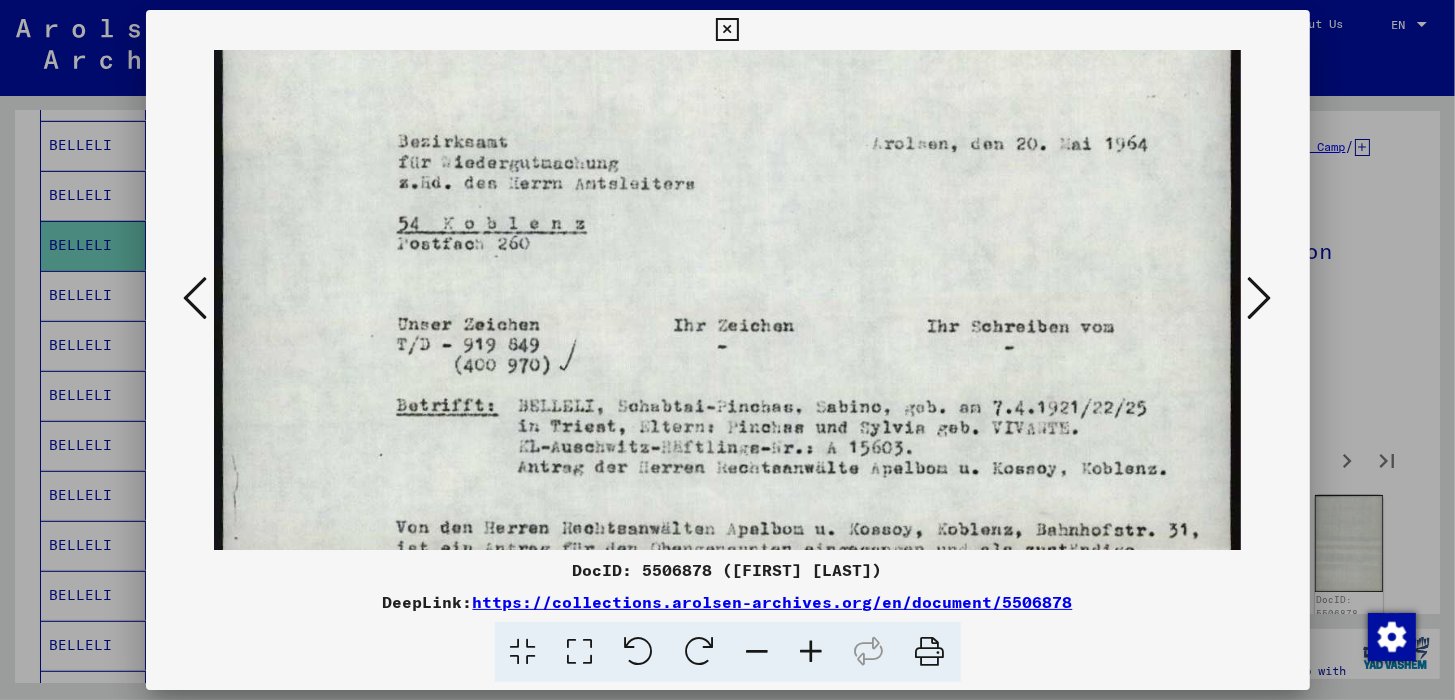 click at bounding box center [812, 652] 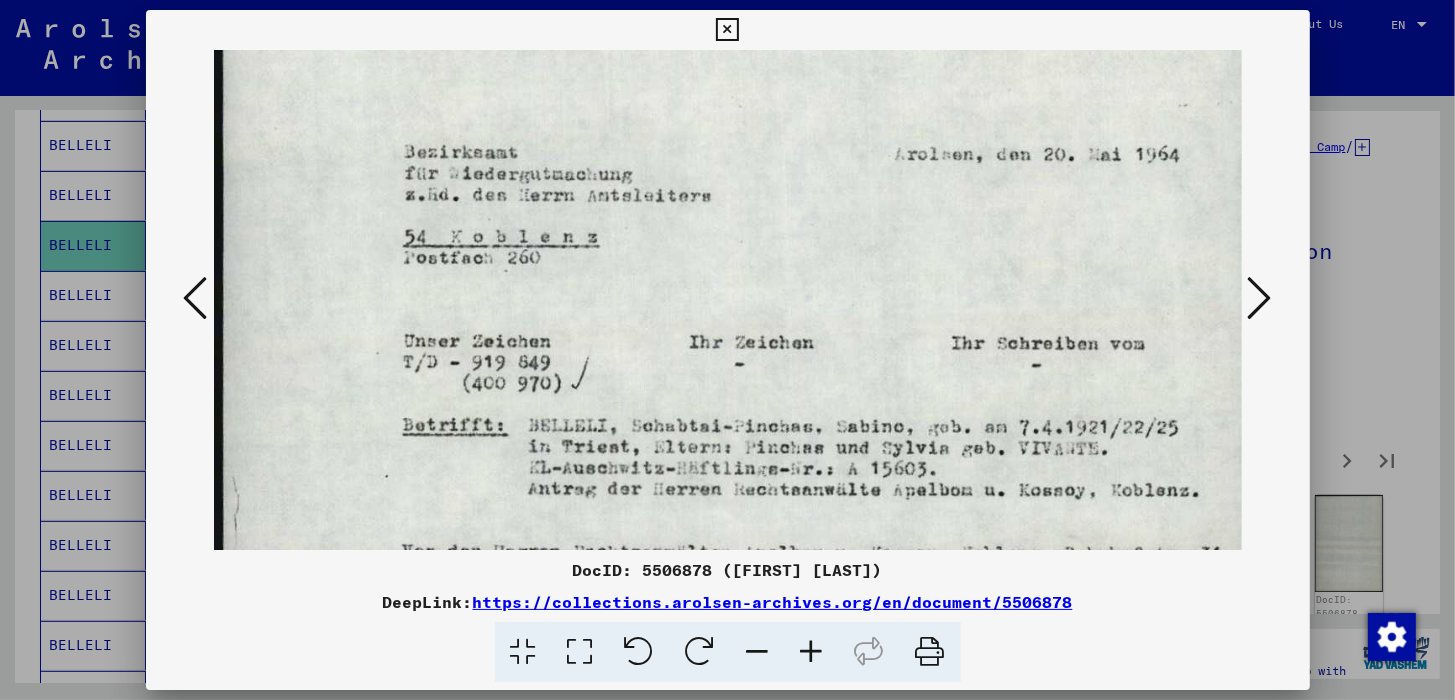click at bounding box center [812, 652] 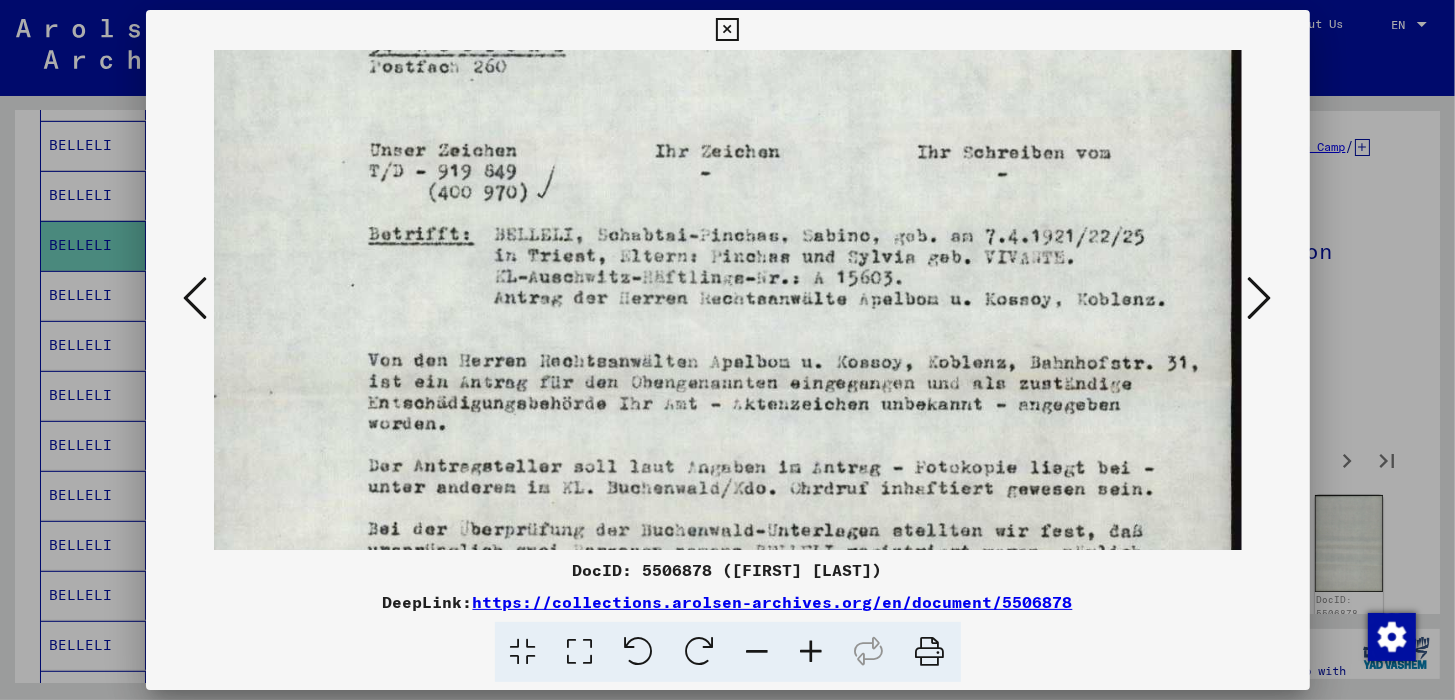 scroll, scrollTop: 406, scrollLeft: 34, axis: both 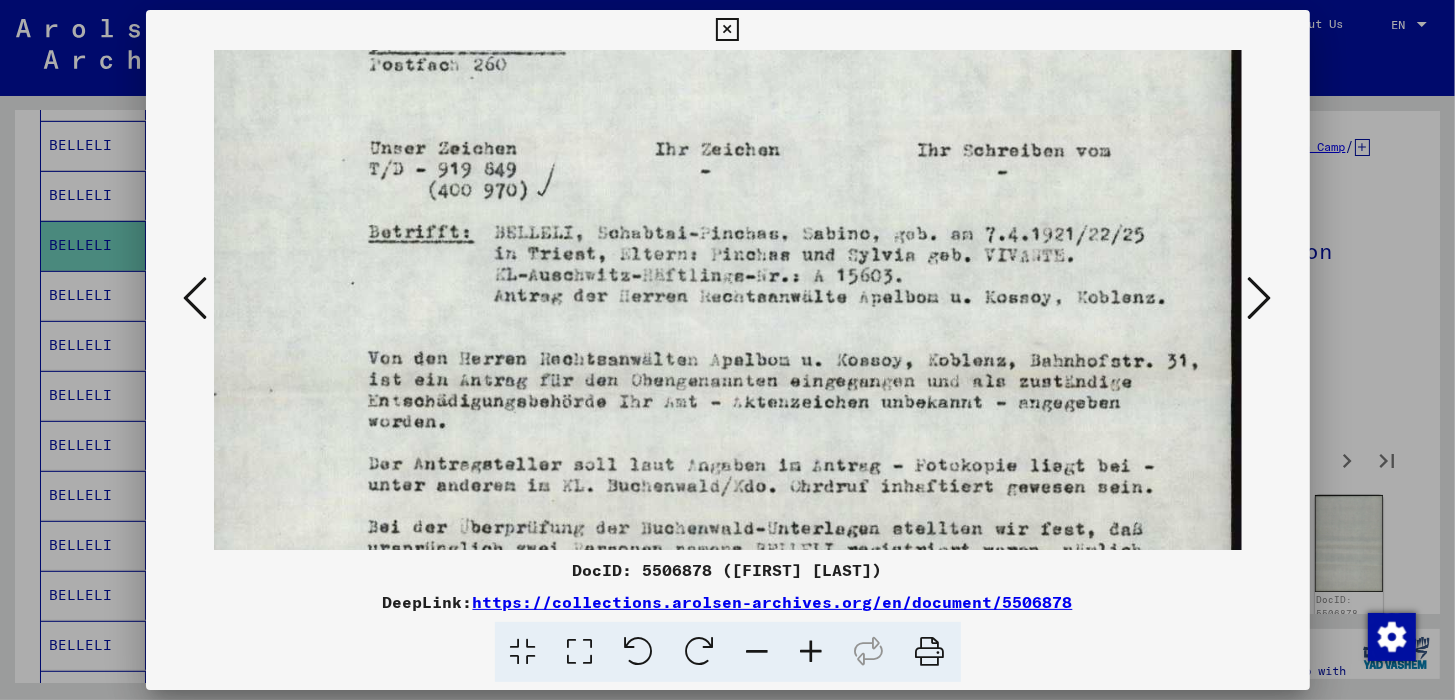 drag, startPoint x: 828, startPoint y: 377, endPoint x: 759, endPoint y: 184, distance: 204.96341 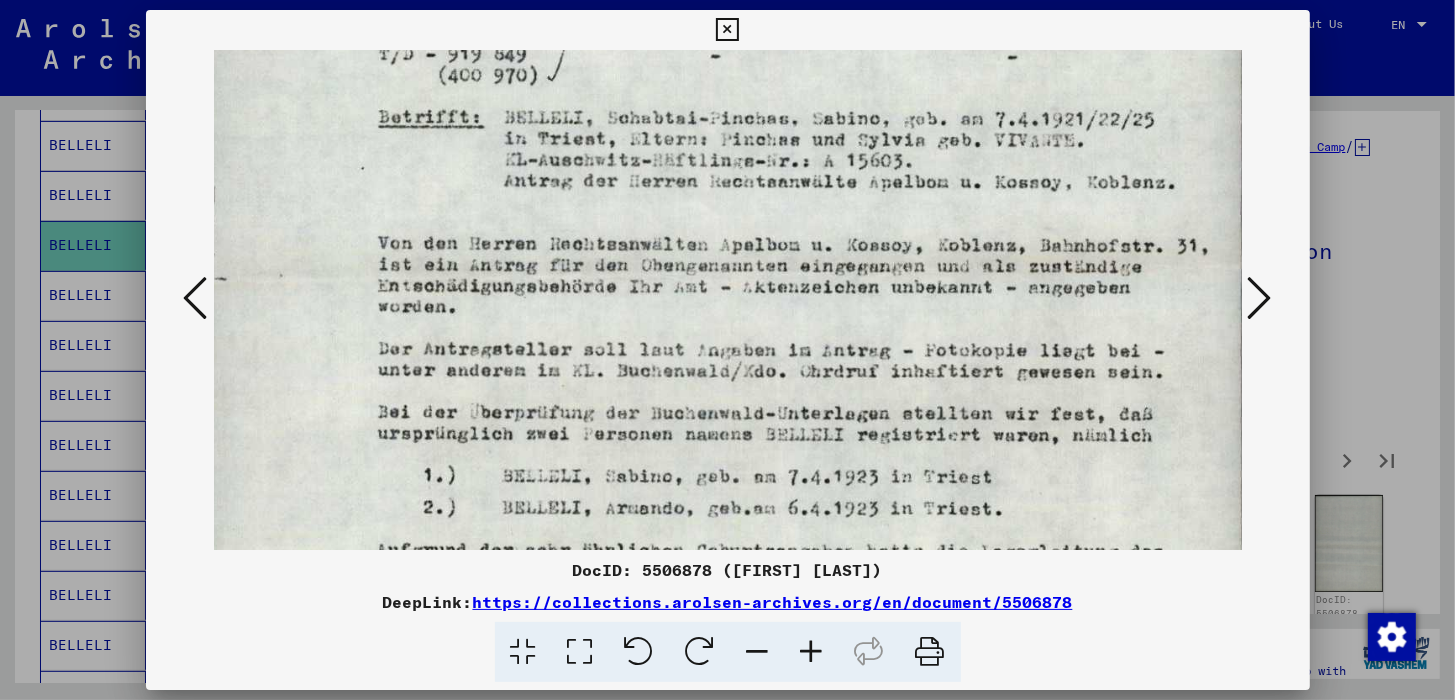 scroll, scrollTop: 526, scrollLeft: 24, axis: both 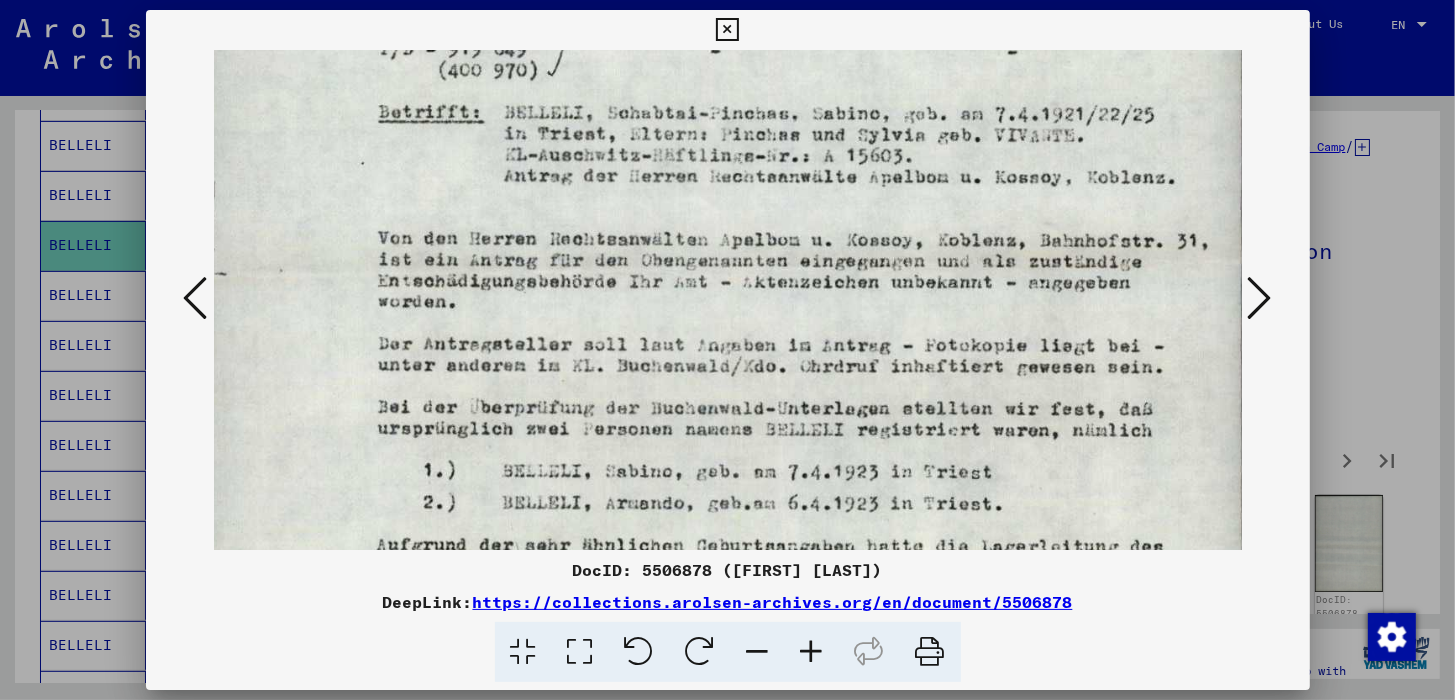 drag, startPoint x: 640, startPoint y: 468, endPoint x: 651, endPoint y: 347, distance: 121.49897 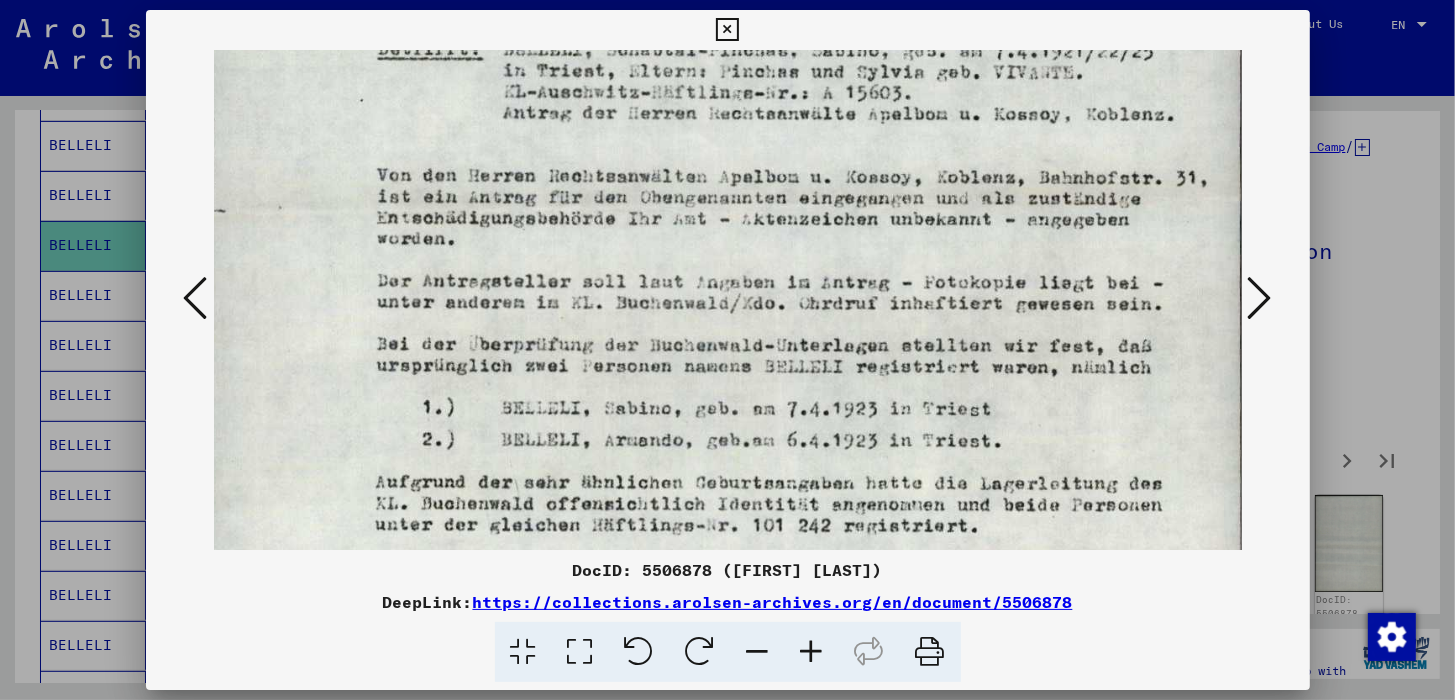 scroll, scrollTop: 602, scrollLeft: 26, axis: both 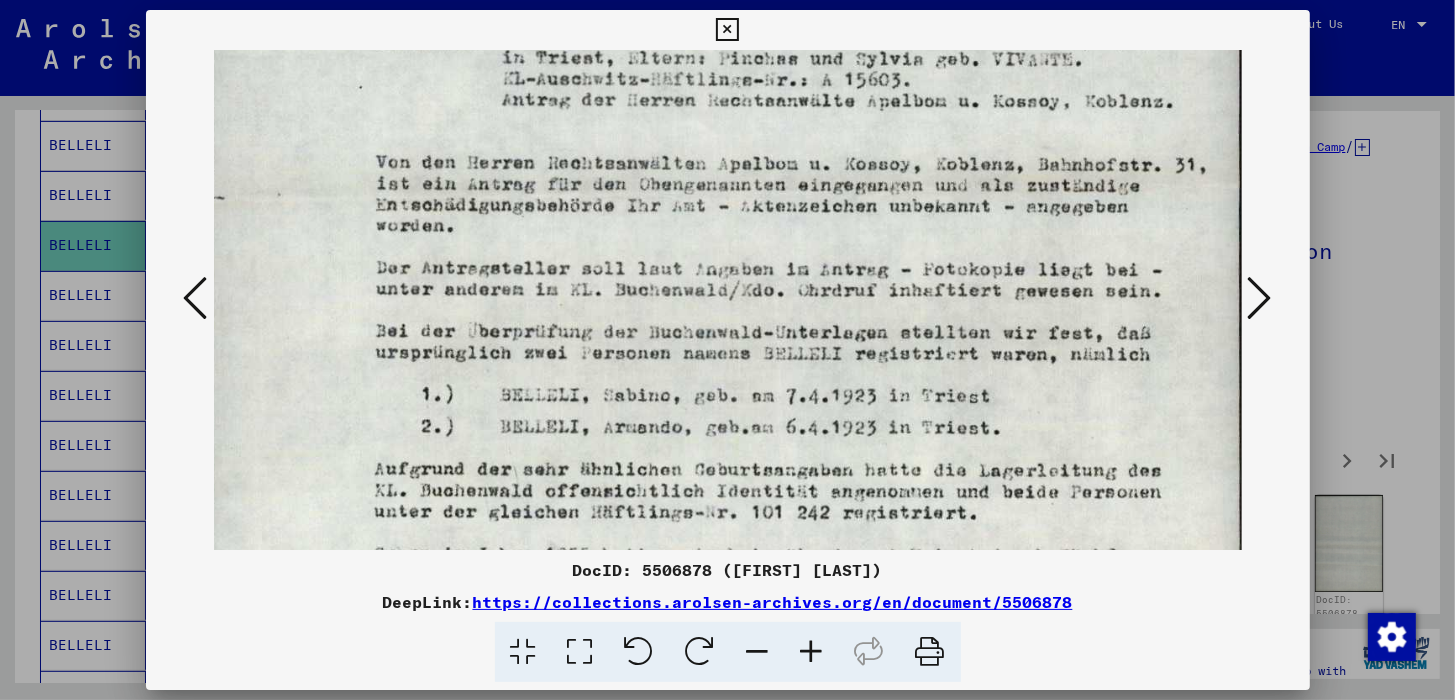 drag, startPoint x: 658, startPoint y: 482, endPoint x: 655, endPoint y: 406, distance: 76.05919 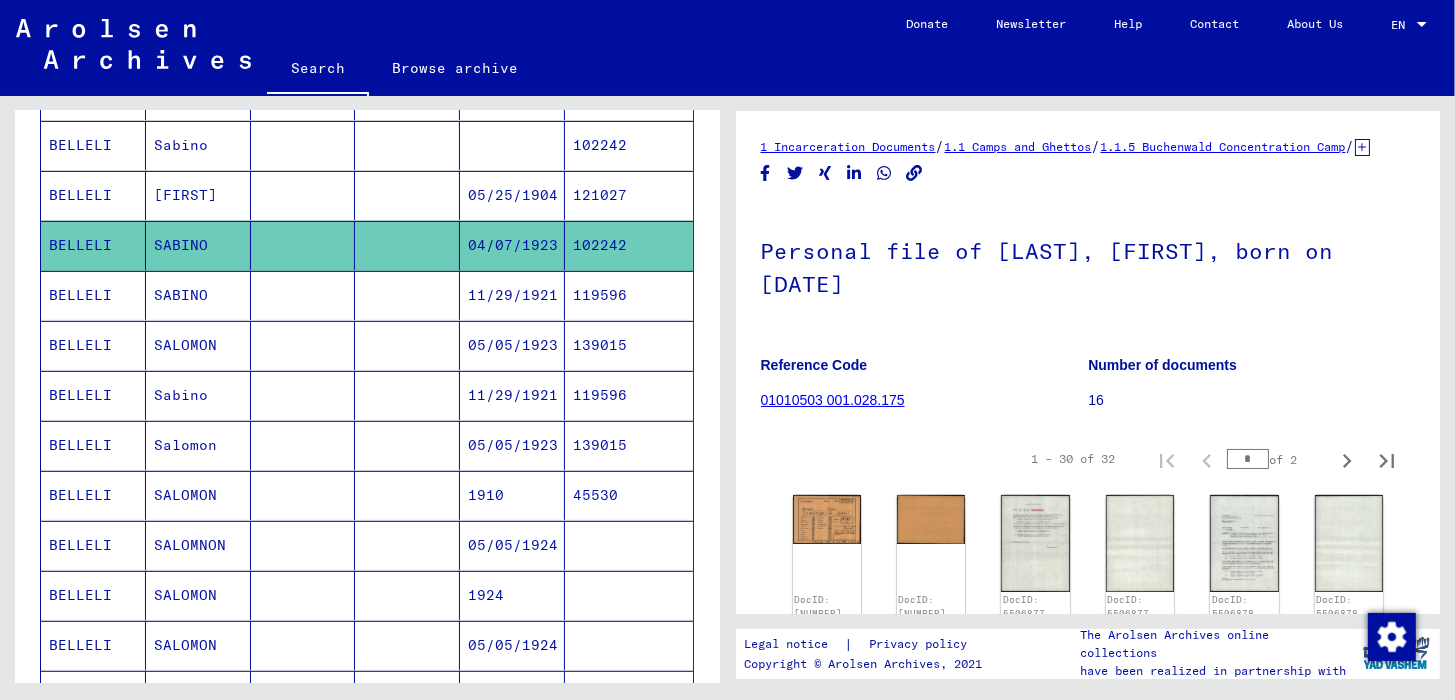 click on "BELLELI" at bounding box center (93, 245) 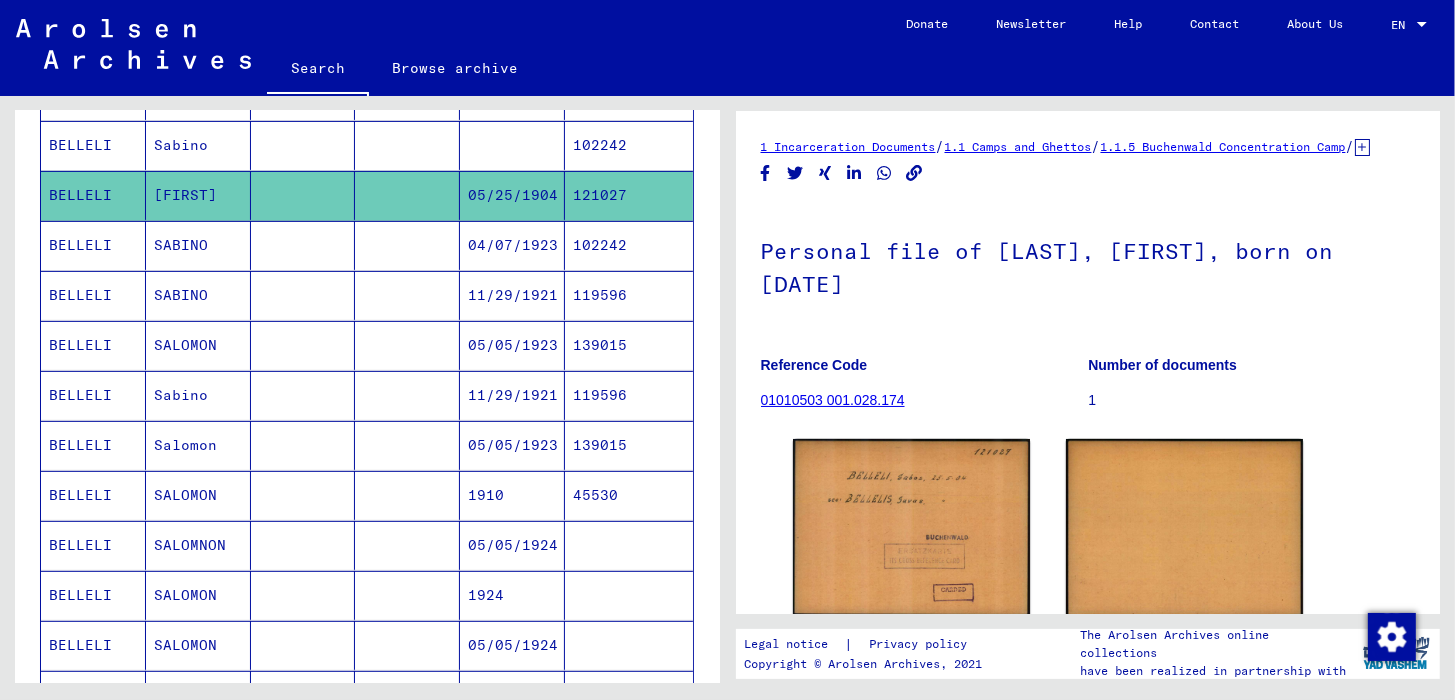 scroll, scrollTop: 0, scrollLeft: 0, axis: both 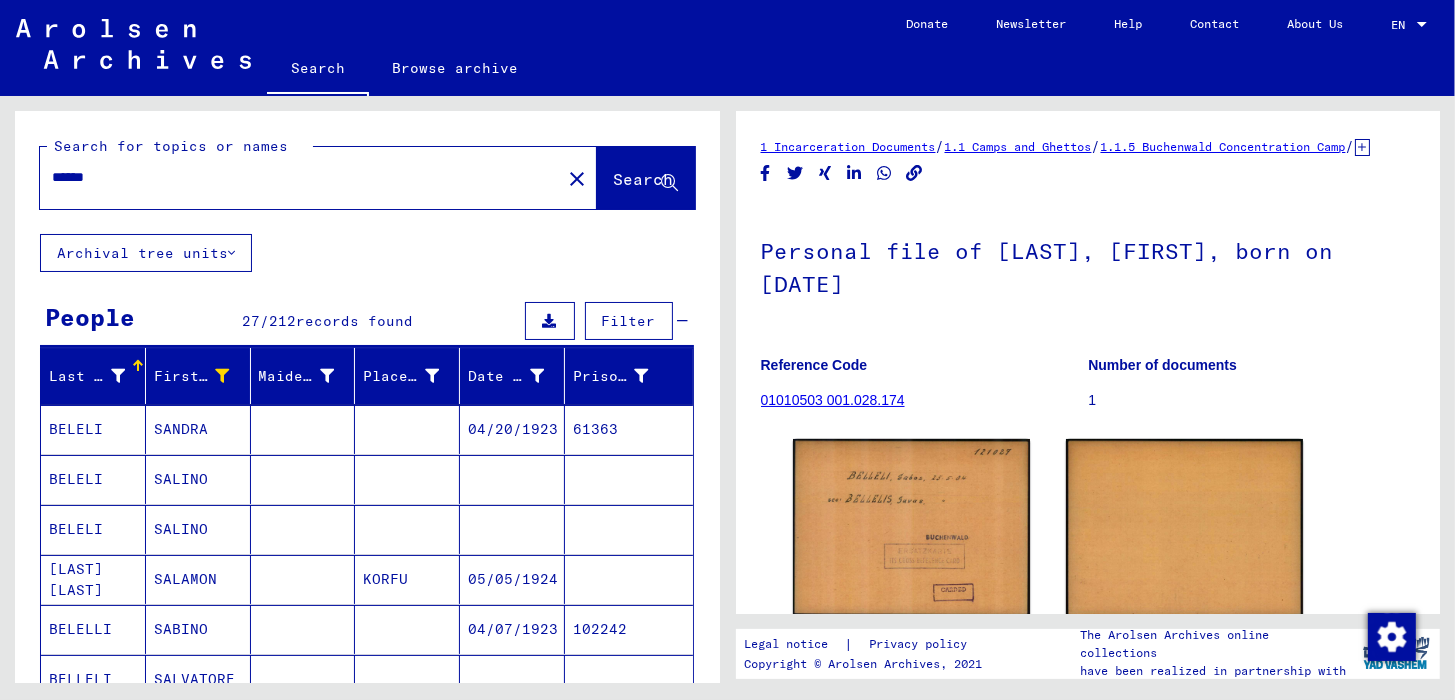 drag, startPoint x: 104, startPoint y: 180, endPoint x: 8, endPoint y: 192, distance: 96.74709 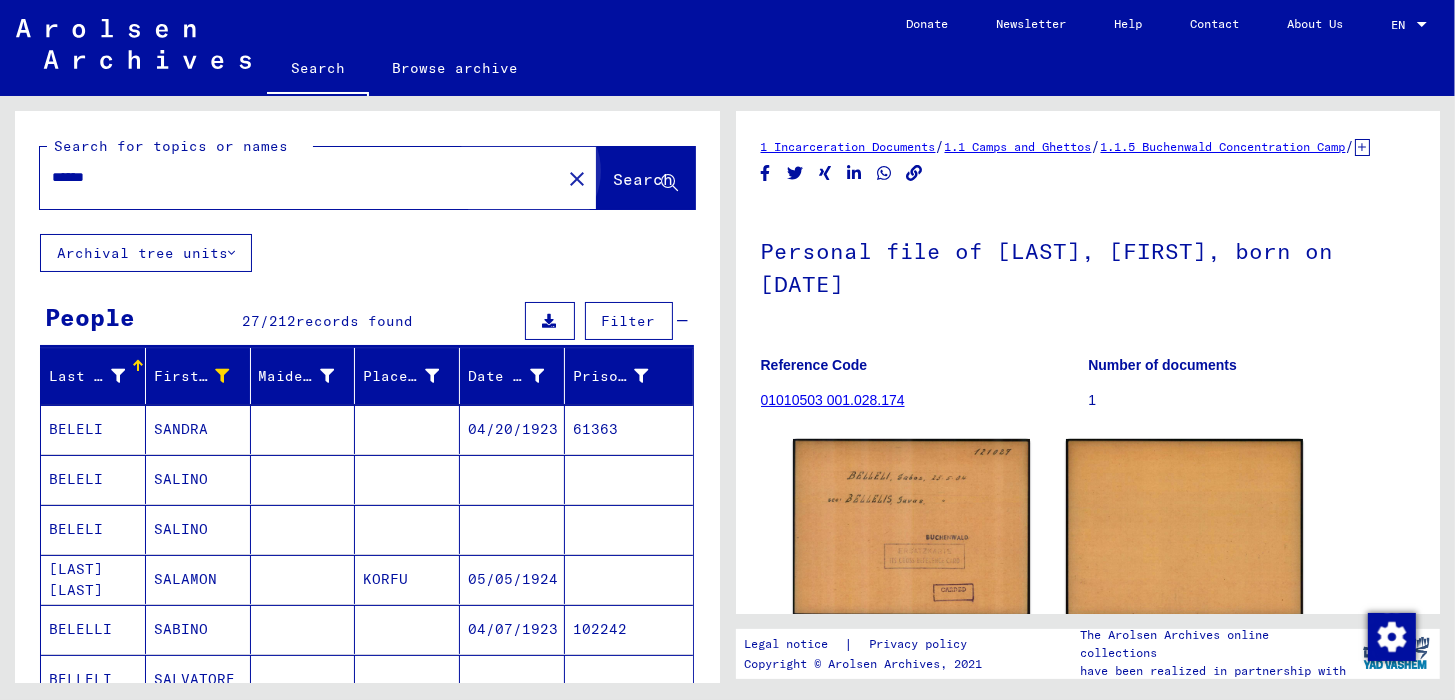click on "Search" 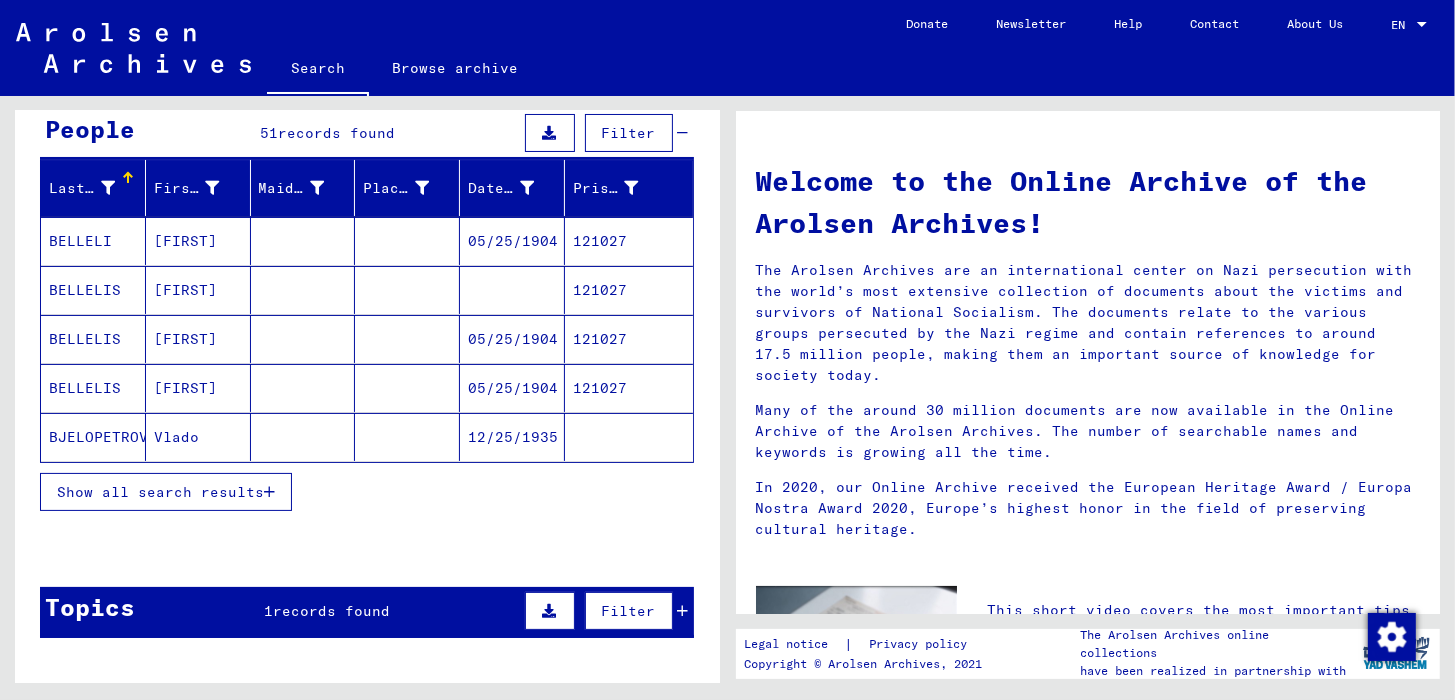 scroll, scrollTop: 200, scrollLeft: 0, axis: vertical 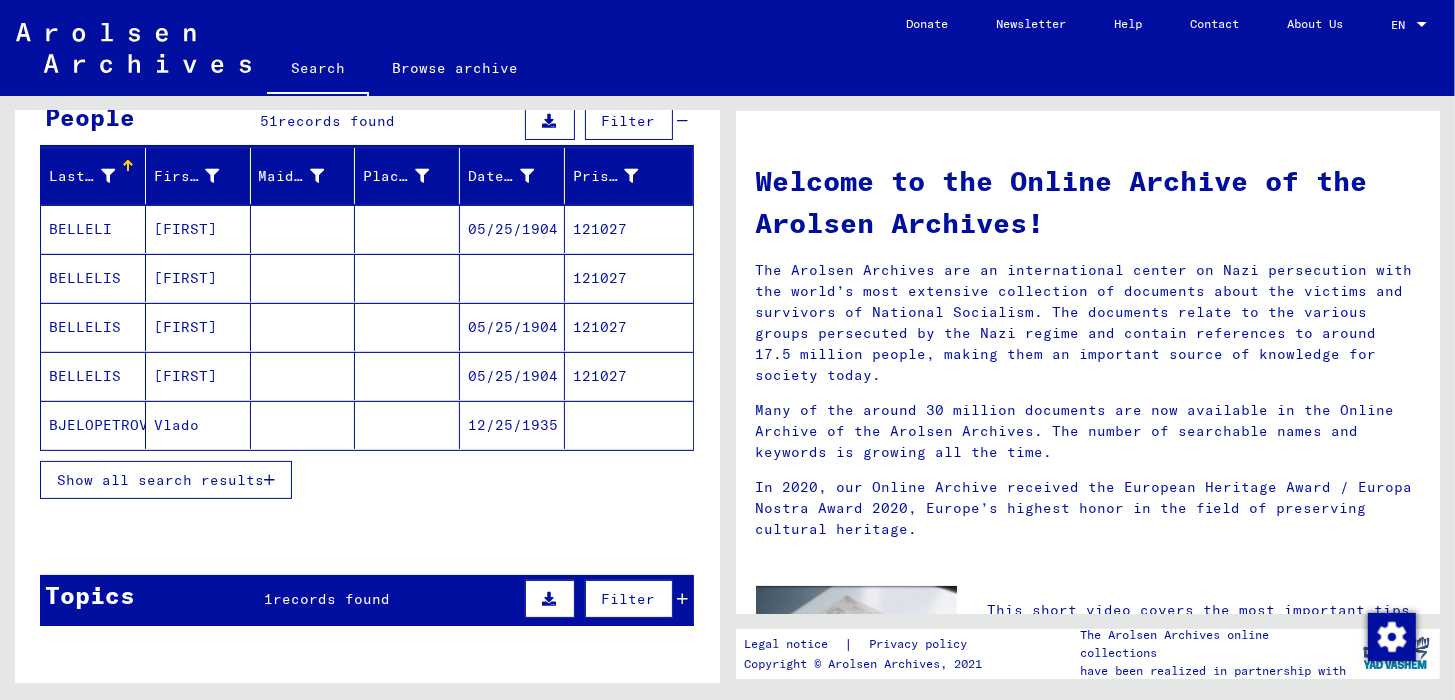 click on "BELLELI" at bounding box center (93, 278) 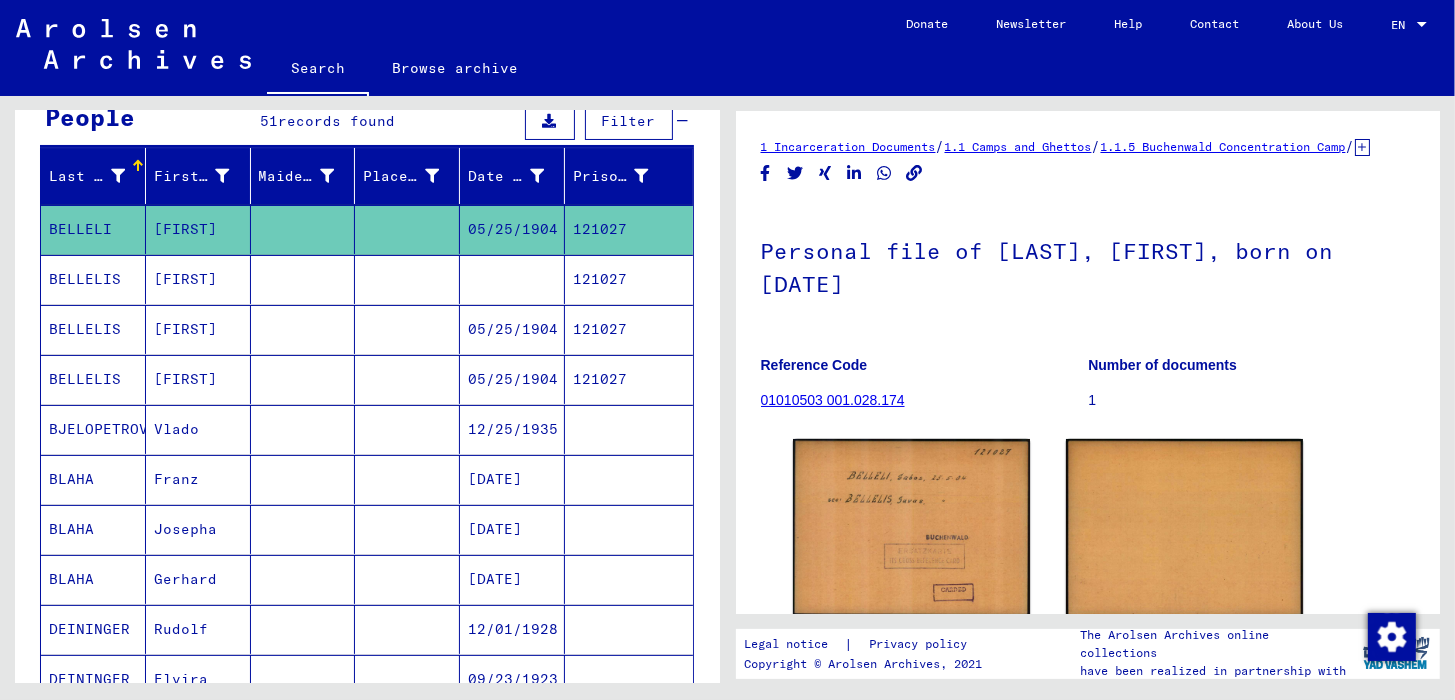 click on "BELLELIS" at bounding box center [93, 329] 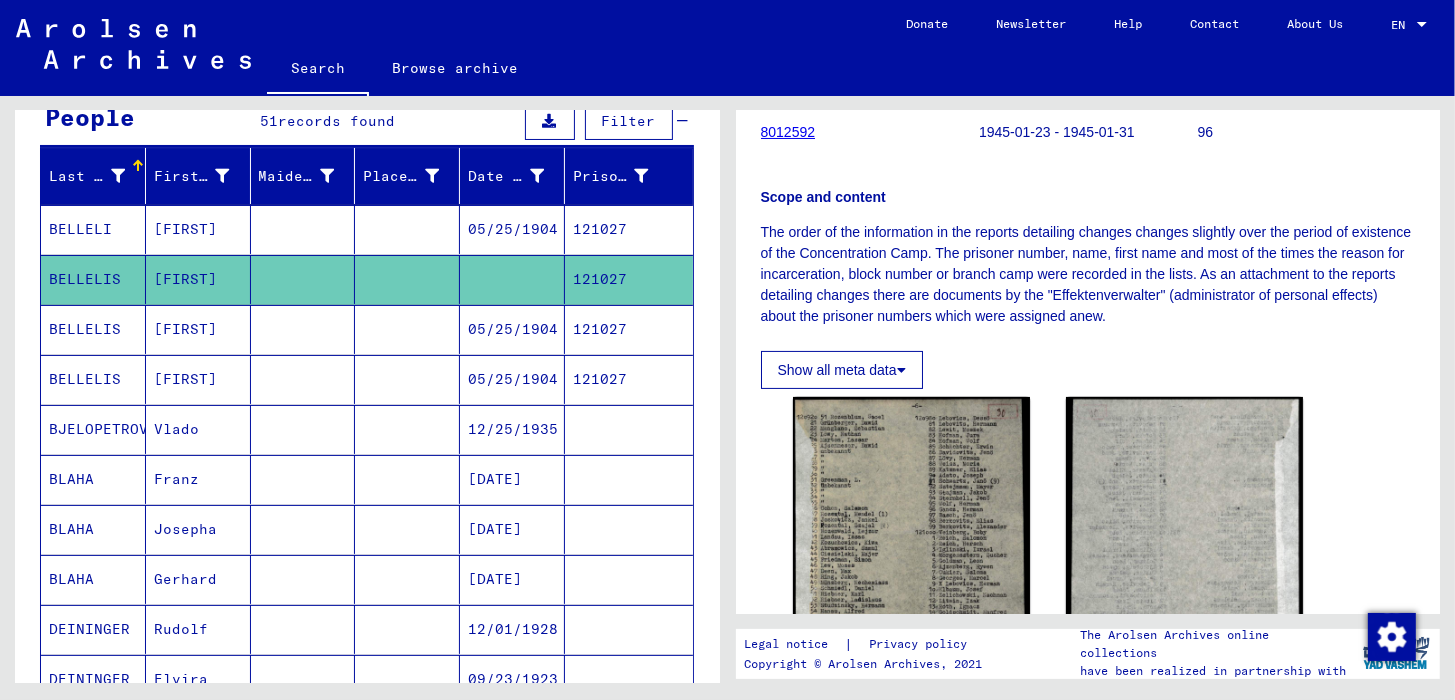 scroll, scrollTop: 300, scrollLeft: 0, axis: vertical 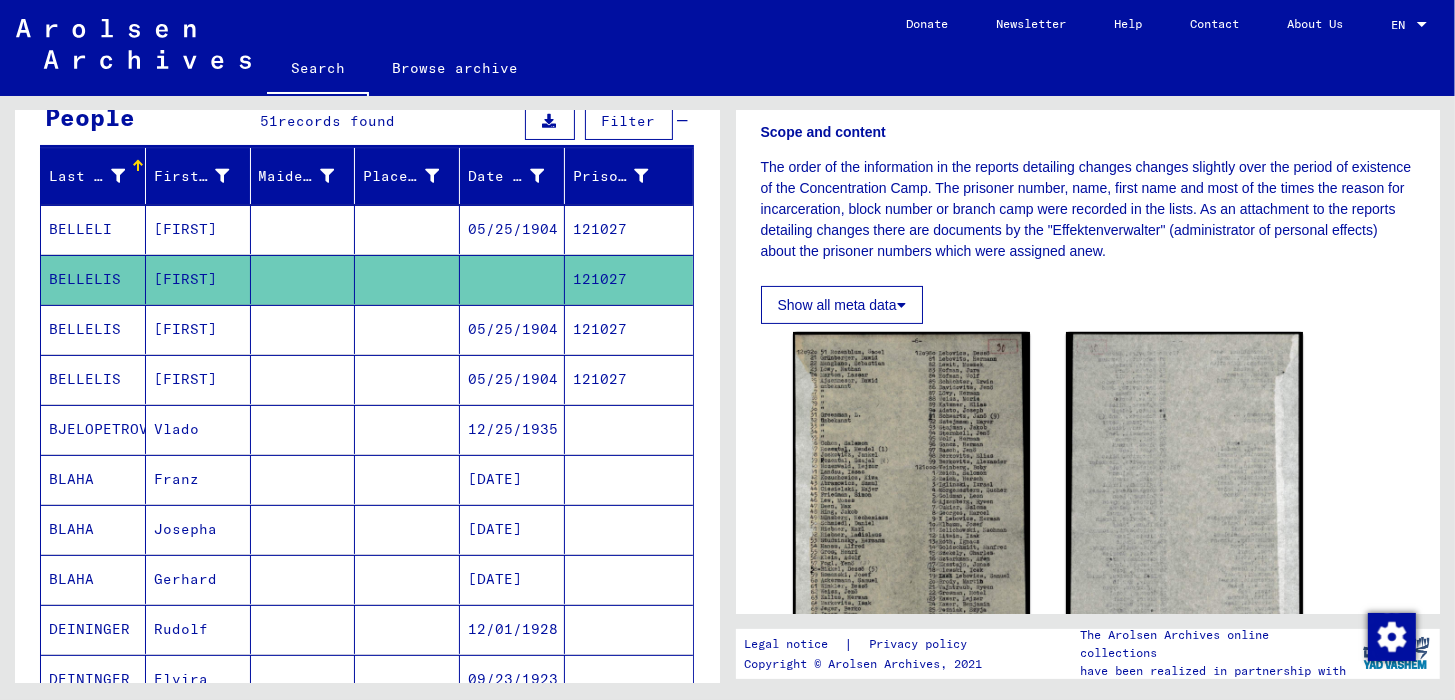 click on "BELLELIS" at bounding box center [93, 379] 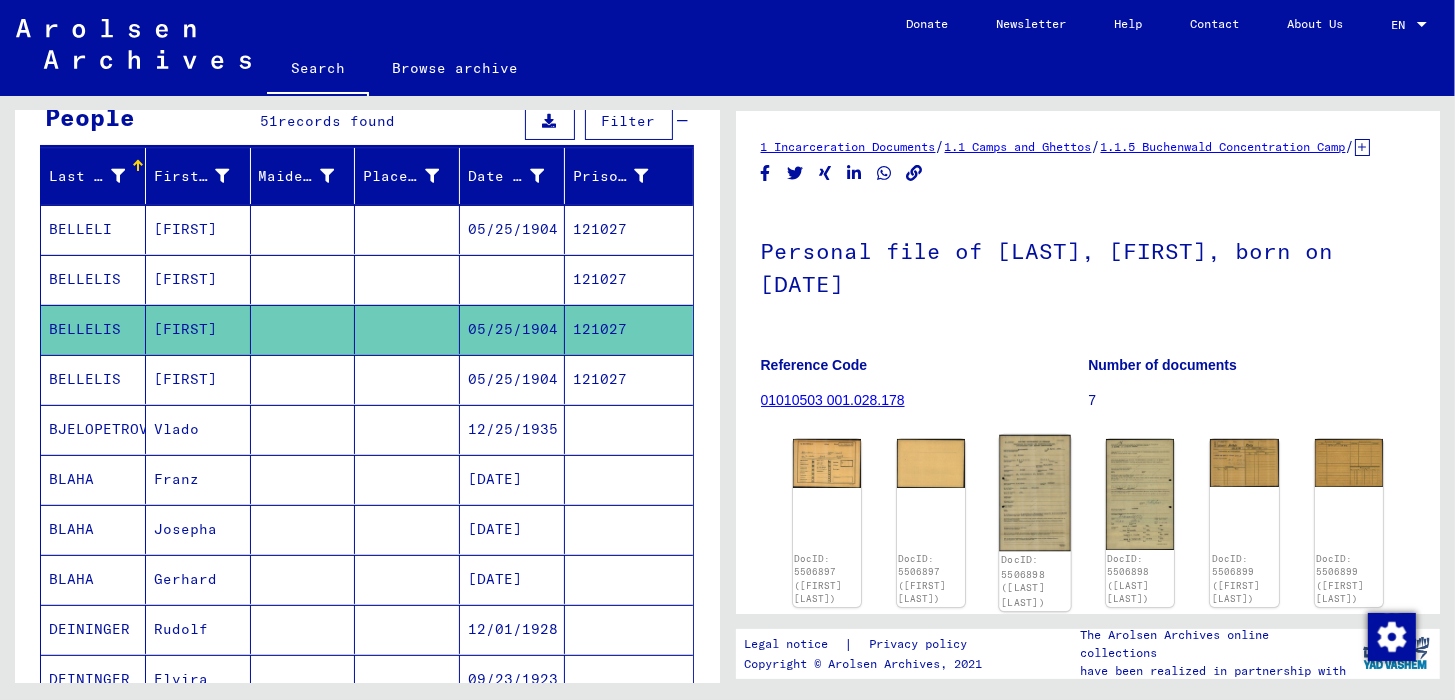 click 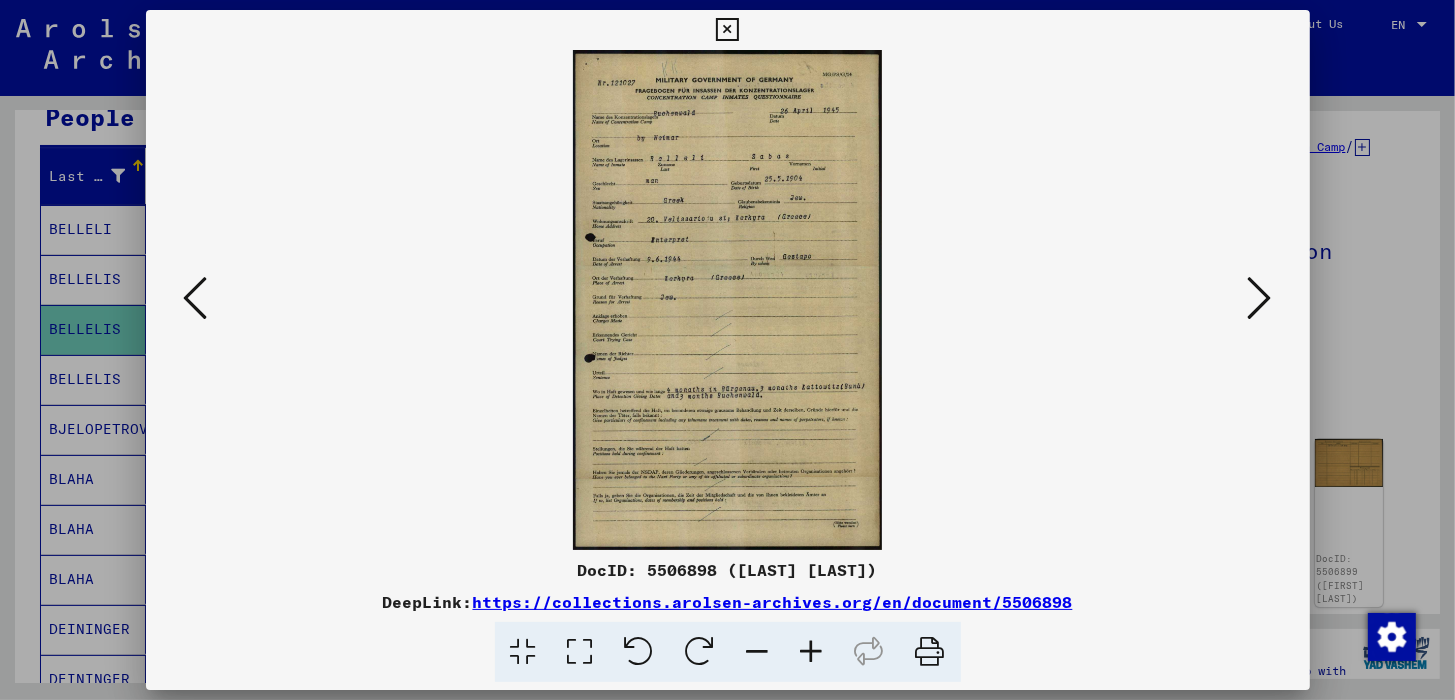 click at bounding box center [1260, 298] 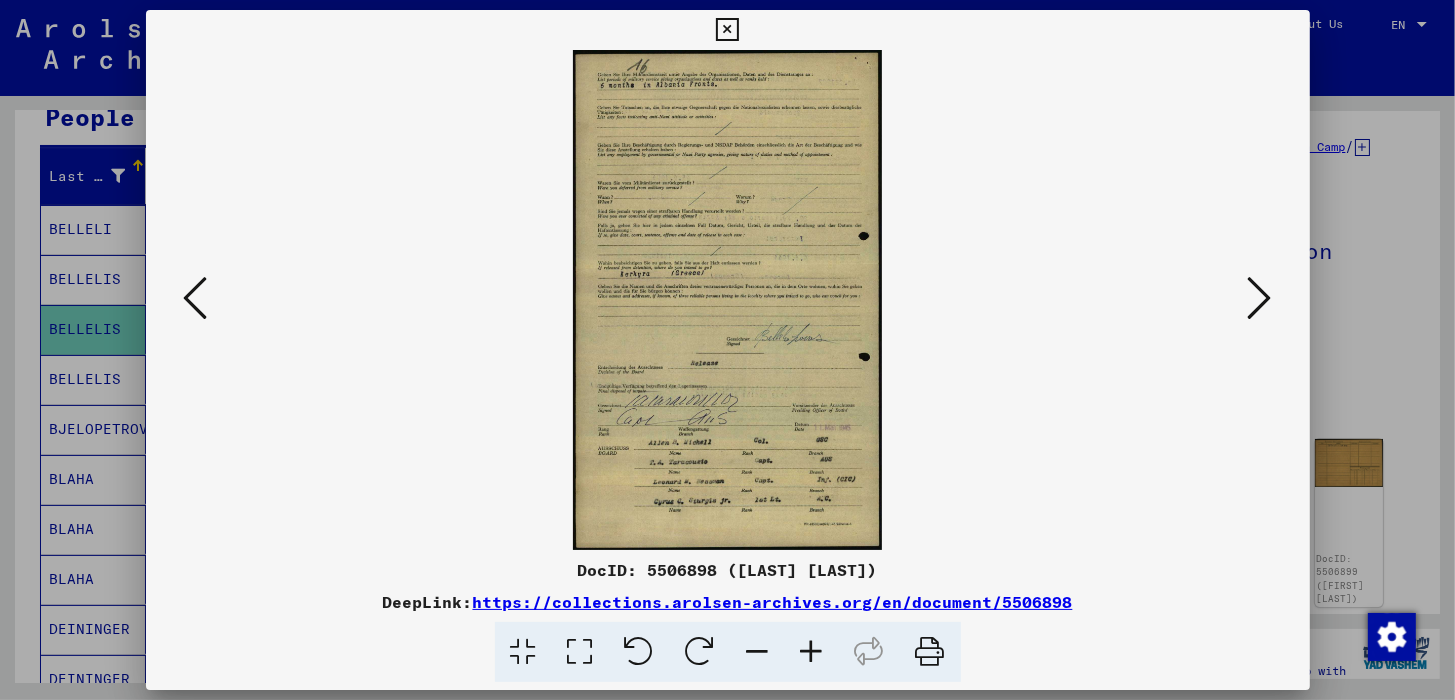 click at bounding box center [1260, 298] 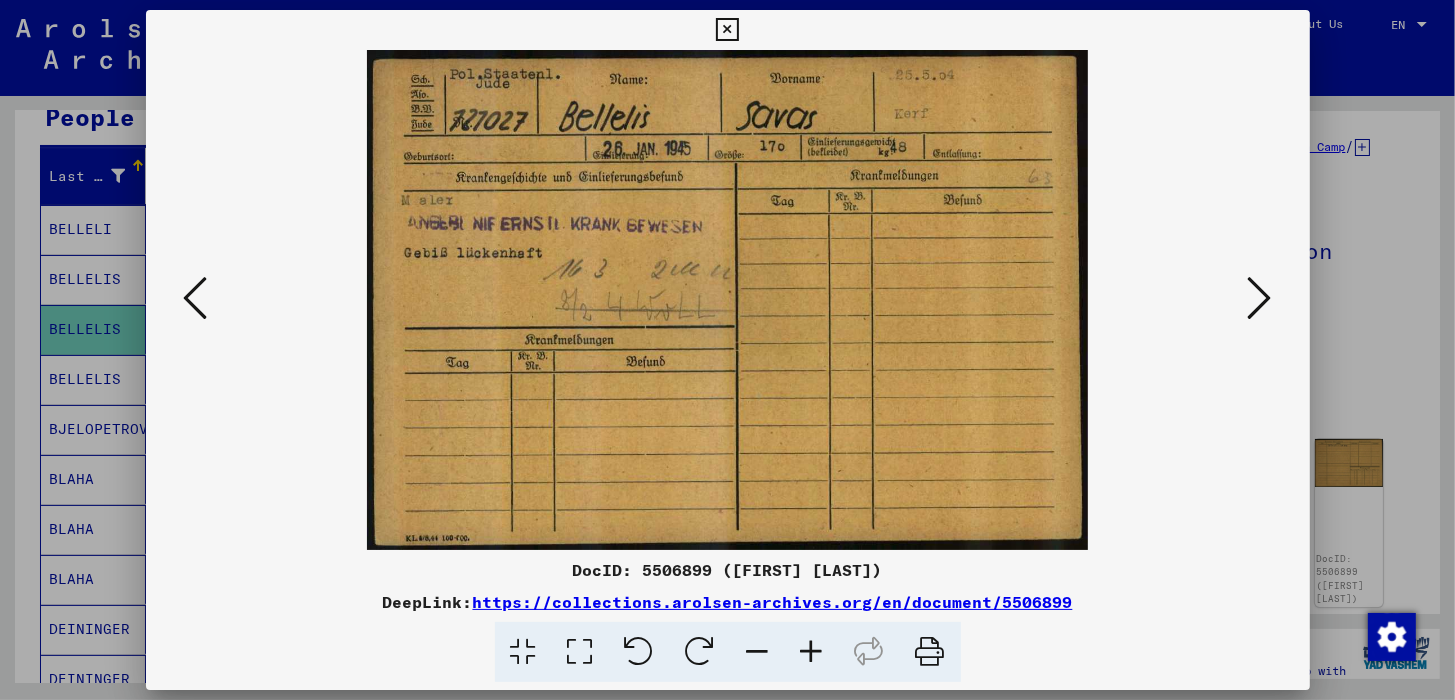 click at bounding box center [196, 298] 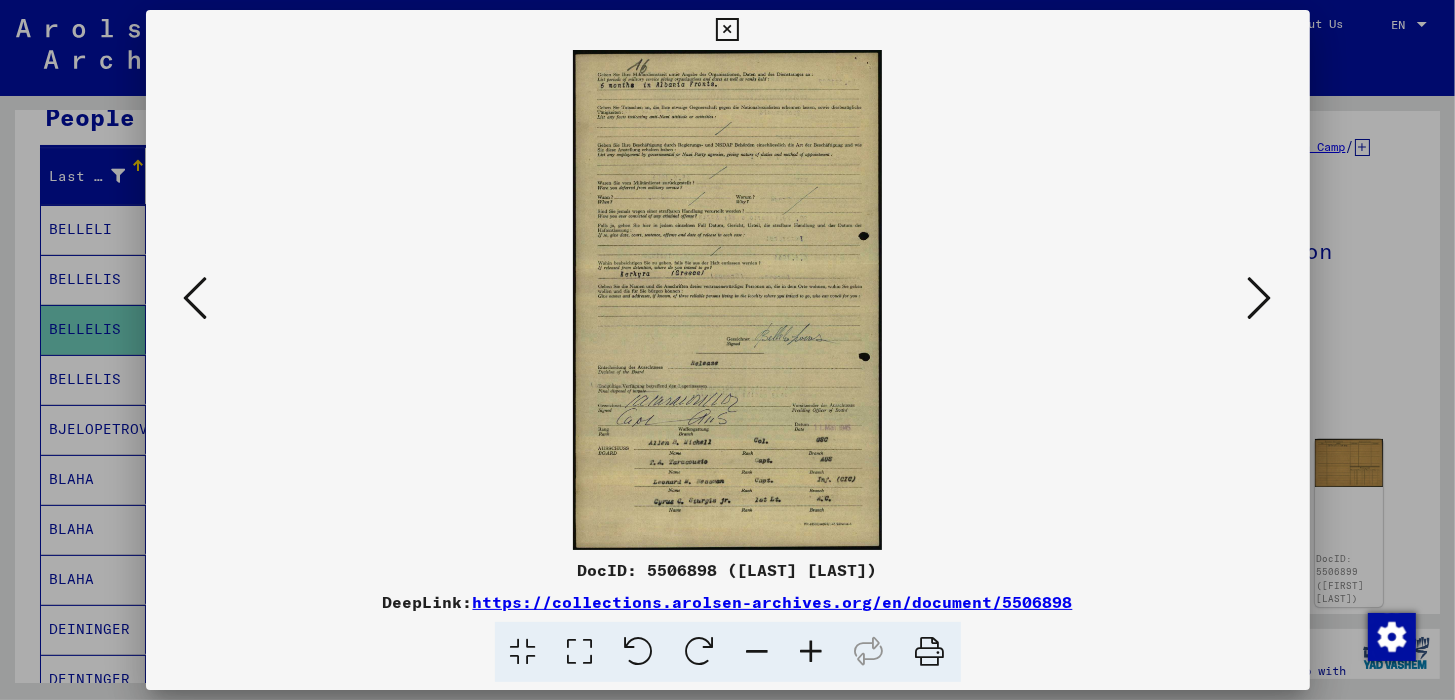 click at bounding box center [196, 298] 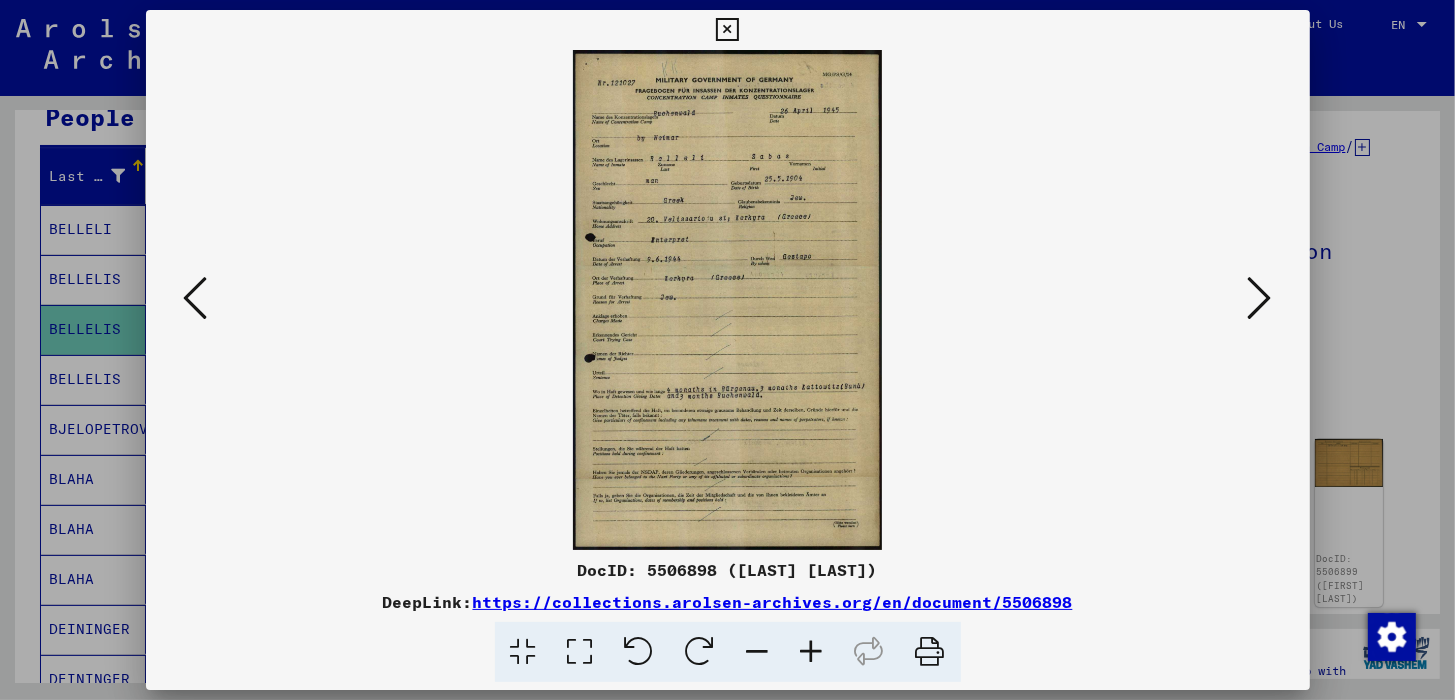 click at bounding box center (1260, 298) 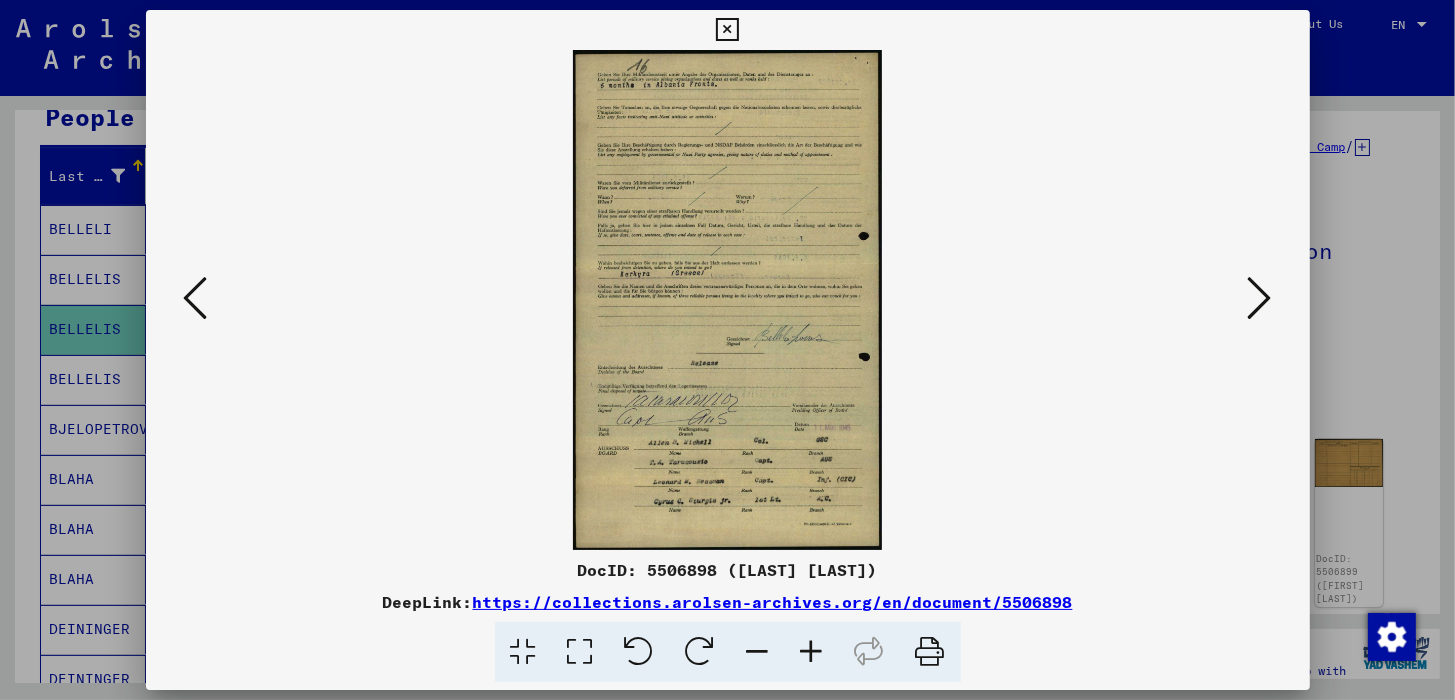 click at bounding box center [1260, 298] 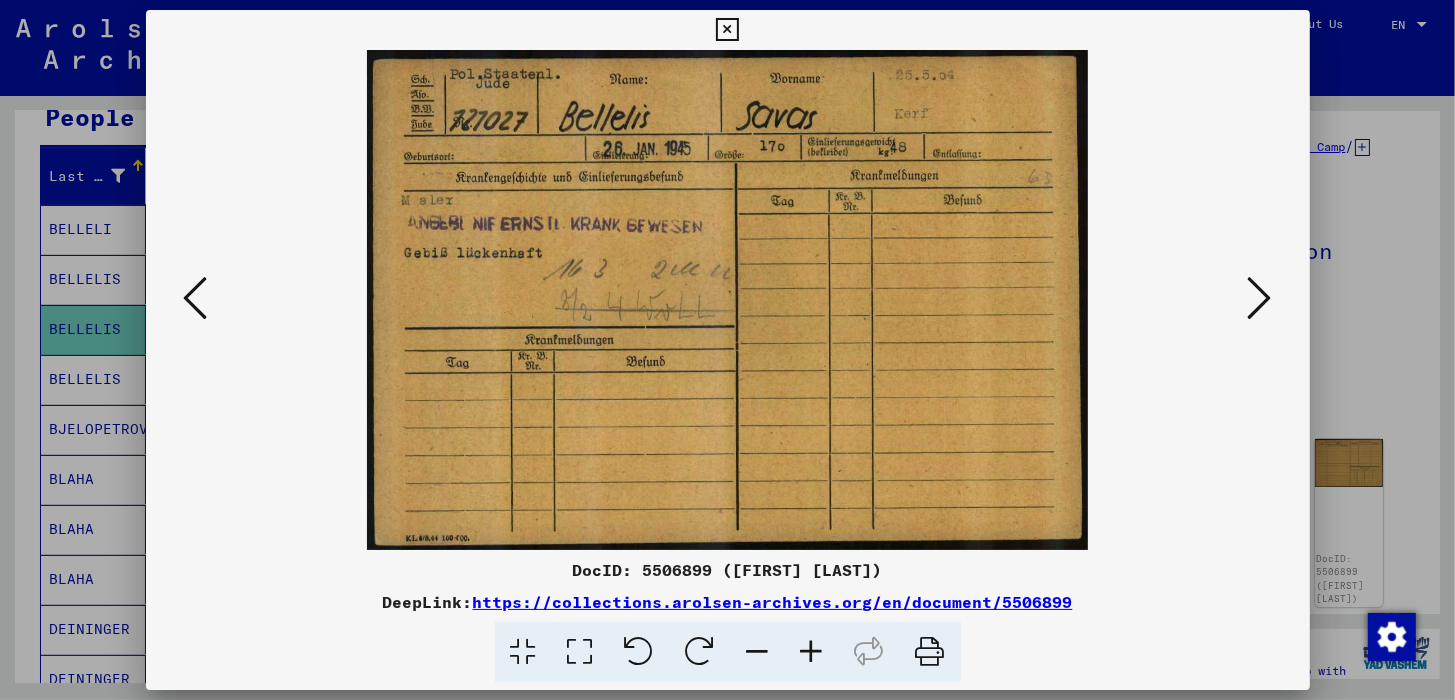 click at bounding box center (1260, 298) 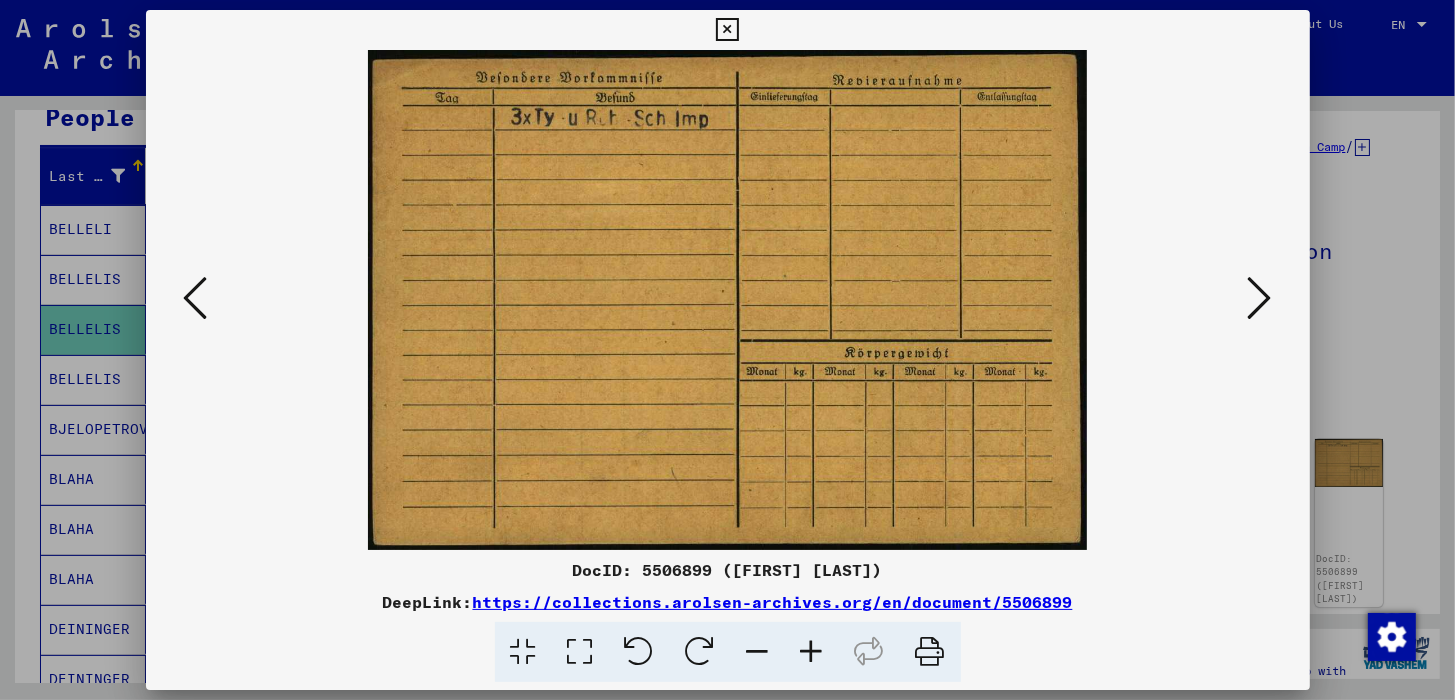 click at bounding box center (1260, 298) 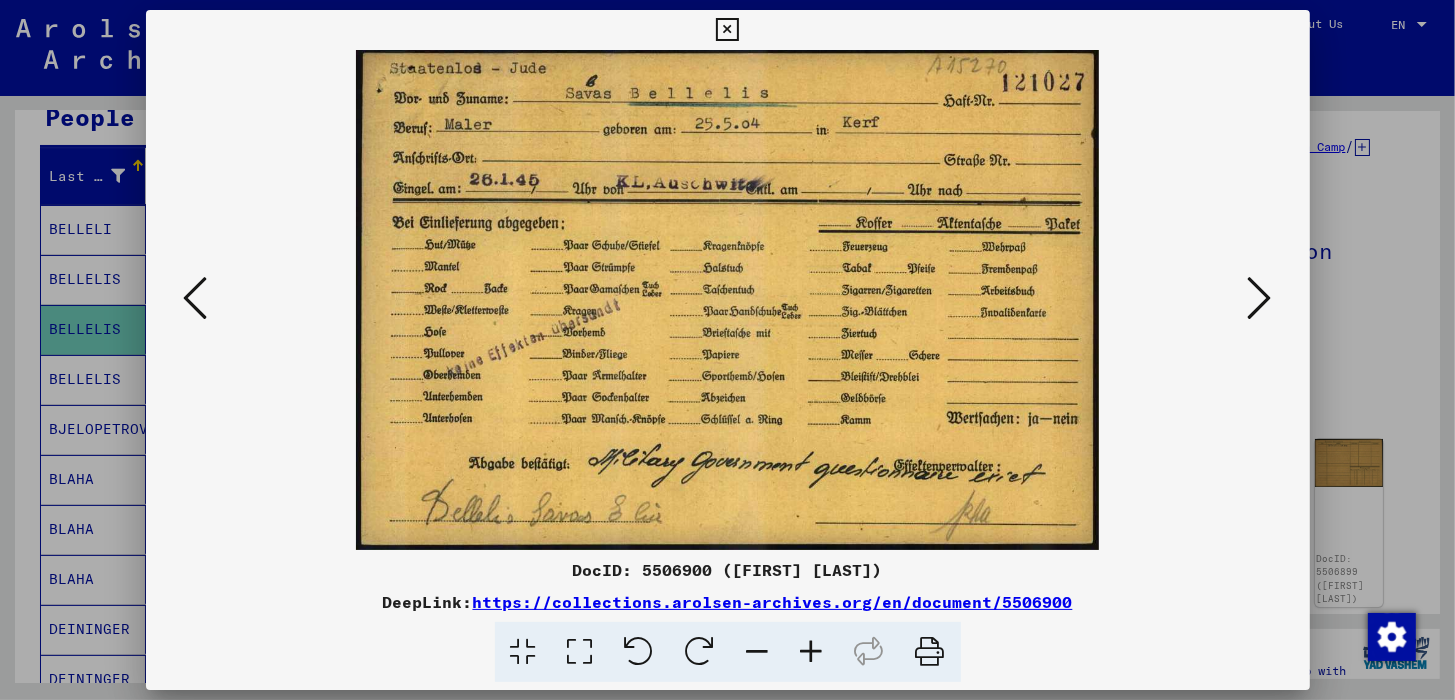 click at bounding box center [1260, 298] 